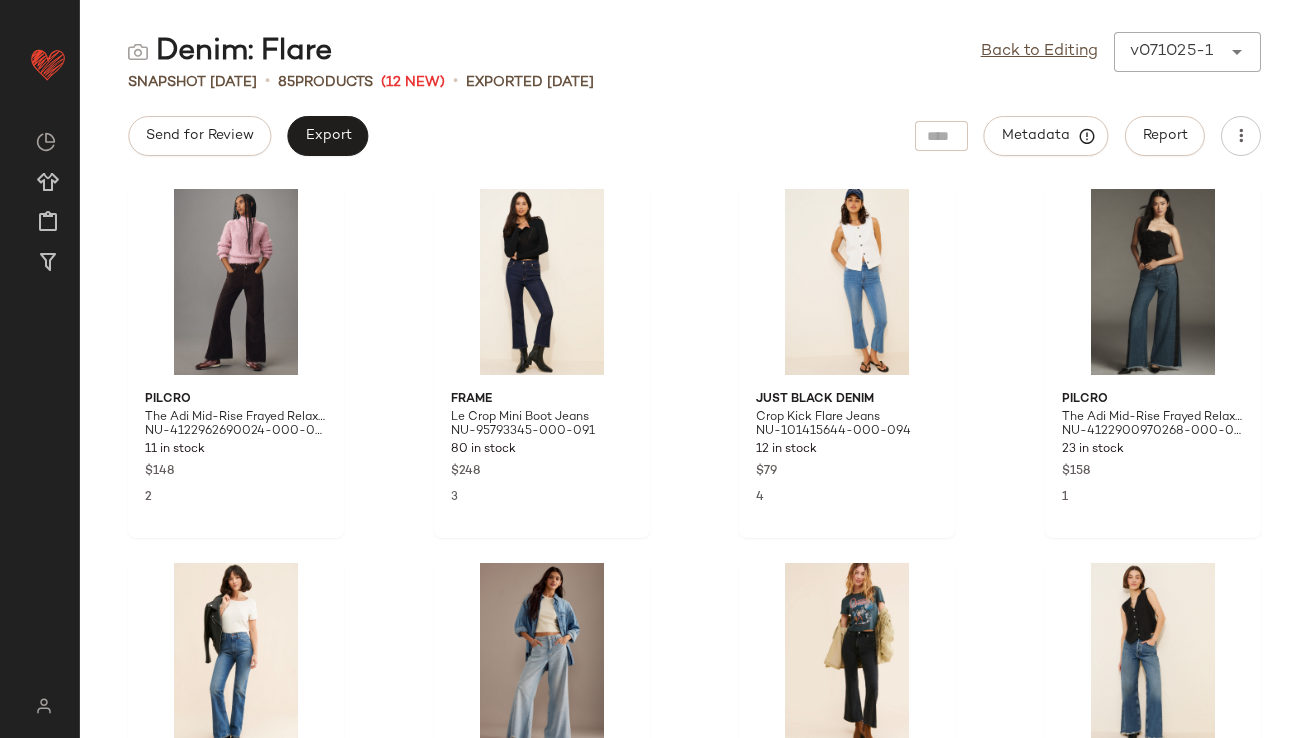 scroll, scrollTop: 0, scrollLeft: 0, axis: both 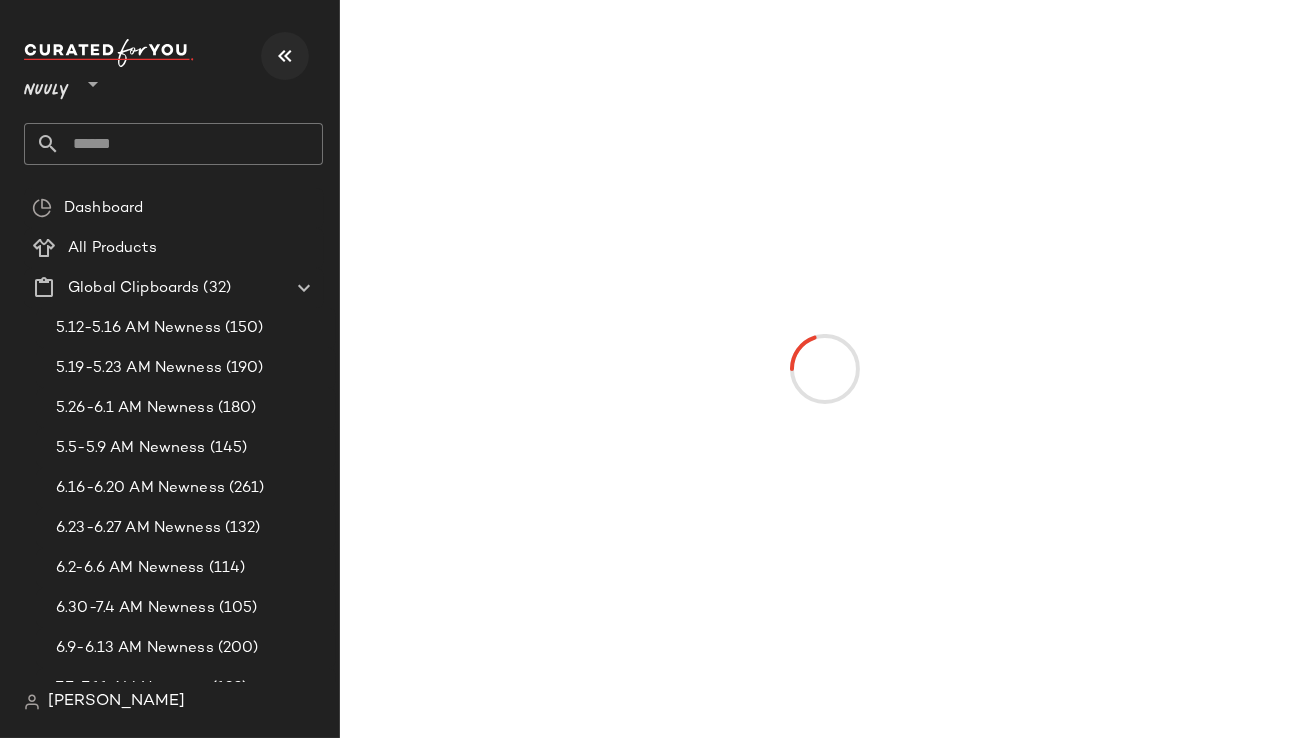 click at bounding box center [285, 56] 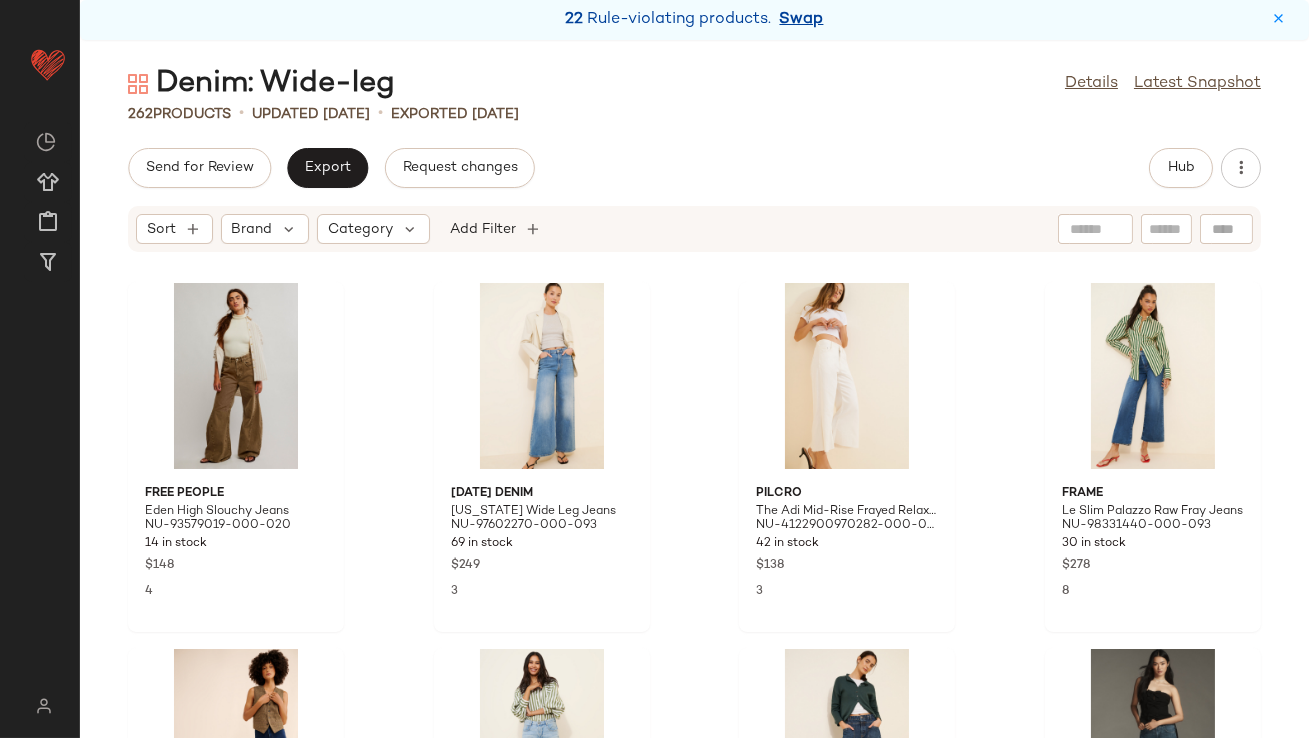 click on "Swap" at bounding box center (802, 20) 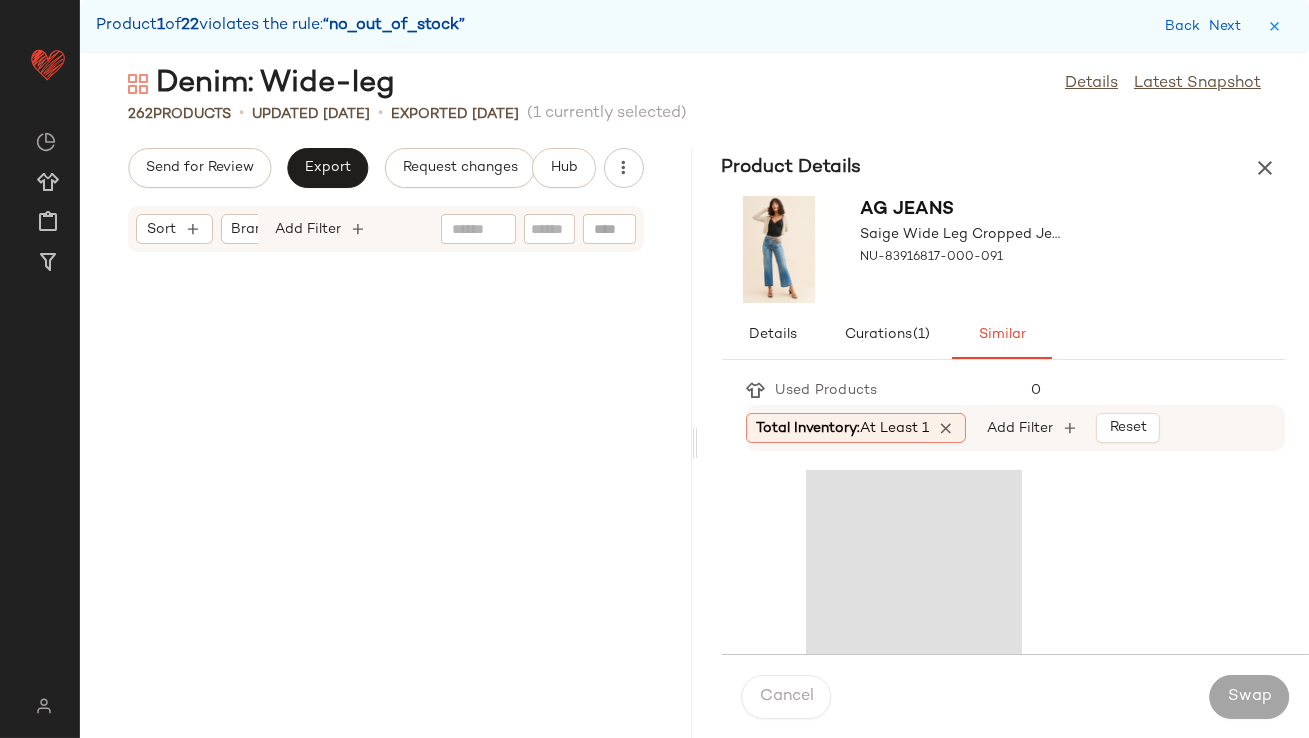 scroll, scrollTop: 2561, scrollLeft: 0, axis: vertical 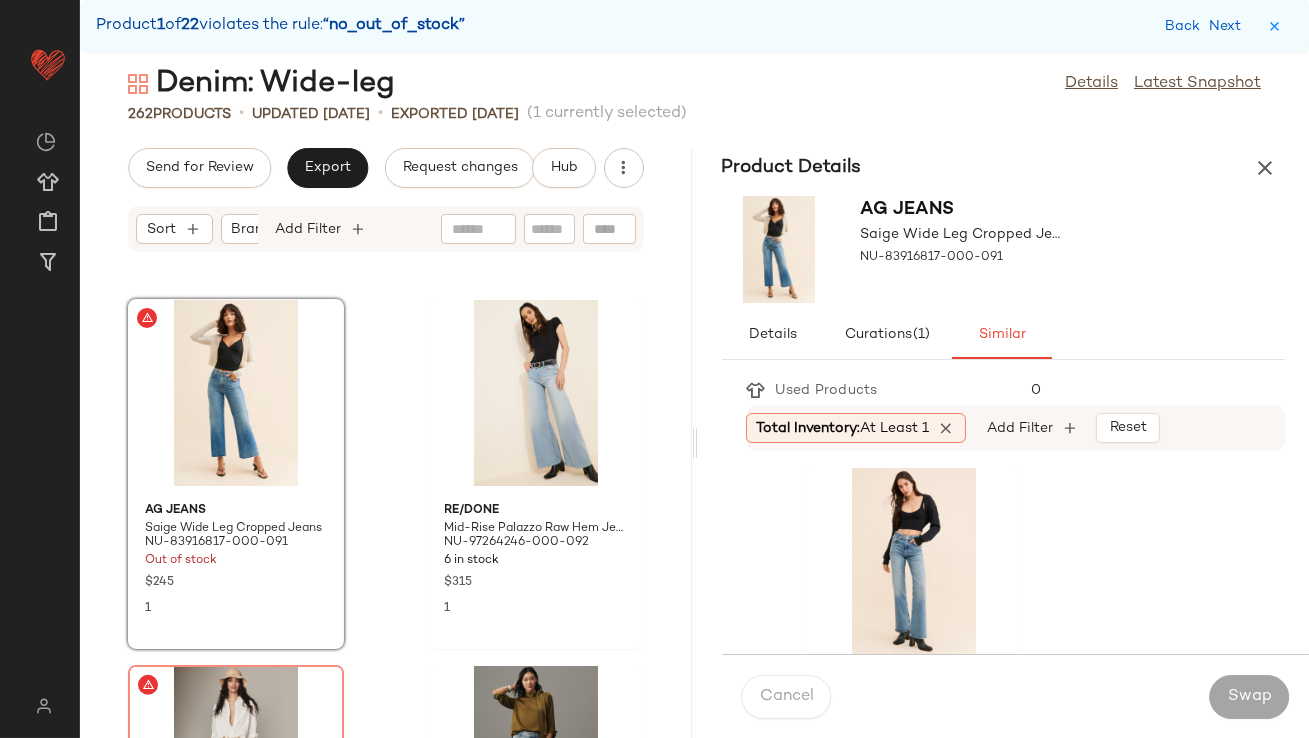 click on "Total Inventory:   At least 1" 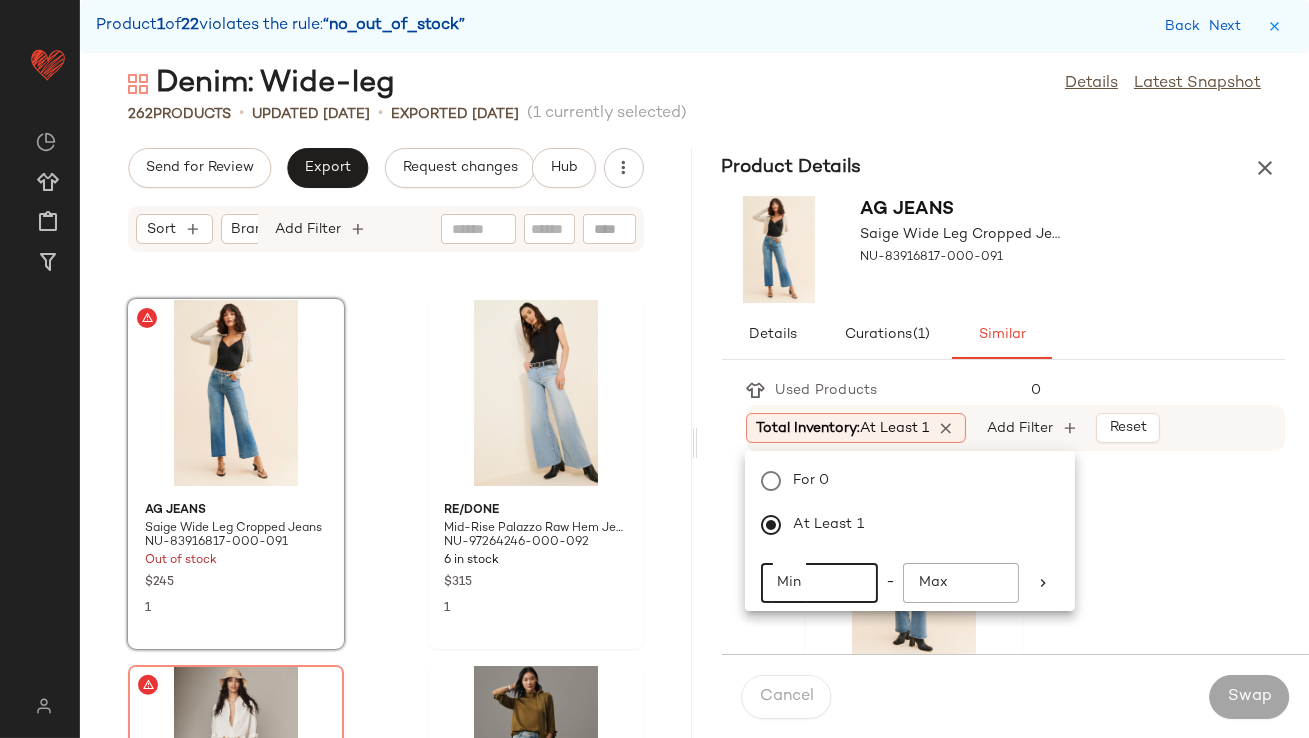 click on "Min" 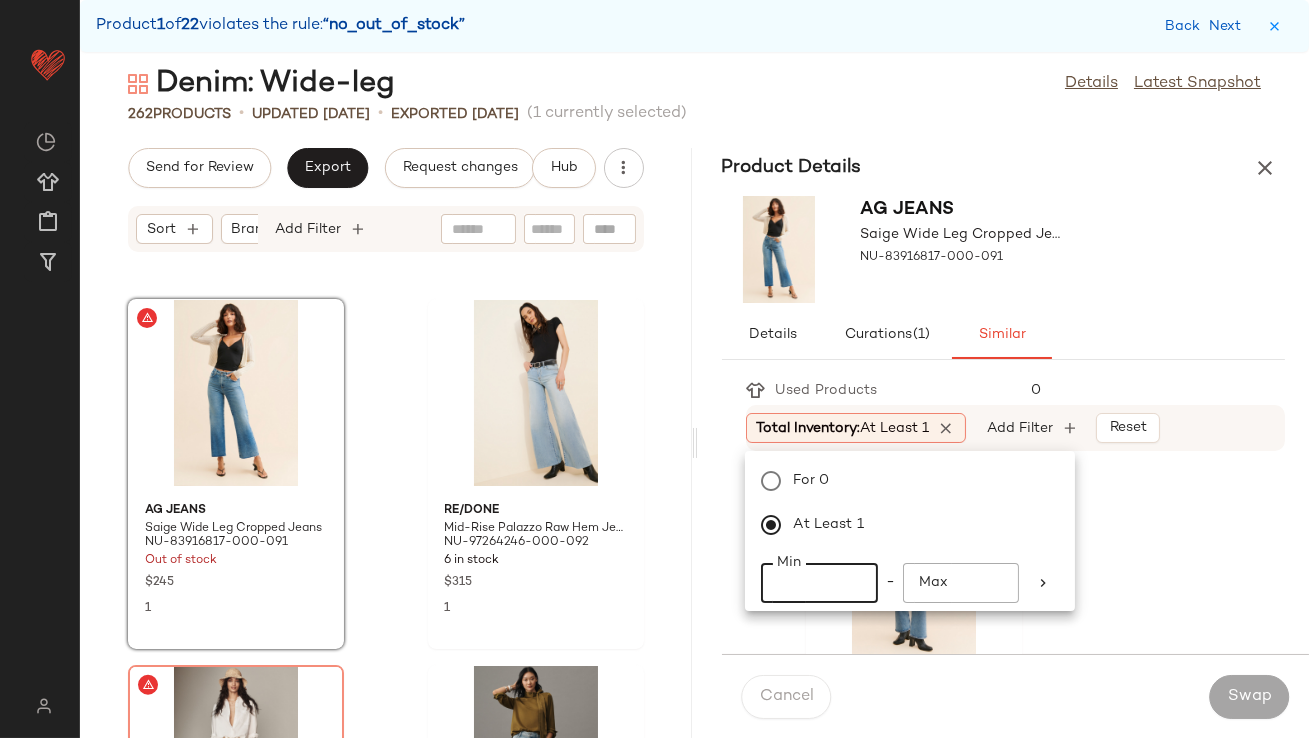 type on "**" 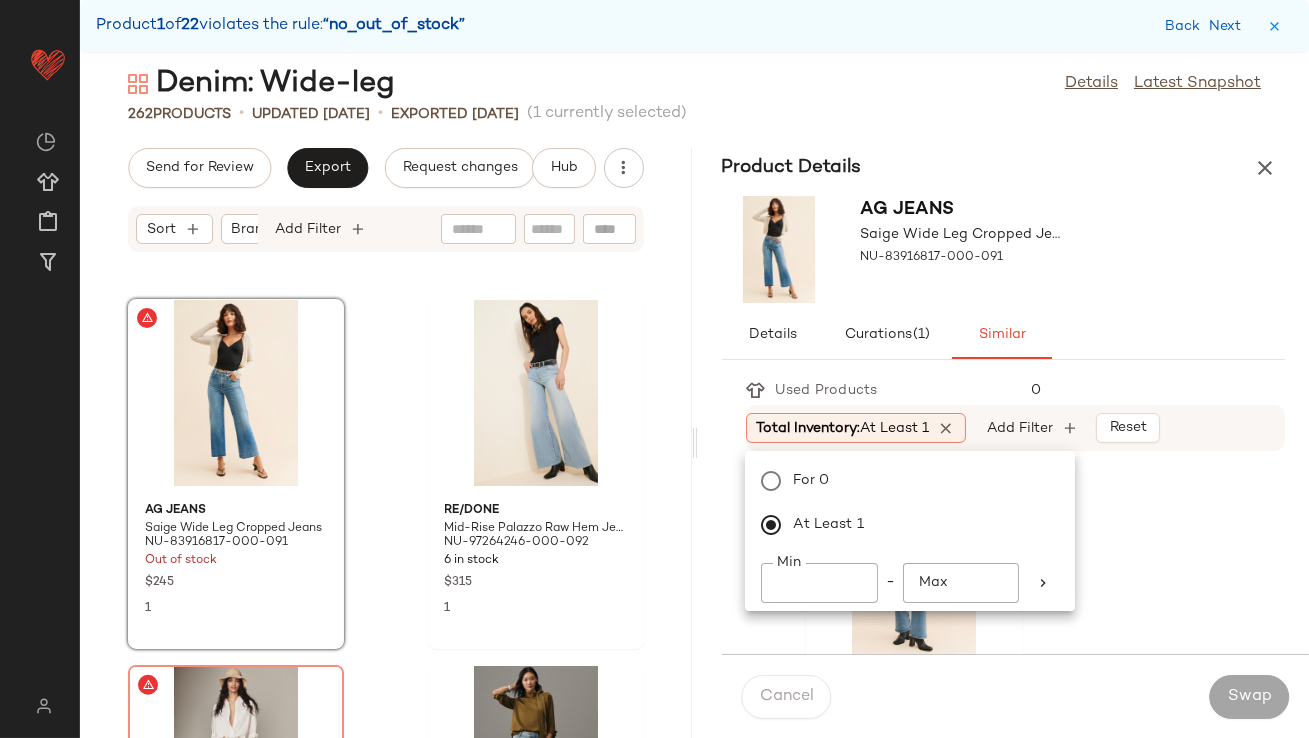 click on "Min ** Min  -  Max Max" 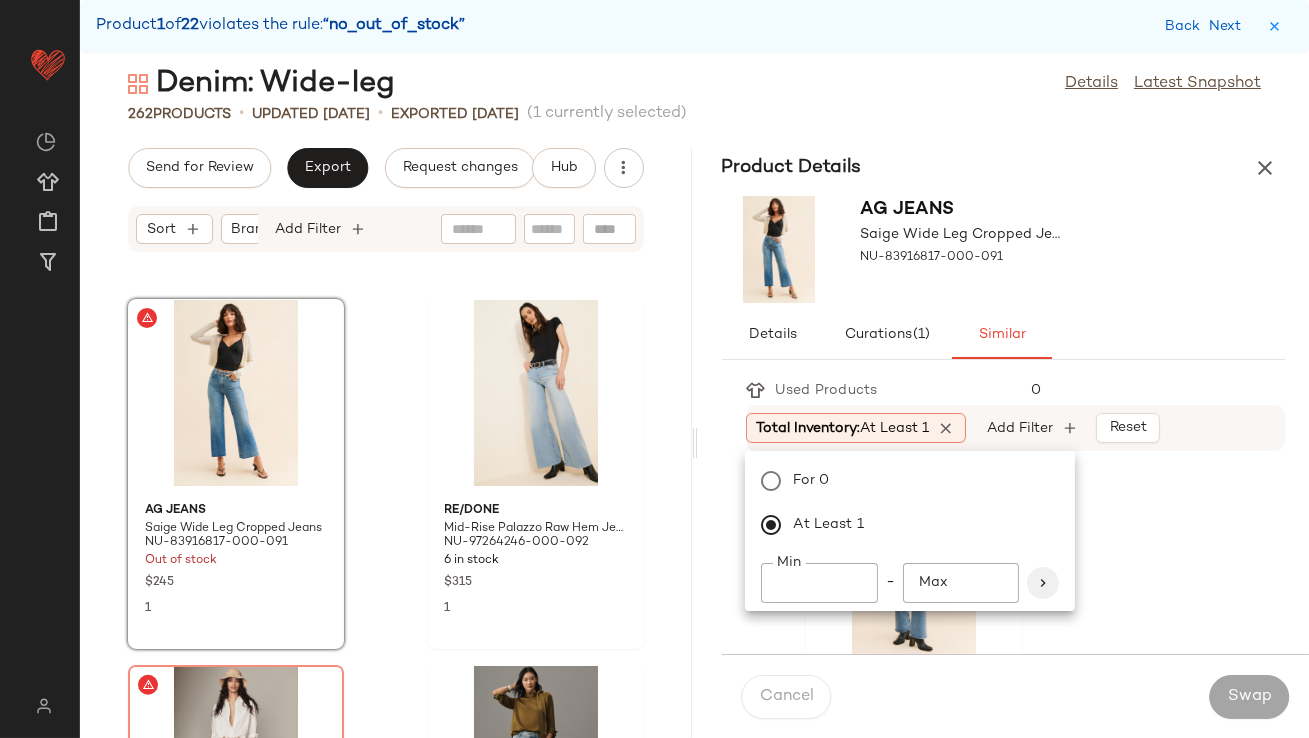 click at bounding box center (1043, 583) 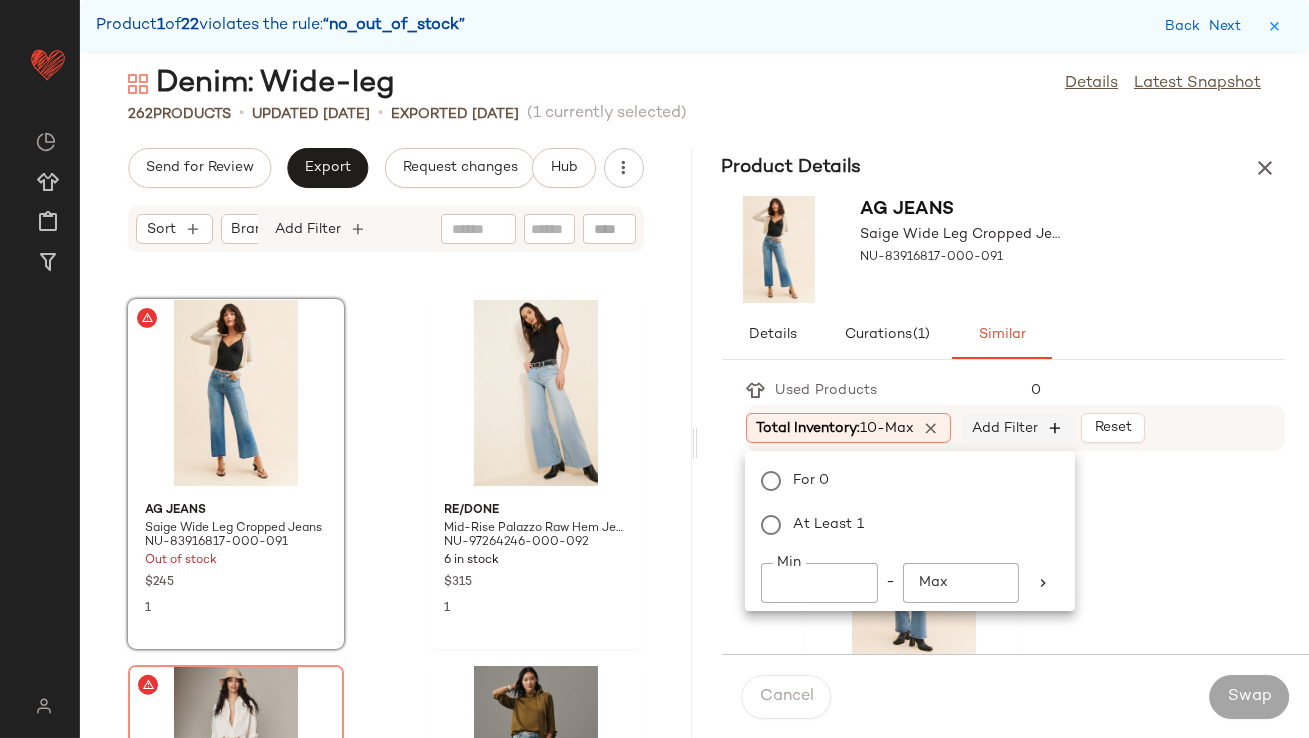 click at bounding box center [1055, 428] 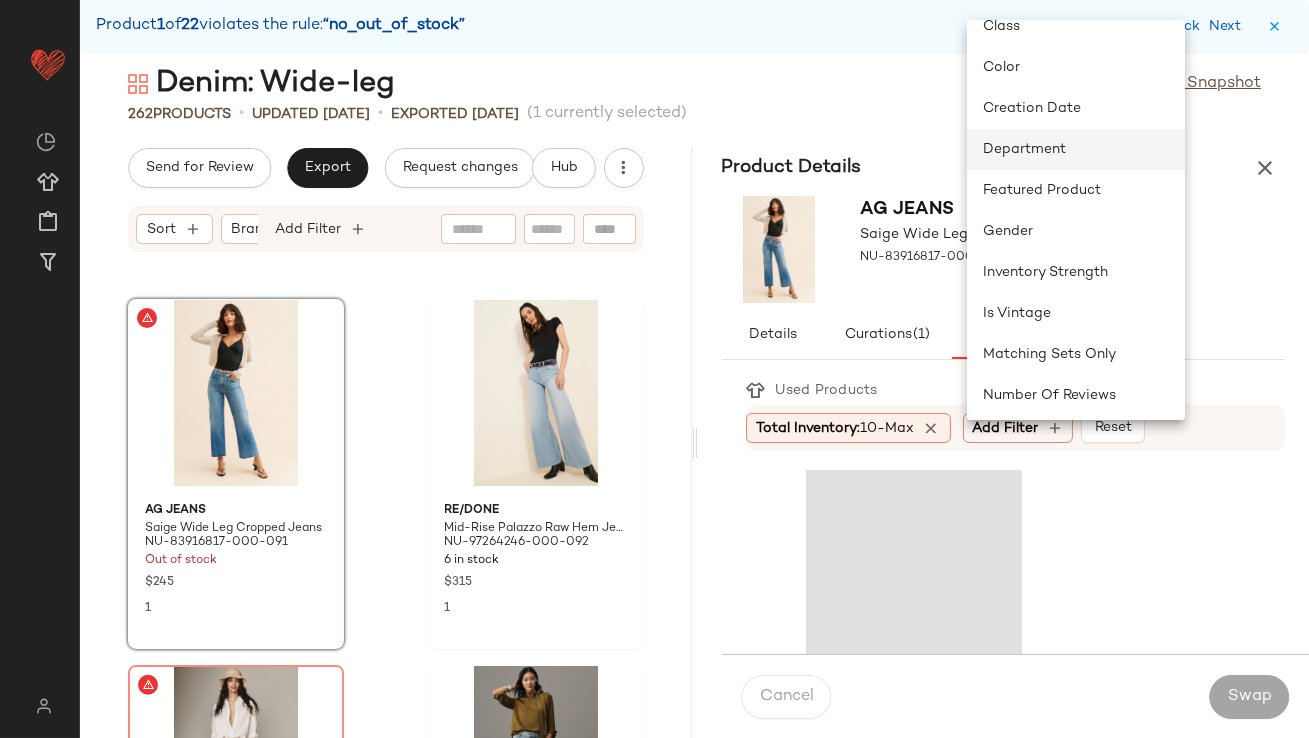 scroll, scrollTop: 476, scrollLeft: 0, axis: vertical 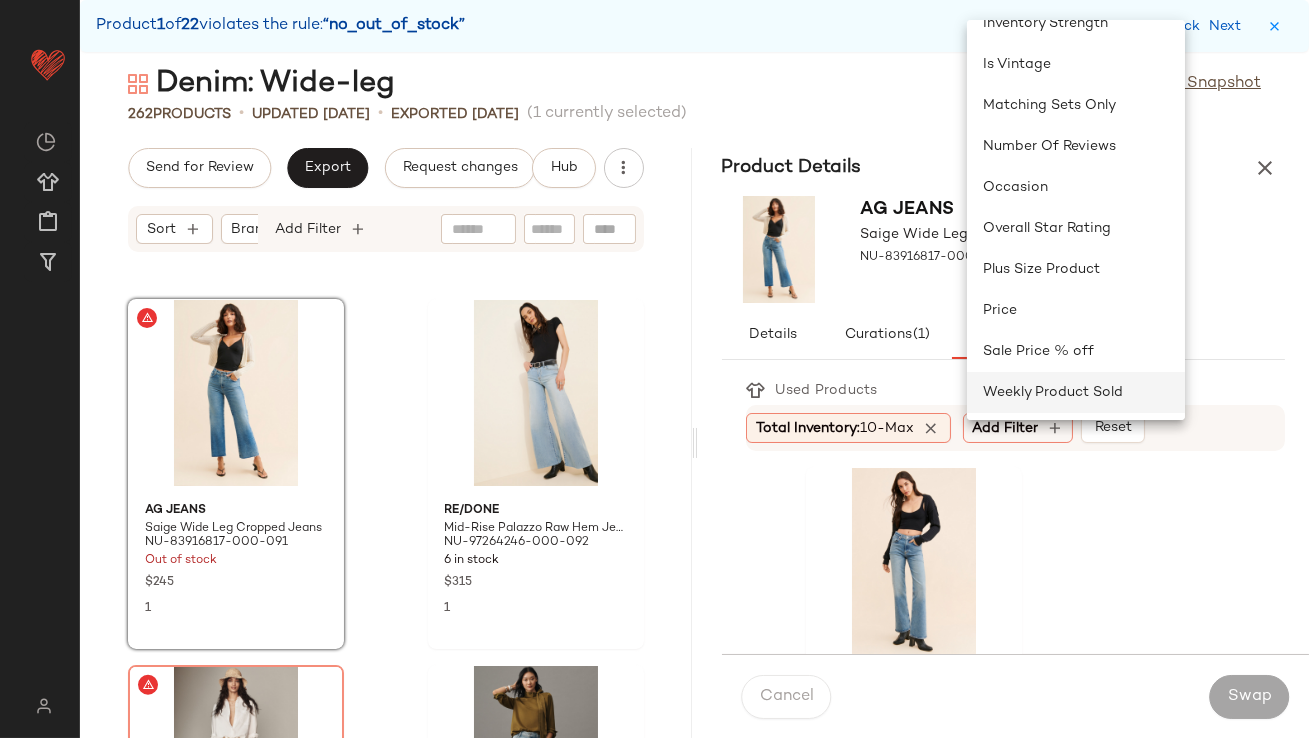 click on "Weekly Product Sold" 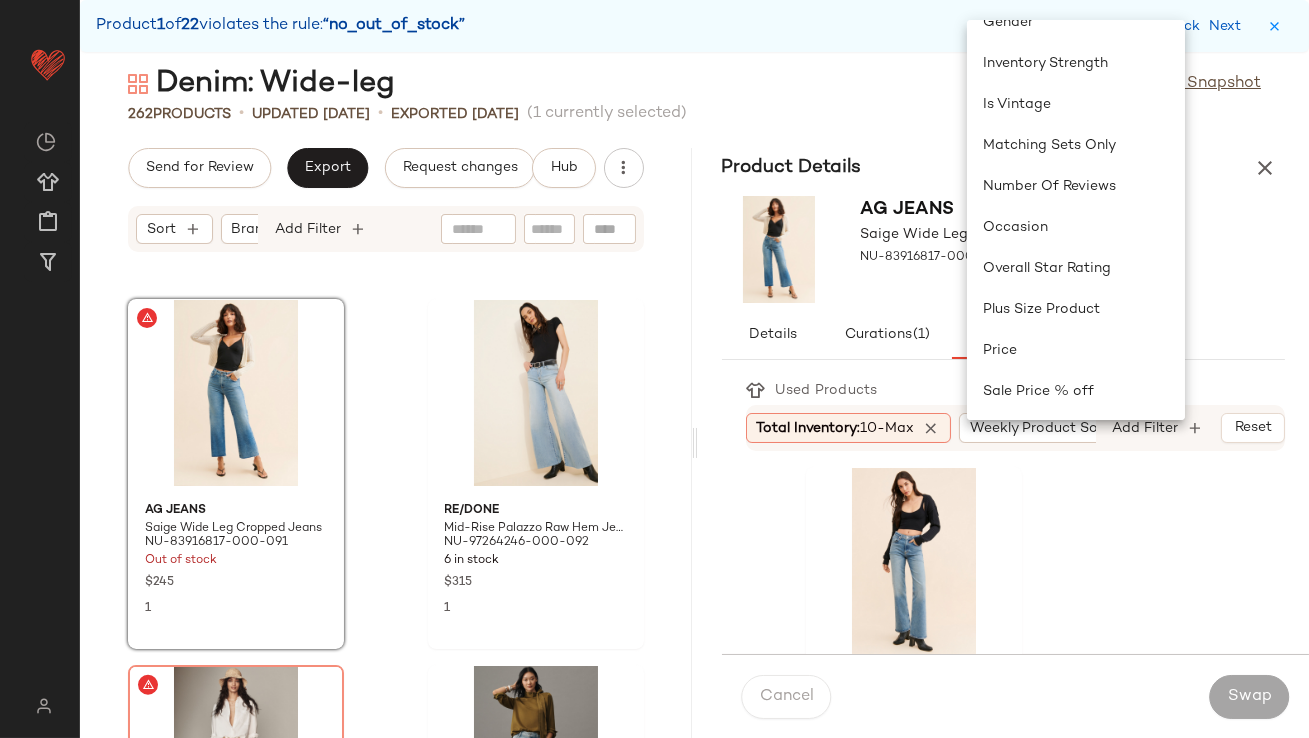 scroll, scrollTop: 435, scrollLeft: 0, axis: vertical 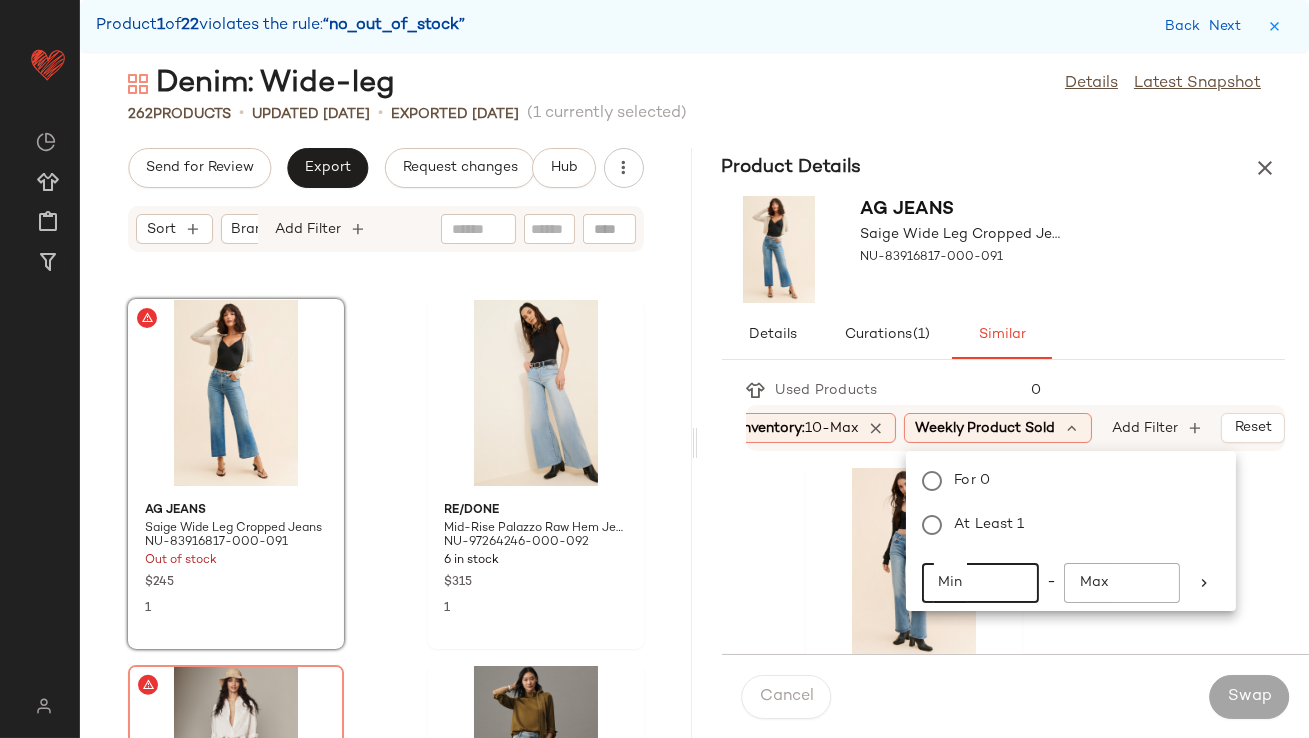click on "Min" 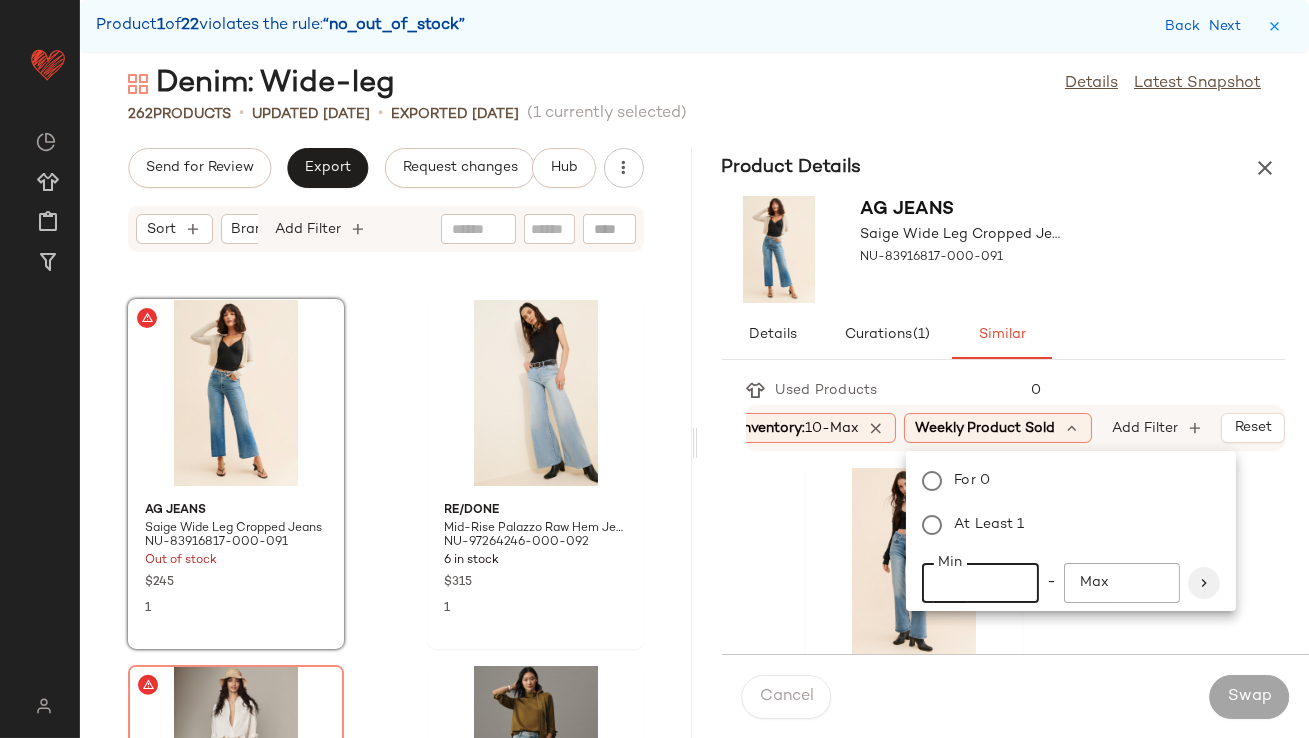 type on "**" 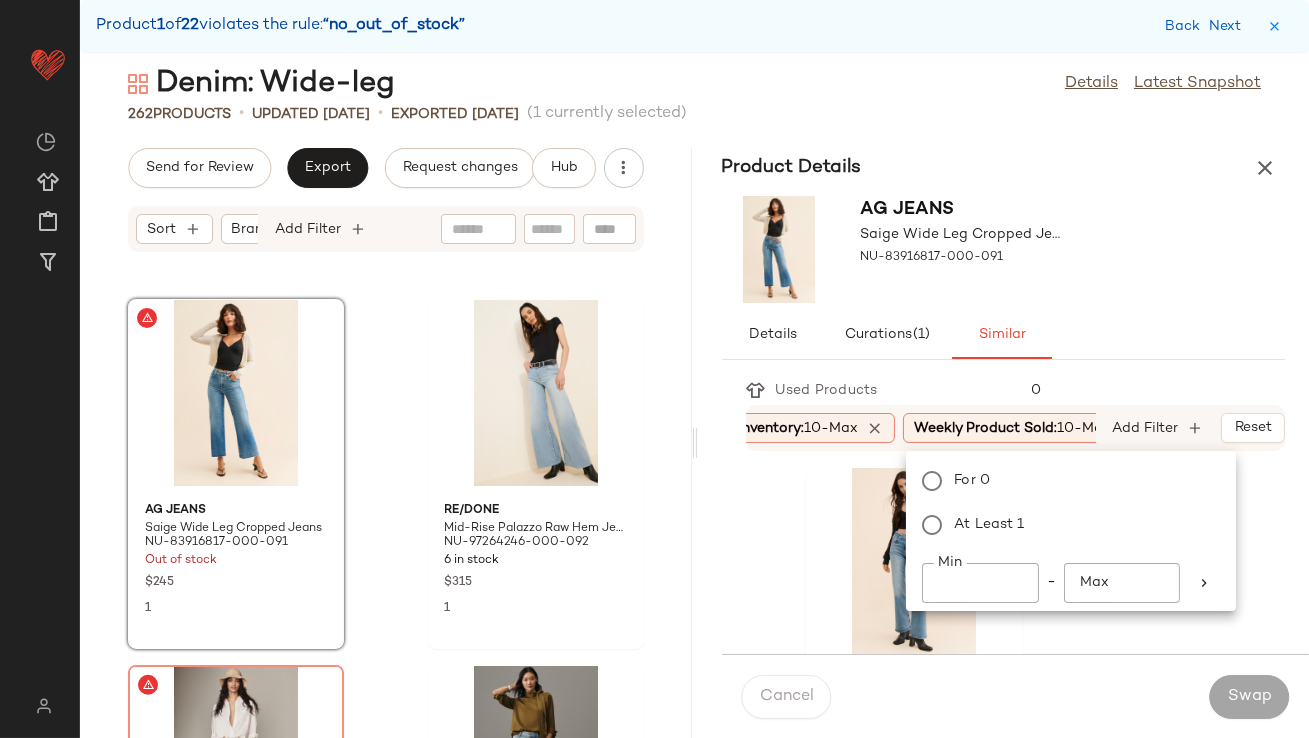 click on "Details   Curations  (1)  Similar" at bounding box center [1004, 335] 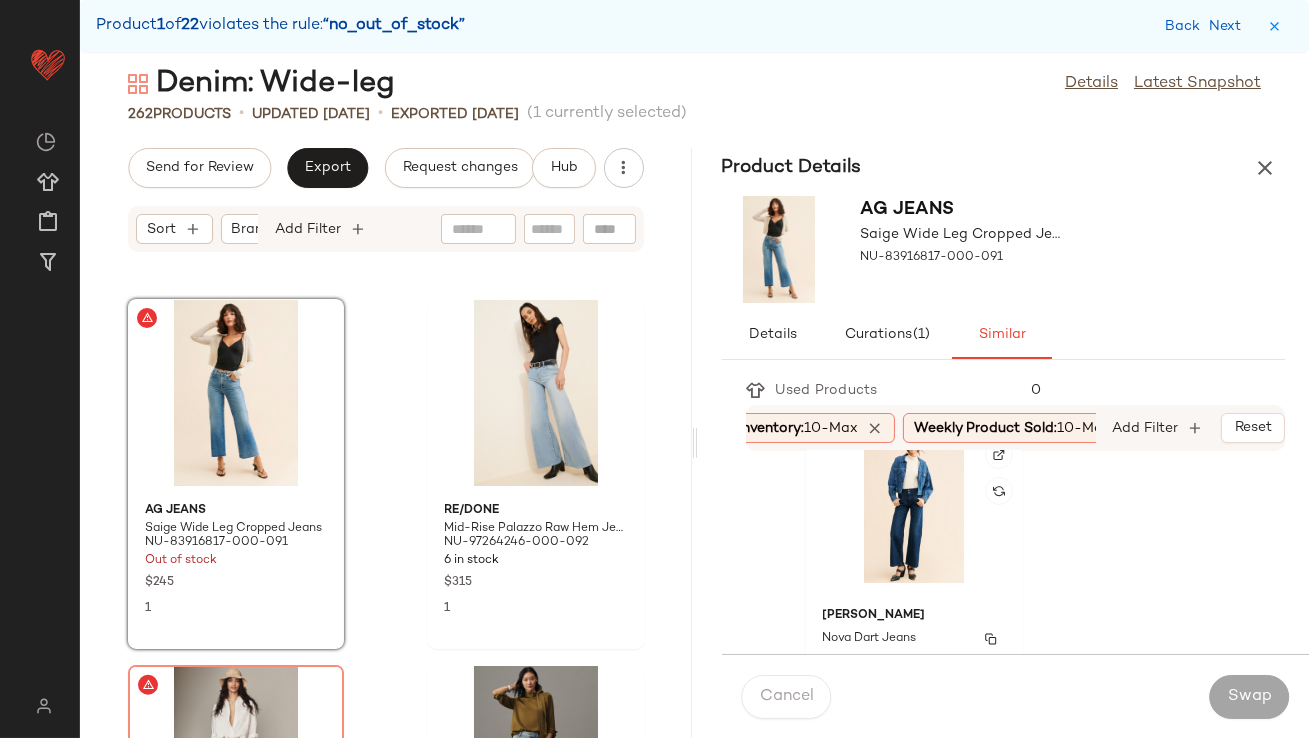 scroll, scrollTop: 393, scrollLeft: 0, axis: vertical 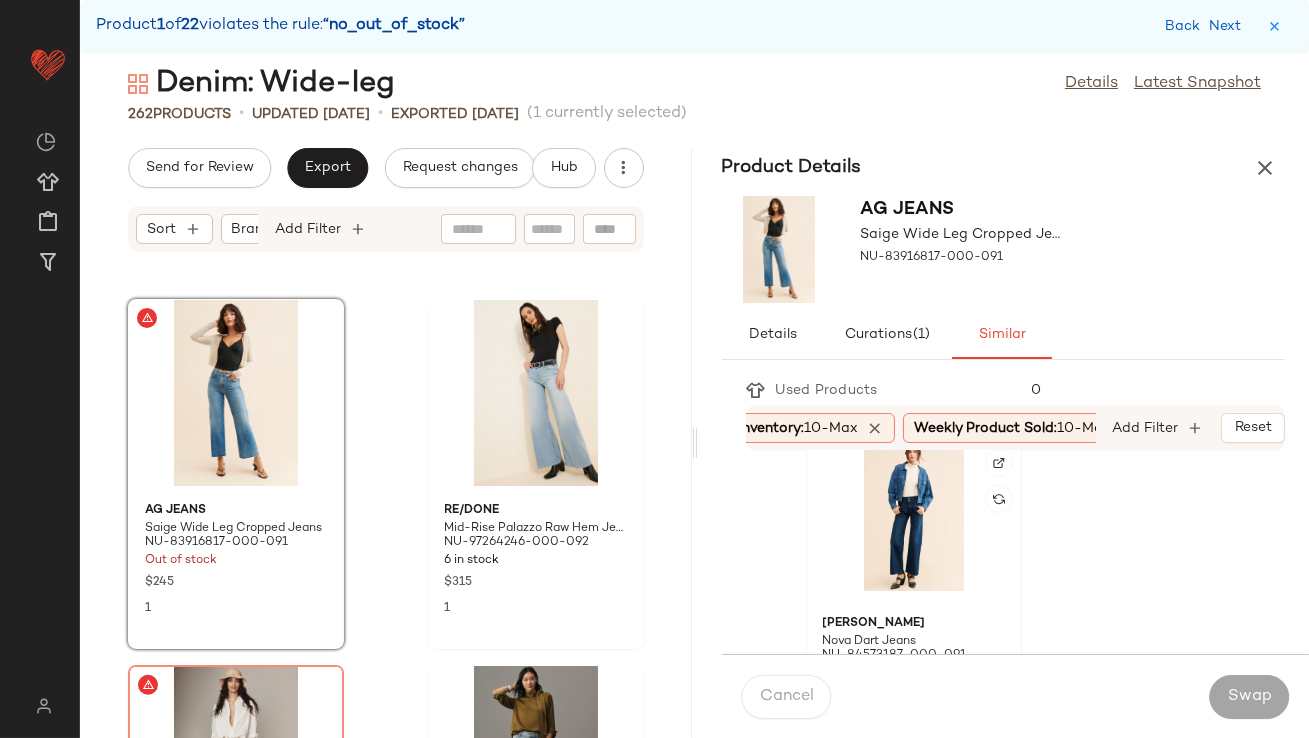 click 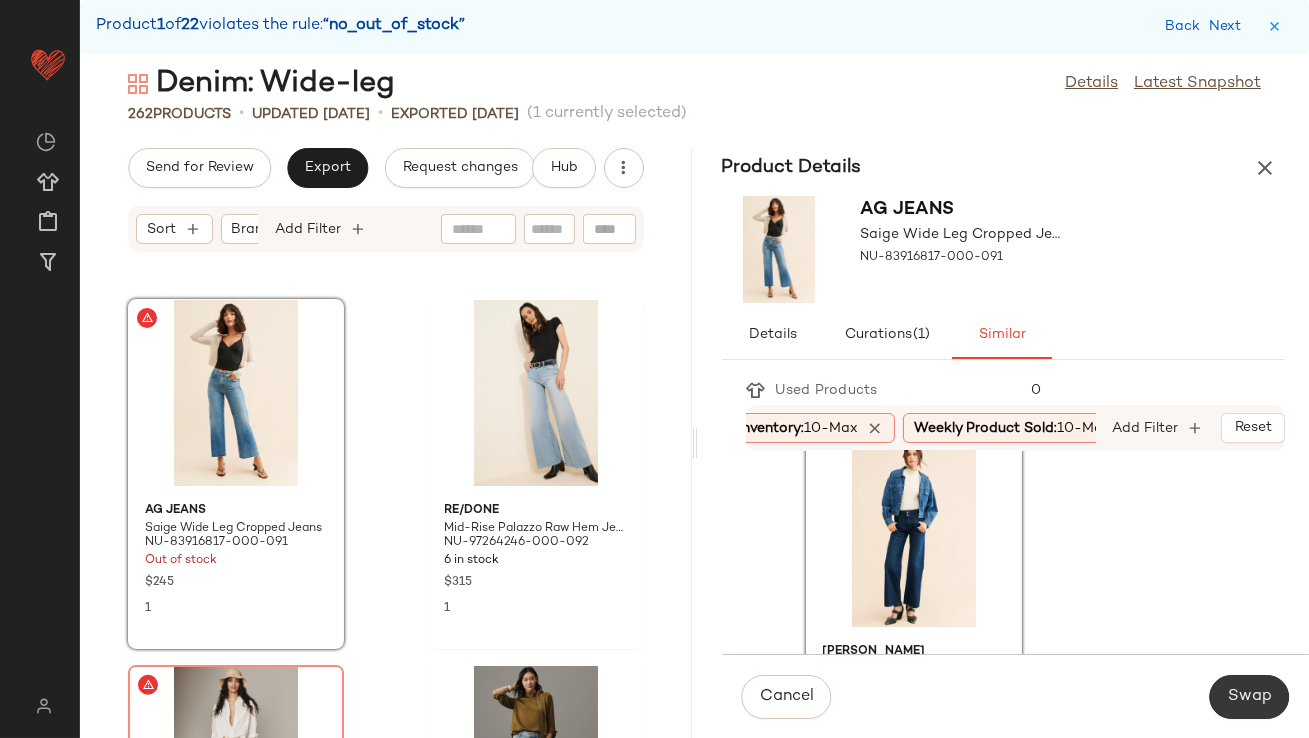 click on "Swap" at bounding box center [1249, 697] 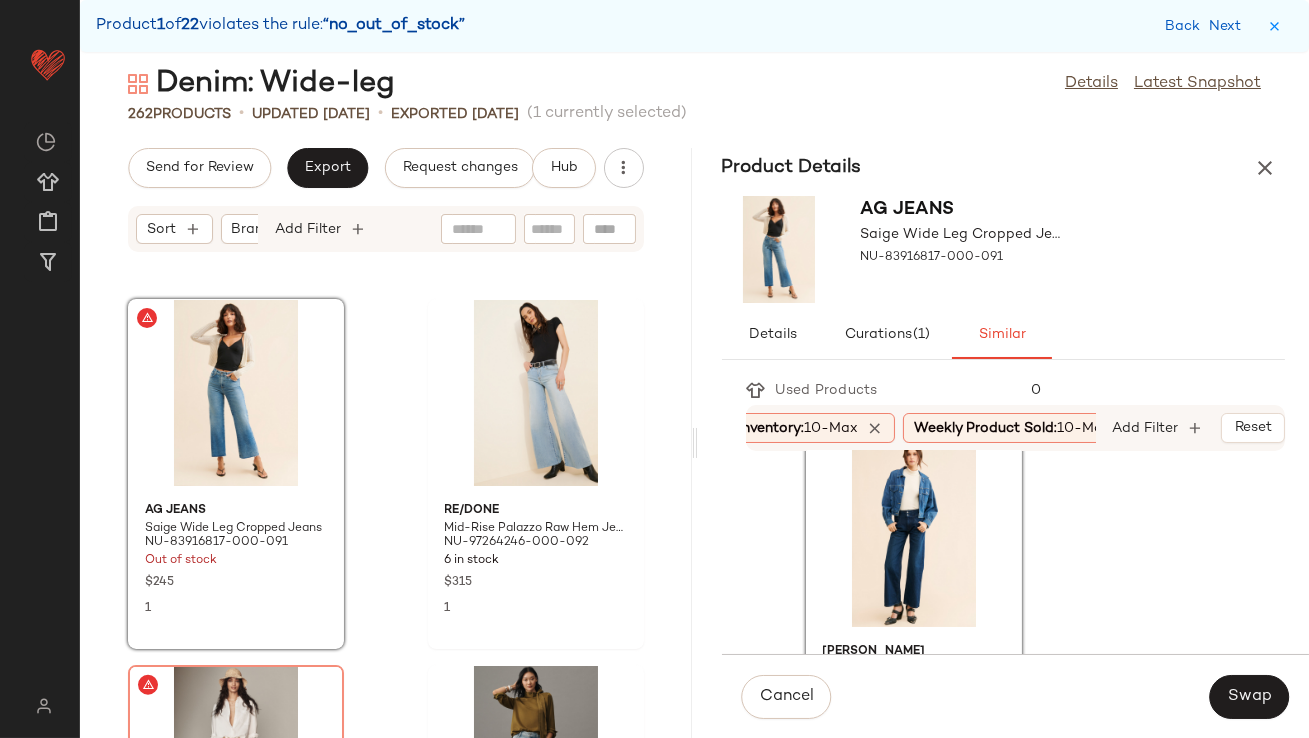scroll, scrollTop: 2928, scrollLeft: 0, axis: vertical 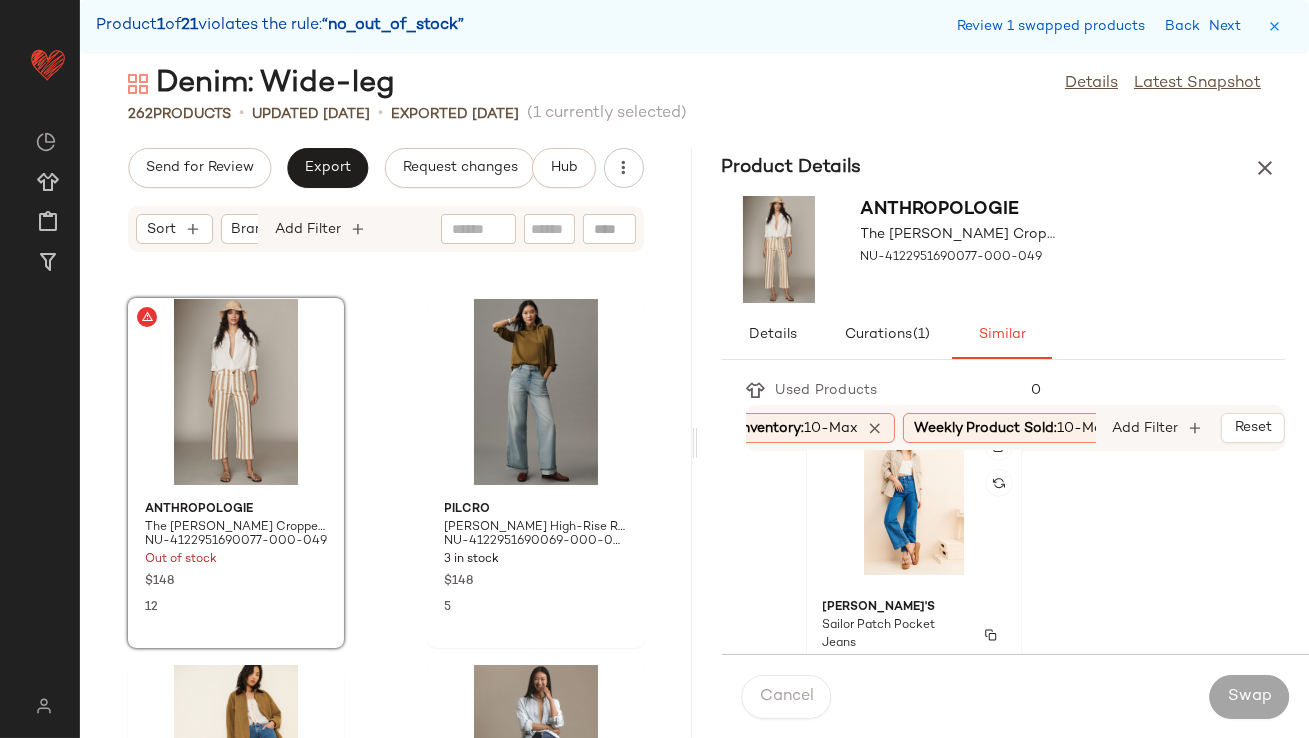 click on "Rolla's Sailor Patch Pocket Jeans NU-65917064-000-093 25 in stock $129 8" 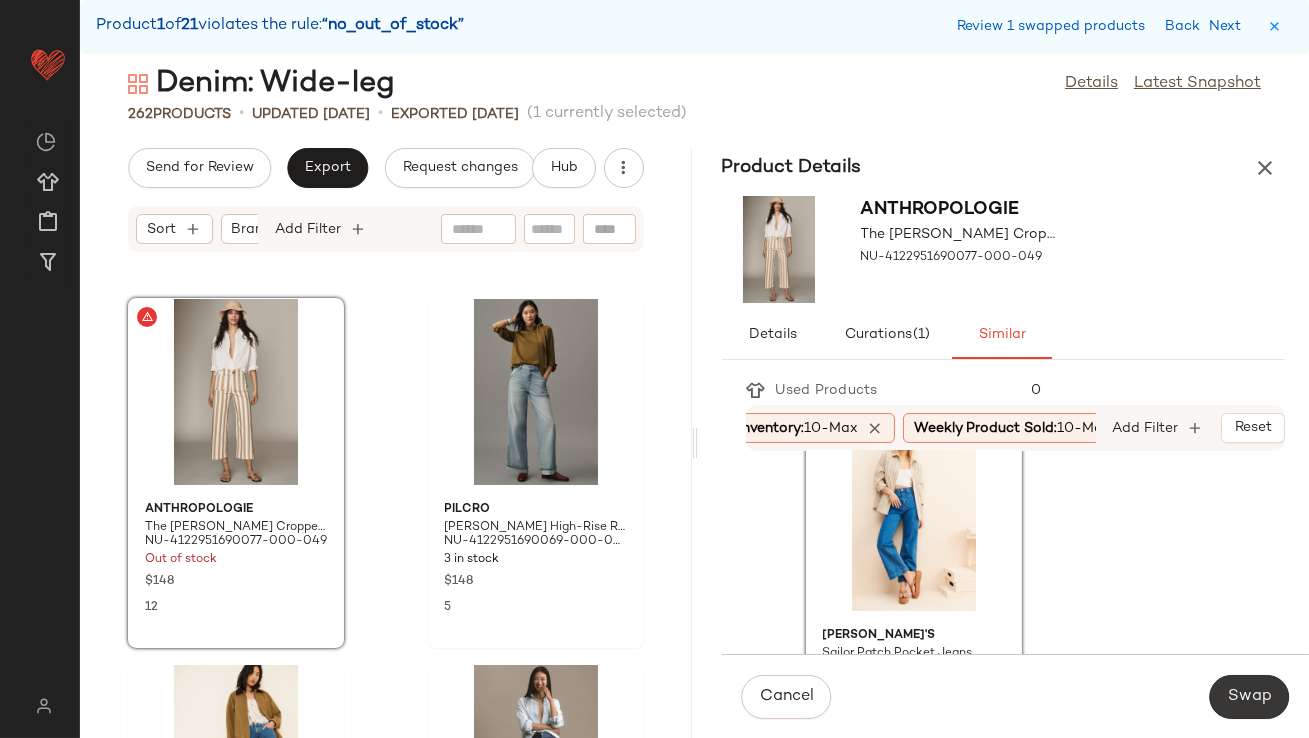 click on "Swap" 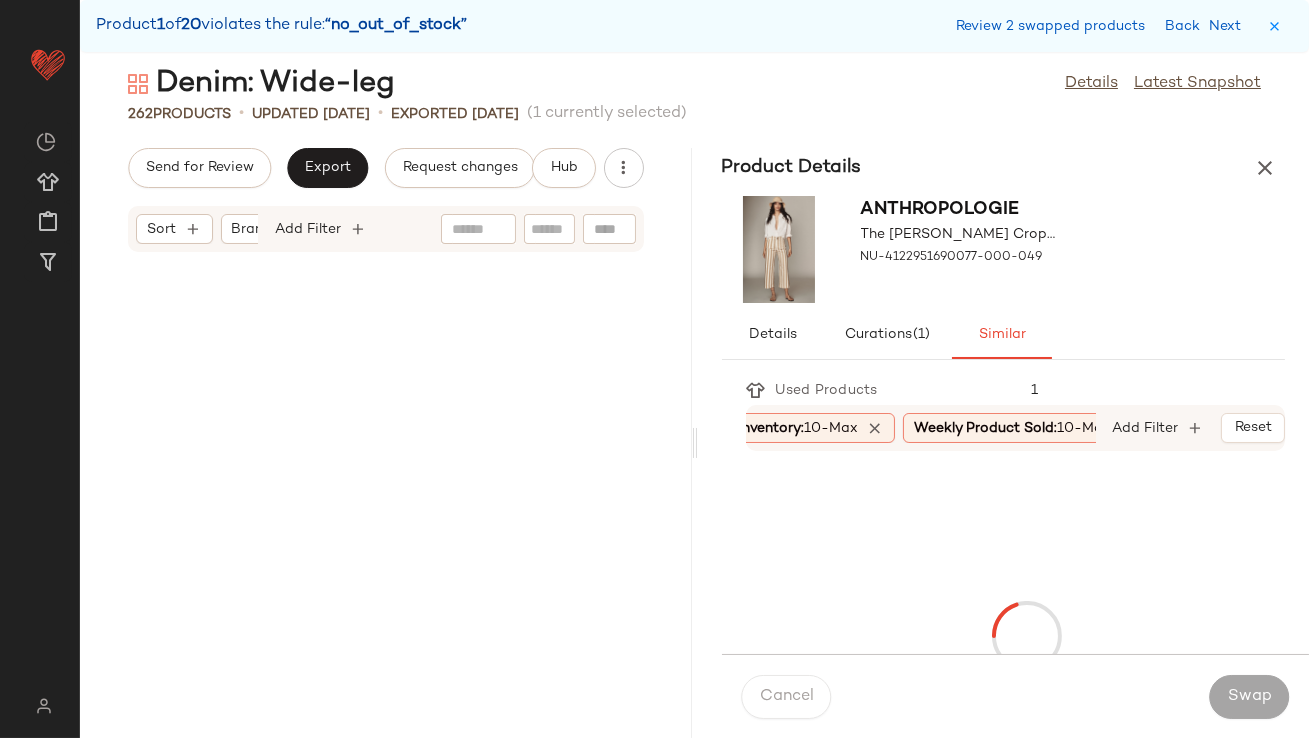 scroll, scrollTop: 3660, scrollLeft: 0, axis: vertical 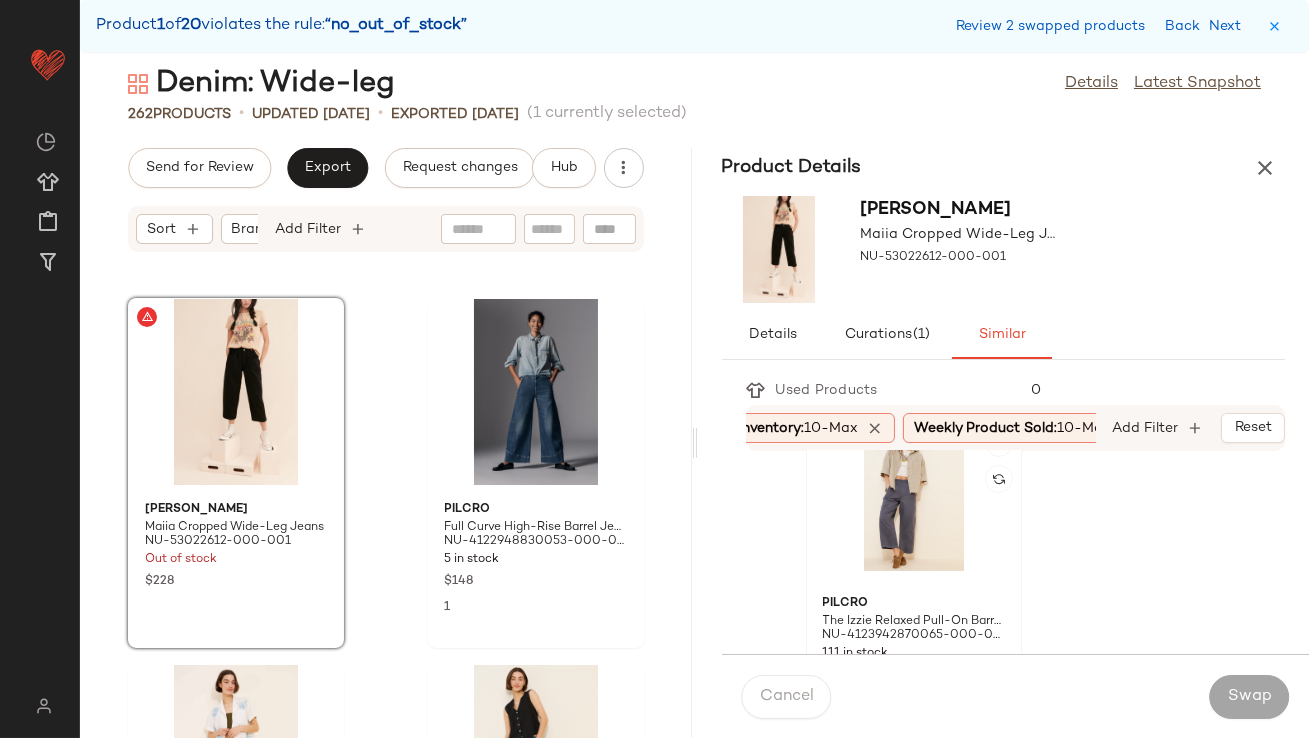 click 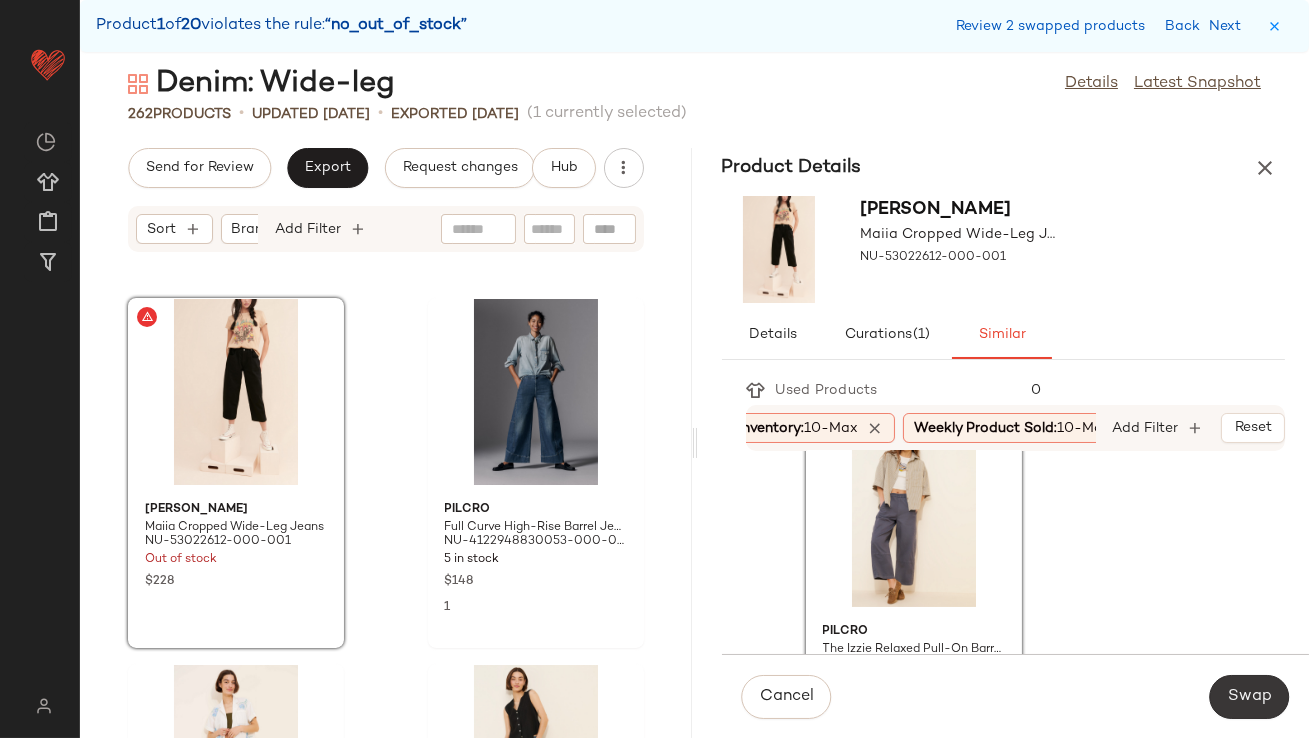 click on "Swap" 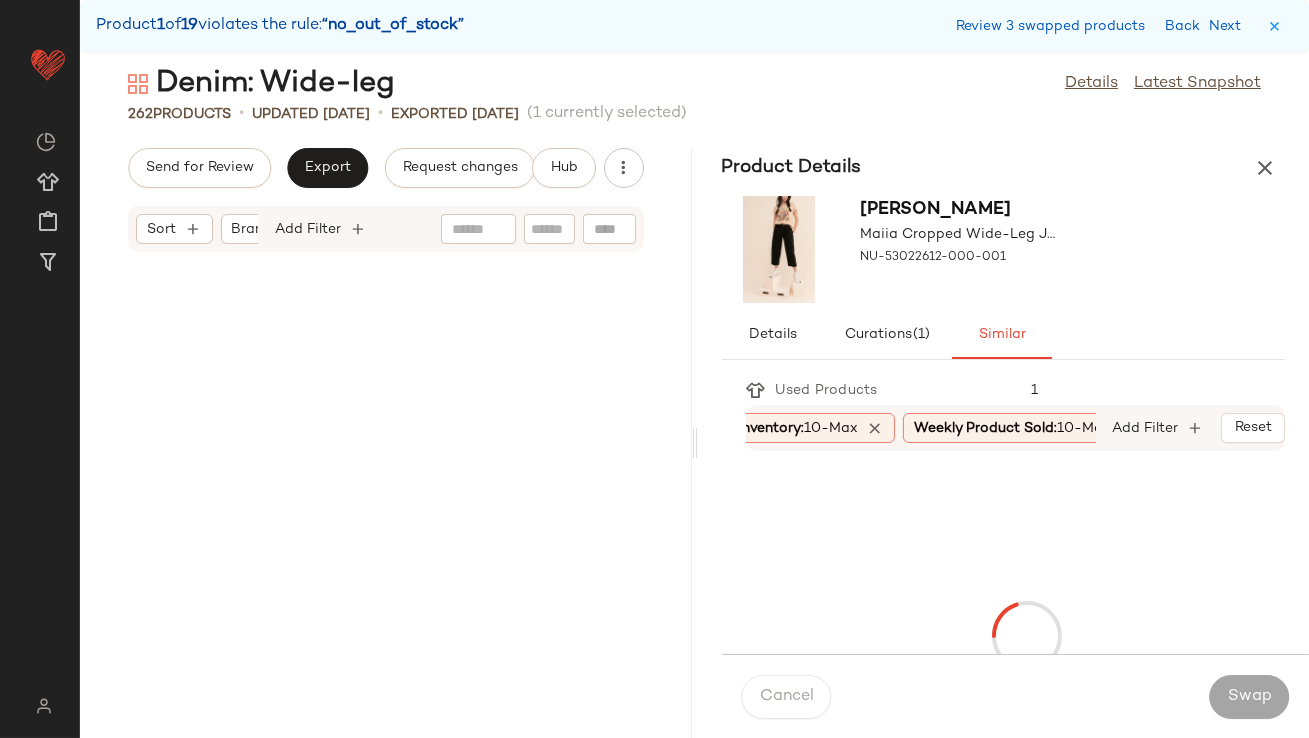 scroll, scrollTop: 5490, scrollLeft: 0, axis: vertical 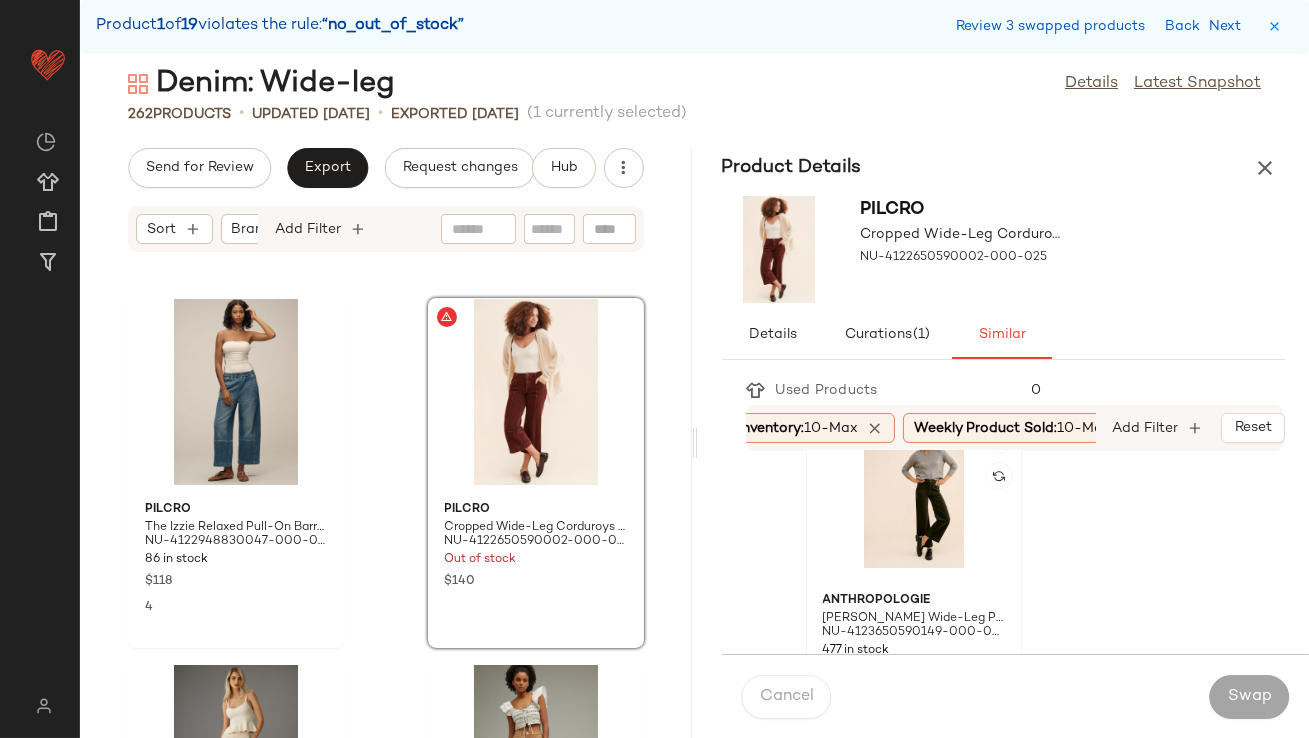 click 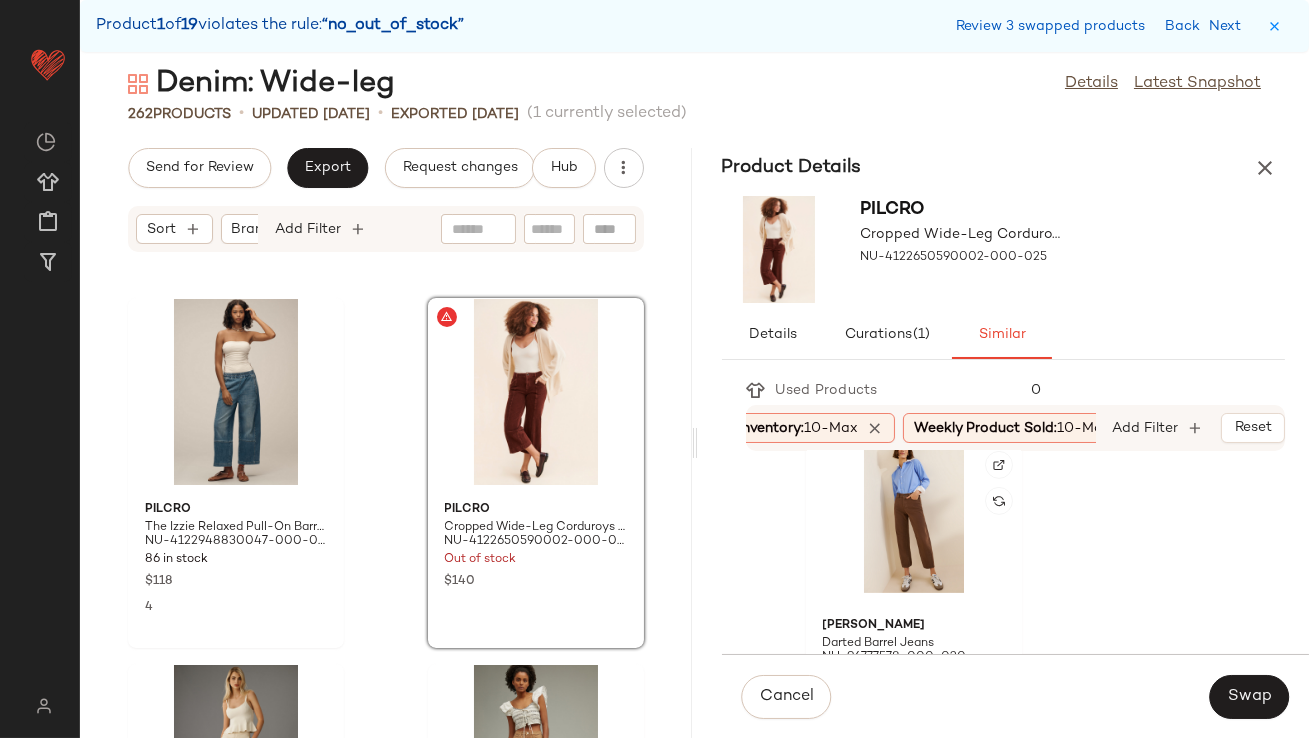 scroll, scrollTop: 1483, scrollLeft: 0, axis: vertical 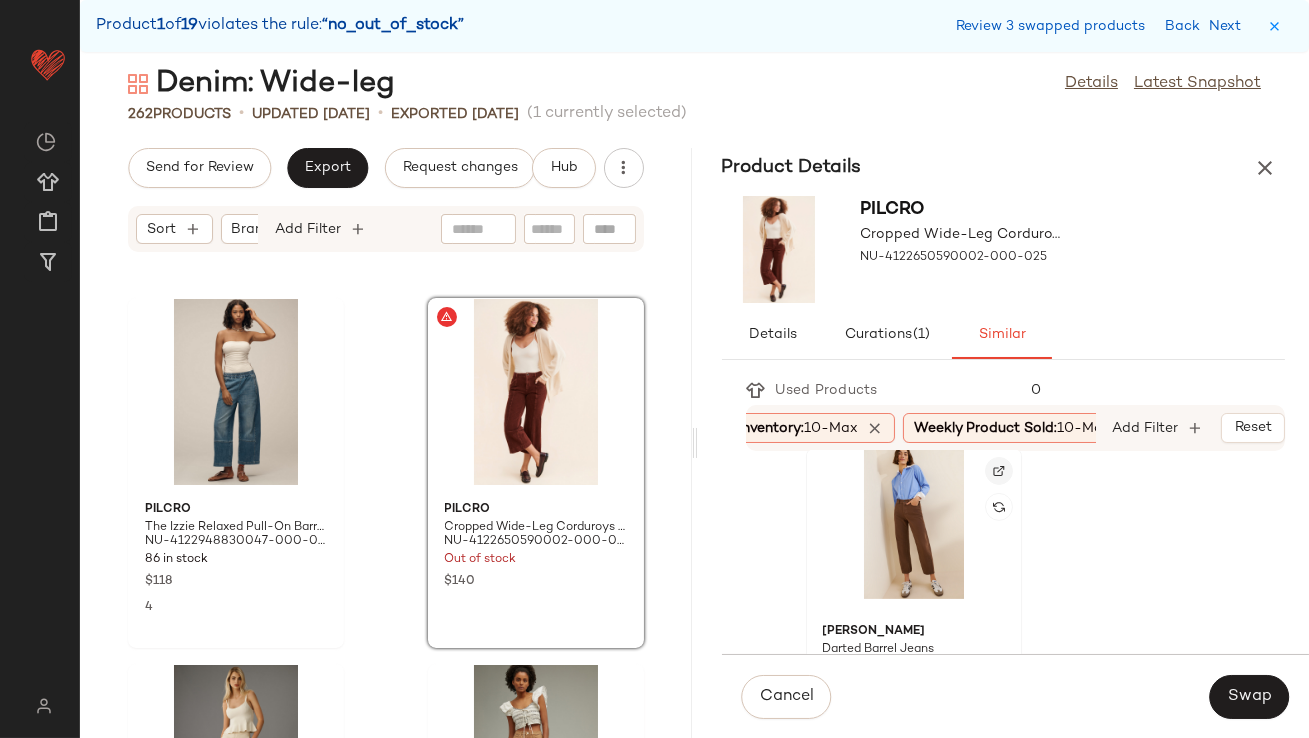 click 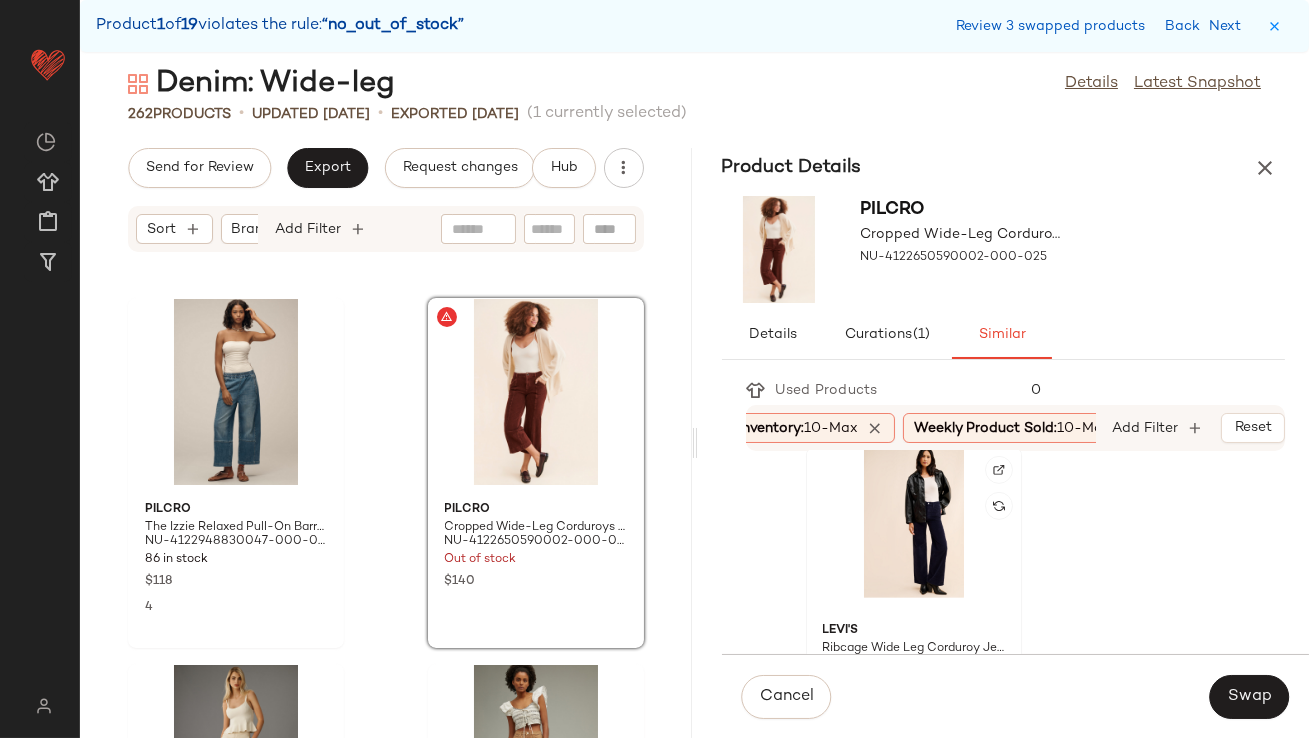scroll, scrollTop: 1849, scrollLeft: 0, axis: vertical 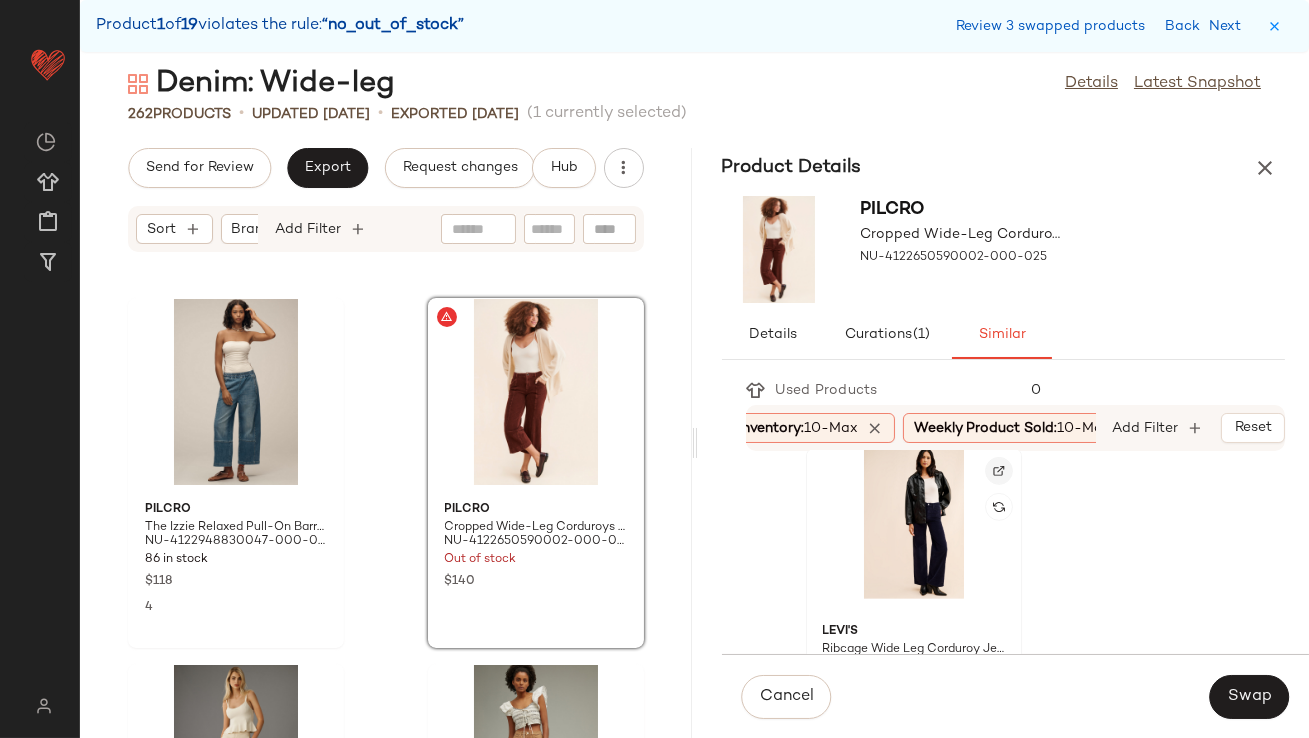 click 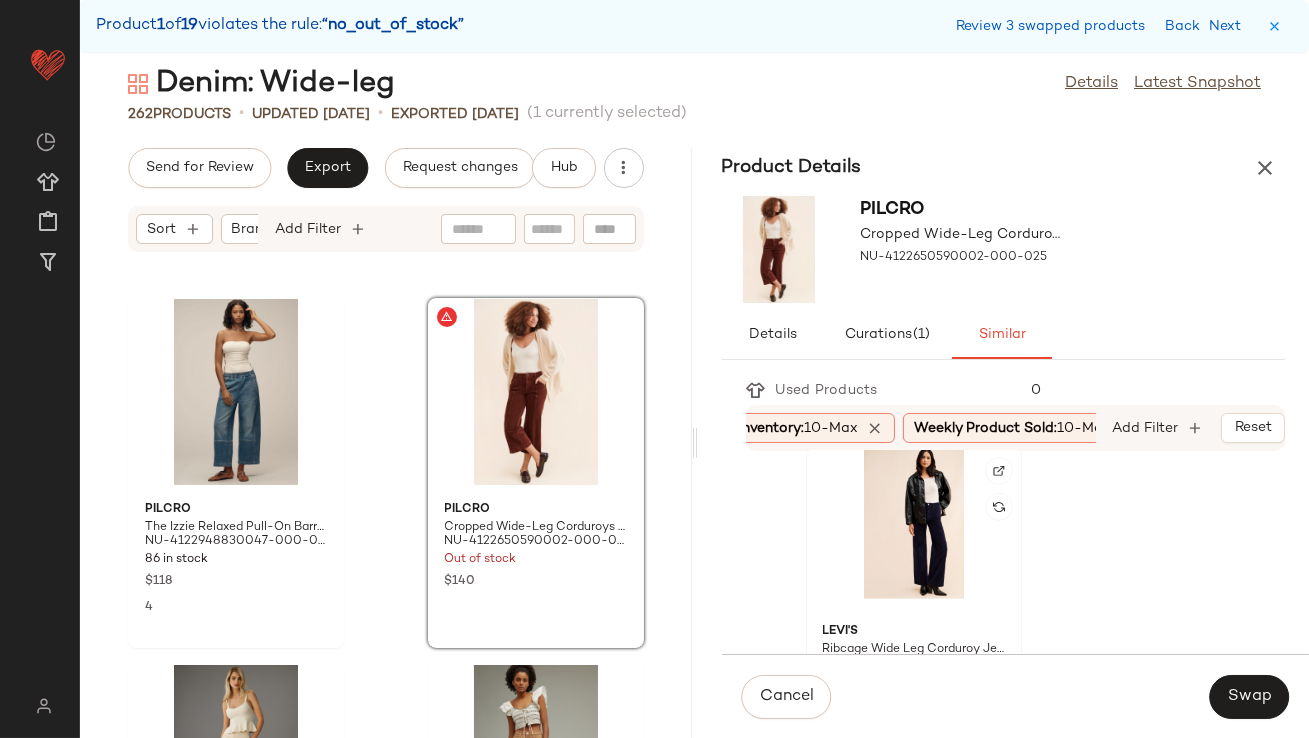 click 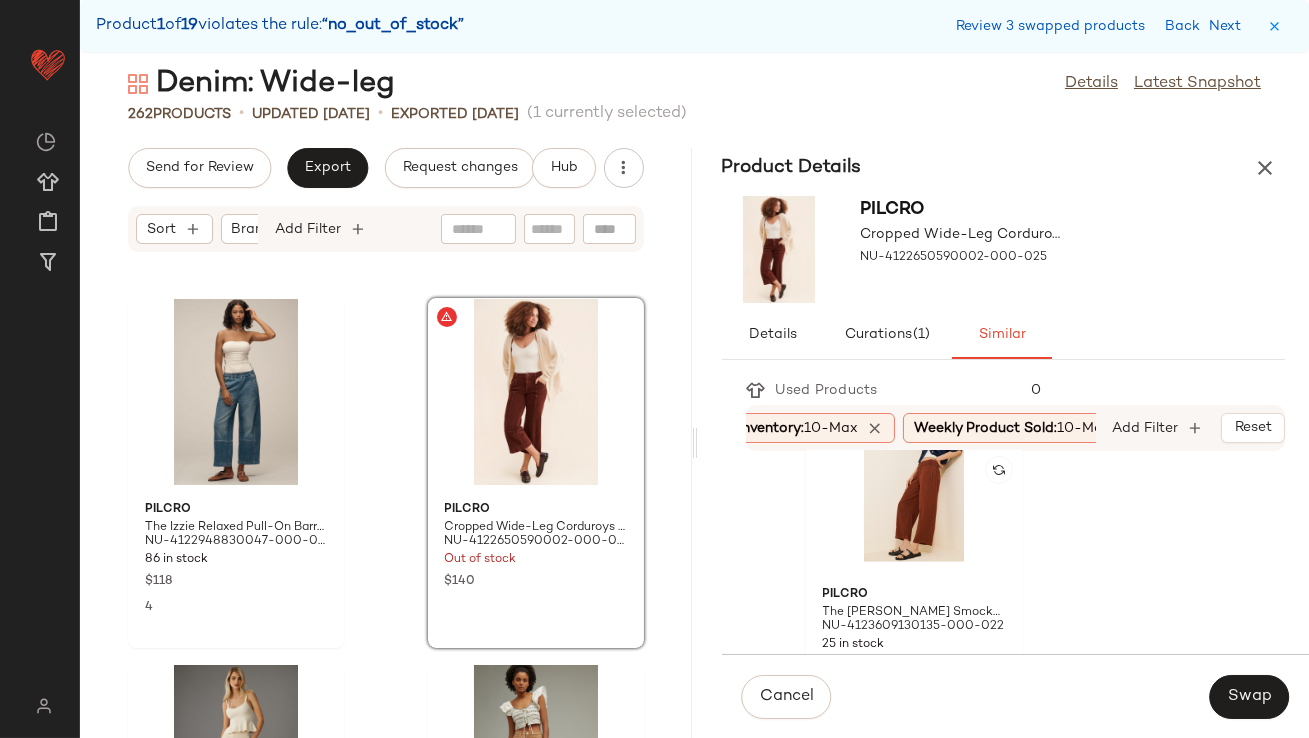 scroll, scrollTop: 3330, scrollLeft: 0, axis: vertical 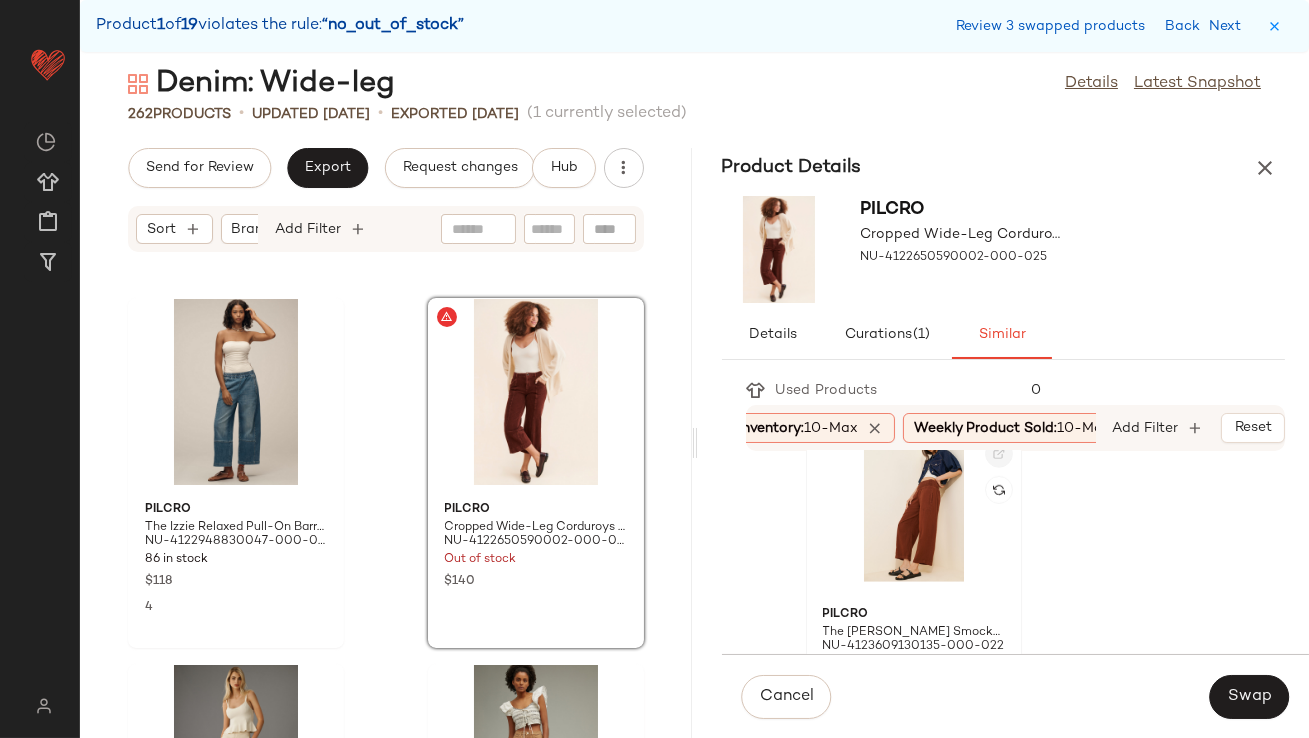 click 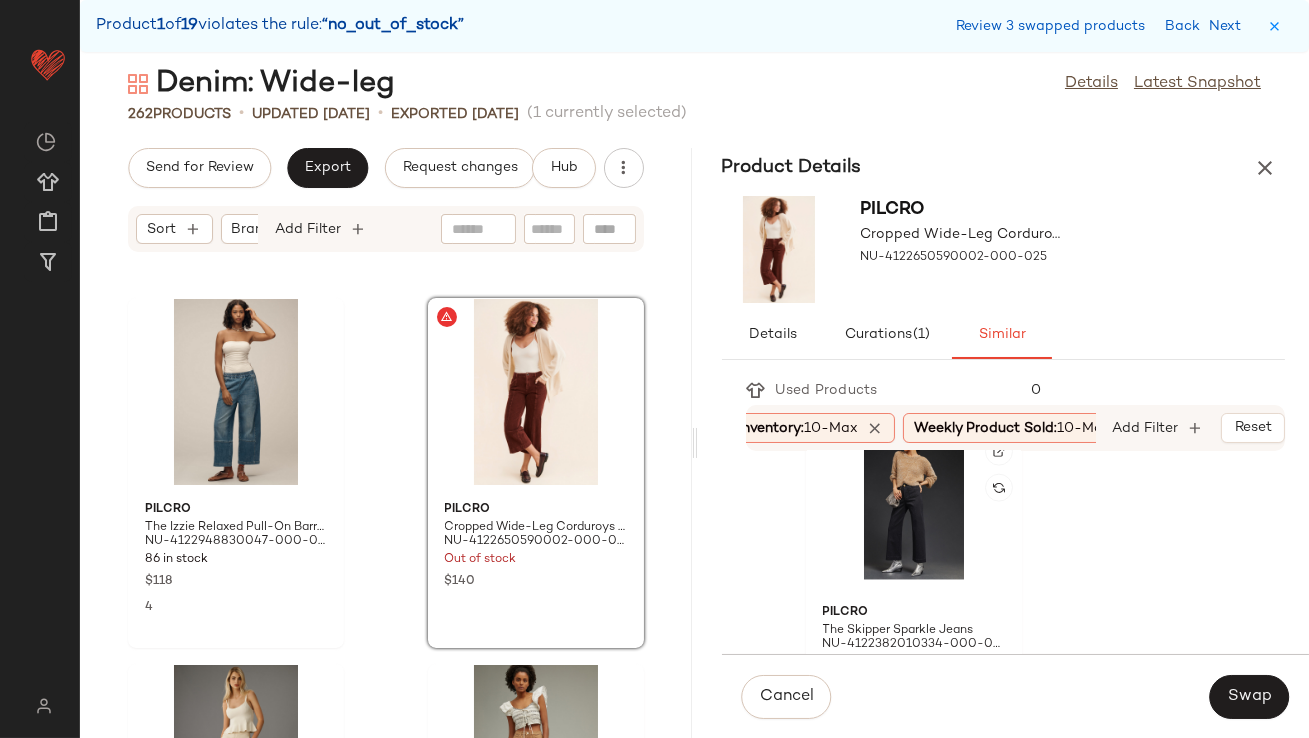 scroll, scrollTop: 5160, scrollLeft: 0, axis: vertical 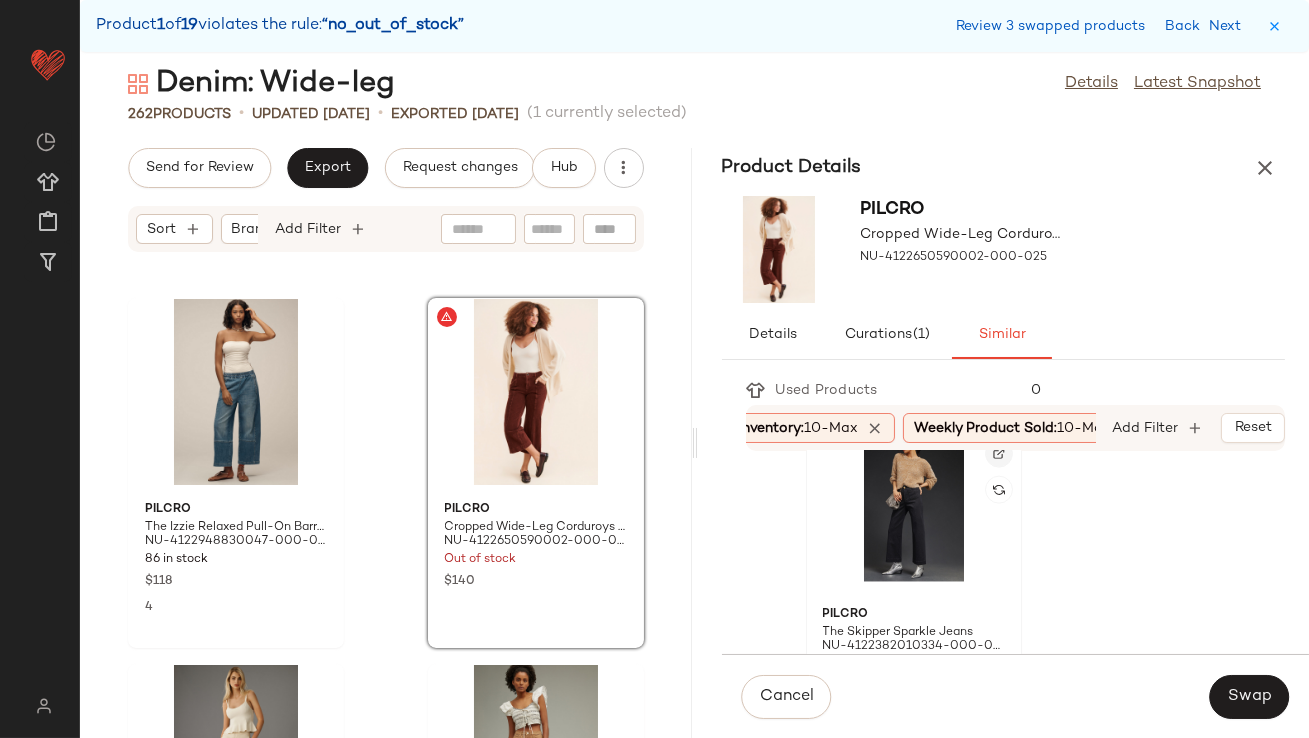 click 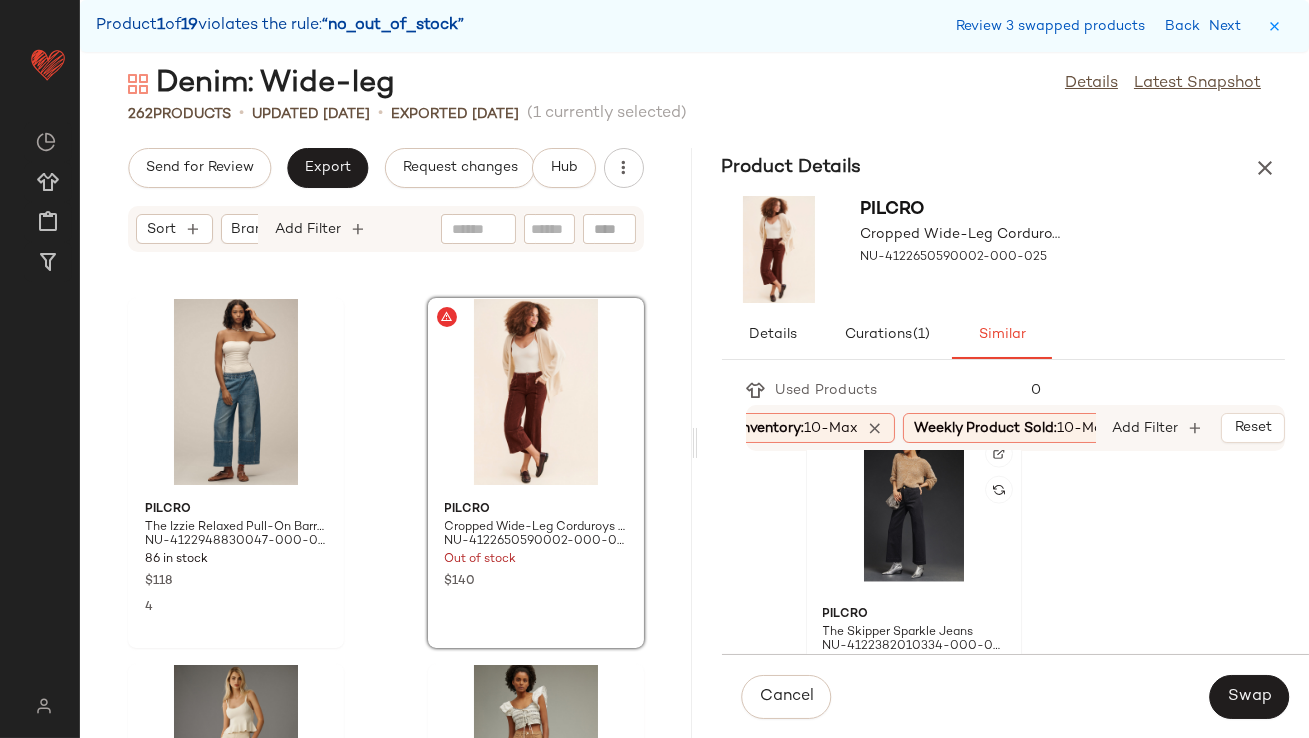 click 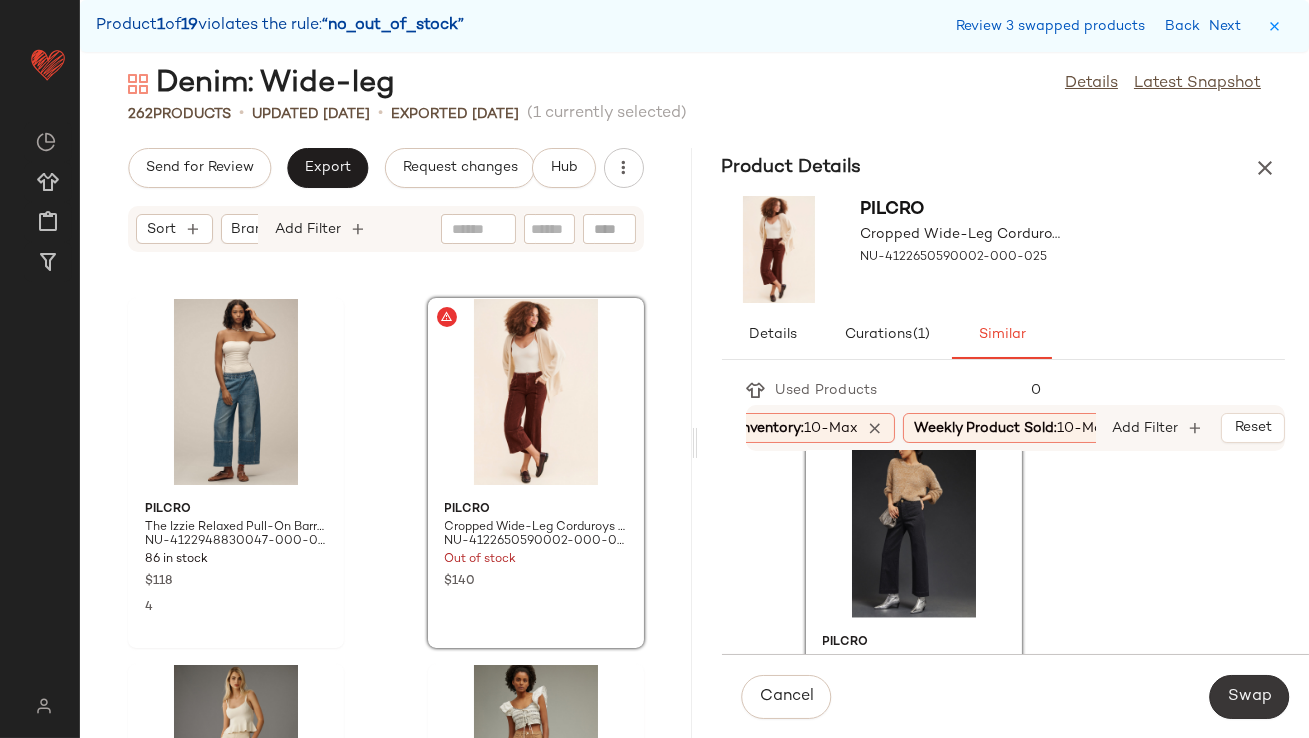 click on "Swap" at bounding box center (1249, 697) 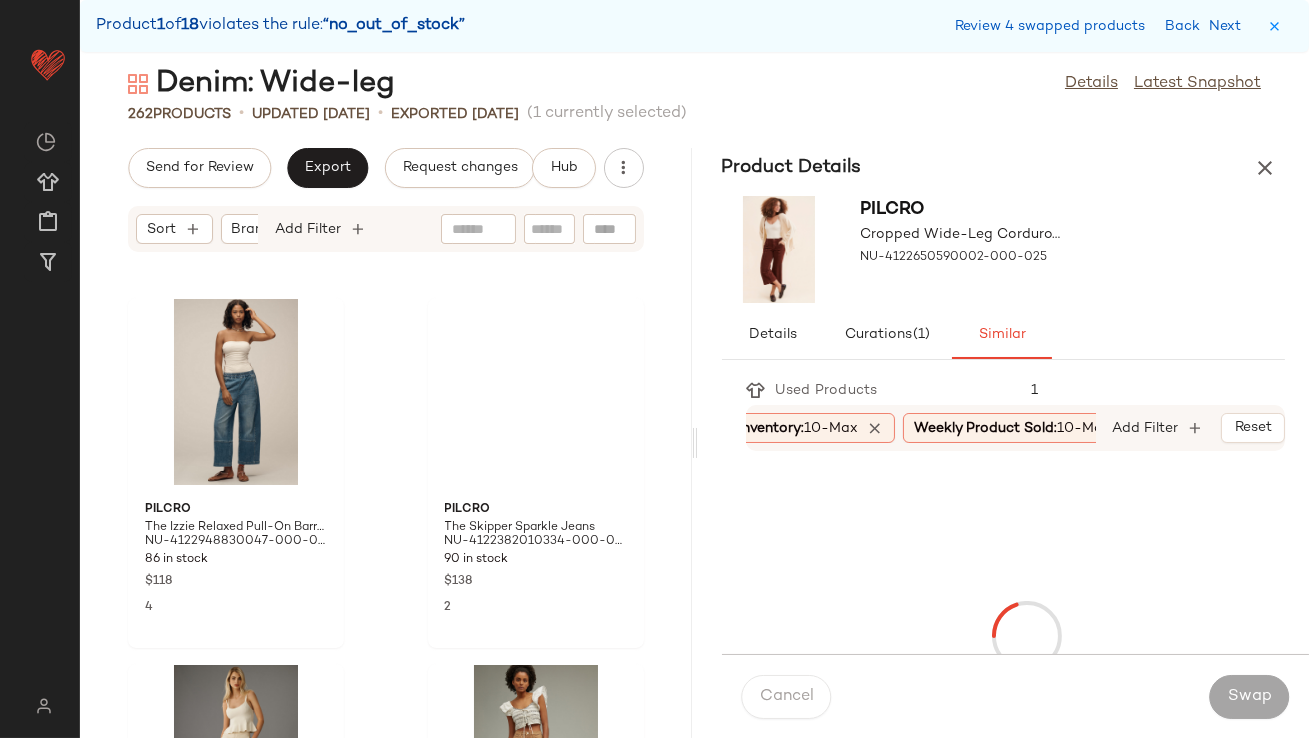 scroll, scrollTop: 6221, scrollLeft: 0, axis: vertical 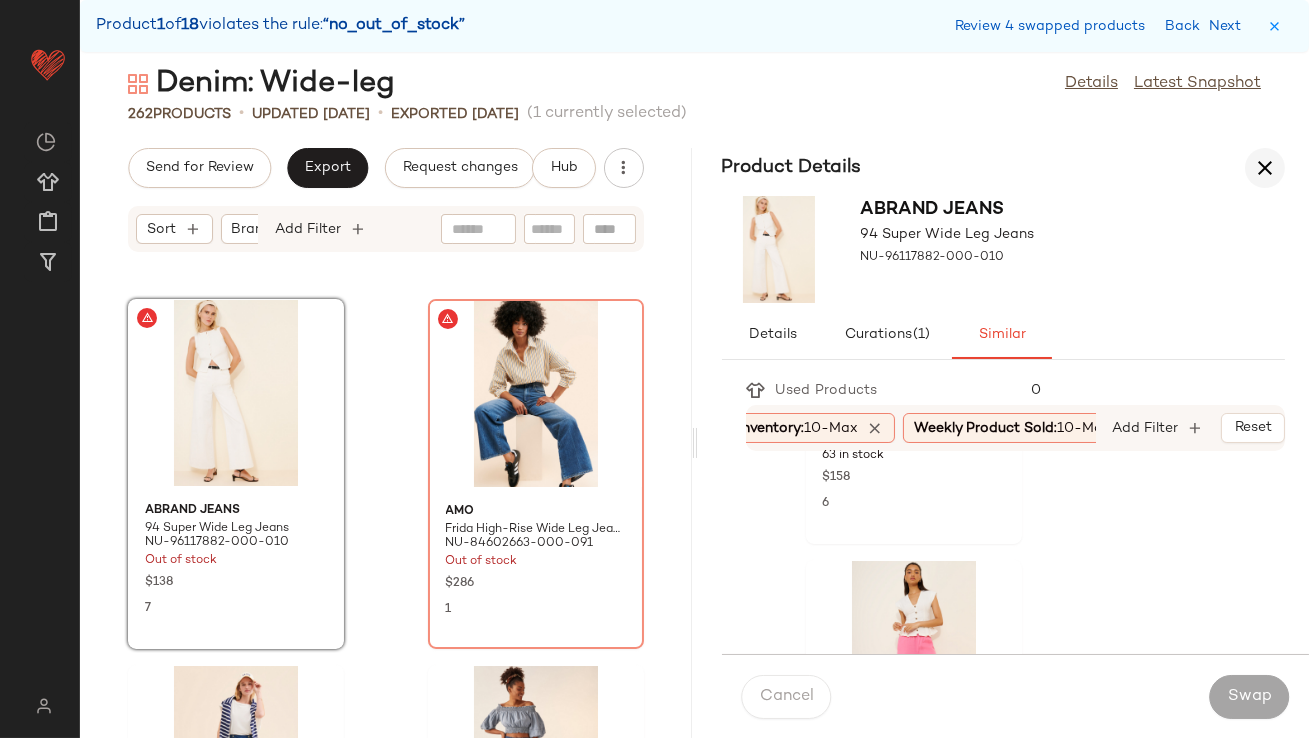 click at bounding box center [1265, 168] 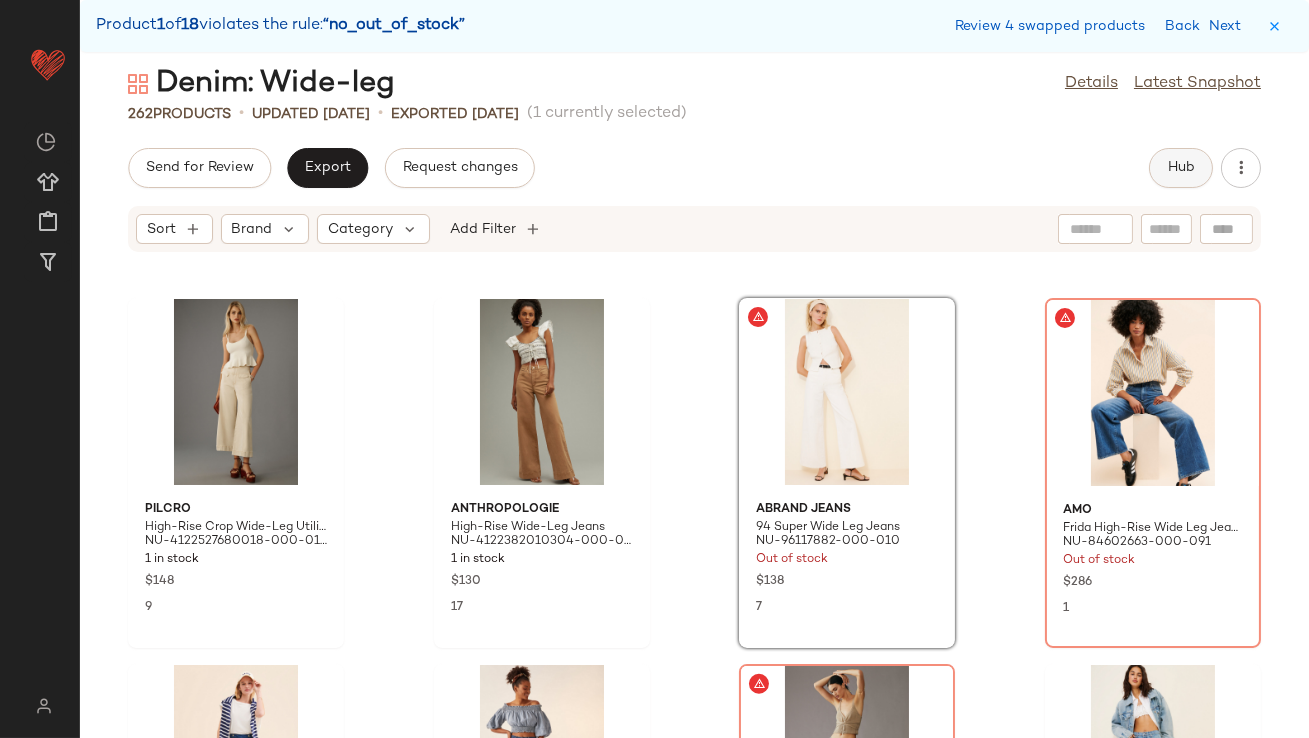 click on "Hub" at bounding box center (1181, 168) 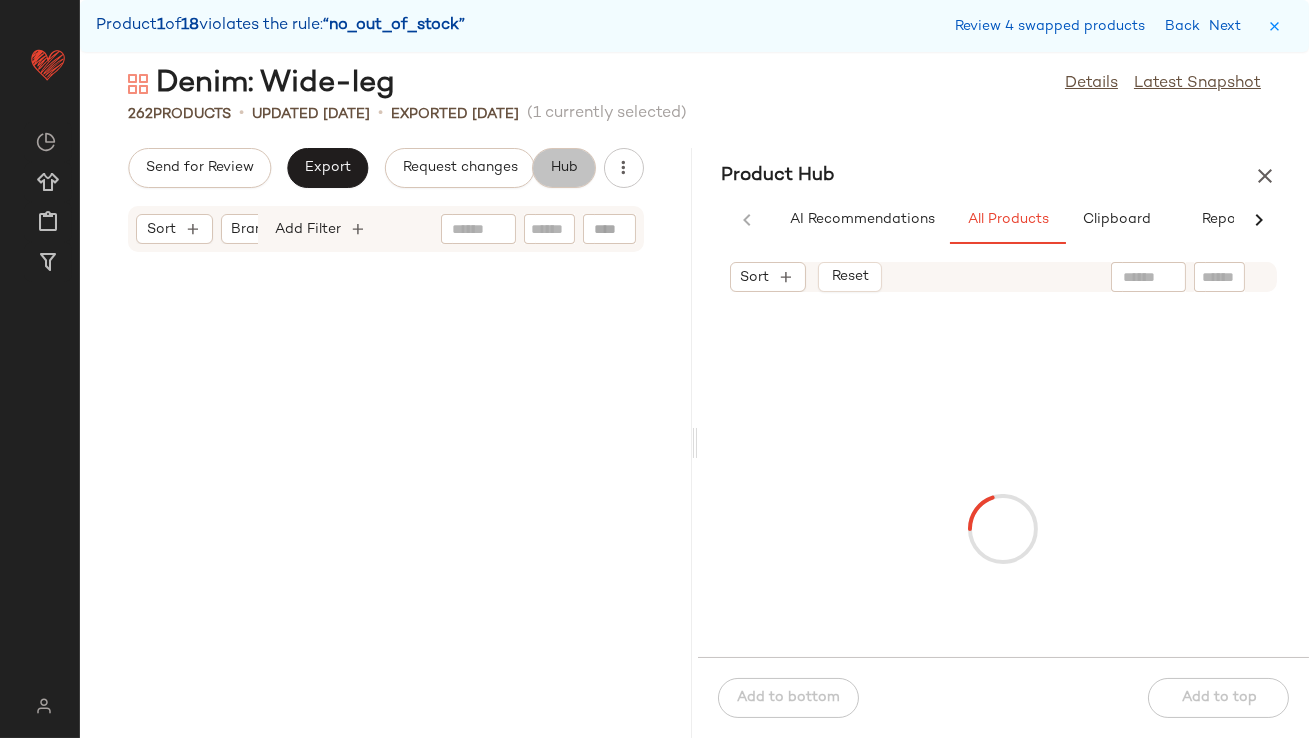 scroll, scrollTop: 3660, scrollLeft: 0, axis: vertical 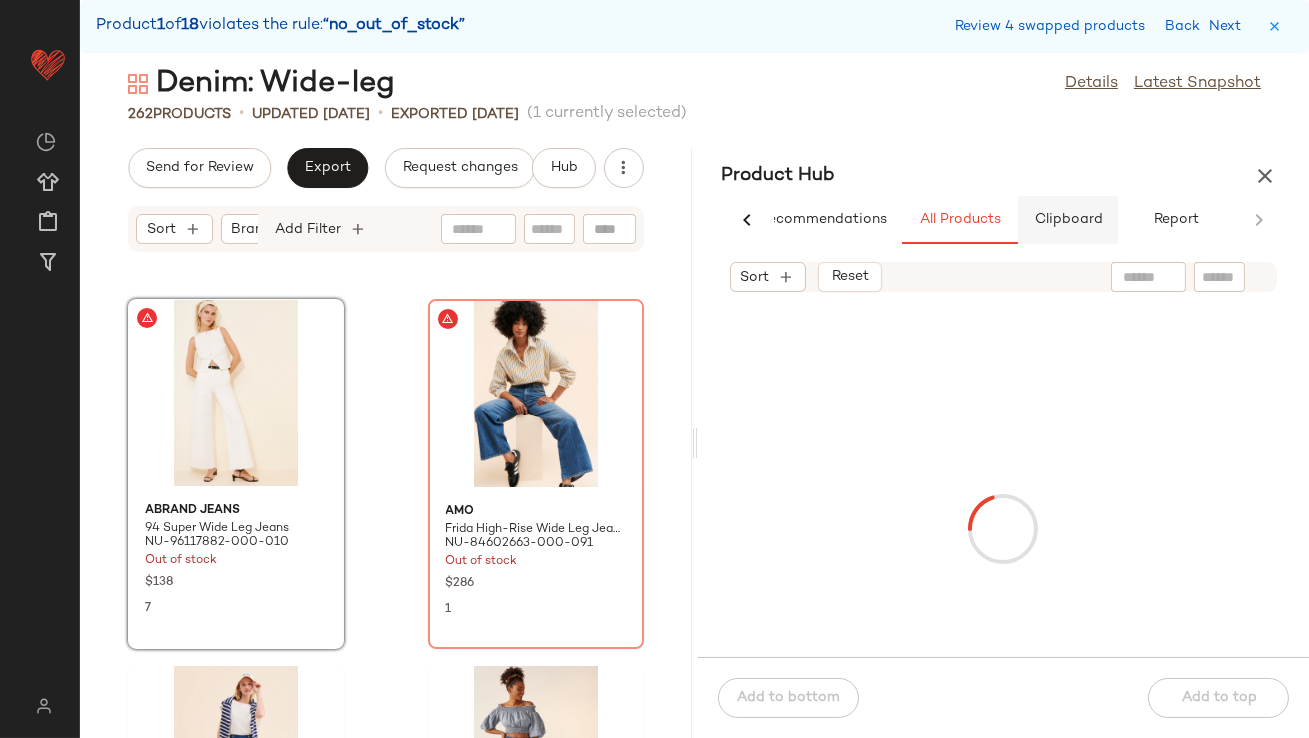 click on "Clipboard" 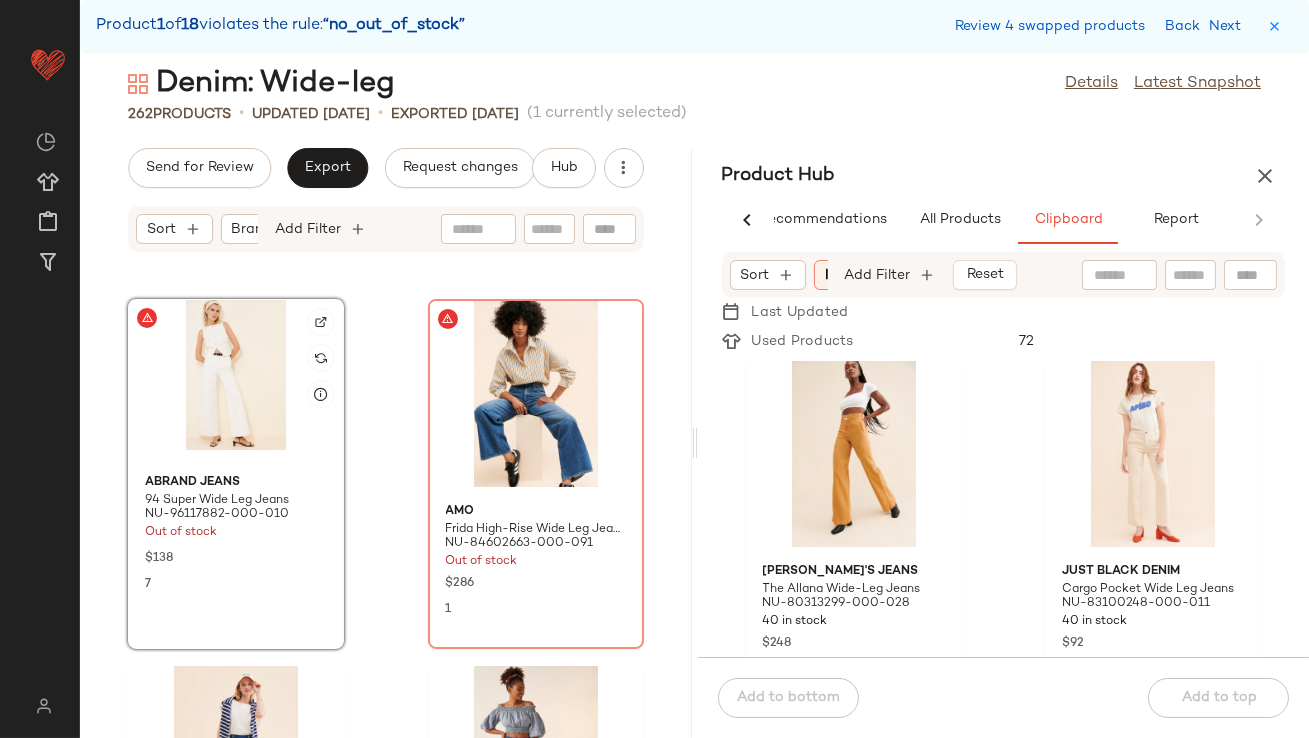 scroll, scrollTop: 6220, scrollLeft: 0, axis: vertical 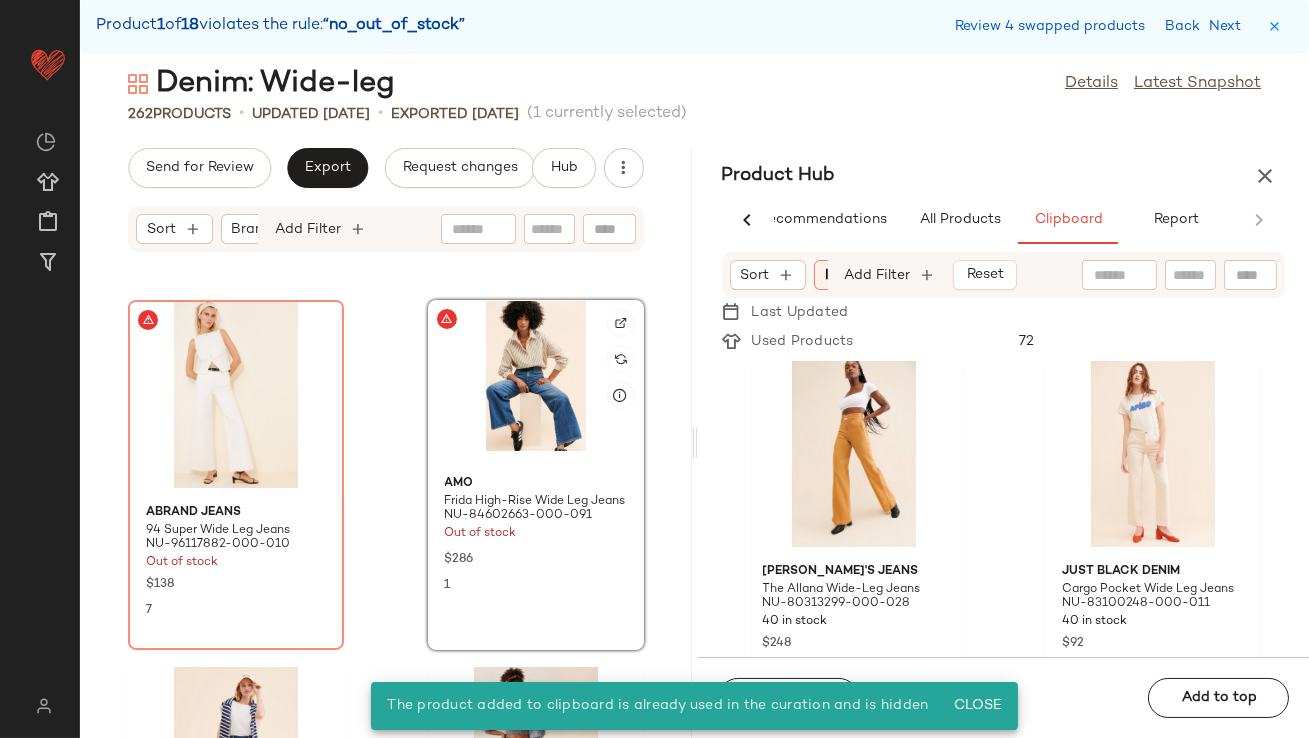 click 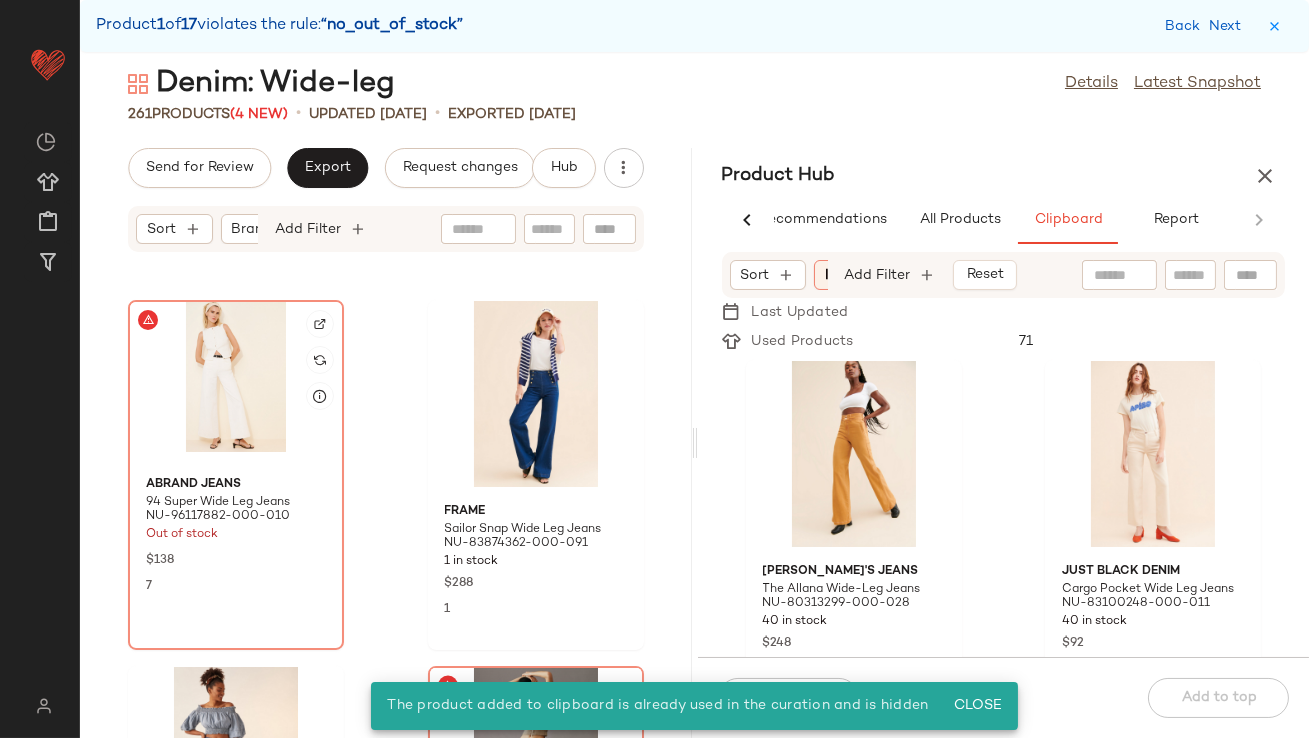 click 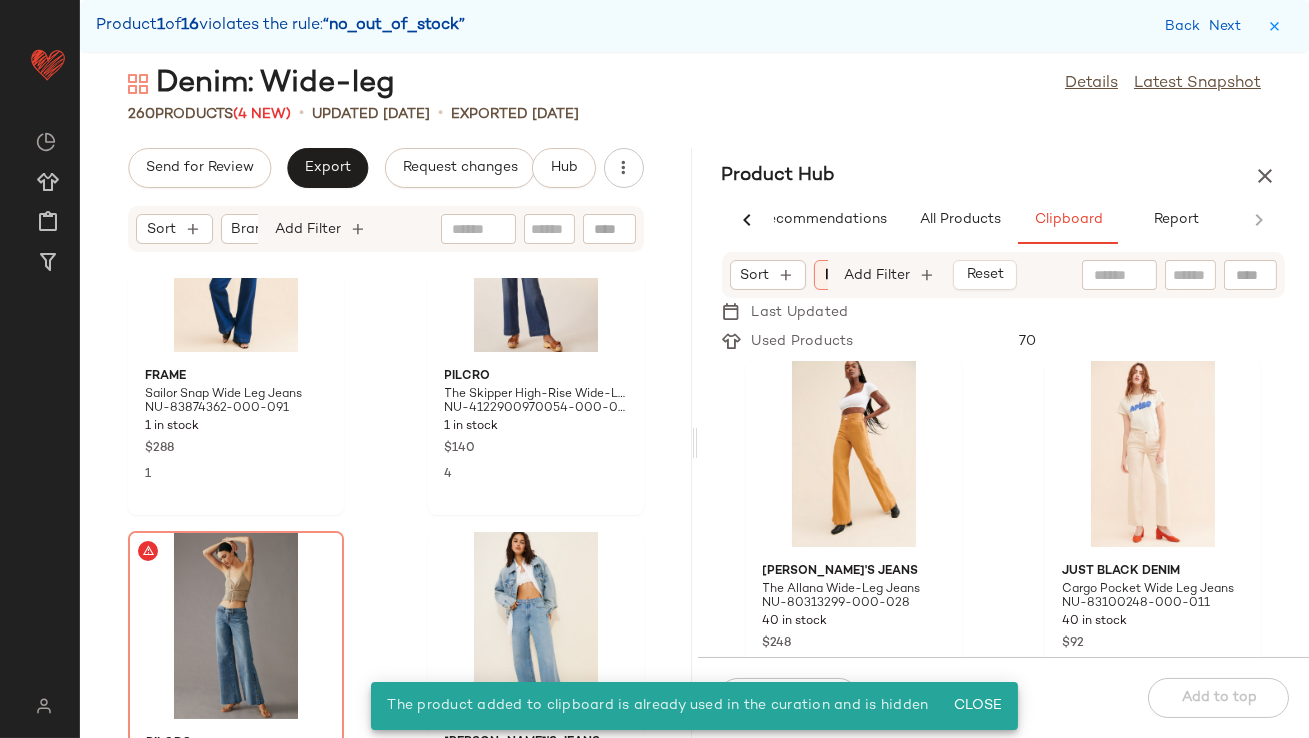 scroll, scrollTop: 6369, scrollLeft: 0, axis: vertical 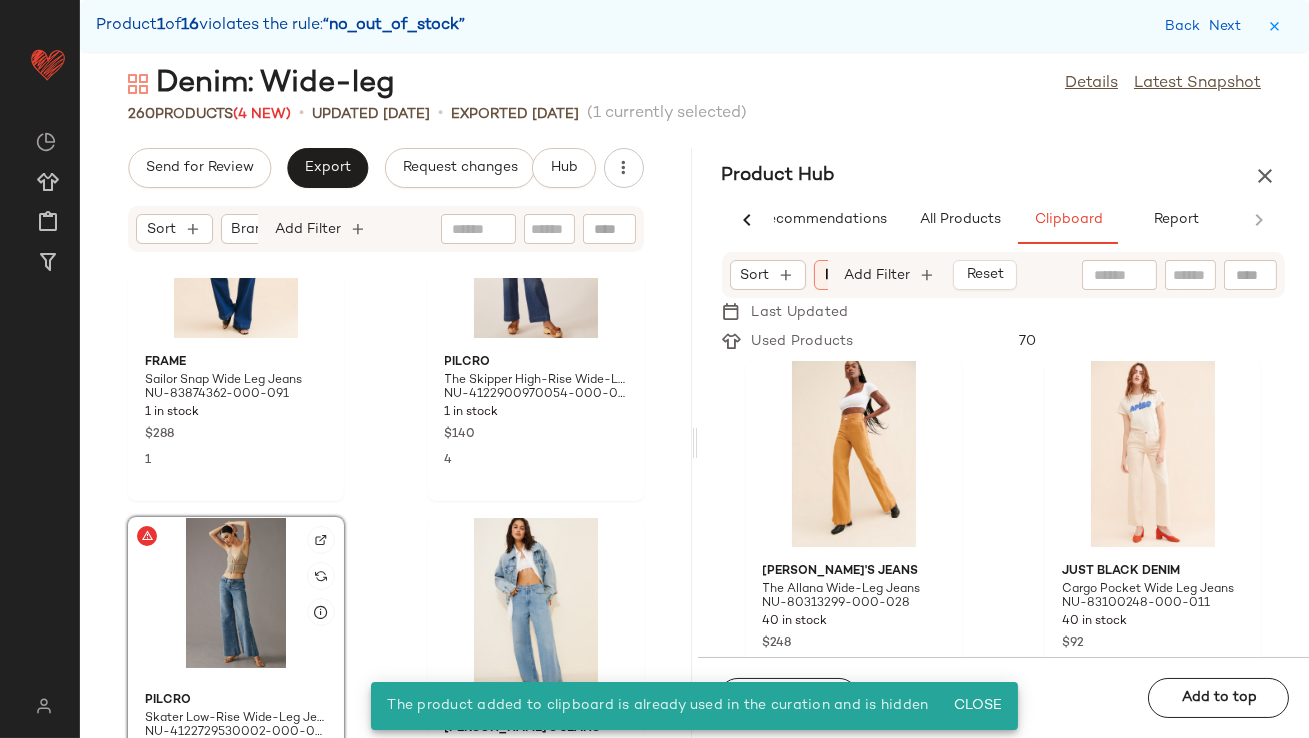 click 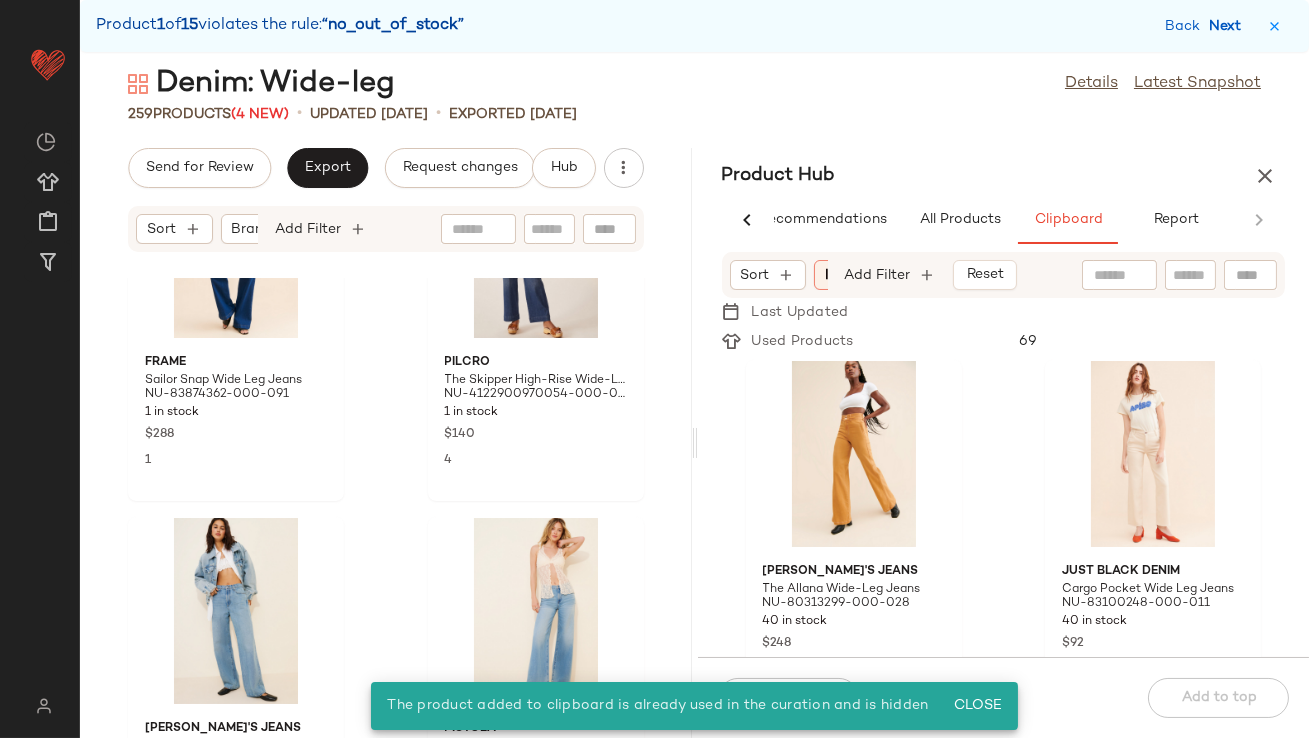 click on "Next" at bounding box center (1229, 26) 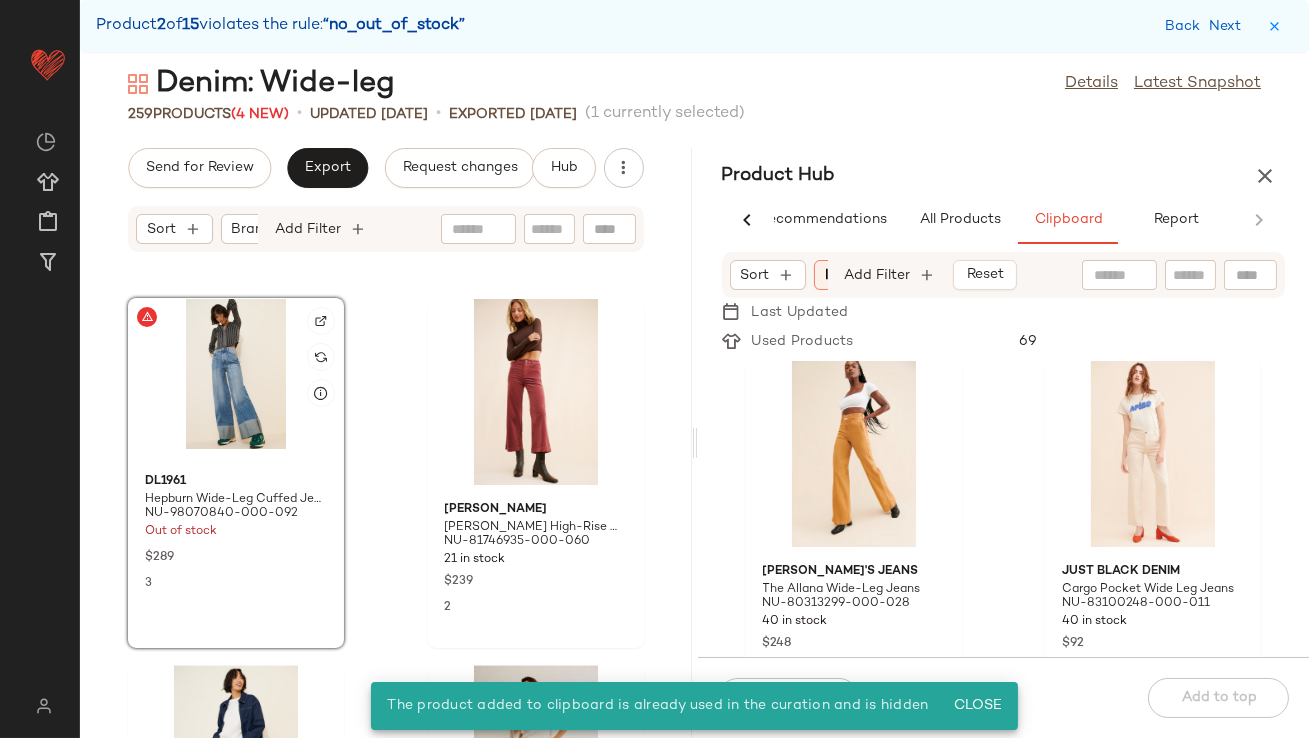 scroll, scrollTop: 10979, scrollLeft: 0, axis: vertical 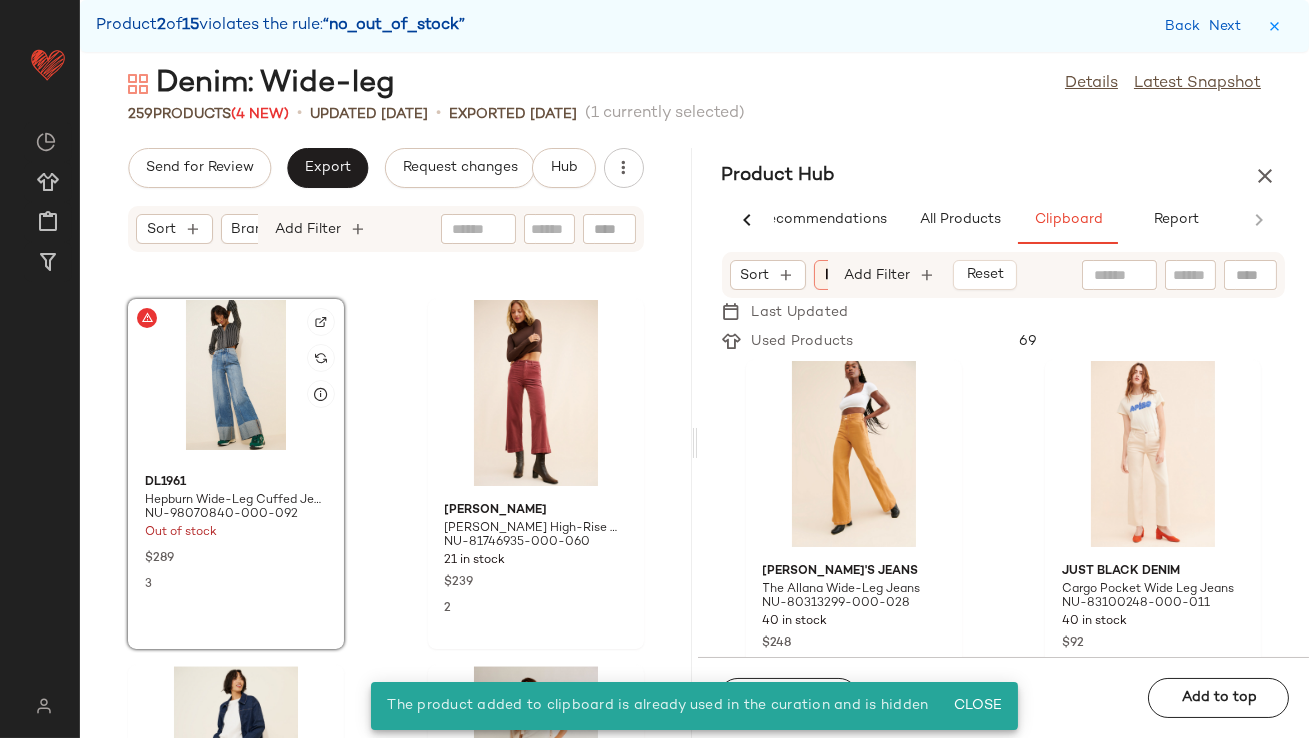 click 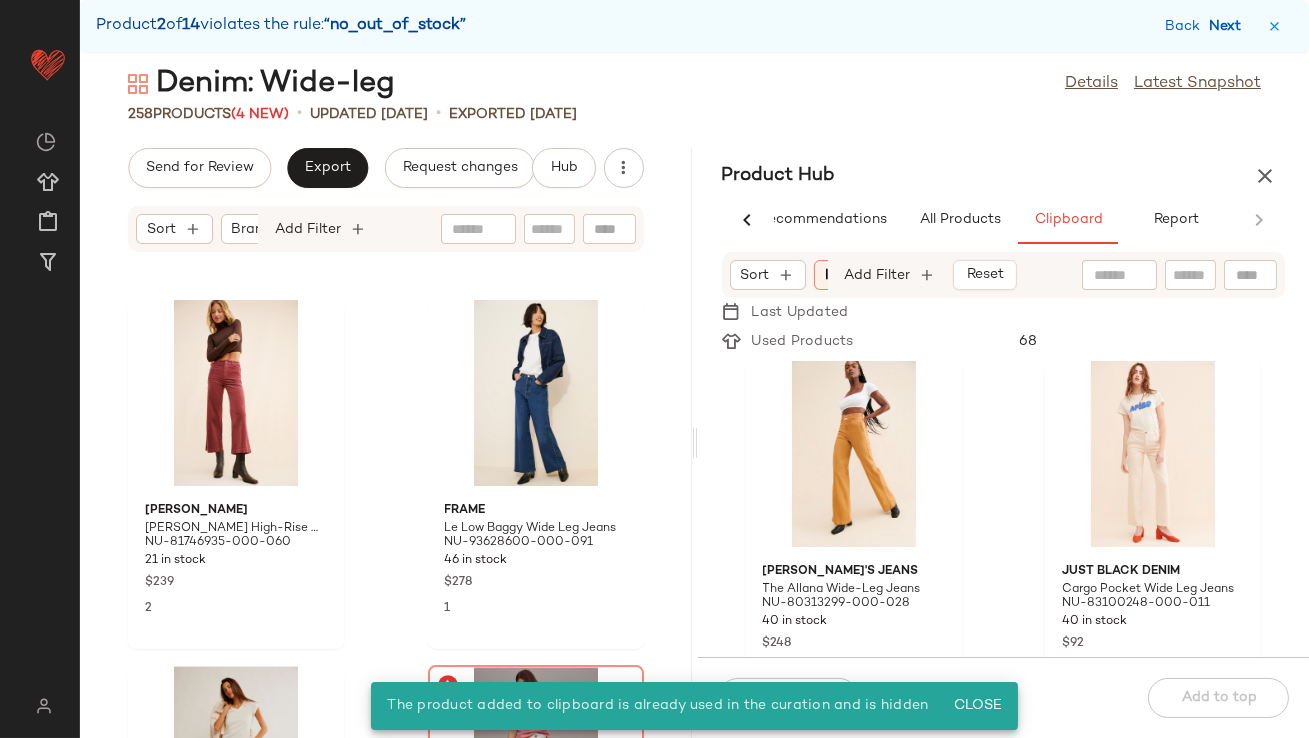 click on "Next" at bounding box center [1229, 26] 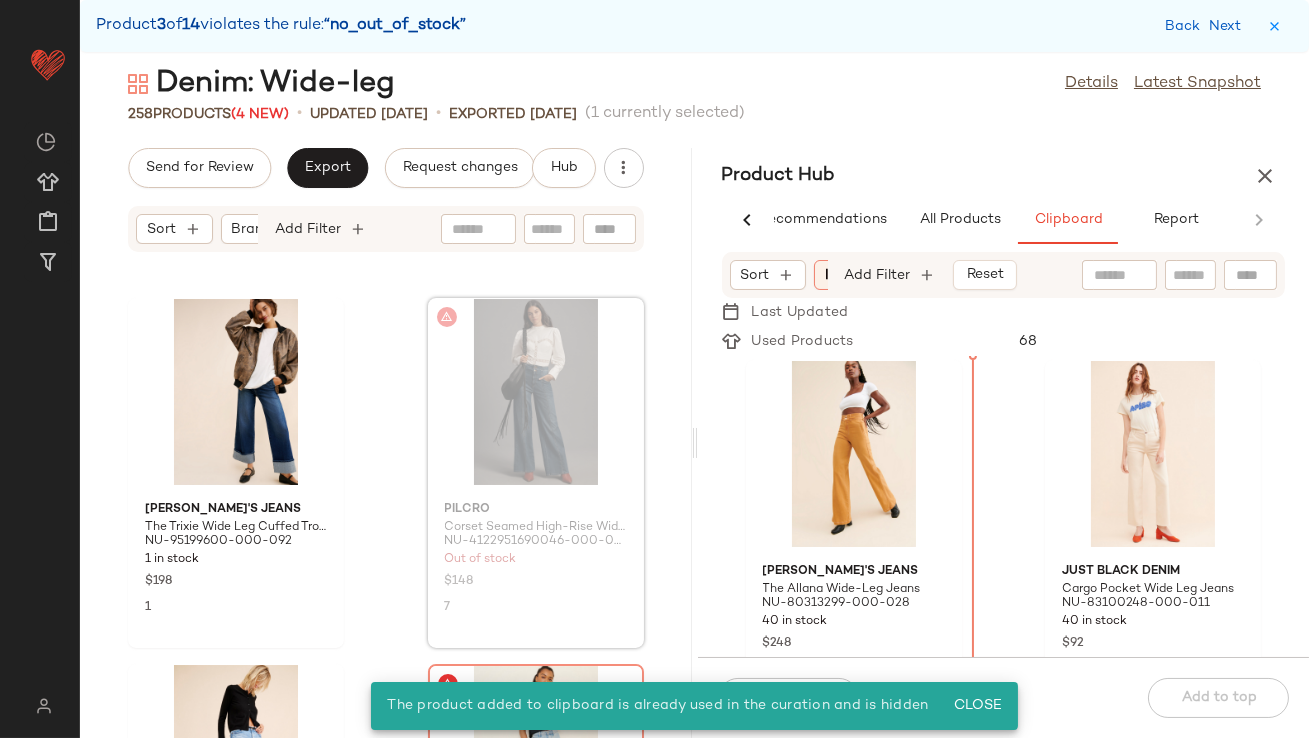 drag, startPoint x: 480, startPoint y: 418, endPoint x: 496, endPoint y: 418, distance: 16 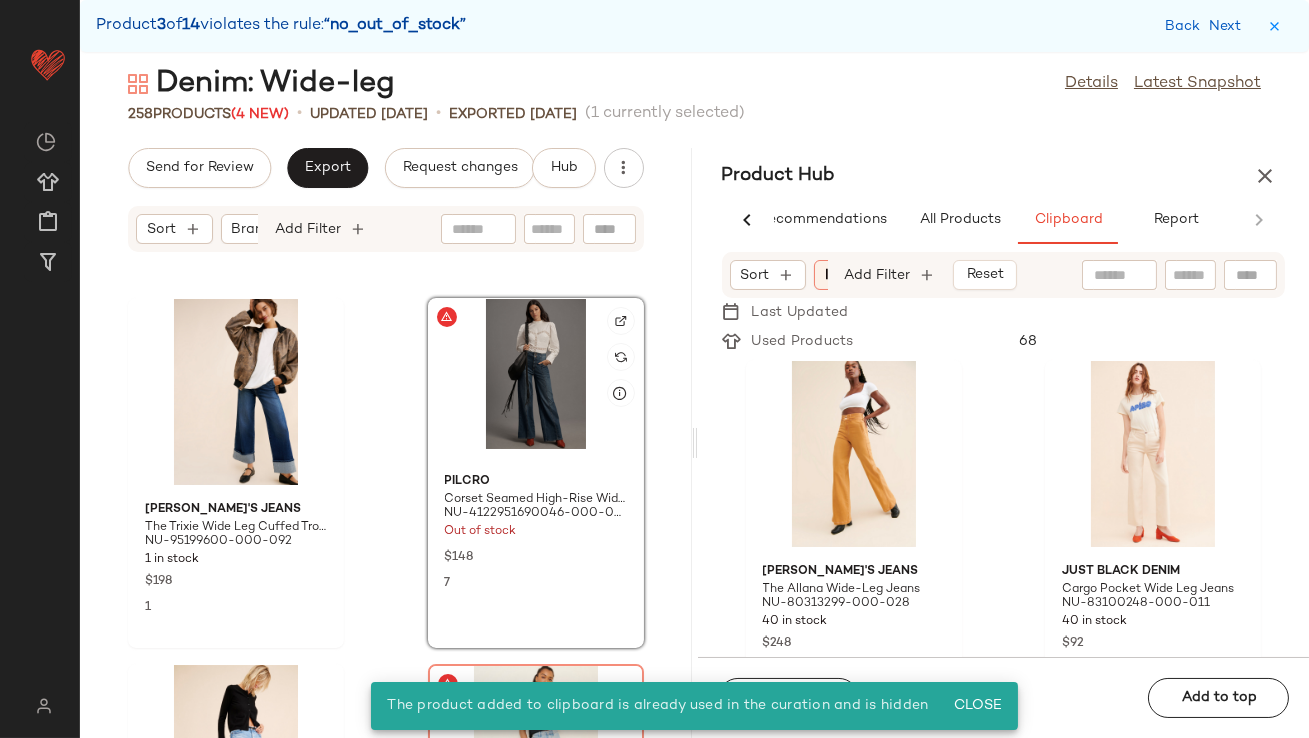 click 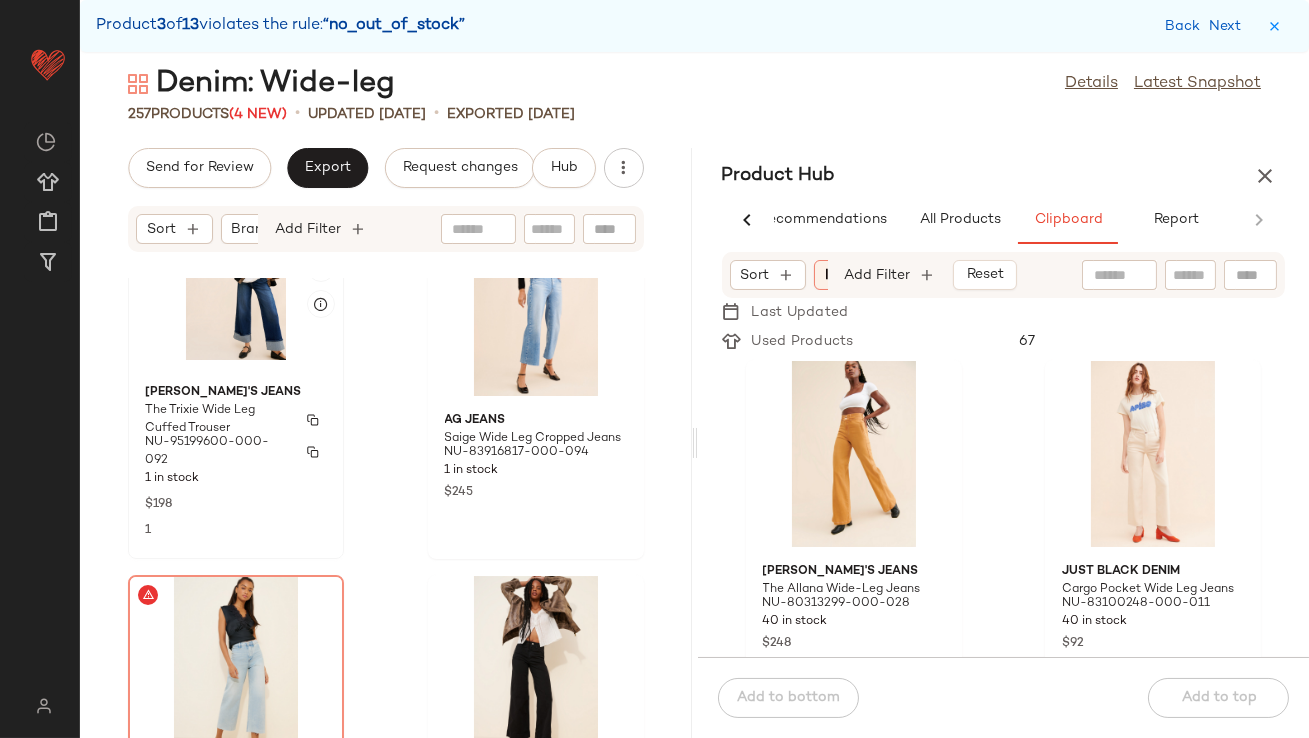 scroll, scrollTop: 14013, scrollLeft: 0, axis: vertical 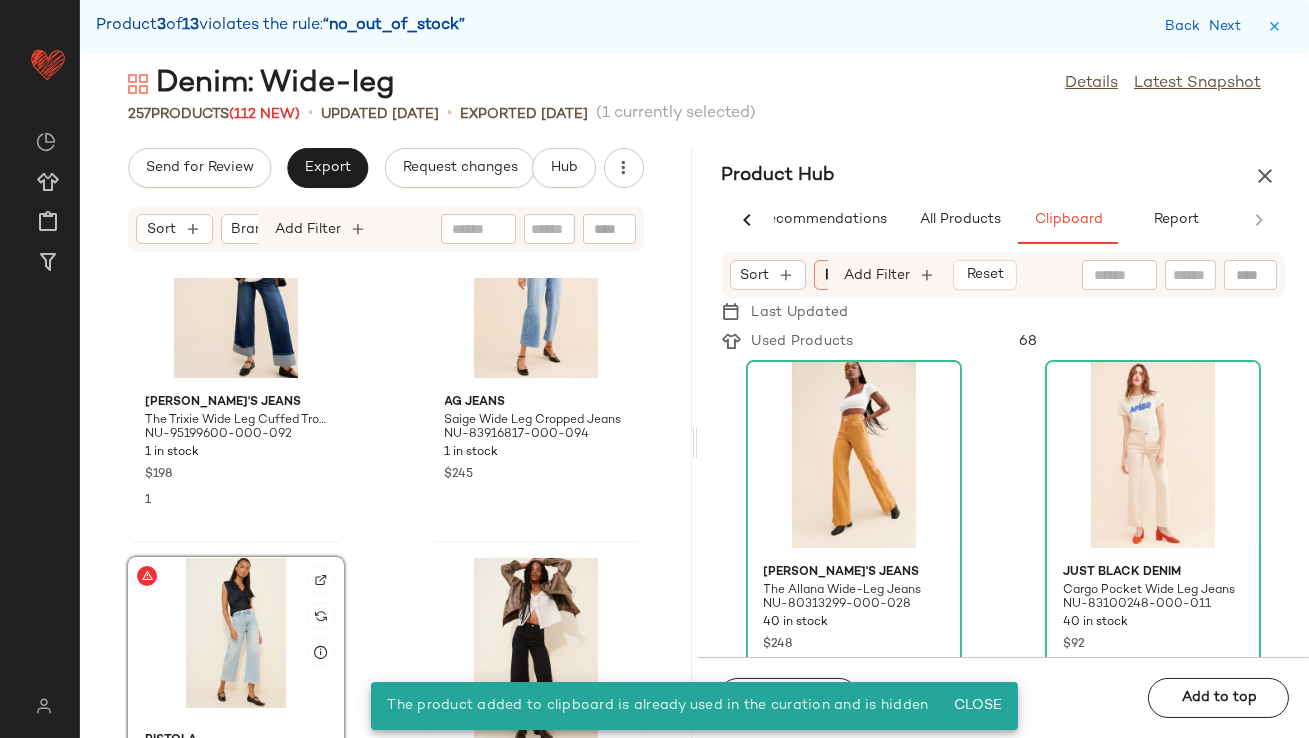click 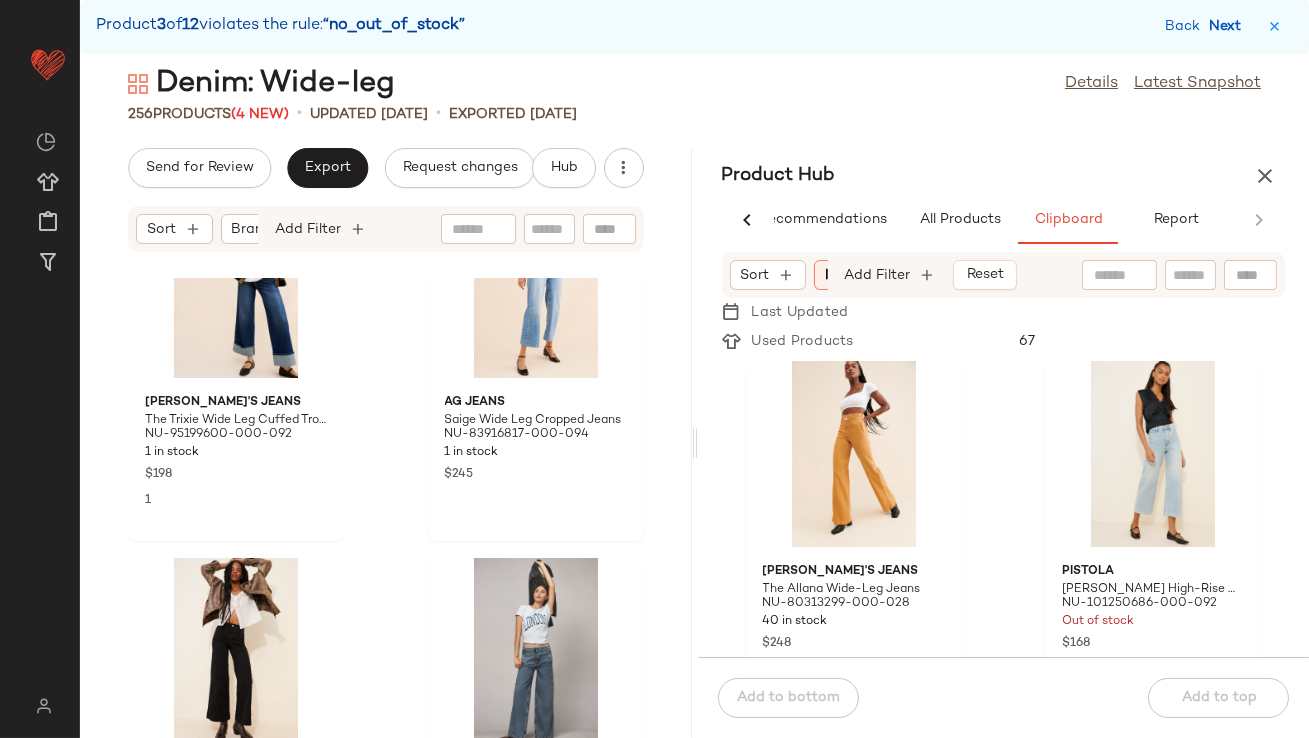 click on "Next" at bounding box center (1229, 26) 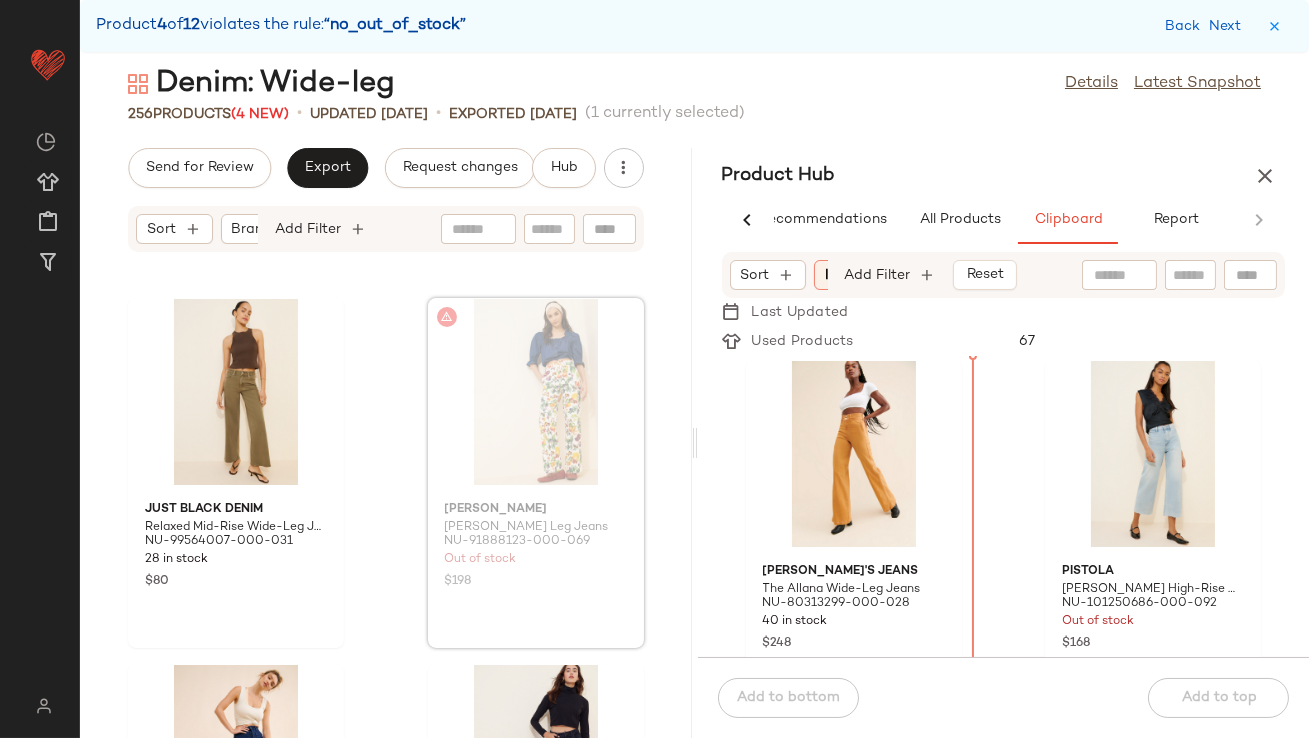 scroll, scrollTop: 17566, scrollLeft: 0, axis: vertical 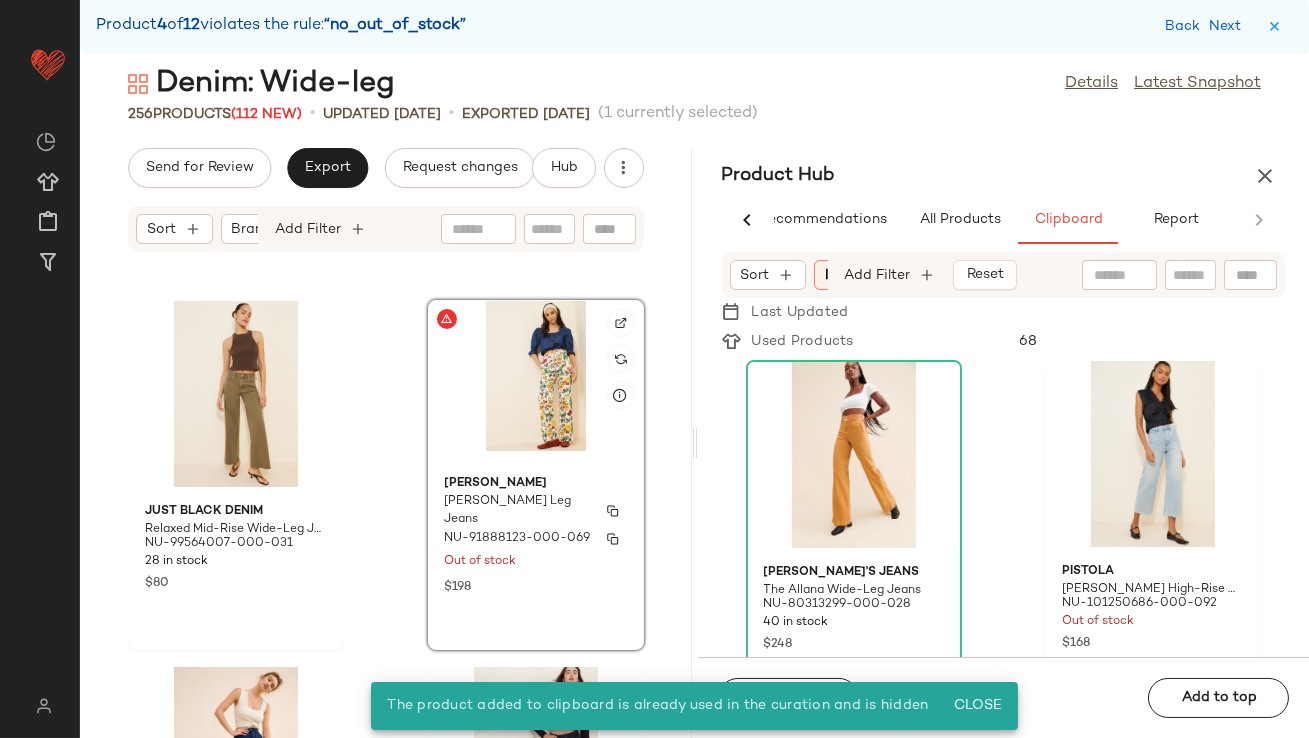 click on "Rachel Antonoff Mike Wide Leg Jeans NU-91888123-000-069 Out of stock $198" 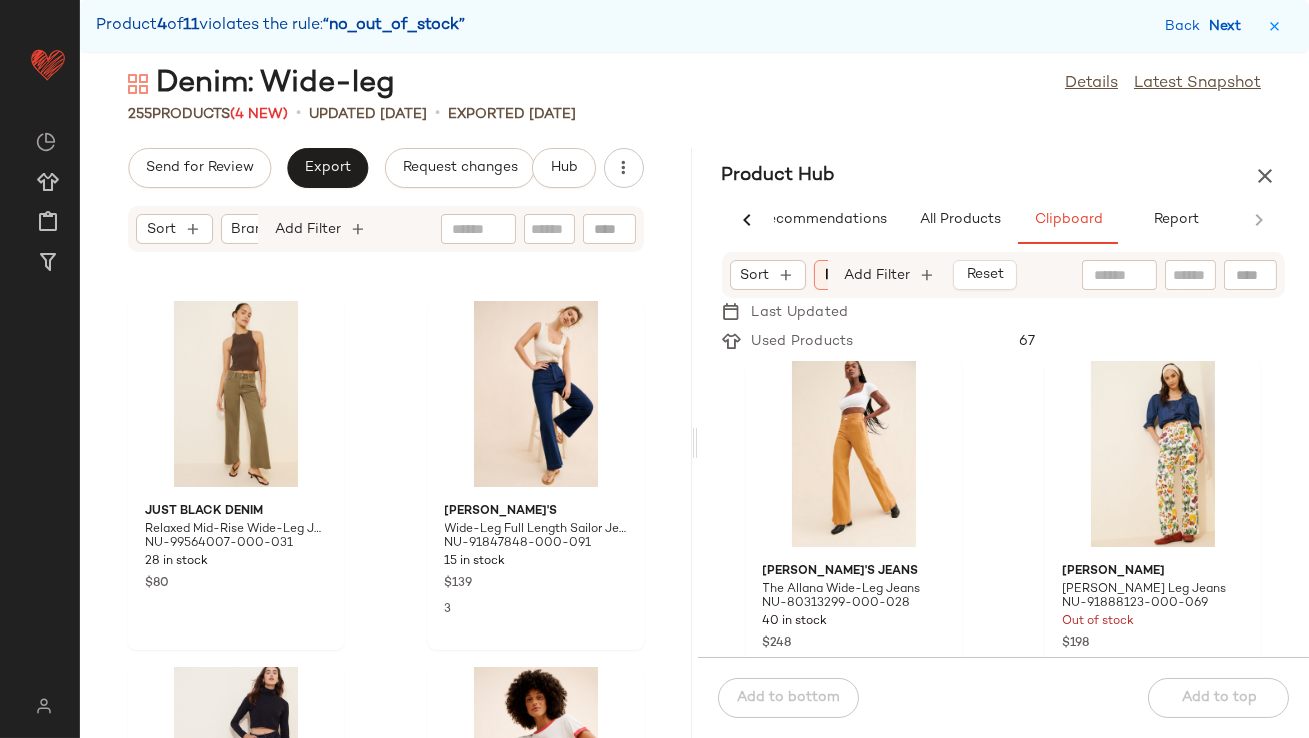 click on "Next" at bounding box center (1229, 26) 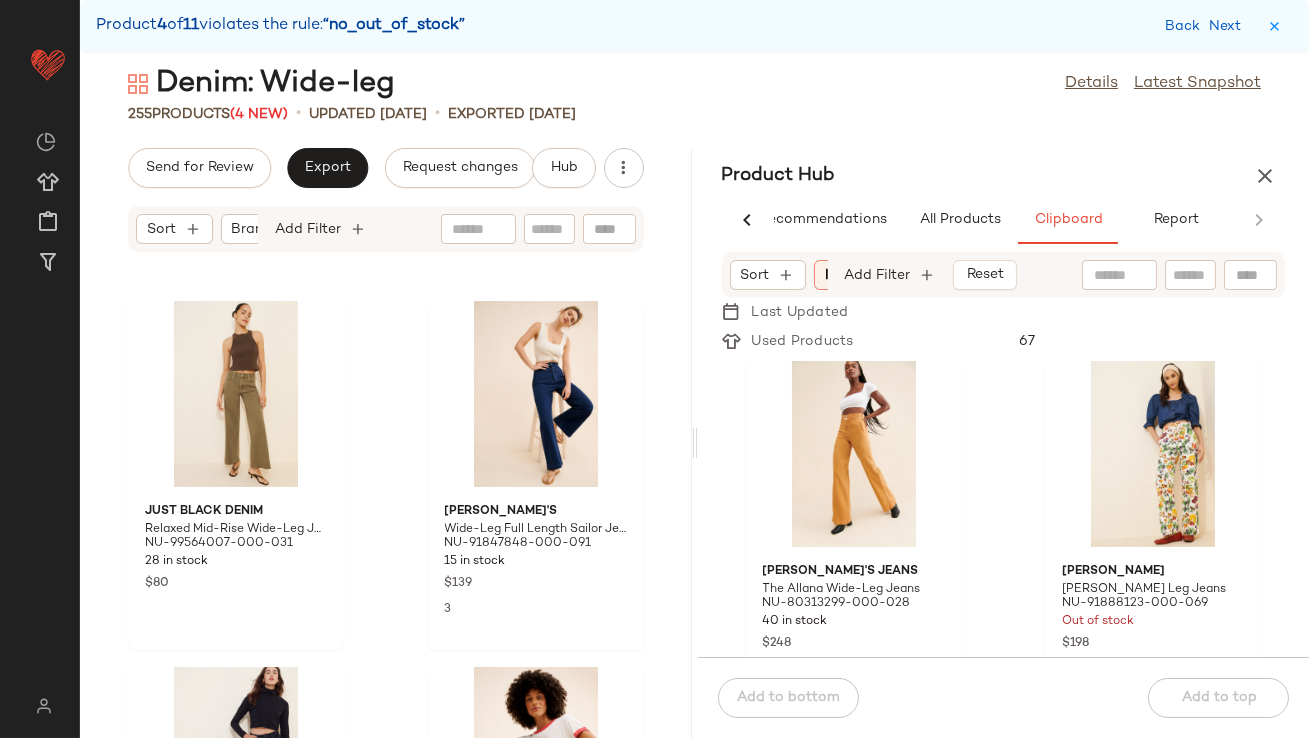 scroll, scrollTop: 25254, scrollLeft: 0, axis: vertical 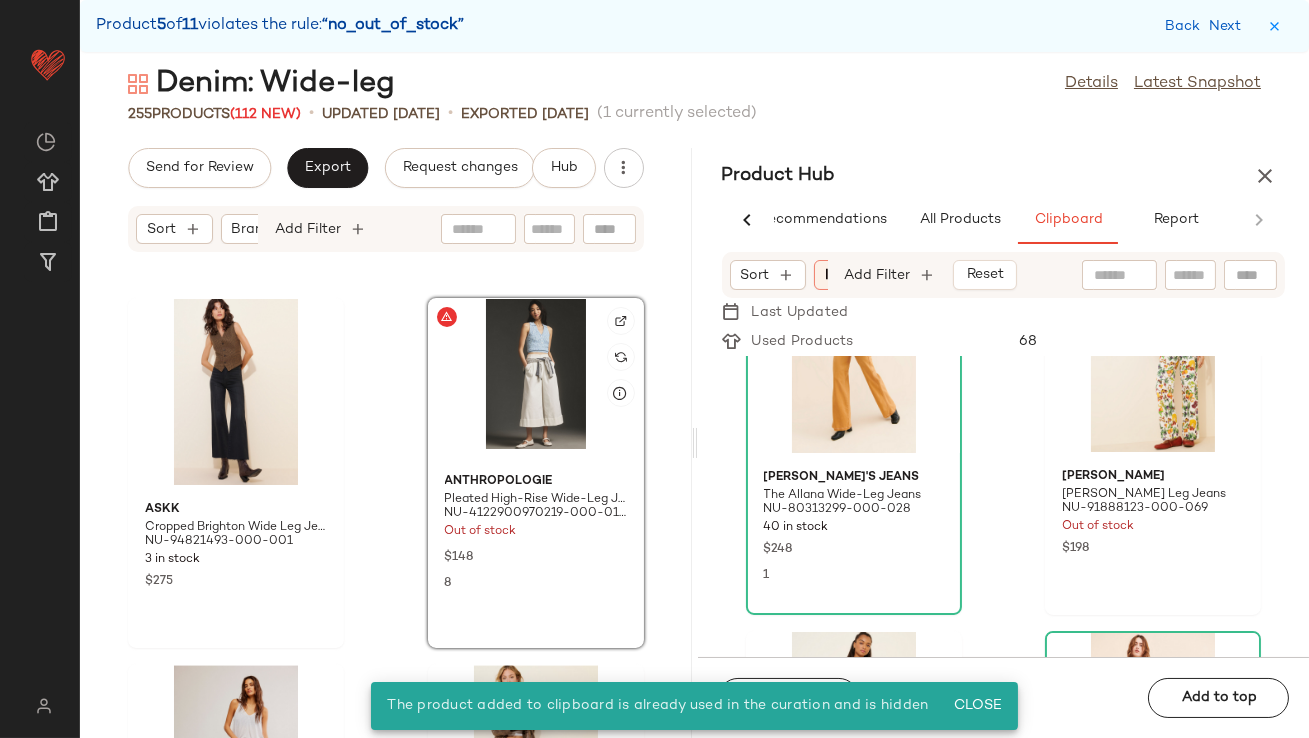 click 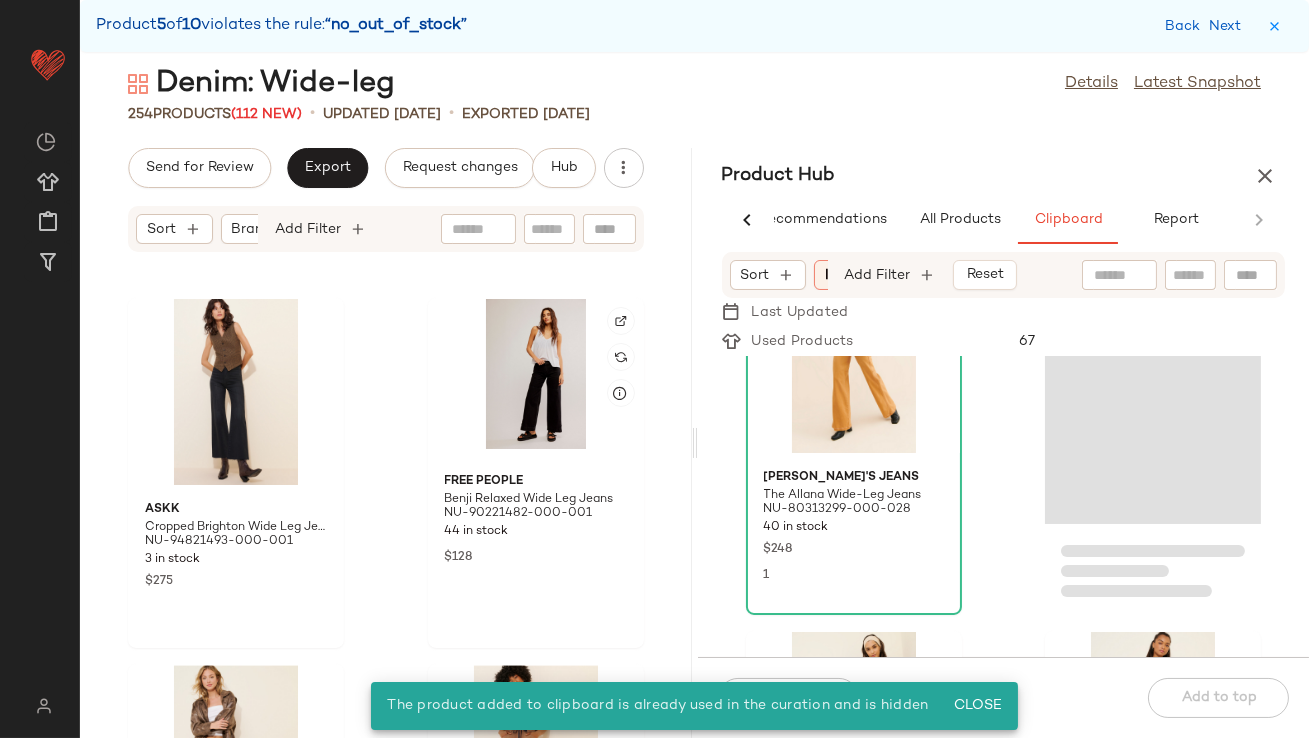scroll, scrollTop: 95, scrollLeft: 0, axis: vertical 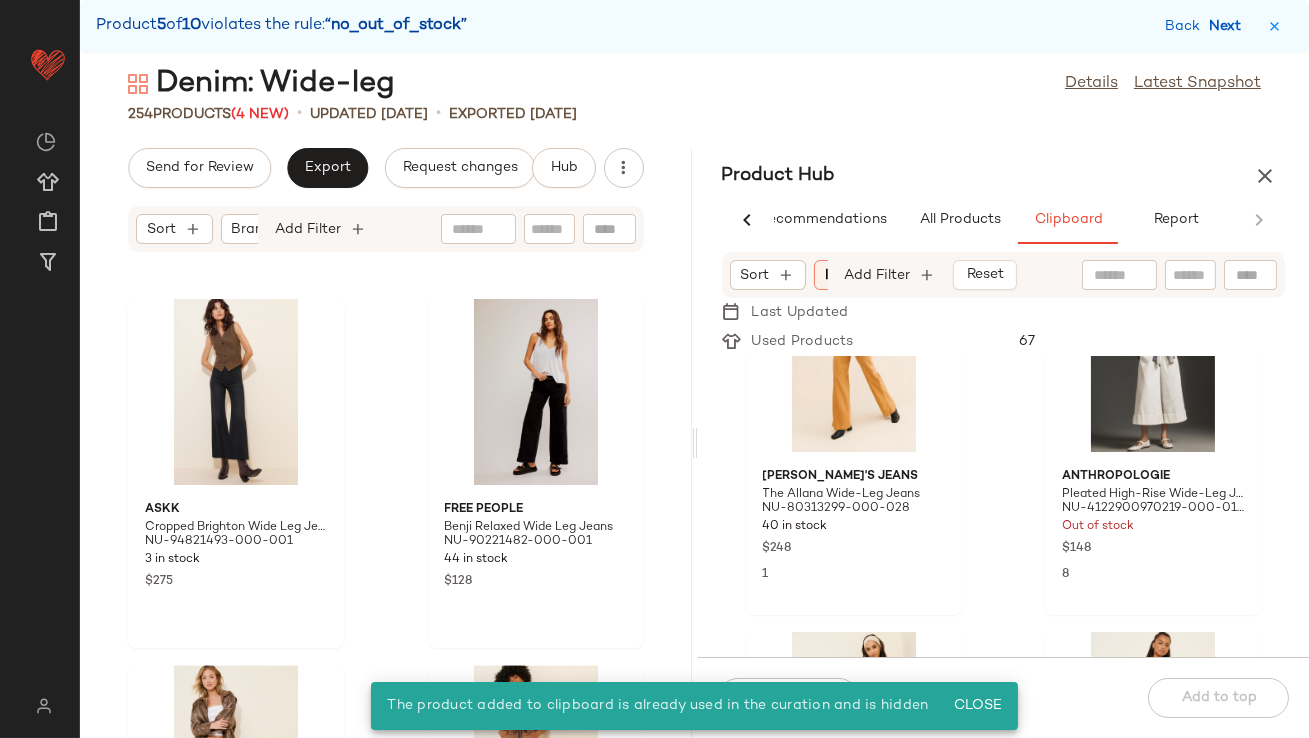 click on "Next" at bounding box center [1229, 26] 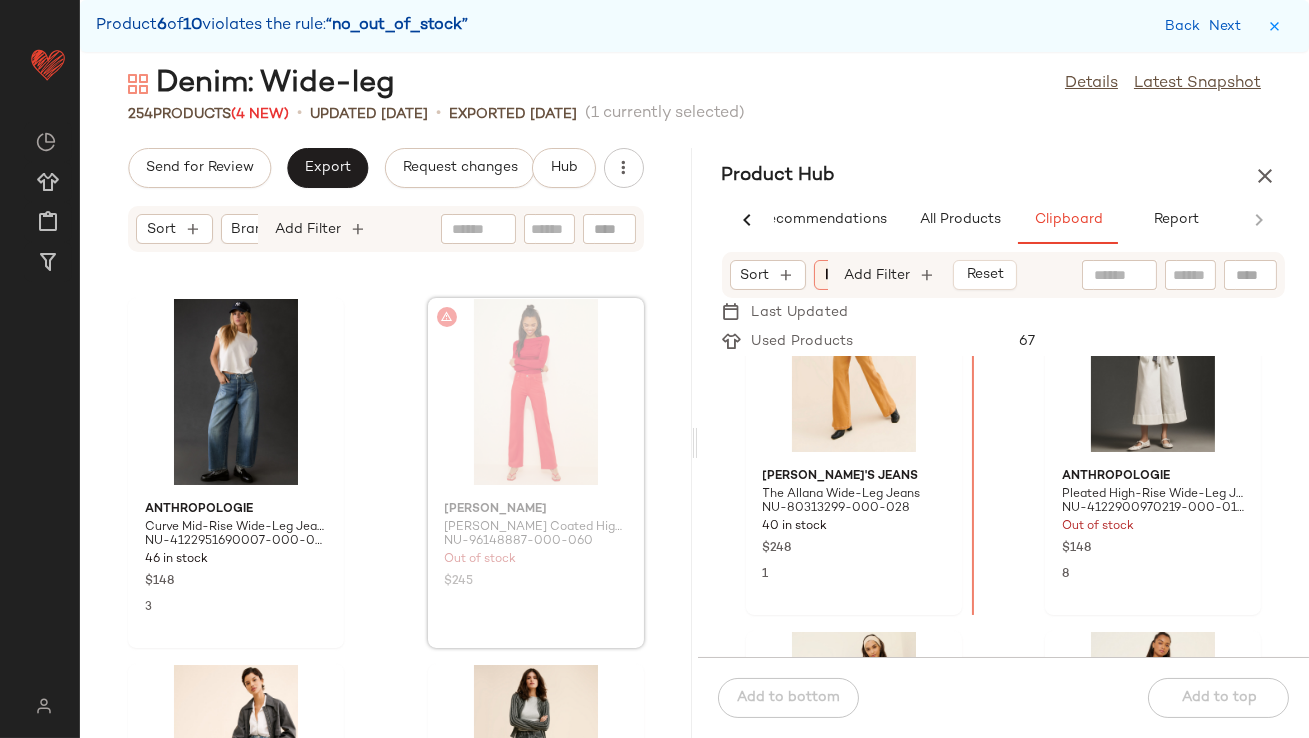 scroll, scrollTop: 31108, scrollLeft: 0, axis: vertical 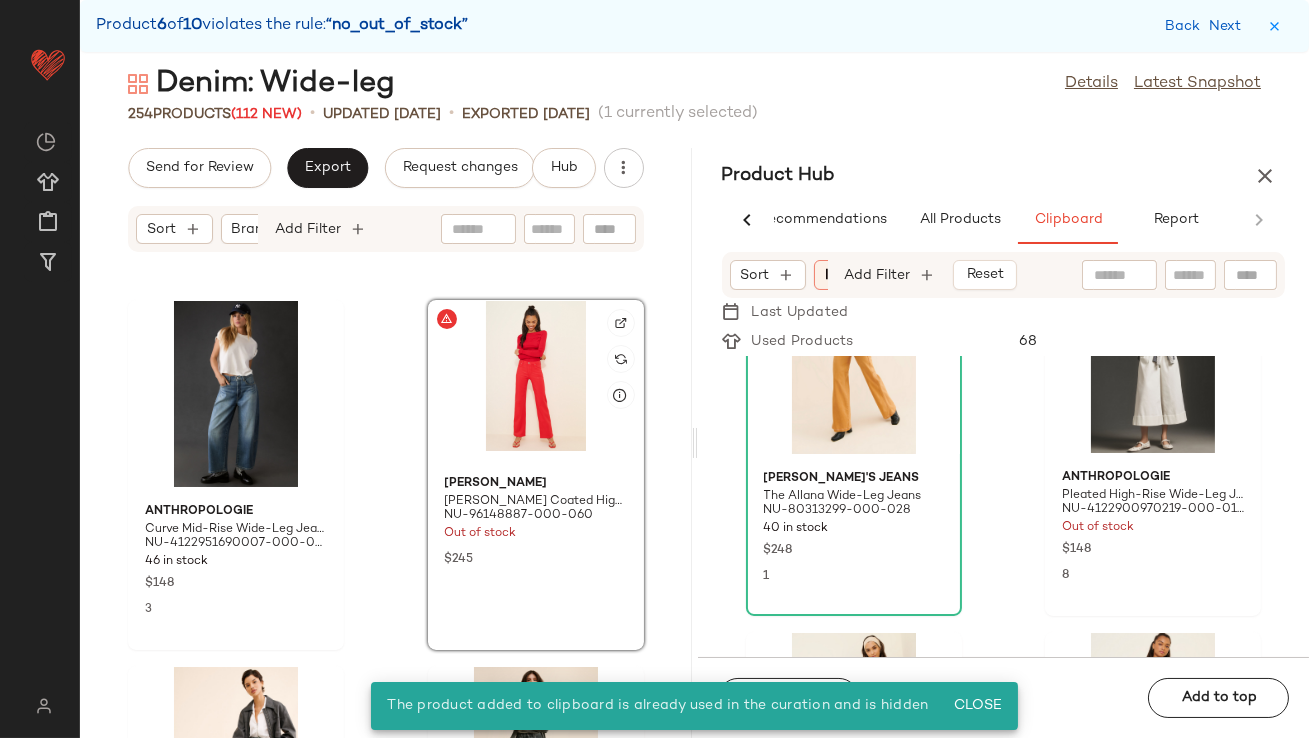 click 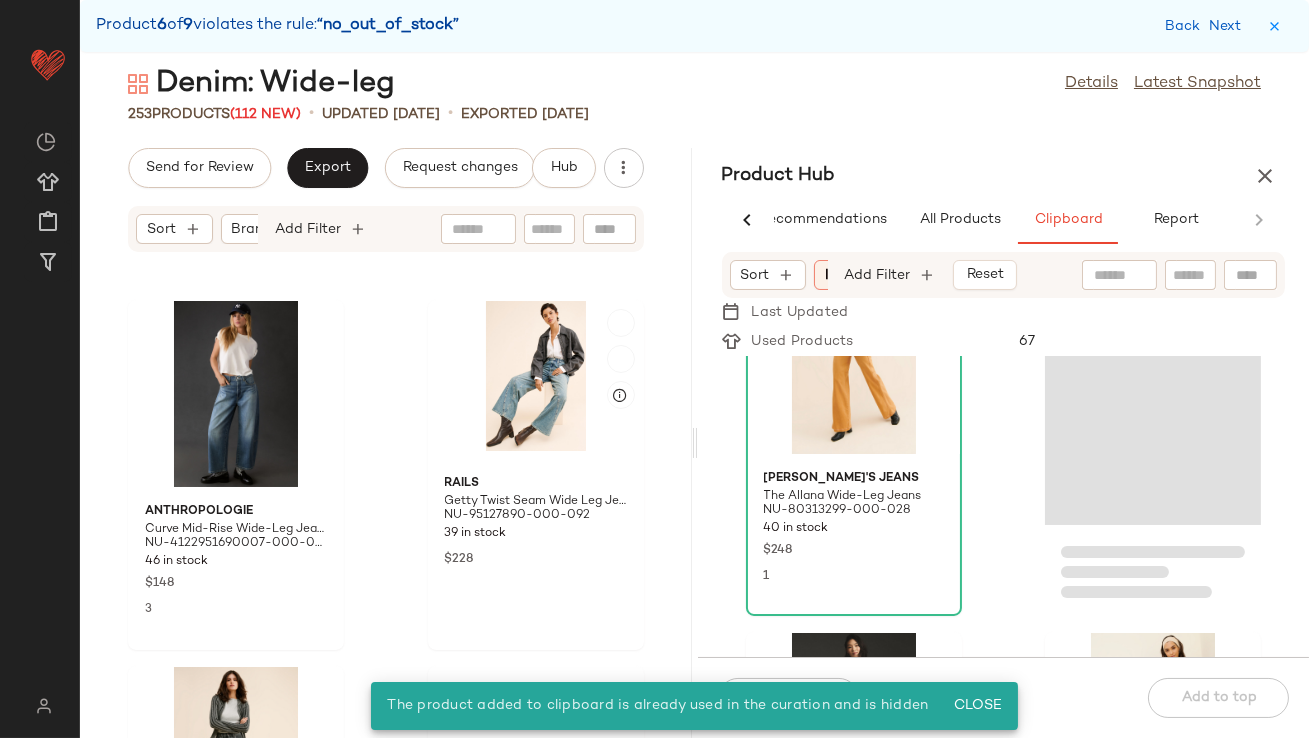 scroll, scrollTop: 93, scrollLeft: 0, axis: vertical 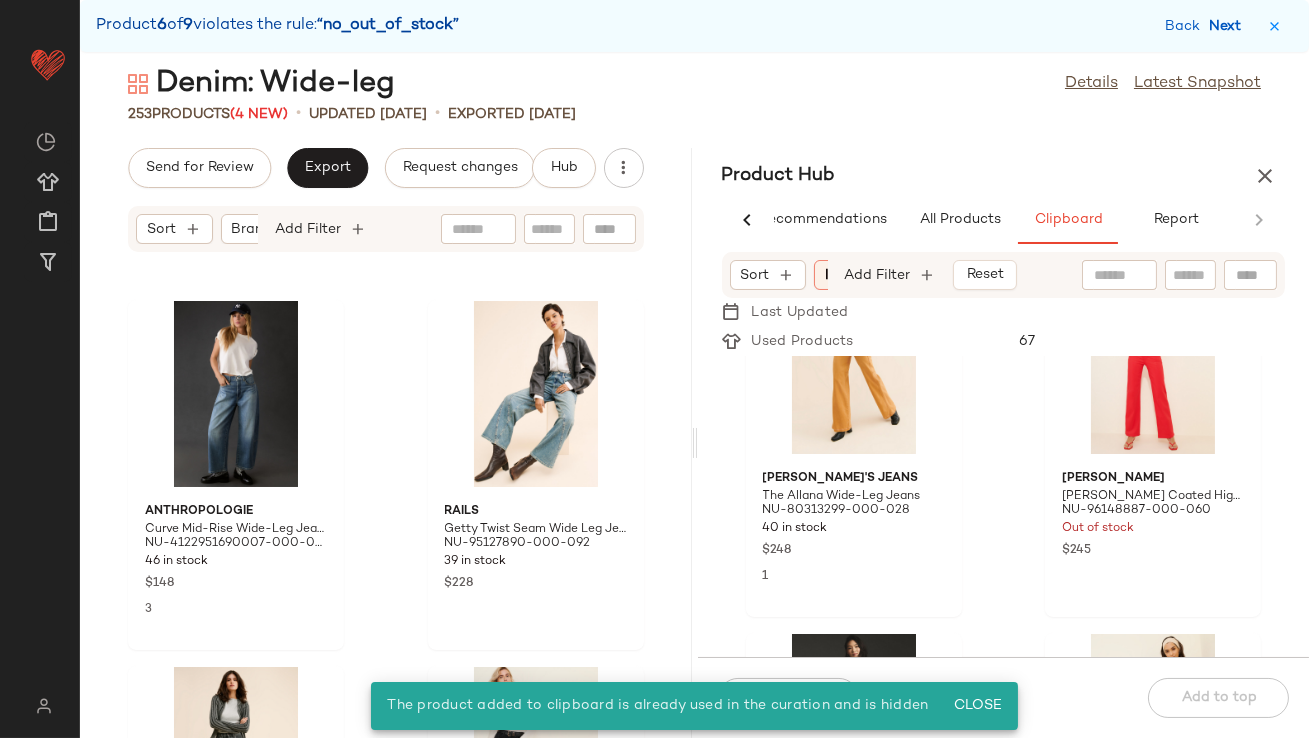 click on "Next" at bounding box center (1229, 26) 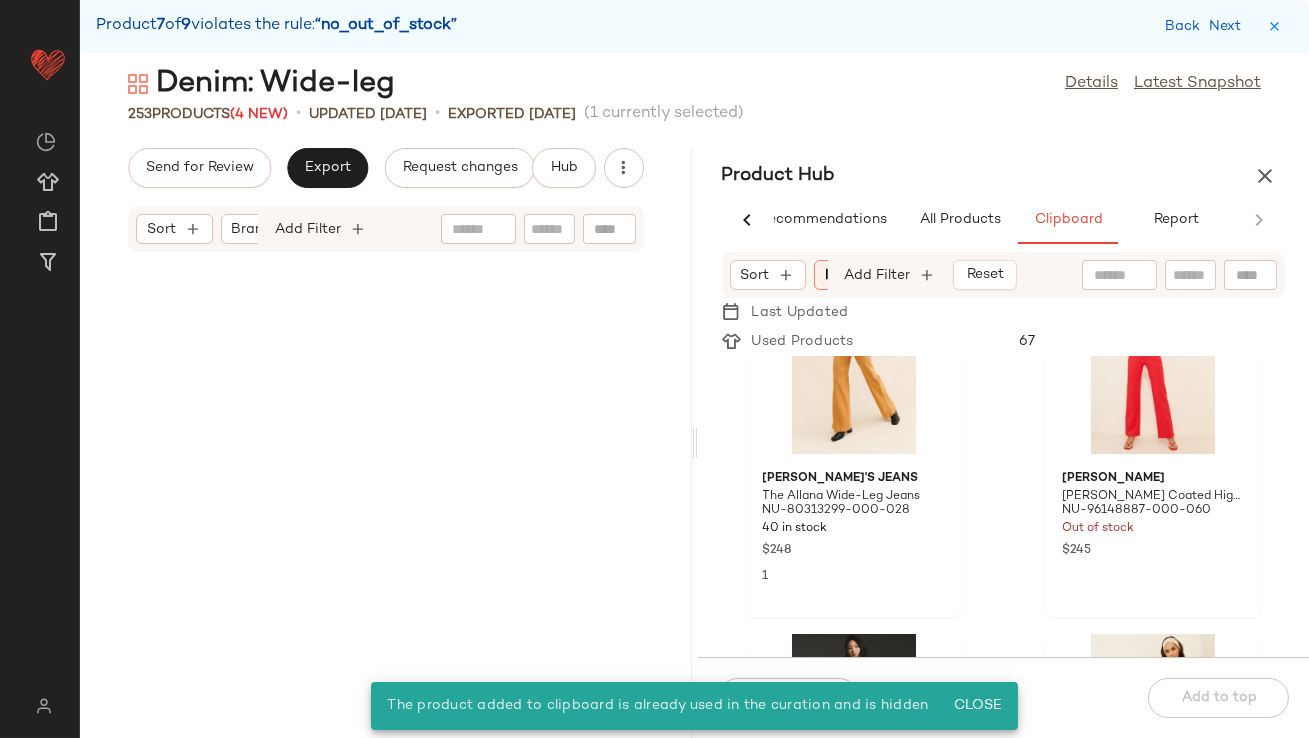 scroll, scrollTop: 44285, scrollLeft: 0, axis: vertical 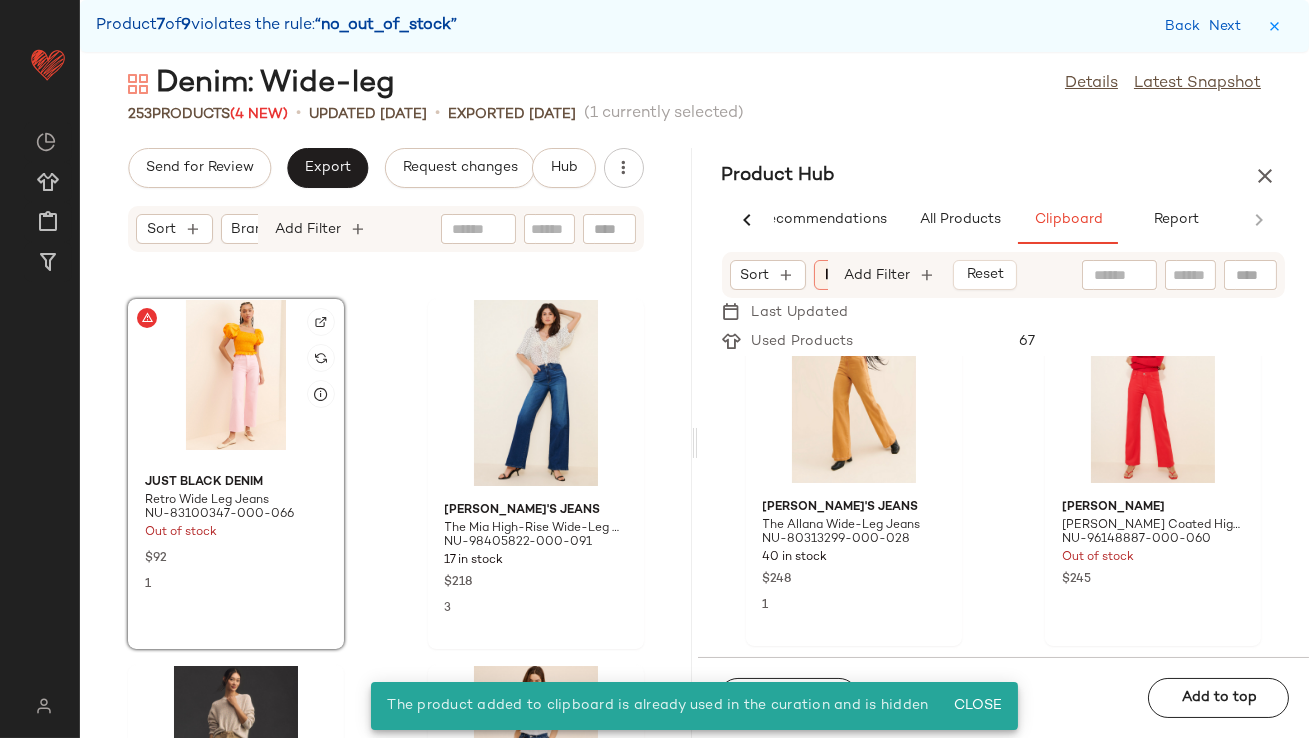 click 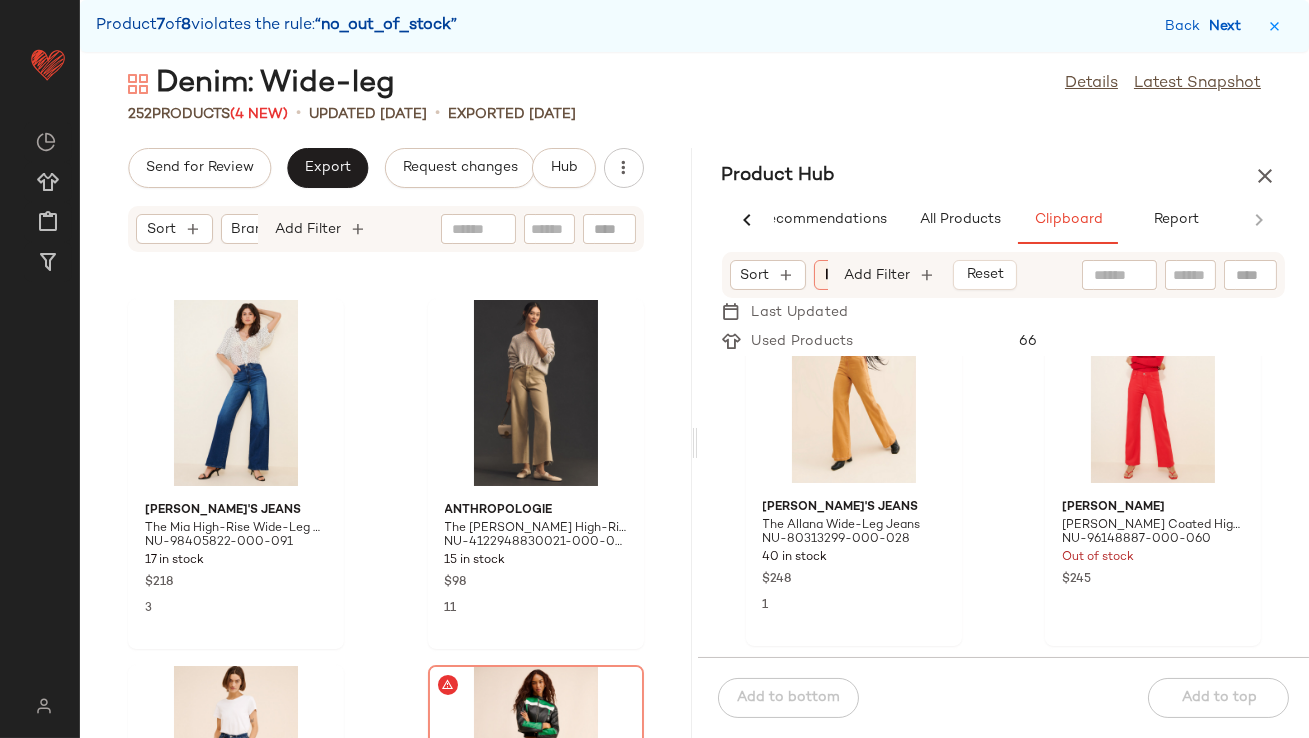 click on "Next" at bounding box center [1229, 26] 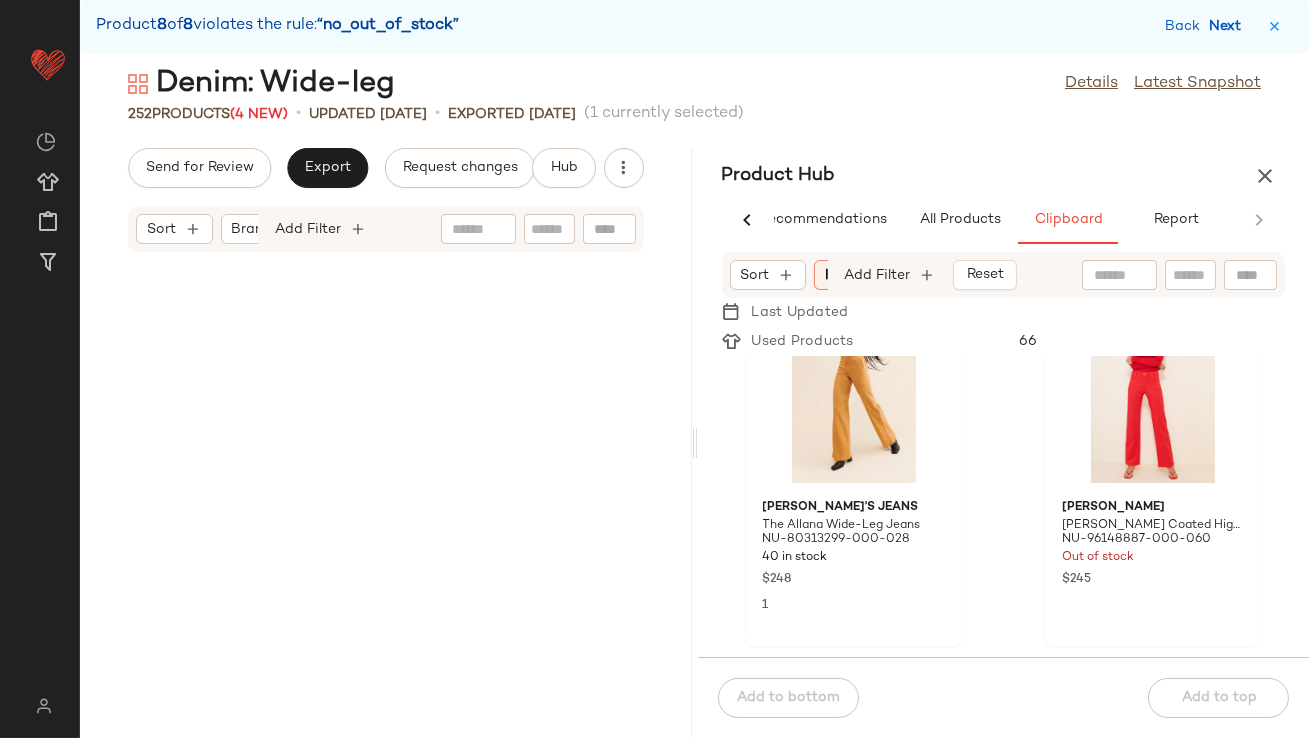 scroll, scrollTop: 45018, scrollLeft: 0, axis: vertical 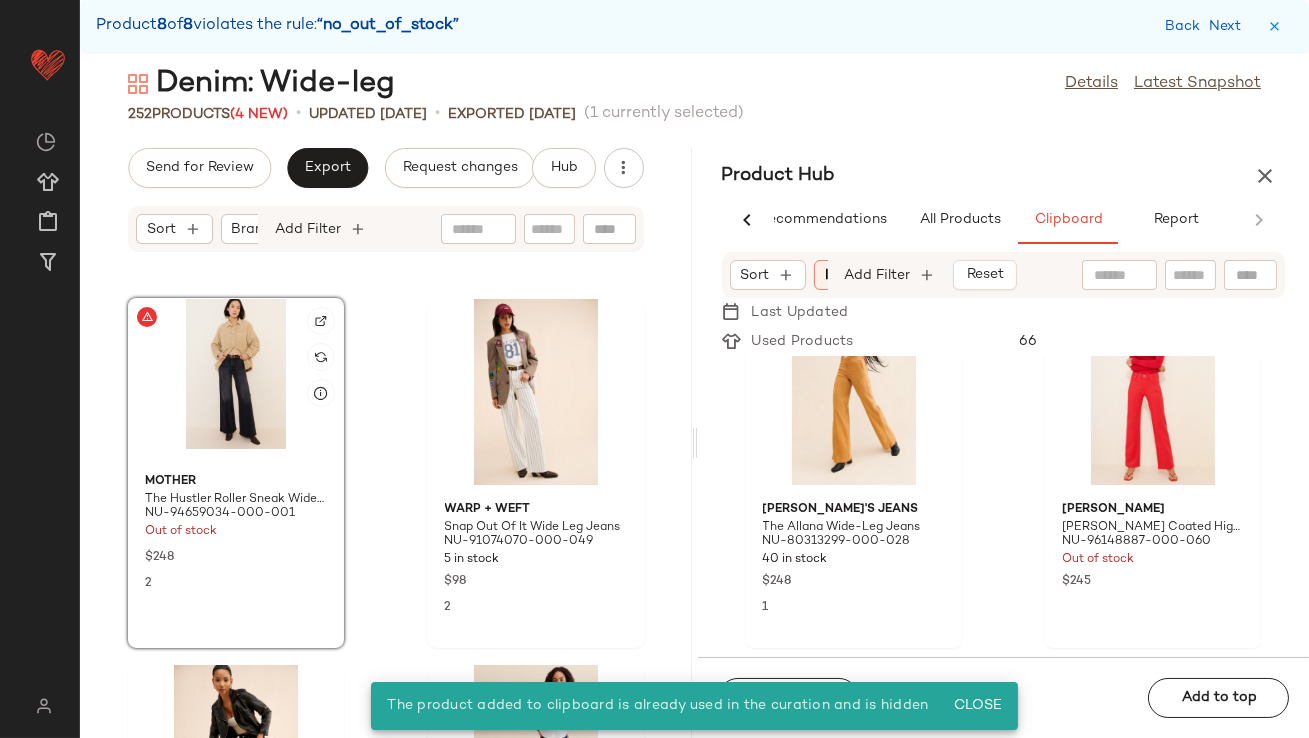 click 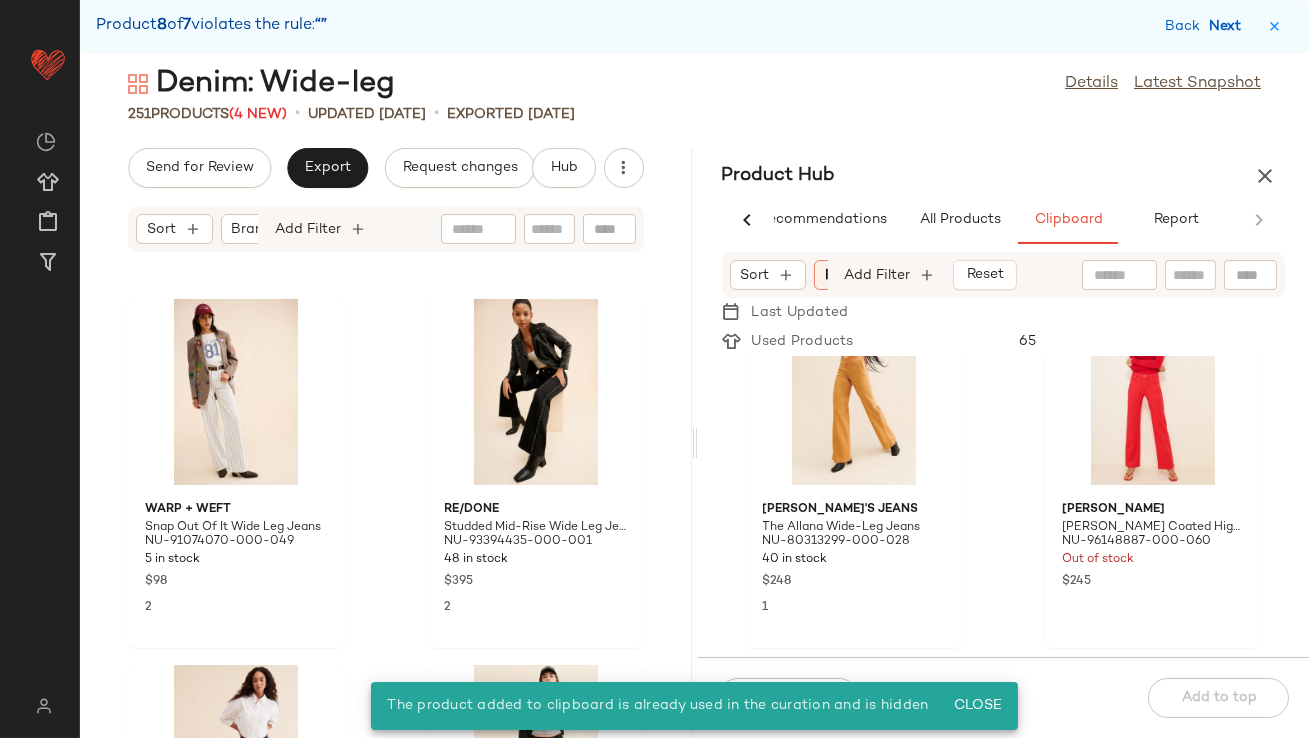 click on "Next" at bounding box center [1229, 26] 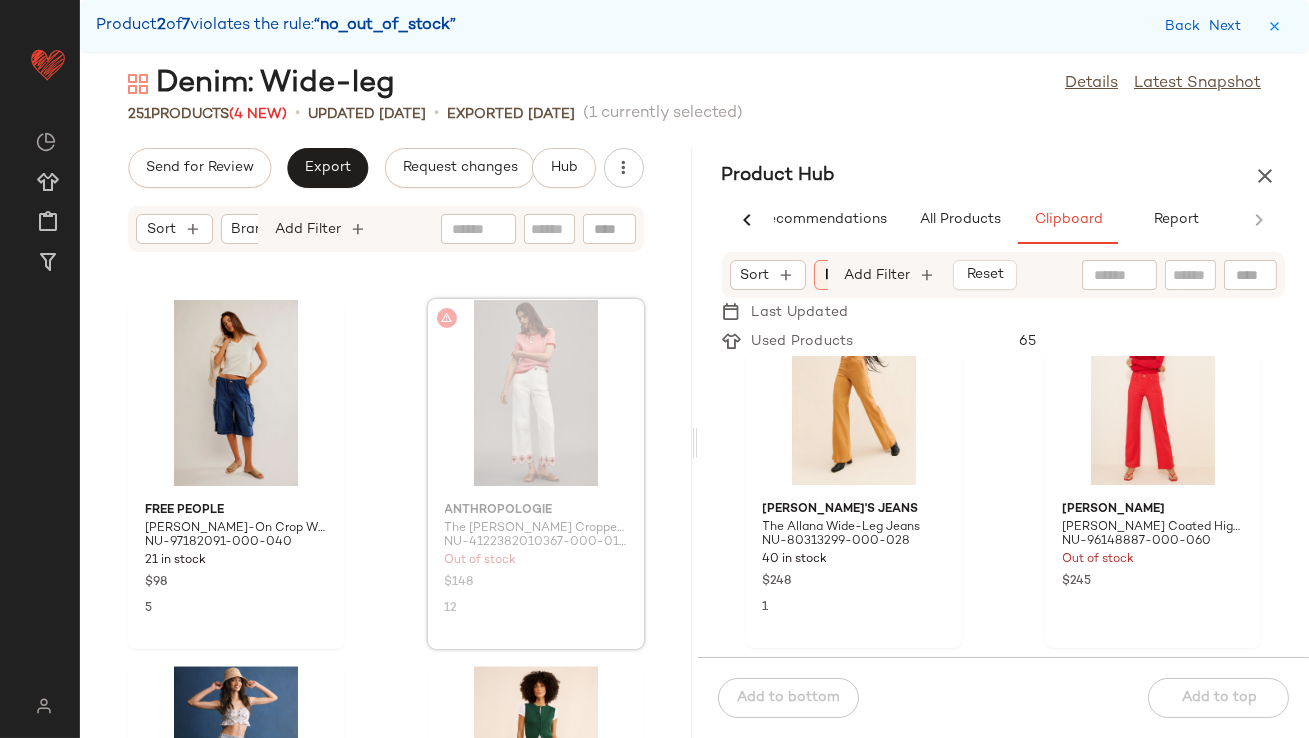 scroll, scrollTop: 11344, scrollLeft: 0, axis: vertical 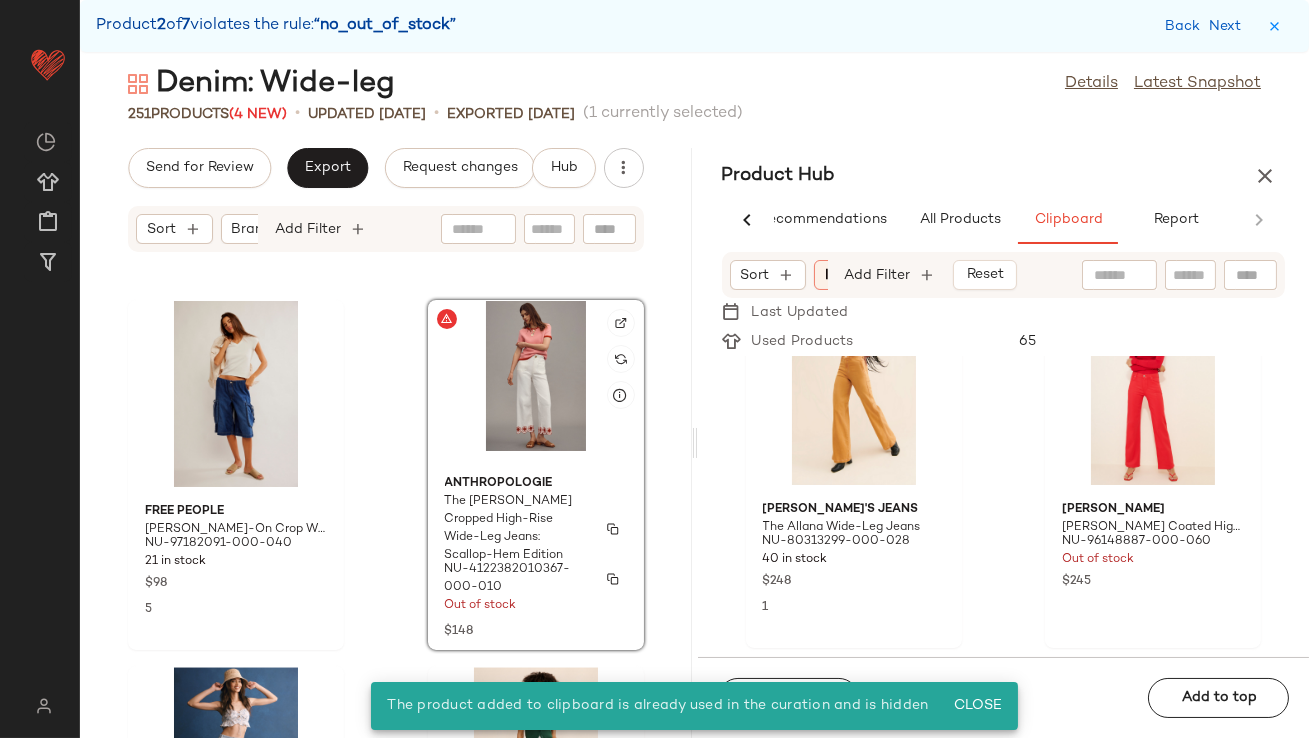 click 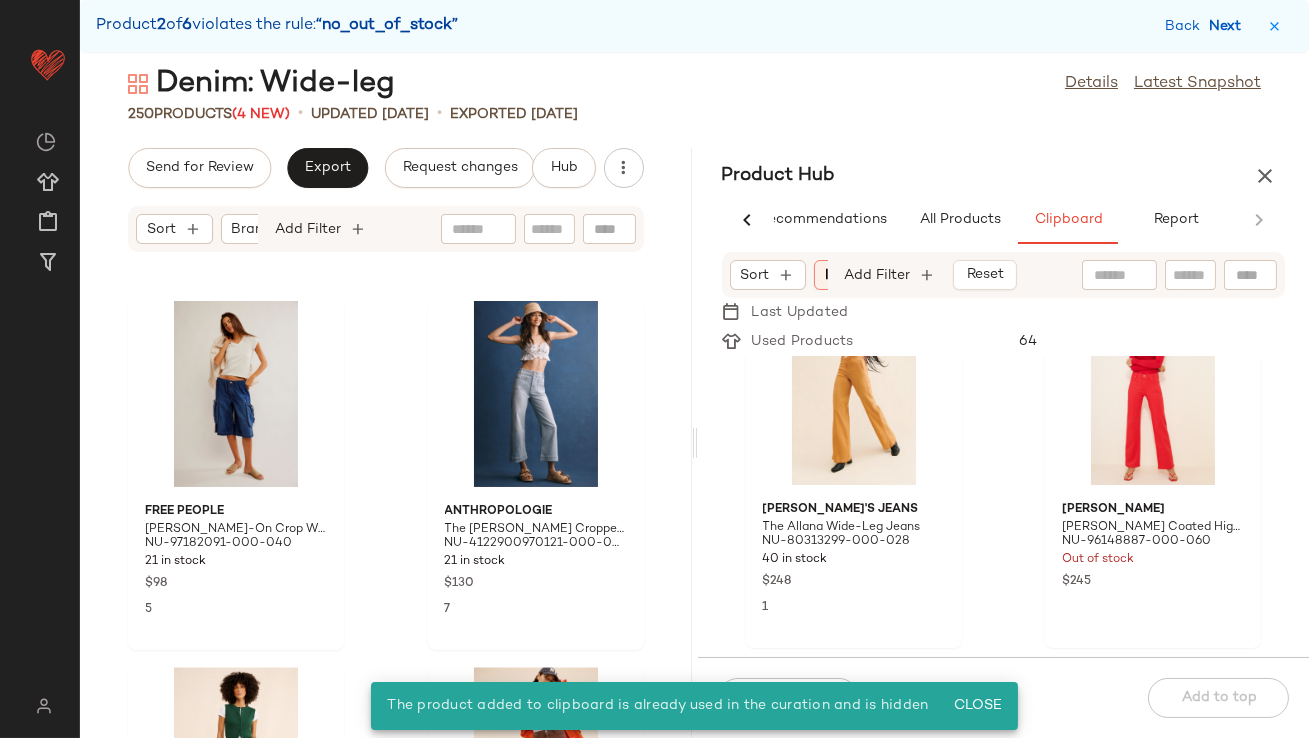 click on "Next" at bounding box center [1229, 26] 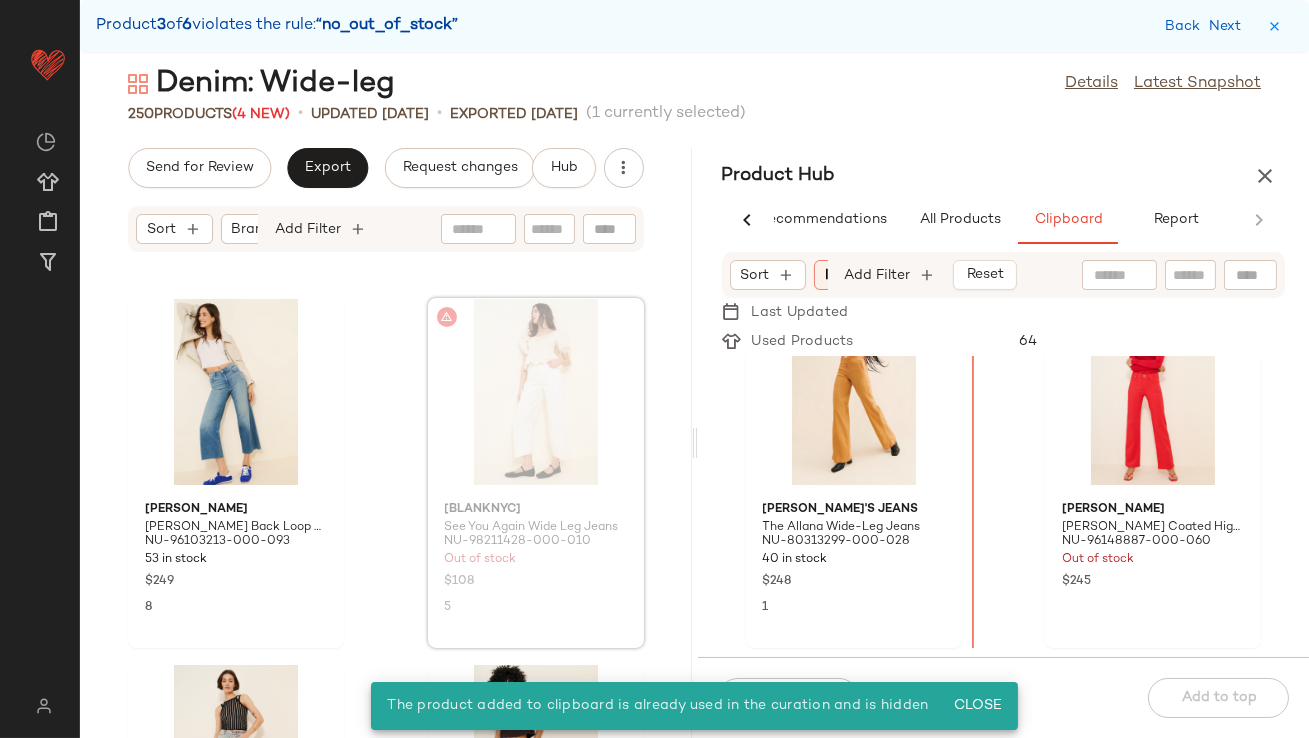 scroll, scrollTop: 19762, scrollLeft: 0, axis: vertical 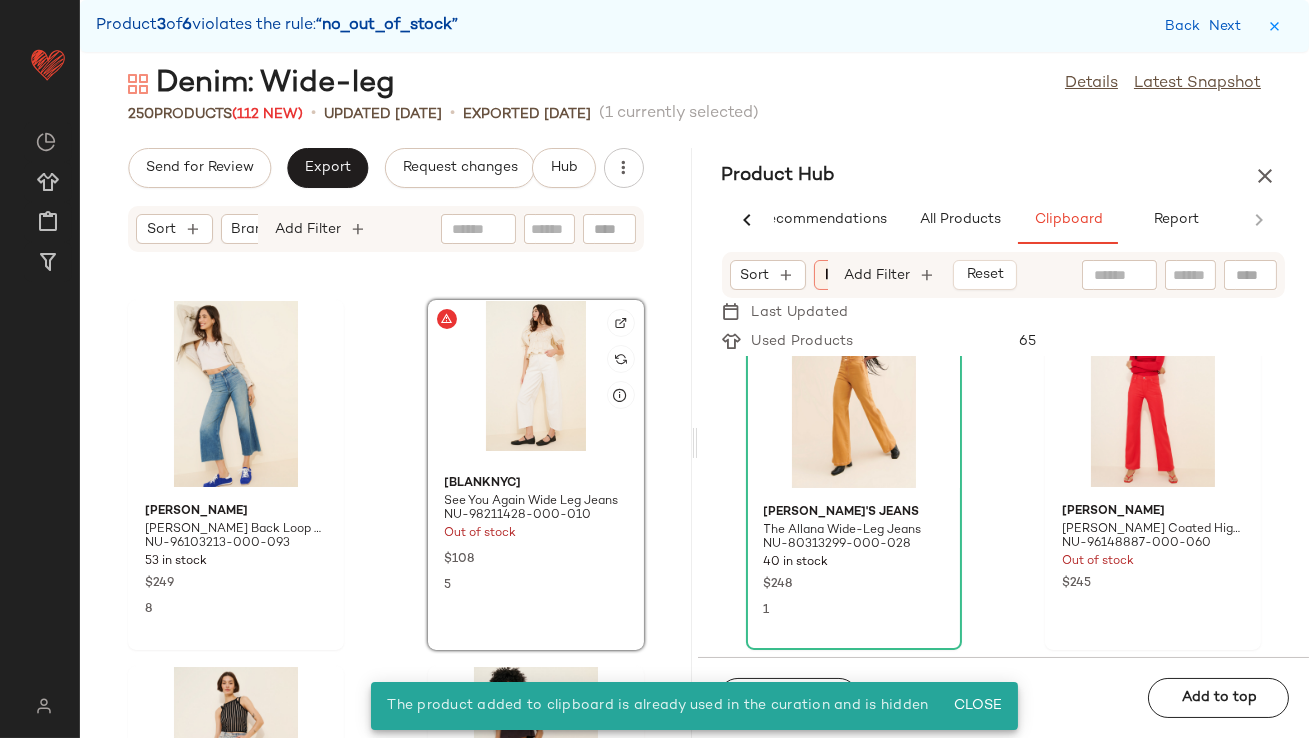 click 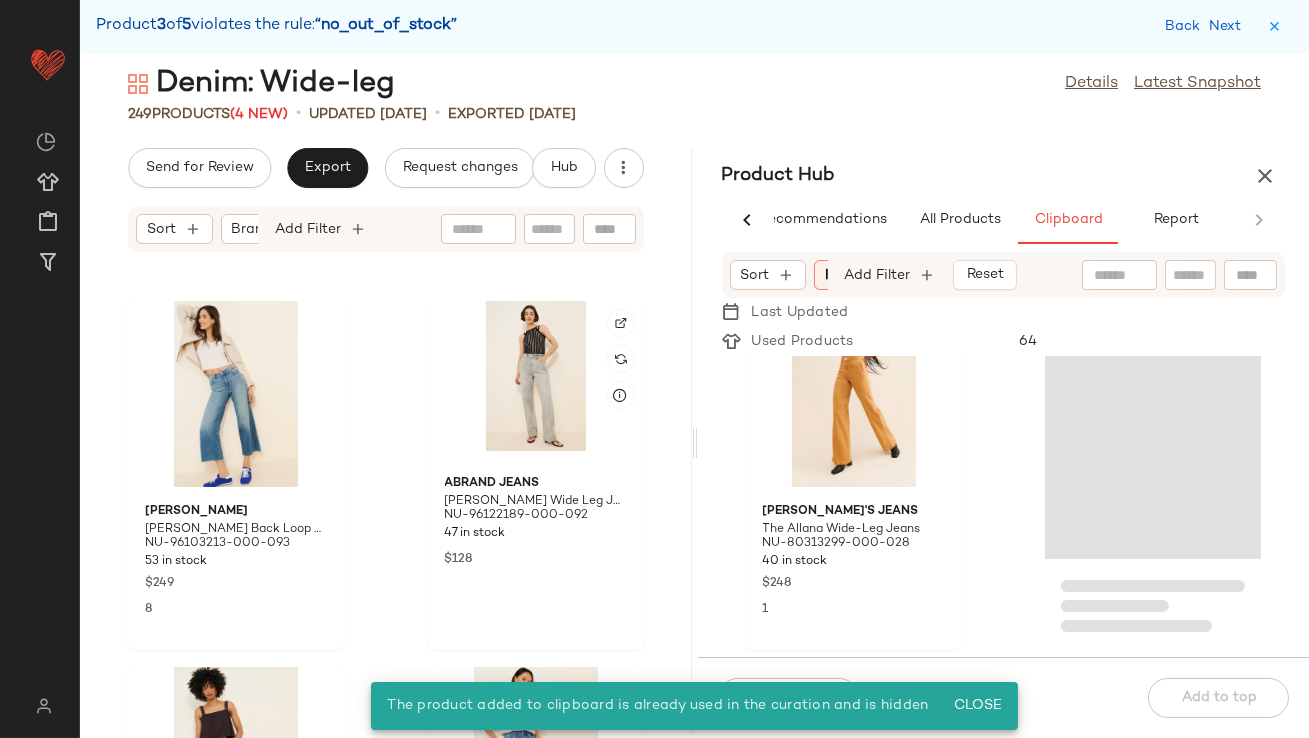 scroll, scrollTop: 60, scrollLeft: 0, axis: vertical 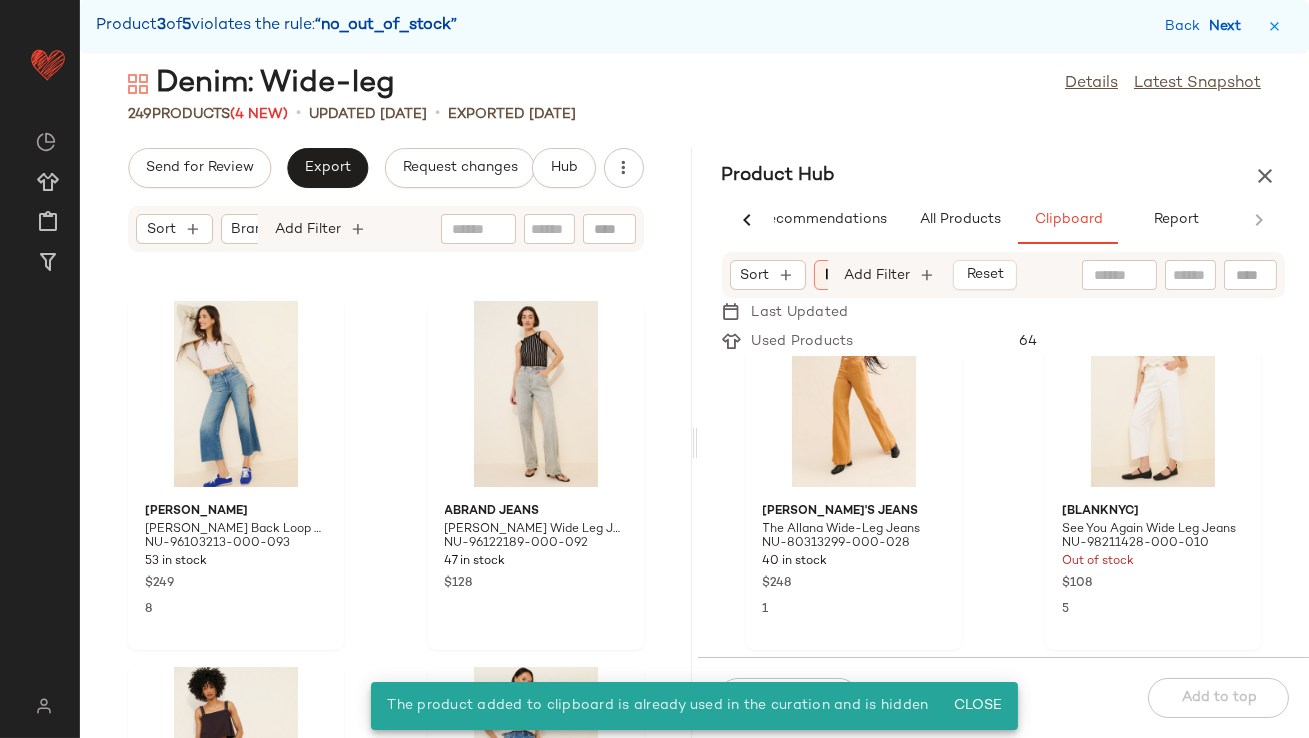 click on "Next" at bounding box center [1229, 26] 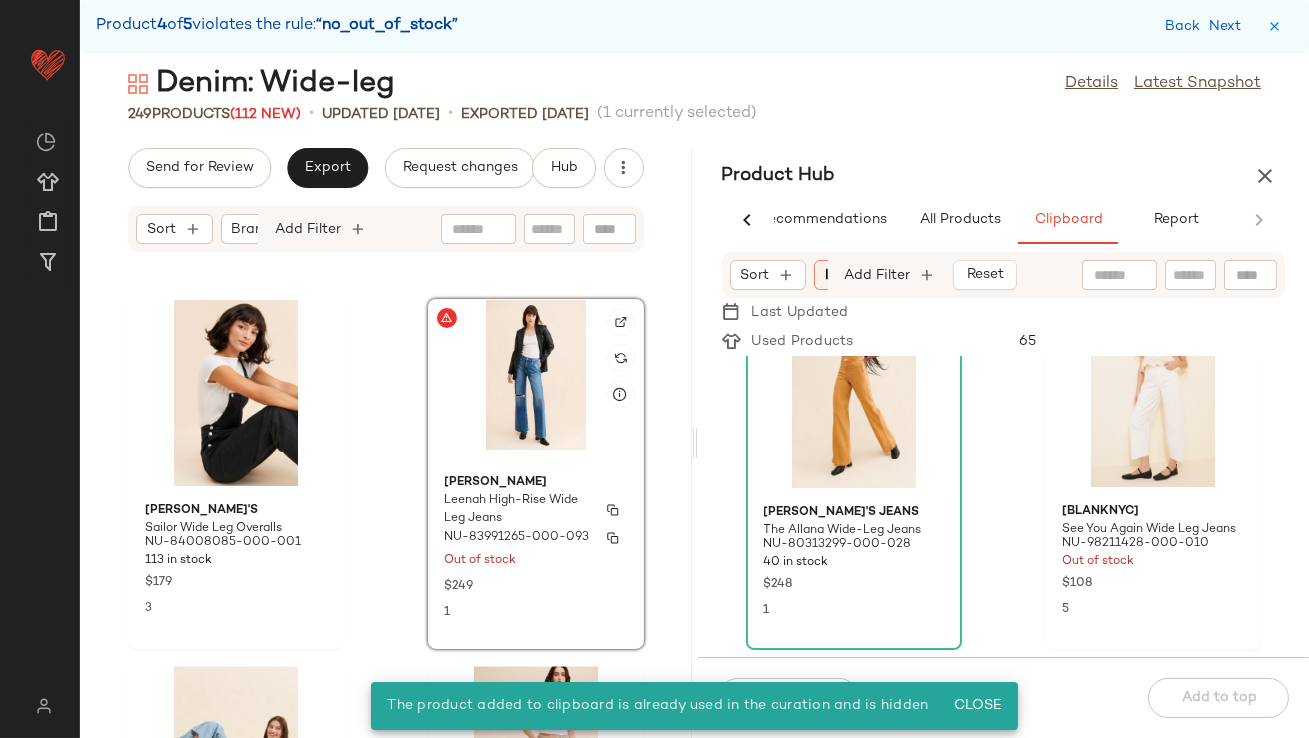 click on "Paige" at bounding box center [536, 483] 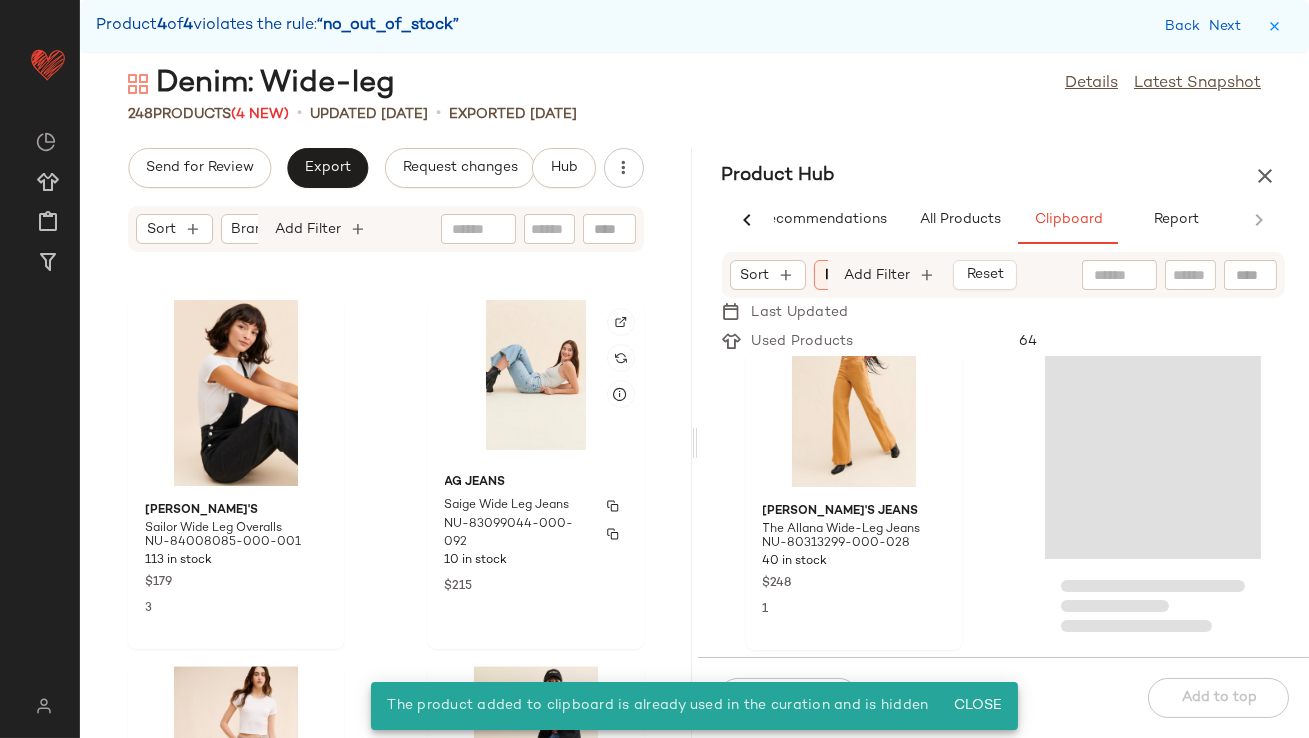 scroll, scrollTop: 60, scrollLeft: 0, axis: vertical 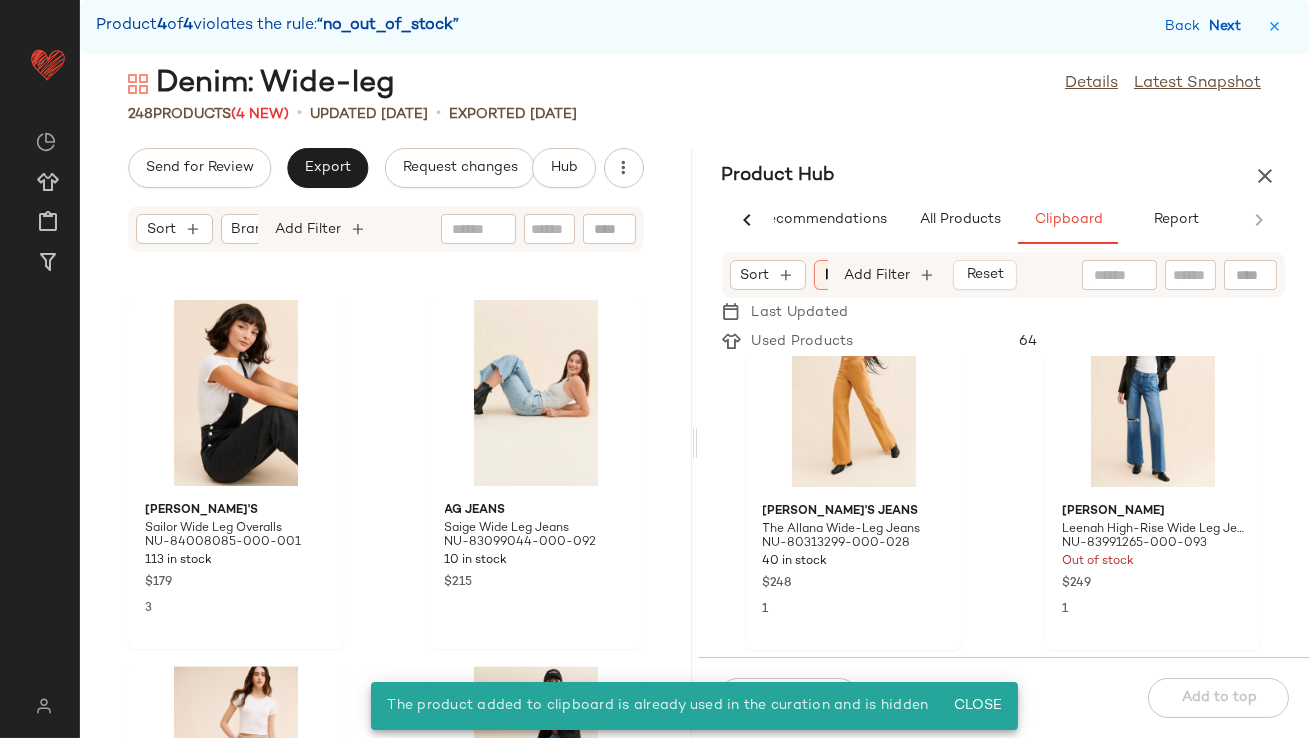 click on "Next" at bounding box center (1229, 26) 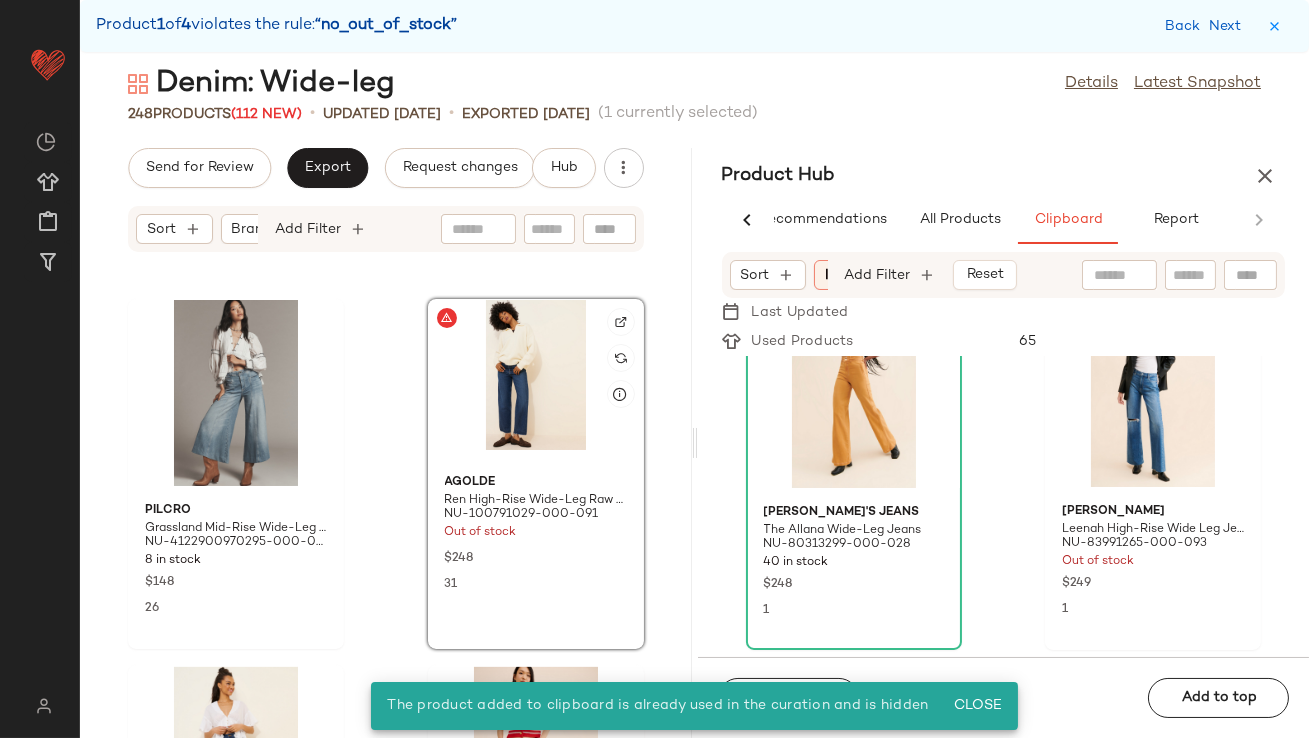 click 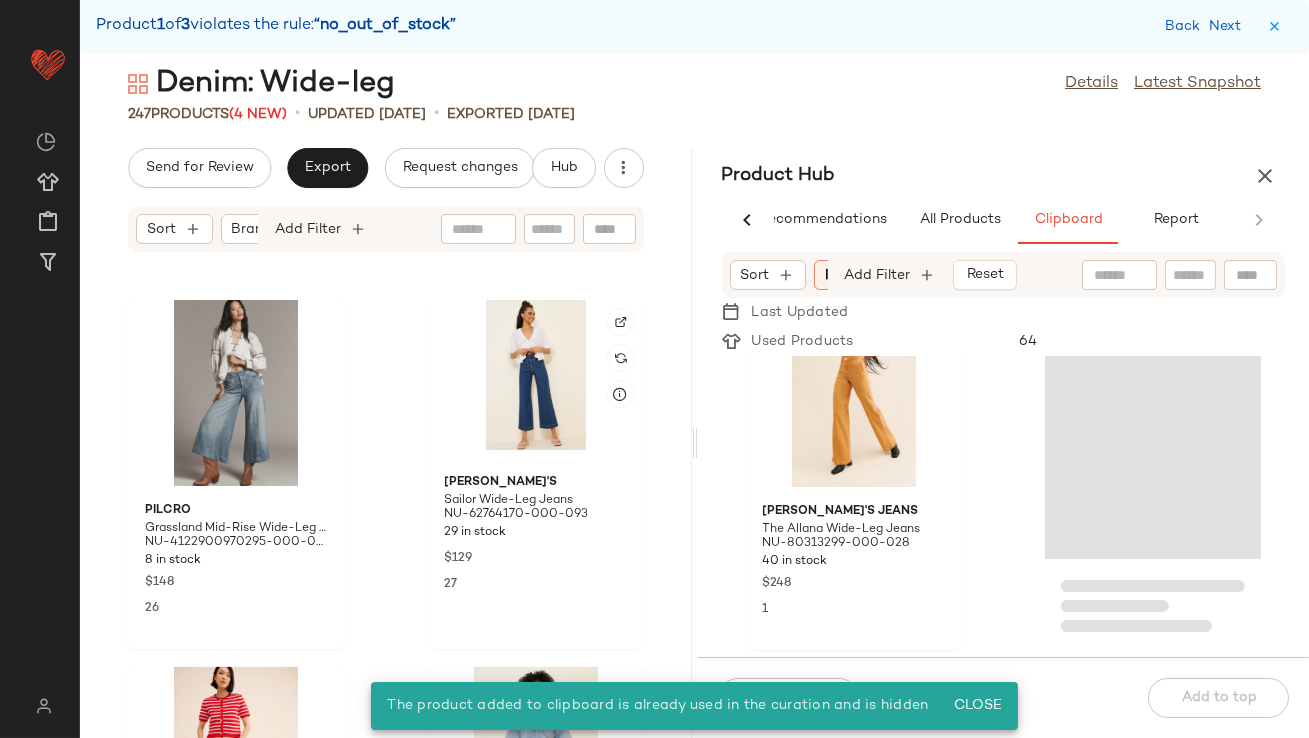 scroll, scrollTop: 59, scrollLeft: 0, axis: vertical 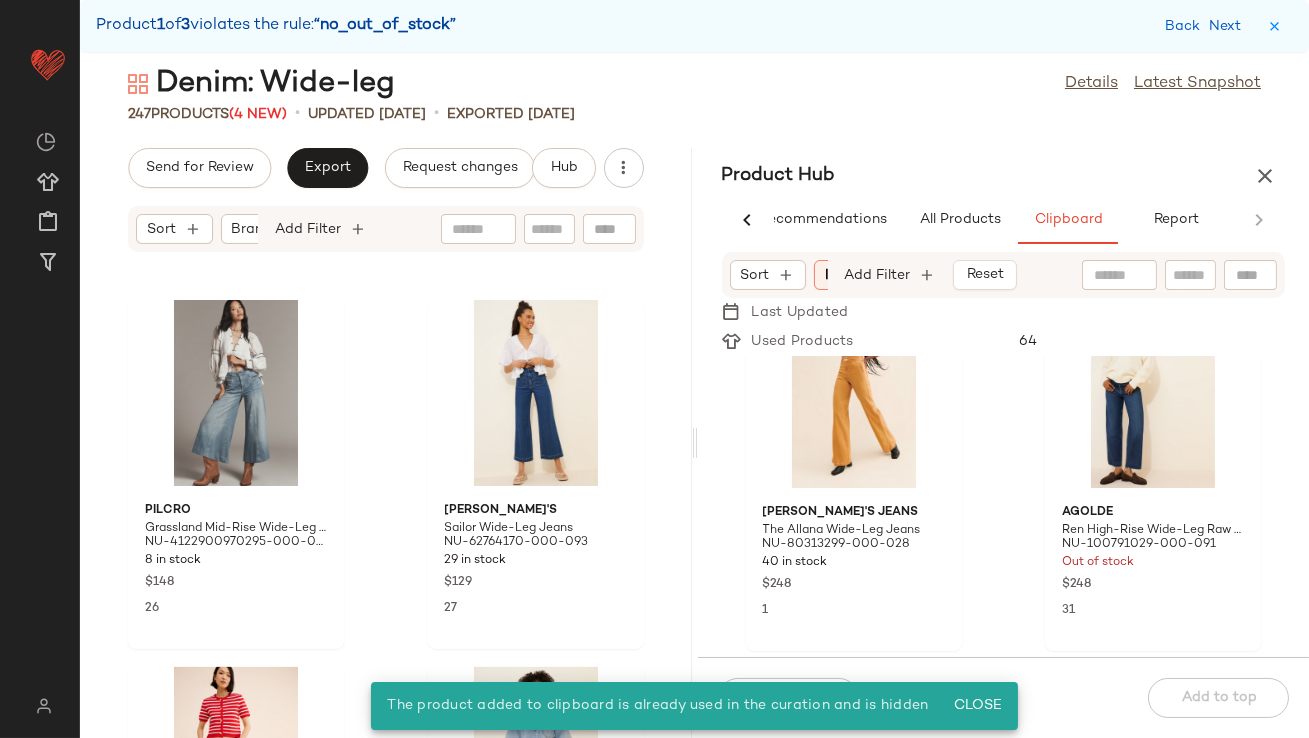click on "Back Next" at bounding box center (1207, 26) 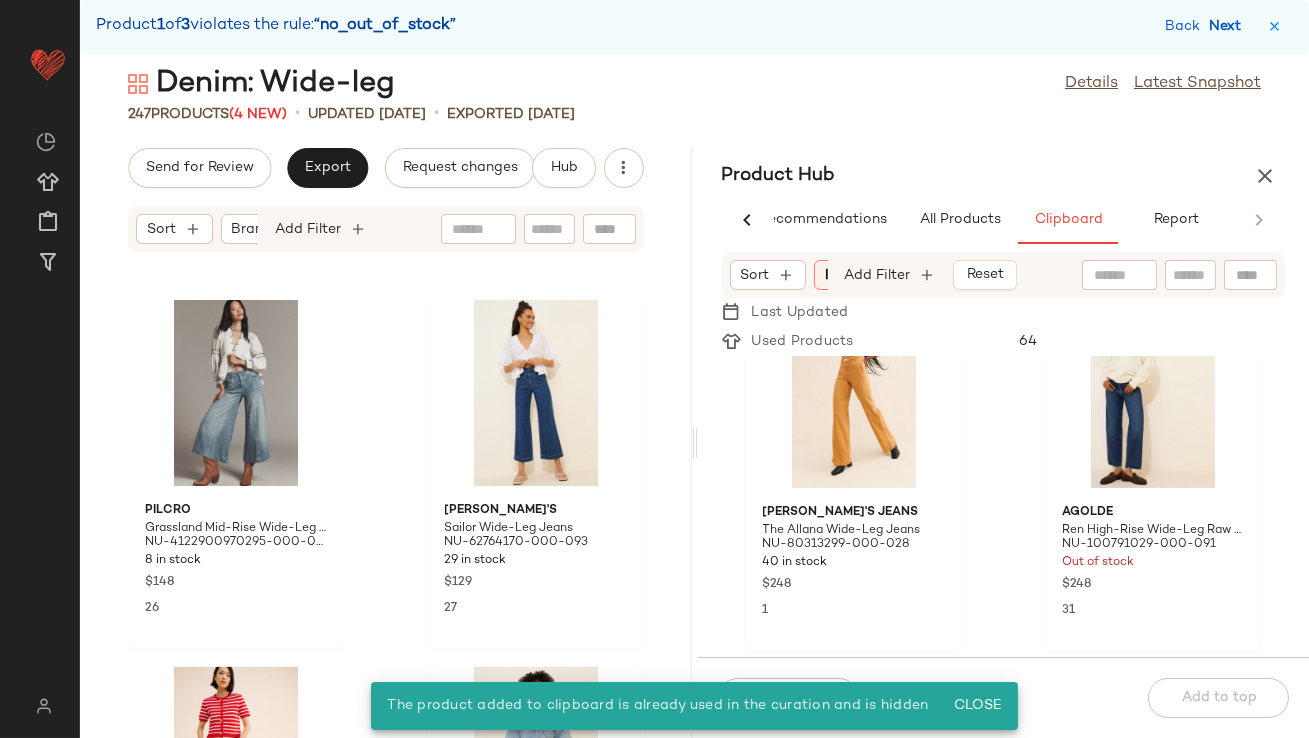 click on "Next" at bounding box center [1229, 26] 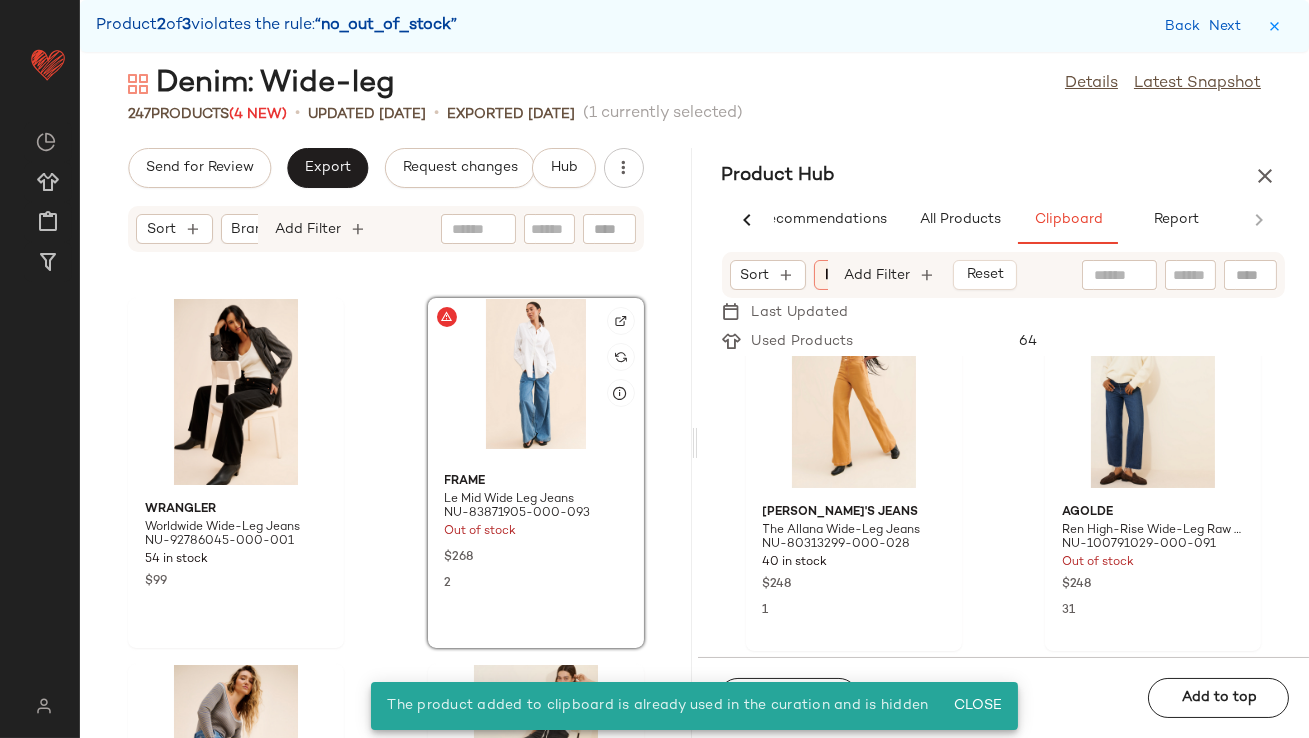 click 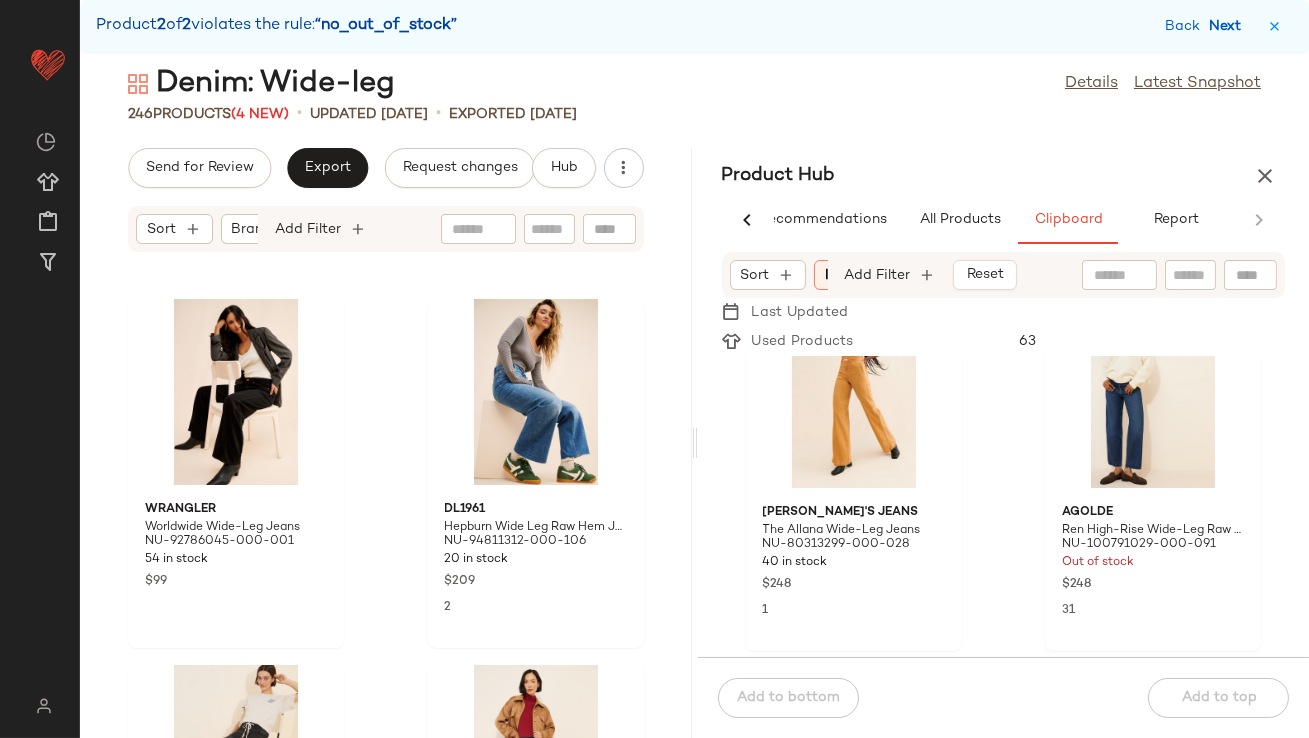 click on "Next" at bounding box center [1229, 26] 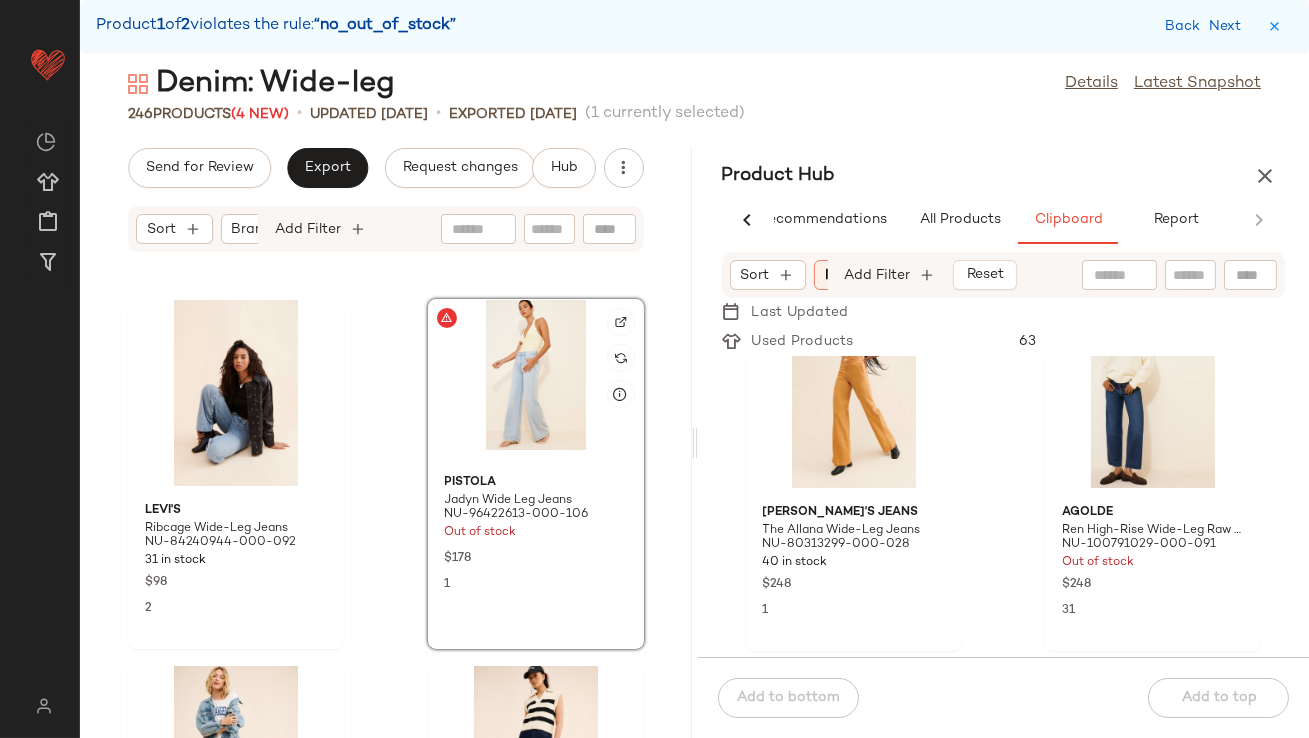 scroll, scrollTop: 15370, scrollLeft: 0, axis: vertical 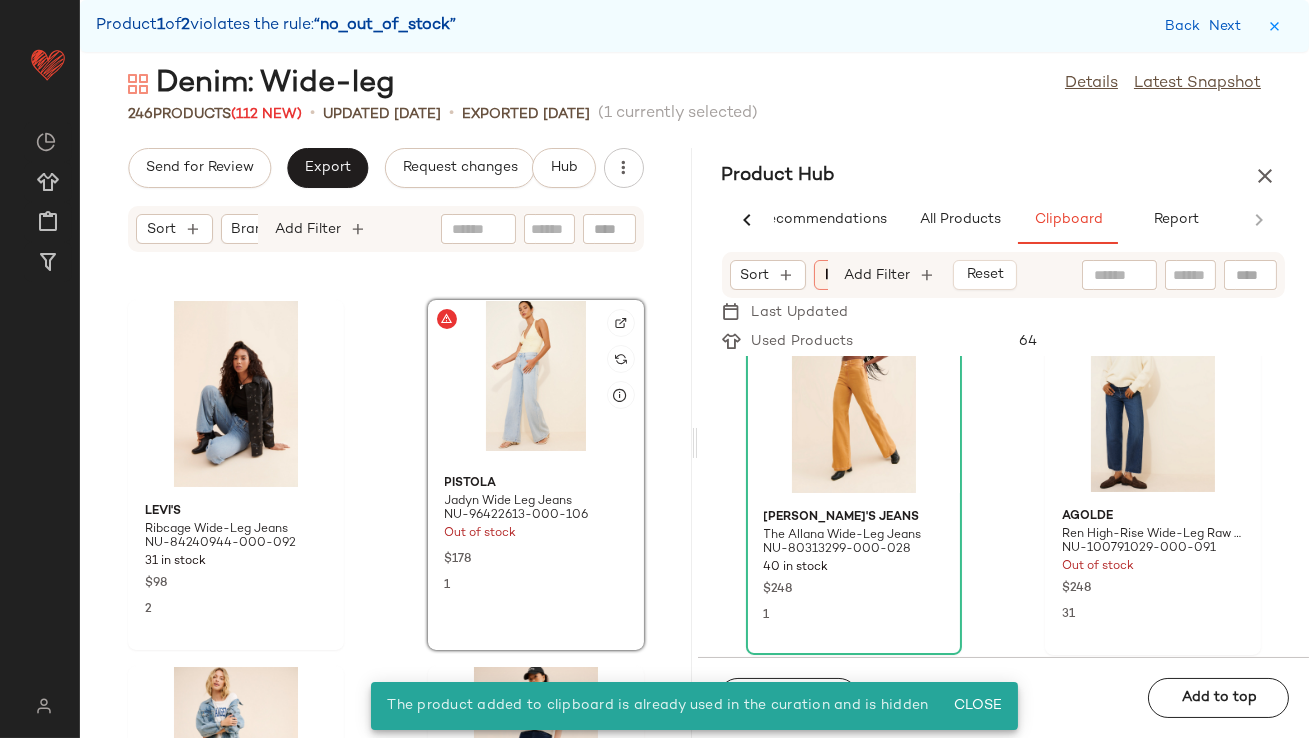 click 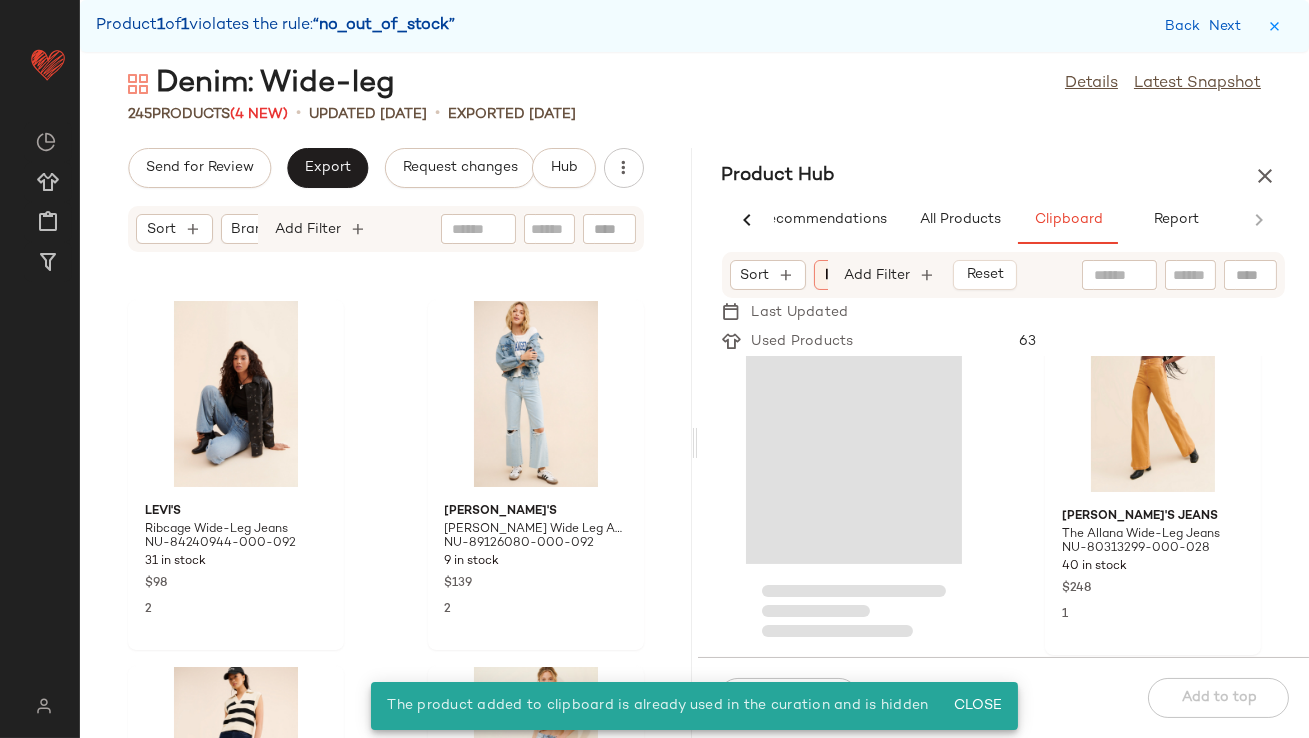 scroll, scrollTop: 54, scrollLeft: 0, axis: vertical 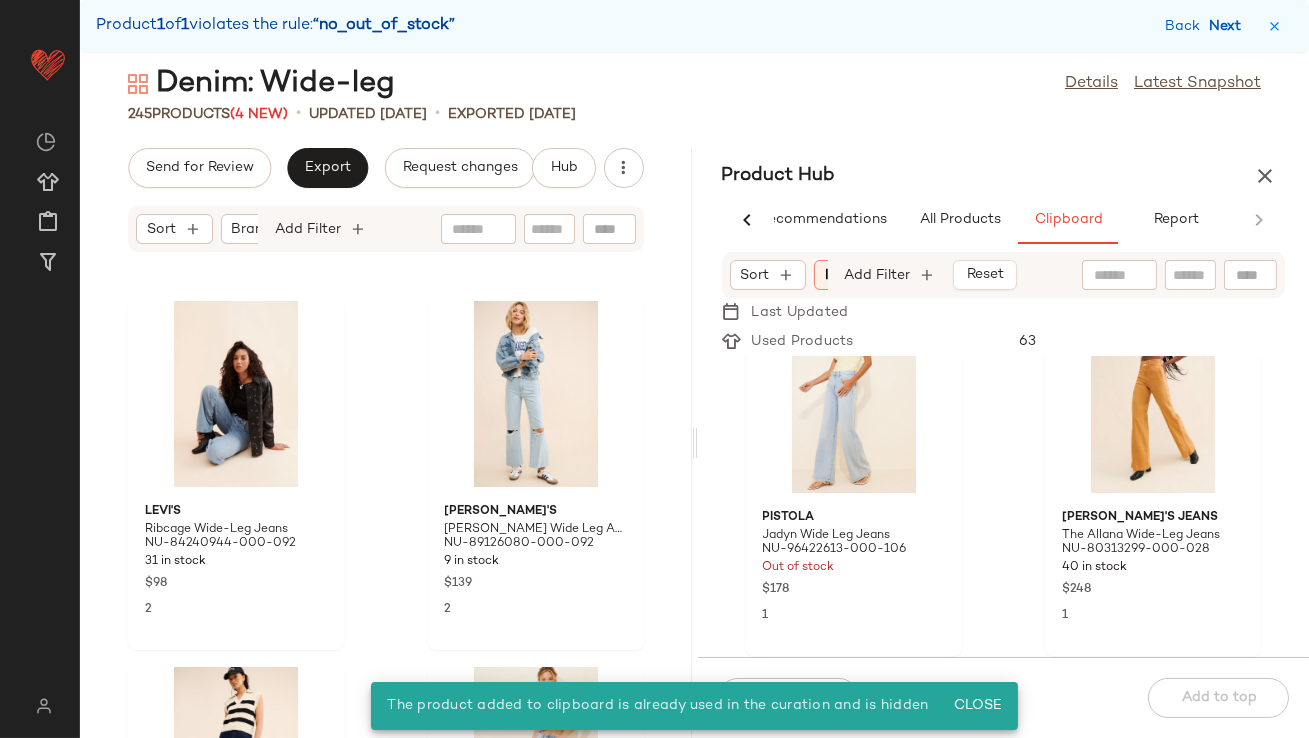 click on "Next" at bounding box center (1229, 26) 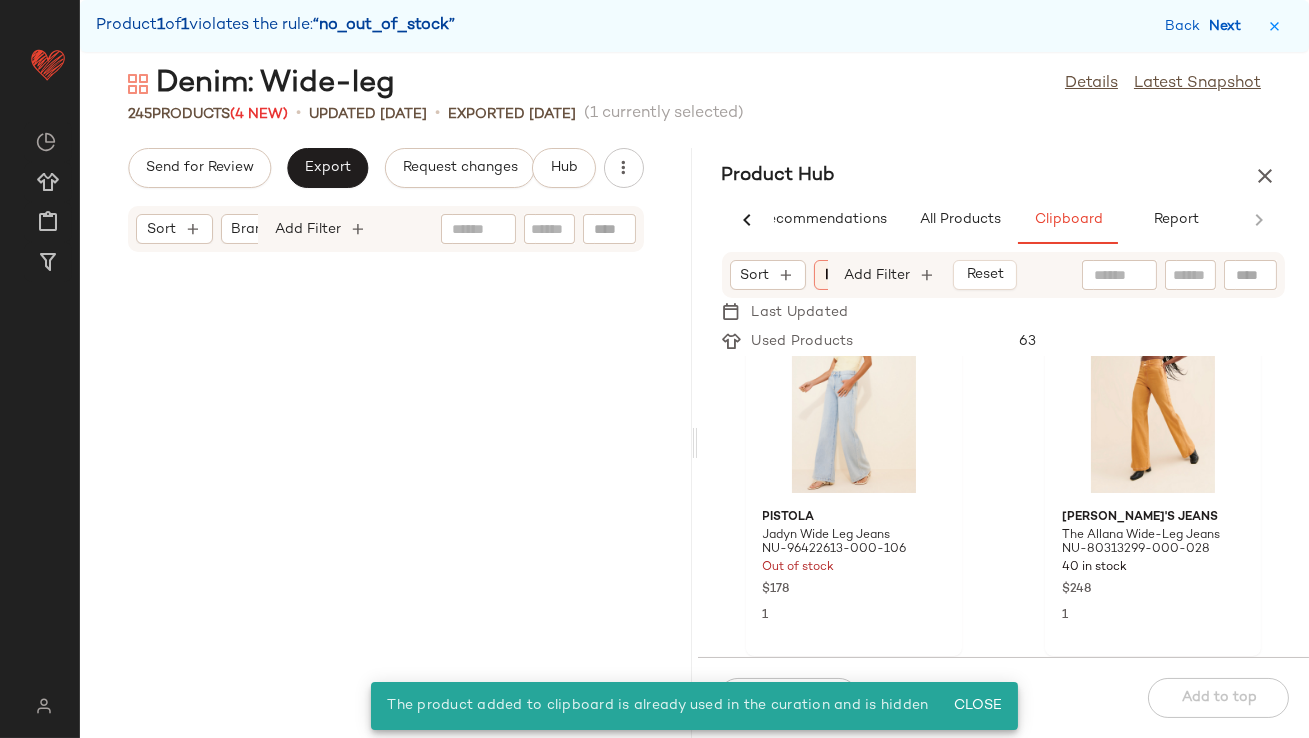 scroll, scrollTop: 43554, scrollLeft: 0, axis: vertical 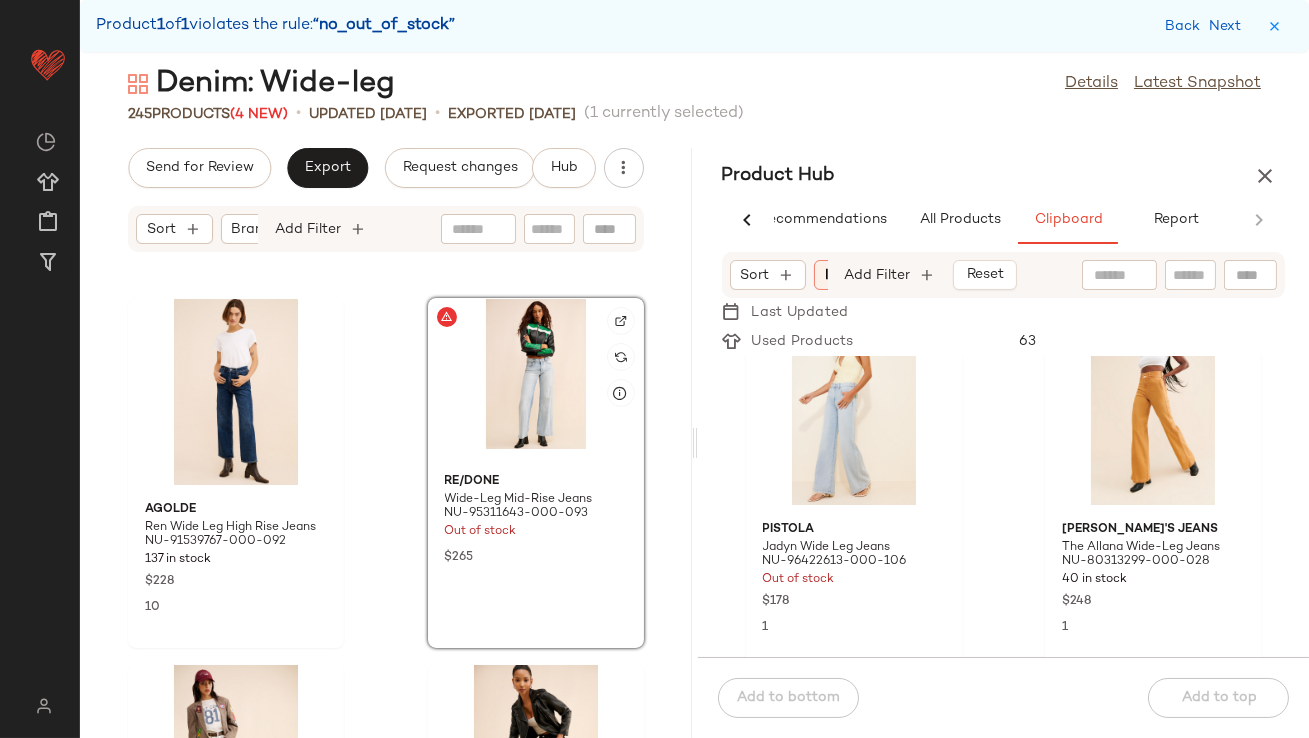 click 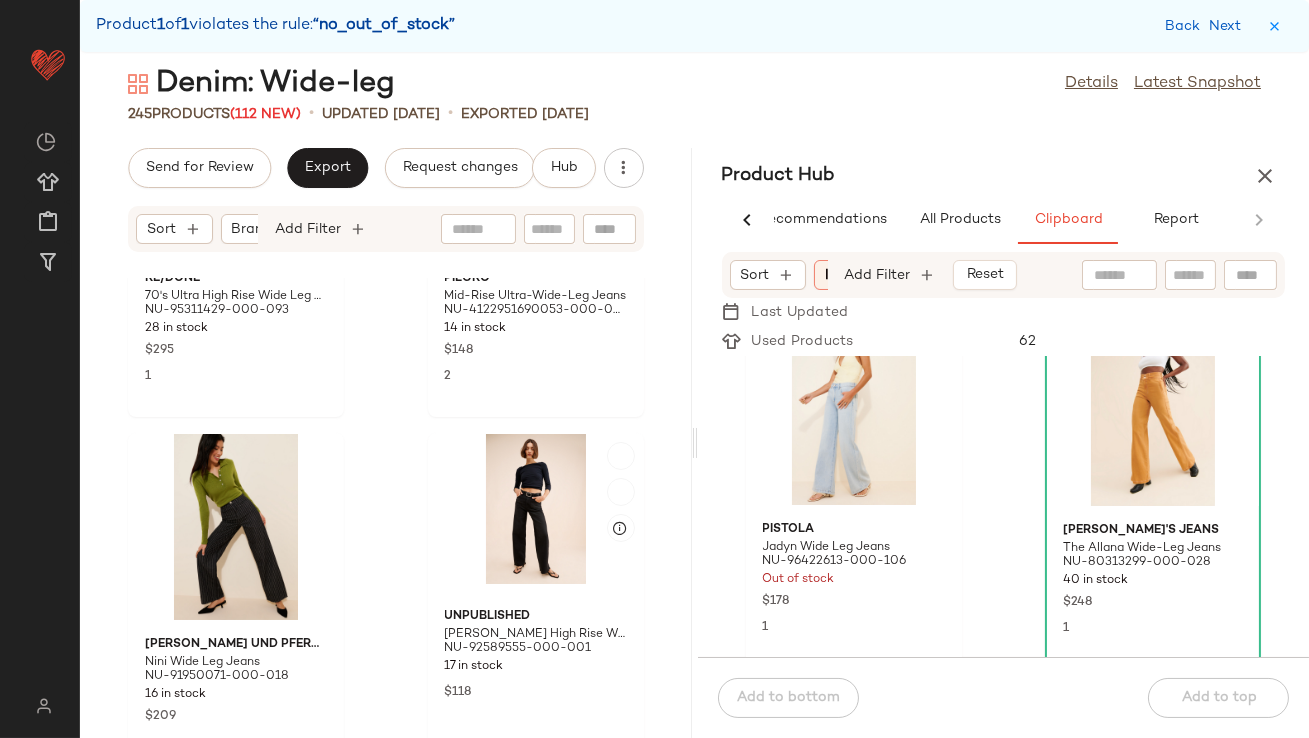 scroll, scrollTop: 41815, scrollLeft: 0, axis: vertical 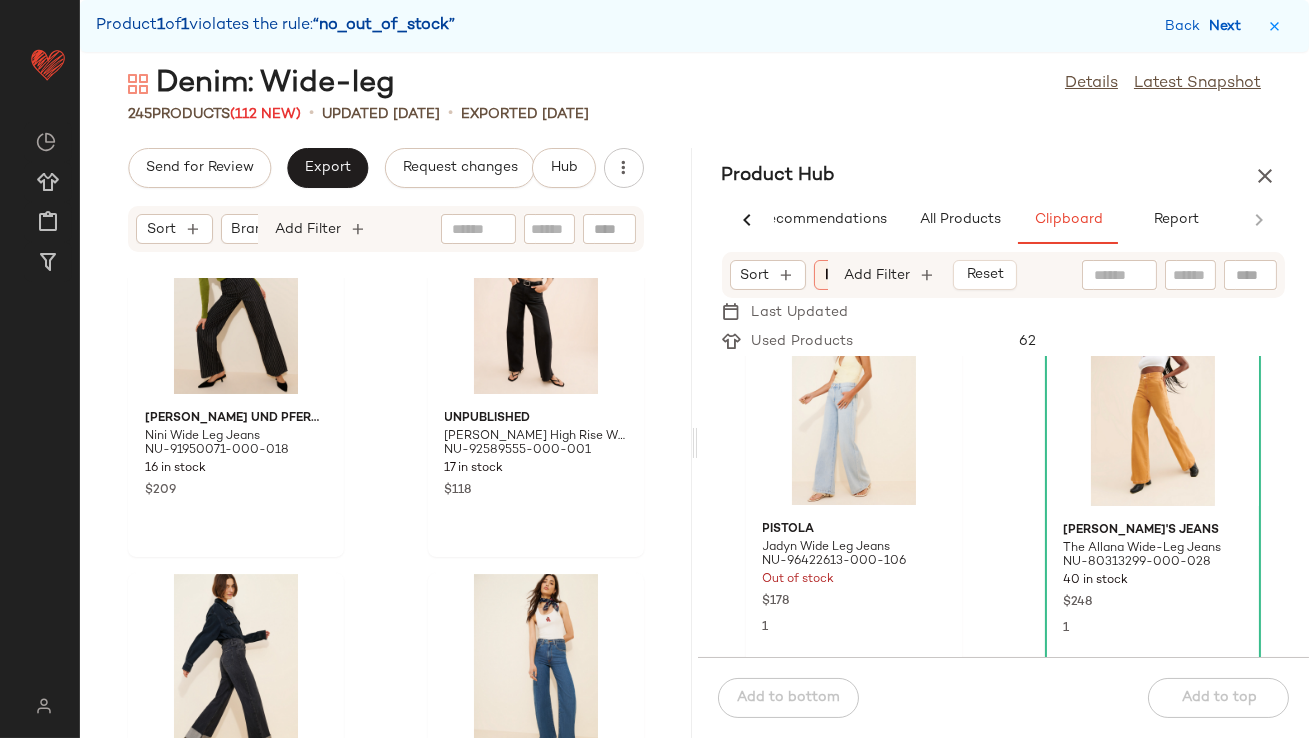 click on "Next" at bounding box center (1229, 26) 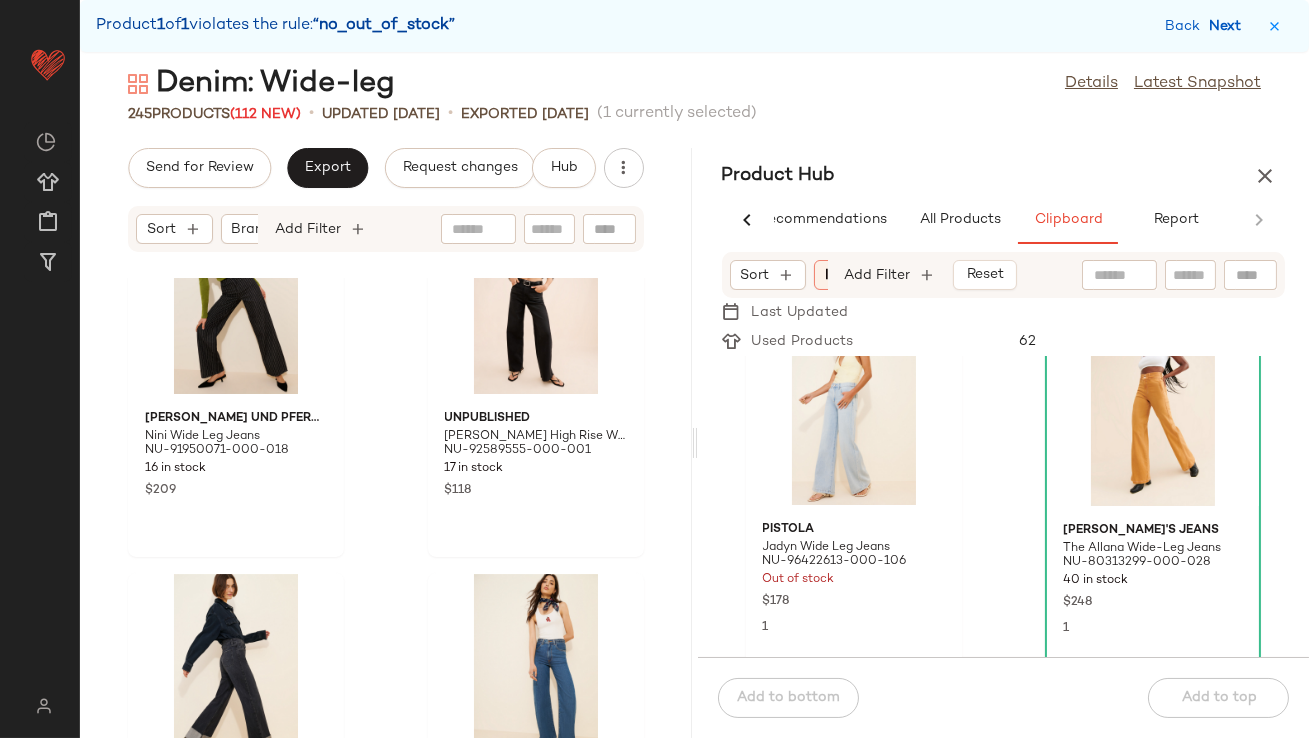 click on "Next" at bounding box center [1229, 26] 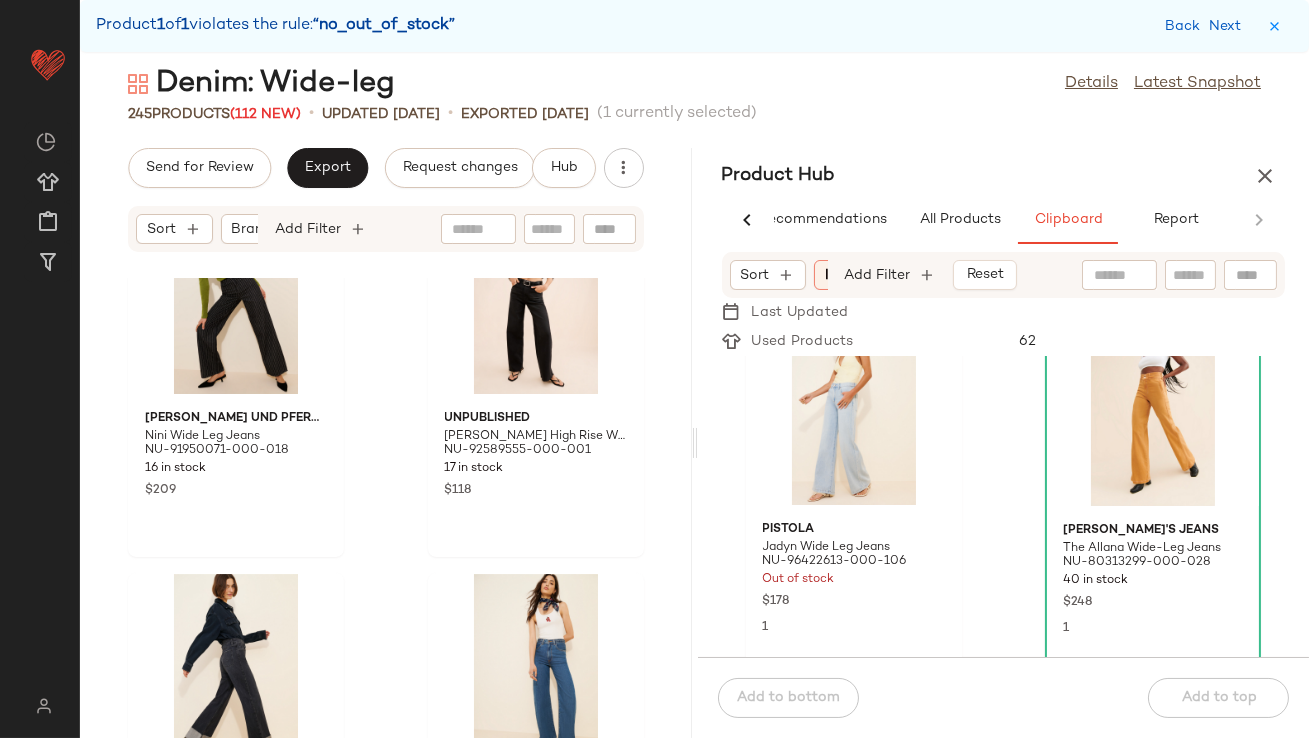 click on "Back Next" at bounding box center [1207, 26] 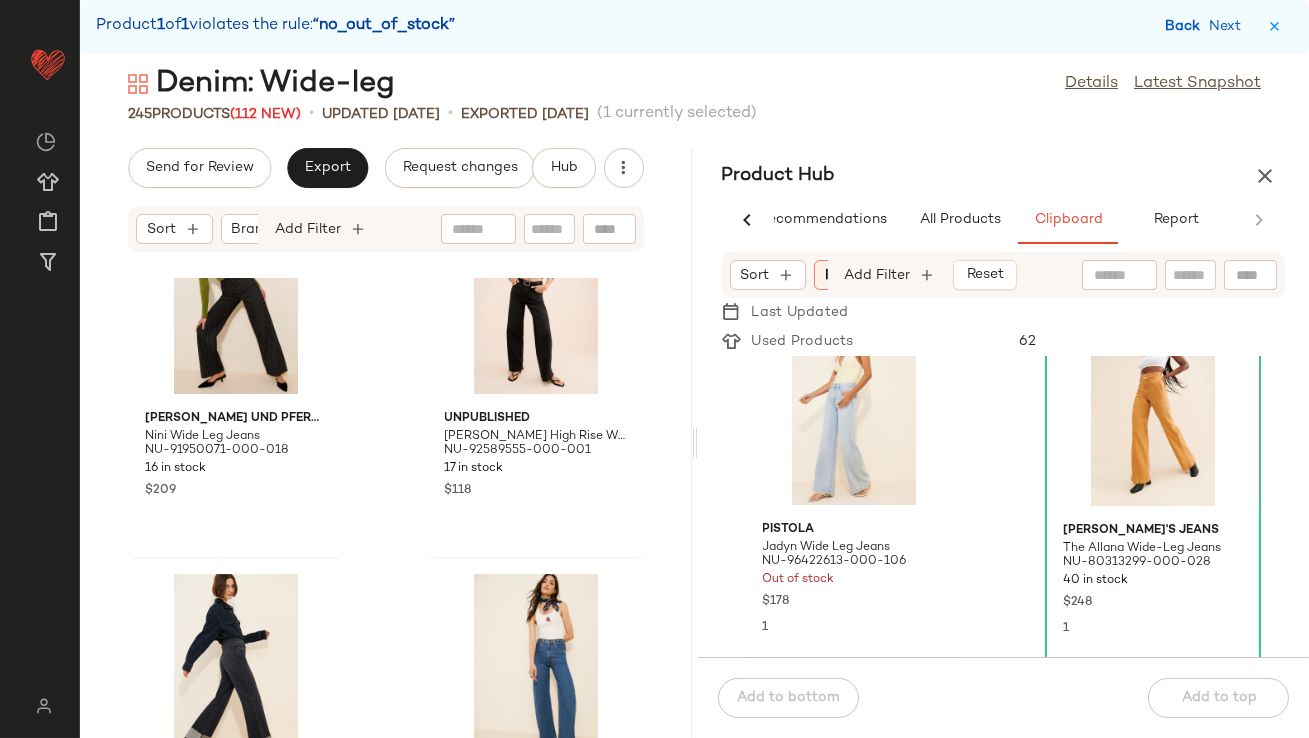 click on "Back" at bounding box center [1185, 26] 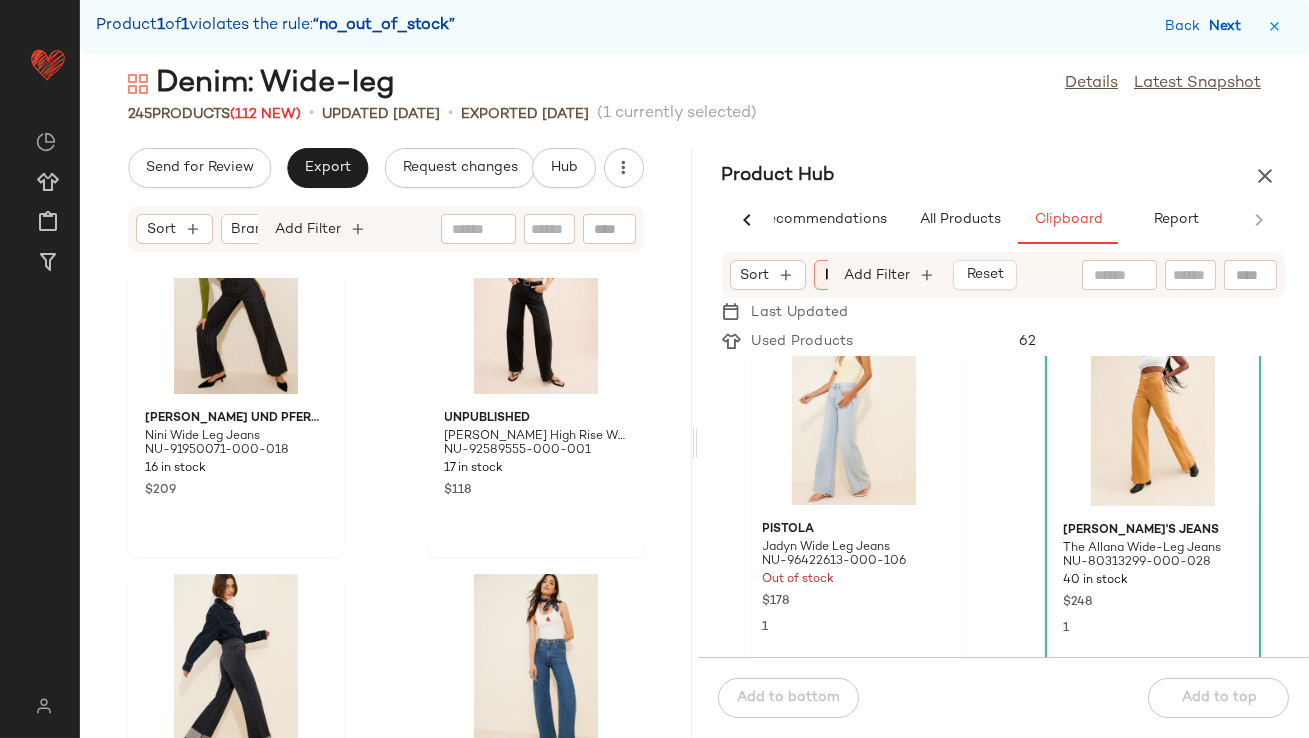 click on "Next" at bounding box center [1229, 26] 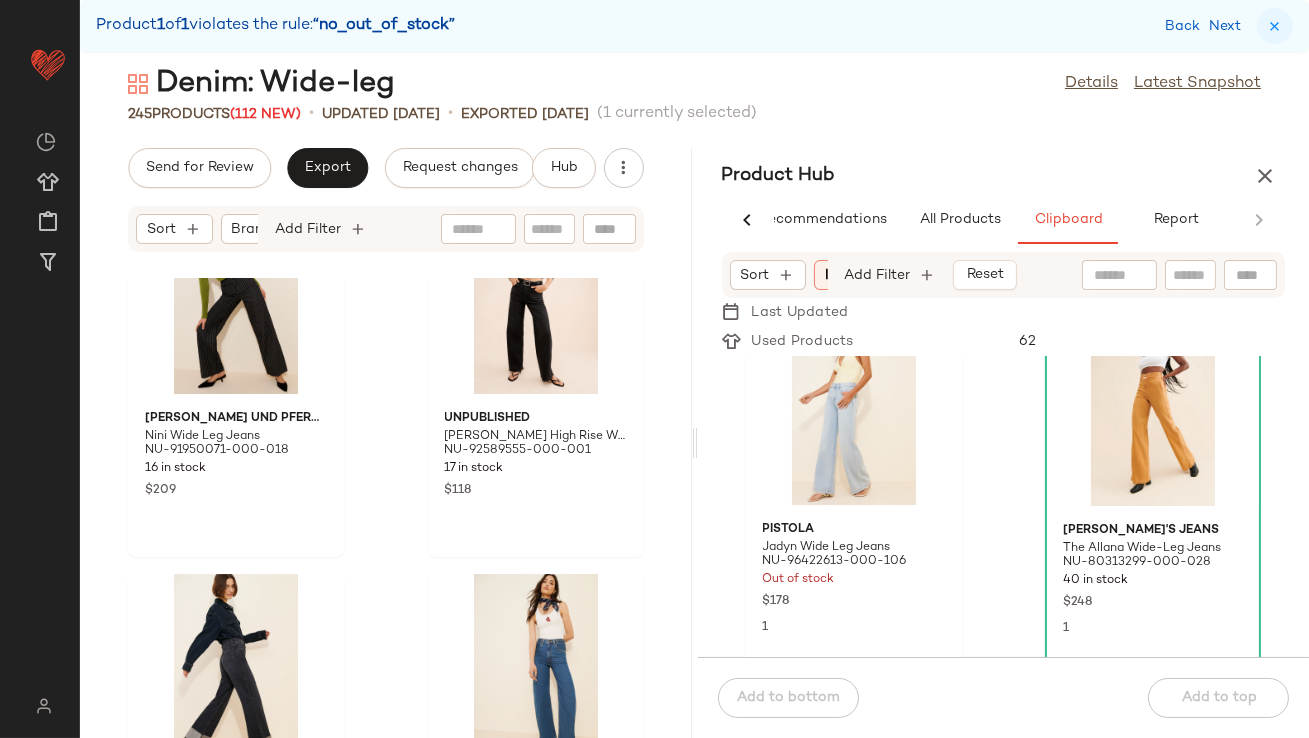 click at bounding box center (1275, 26) 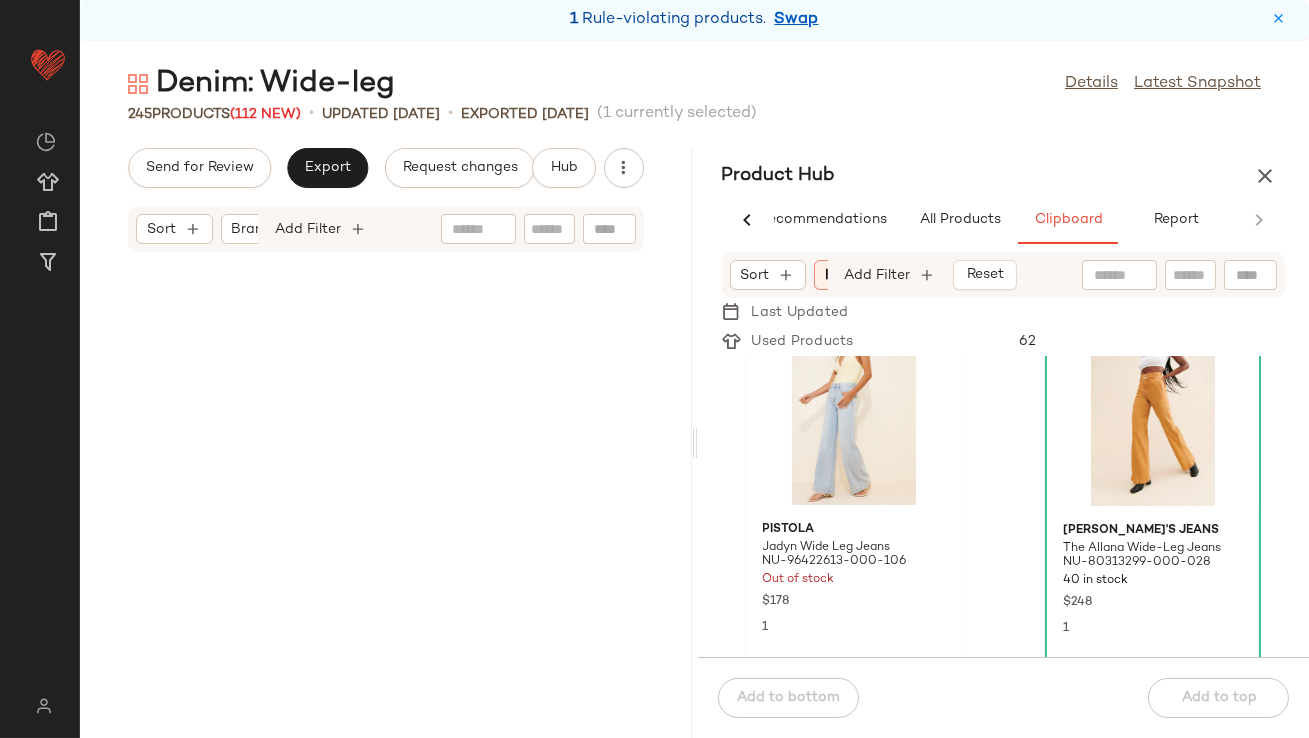 scroll, scrollTop: 0, scrollLeft: 0, axis: both 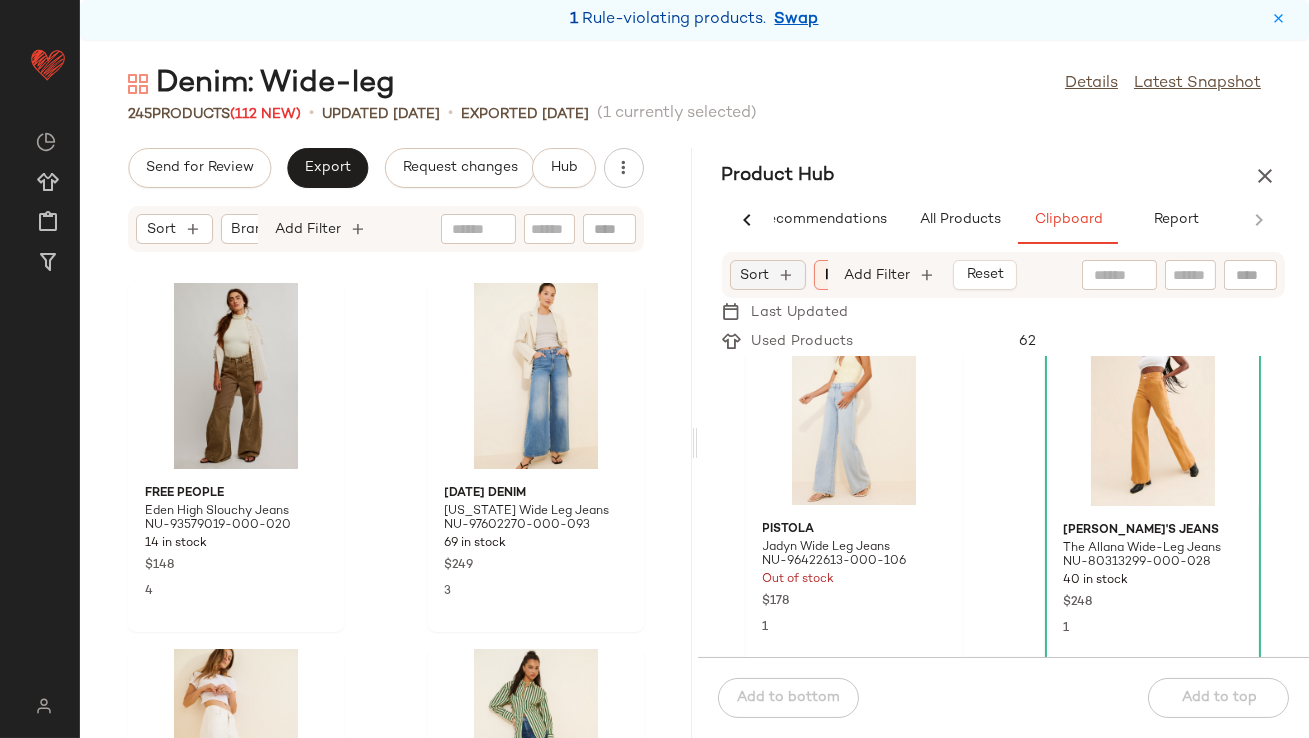 click on "Sort" 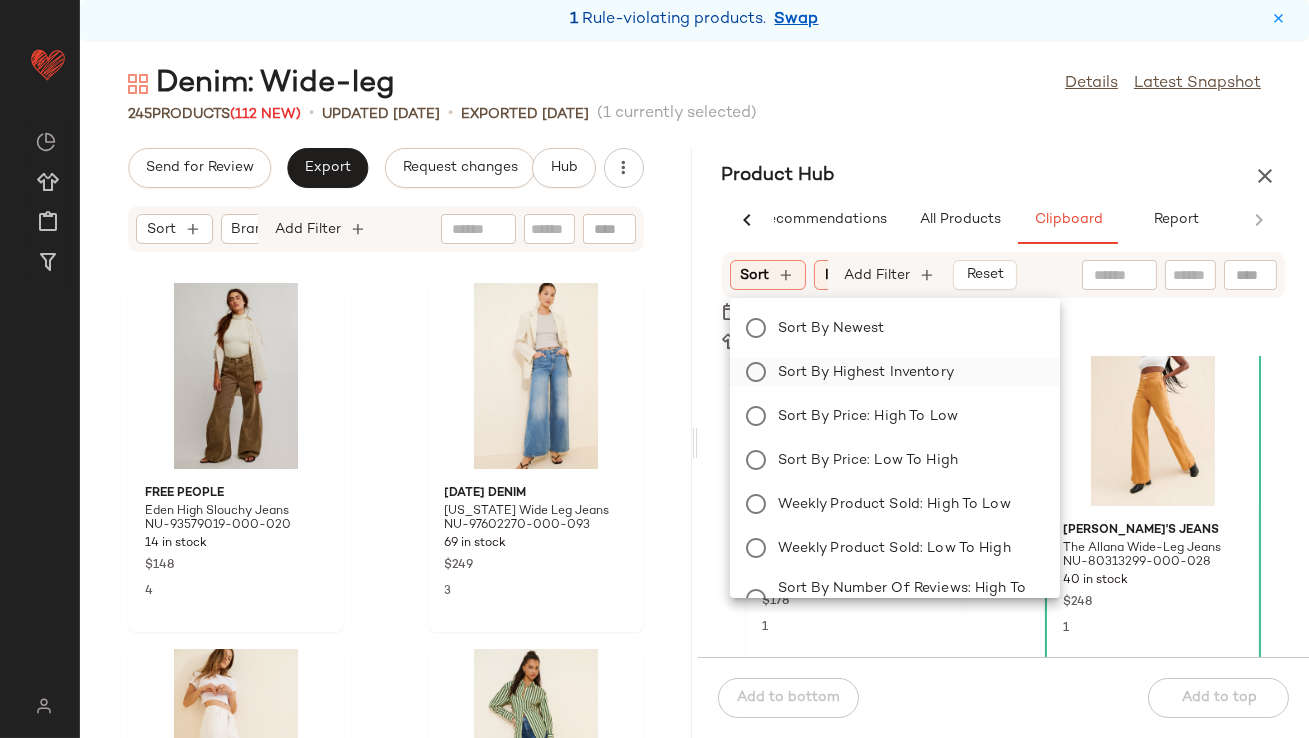 click on "Sort by Highest Inventory" 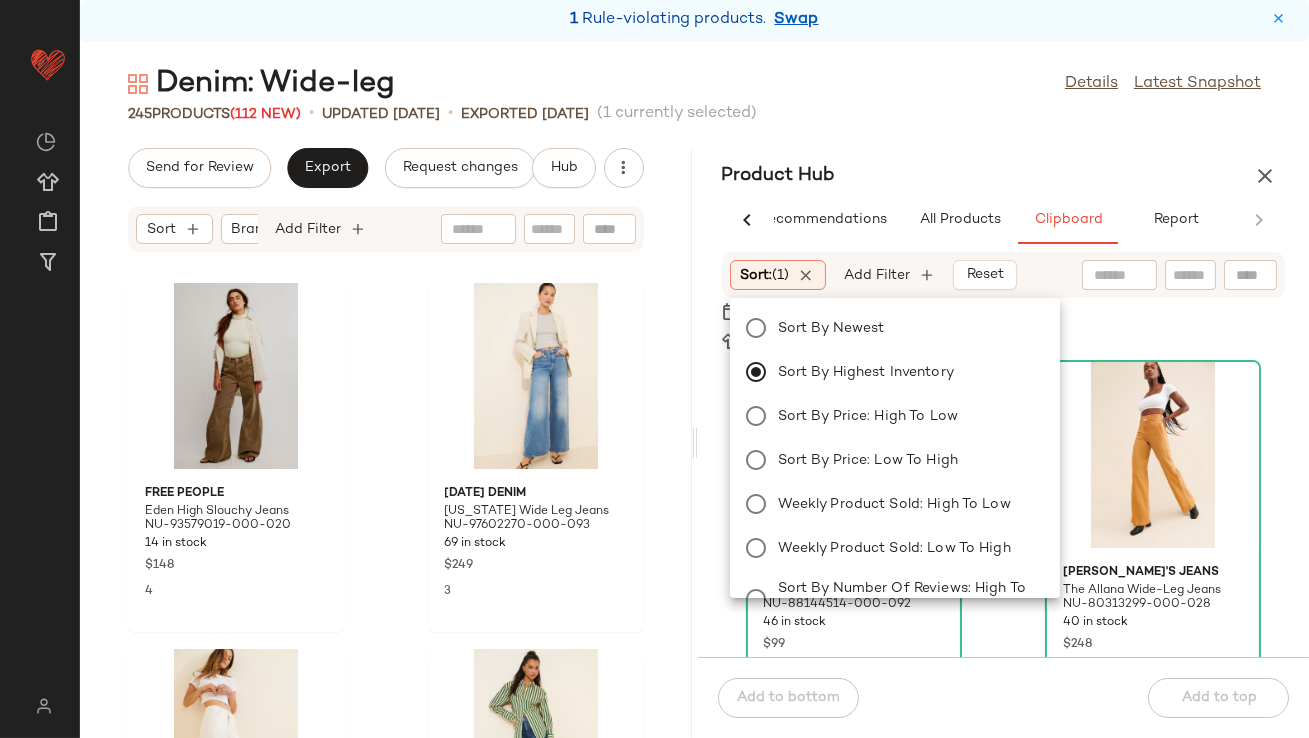 click on "Denim: Wide-leg  Details   Latest Snapshot  245   Products  (112 New)  •   updated Jul 10th  •  Exported Jul 3rd   (1 currently selected)   Send for Review   Export   Request changes   Hub  Sort  Brand  Category  Add Filter  Free People Eden High Slouchy Jeans NU-93579019-000-020 14 in stock $148 4 Tomorrow Denim Arizona Wide Leg Jeans NU-97602270-000-093 69 in stock $249 3 Pilcro The Adi Mid-Rise Frayed Relaxed Flare Jeans: Crop Edition NU-4122900970282-000-010 42 in stock $138 3 FRAME Le Slim Palazzo Raw Fray Jeans NU-98331440-000-093 30 in stock $278 8 Madewell The Perfect Vintage Wide Emmett Jeans NU-92414374-000-091 26 in stock $138 7 Pilcro The Ellis Tapered Barrel Jeans NU-4122900970255-000-092 20 in stock $148 2 Free People Palmer Cuffed Jeans NU-85027944-000-042 6 in stock $128 1 Pilcro The Adi Mid-Rise Frayed Relaxed Flare Jeans: Tuxedo Edition NU-4122900970268-000-091 23 in stock $158 1 Product Hub  AI Recommendations   All Products   Clipboard   Report  Sort:   (1) Brand  Category:   No 1" at bounding box center [694, 401] 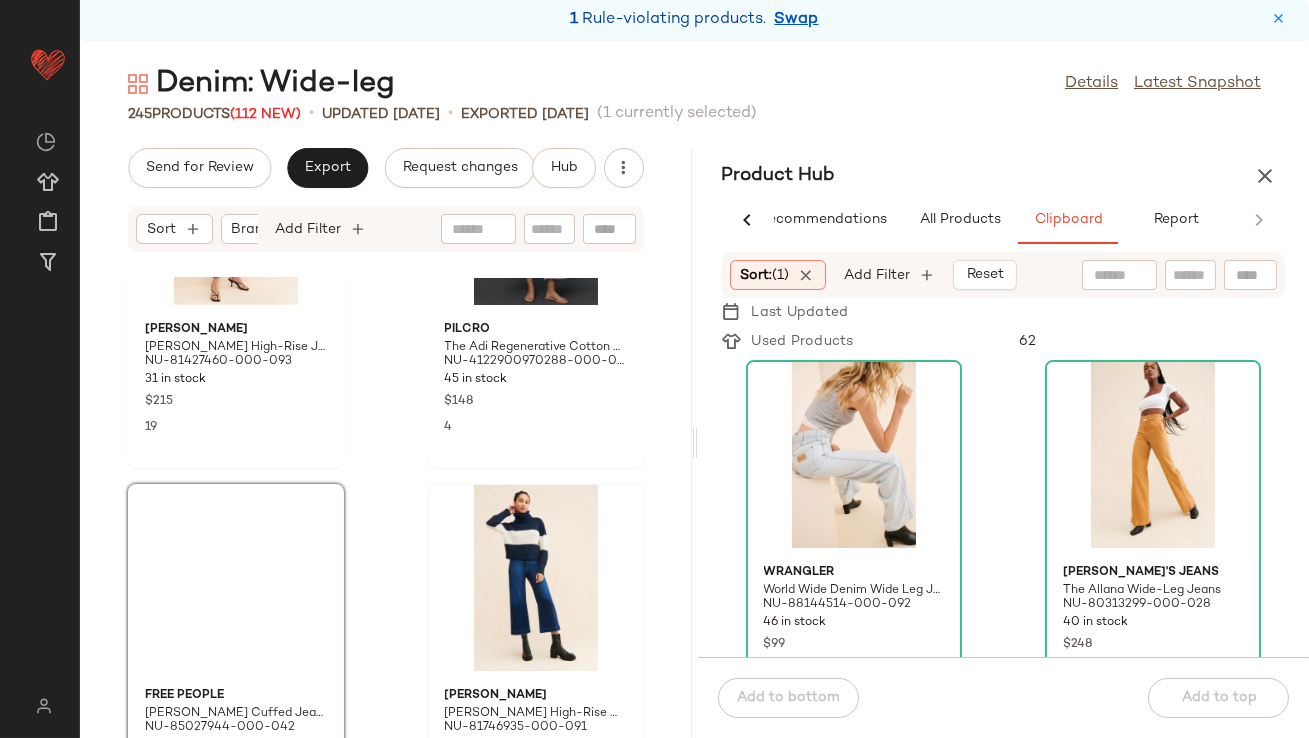 scroll, scrollTop: 1316, scrollLeft: 0, axis: vertical 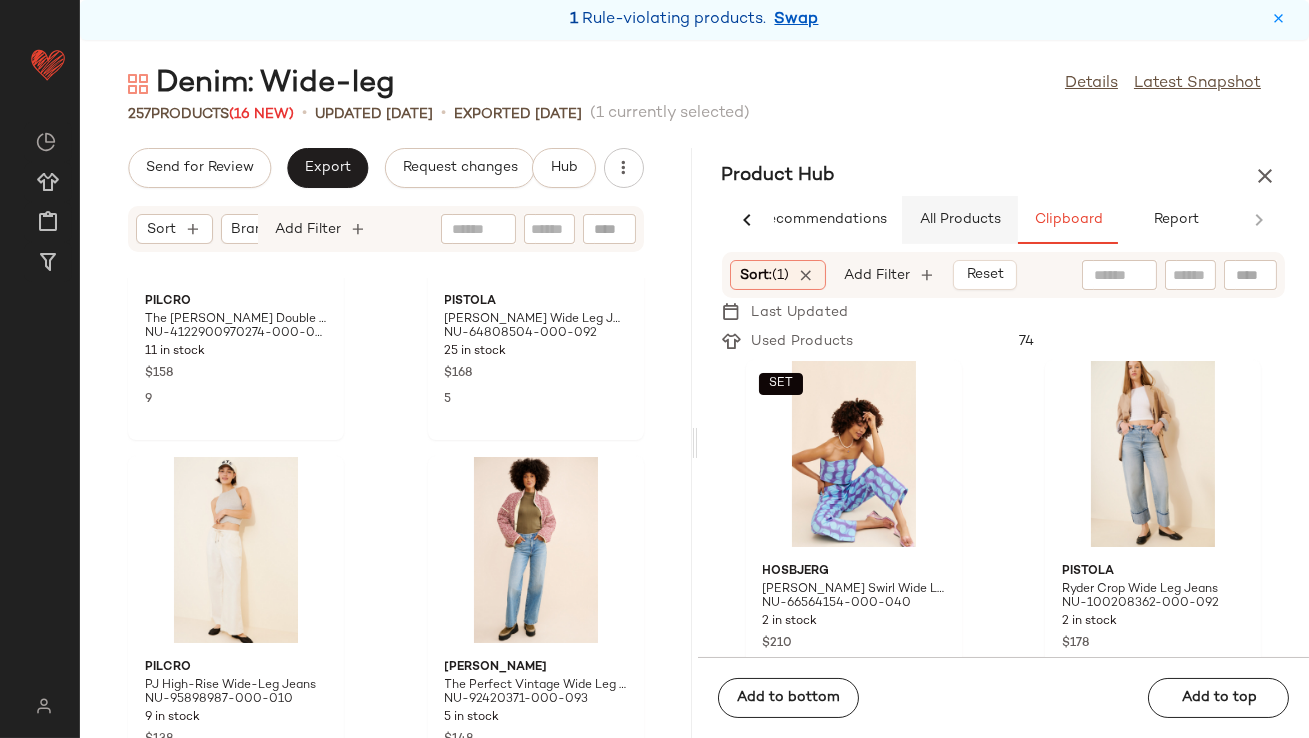 click on "All Products" 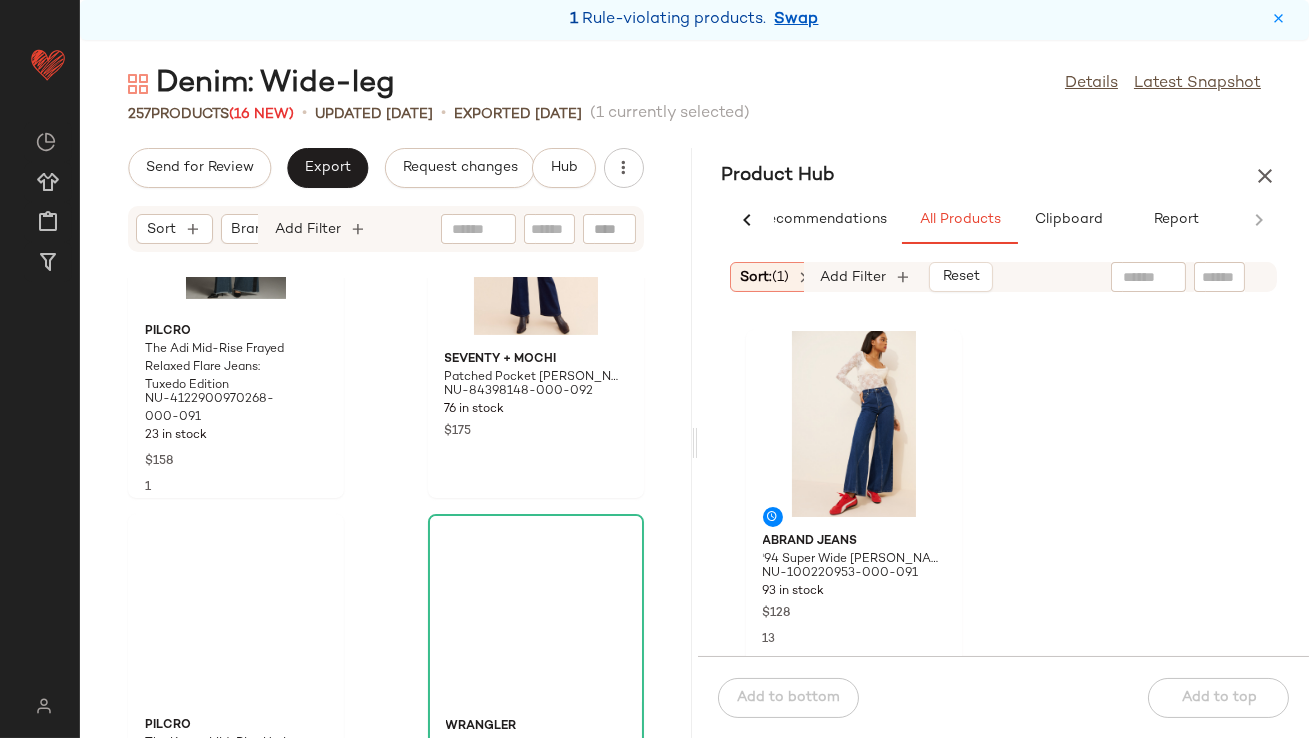 scroll, scrollTop: 1580, scrollLeft: 0, axis: vertical 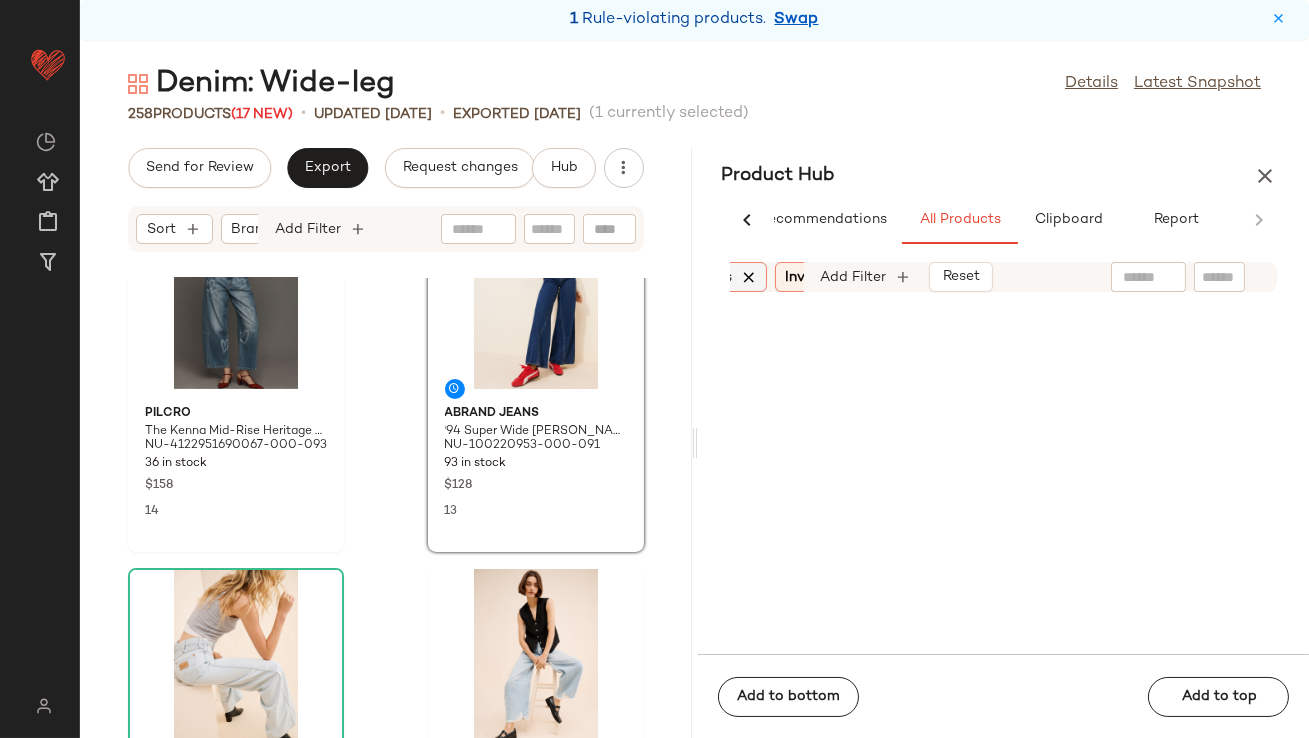 click at bounding box center [749, 277] 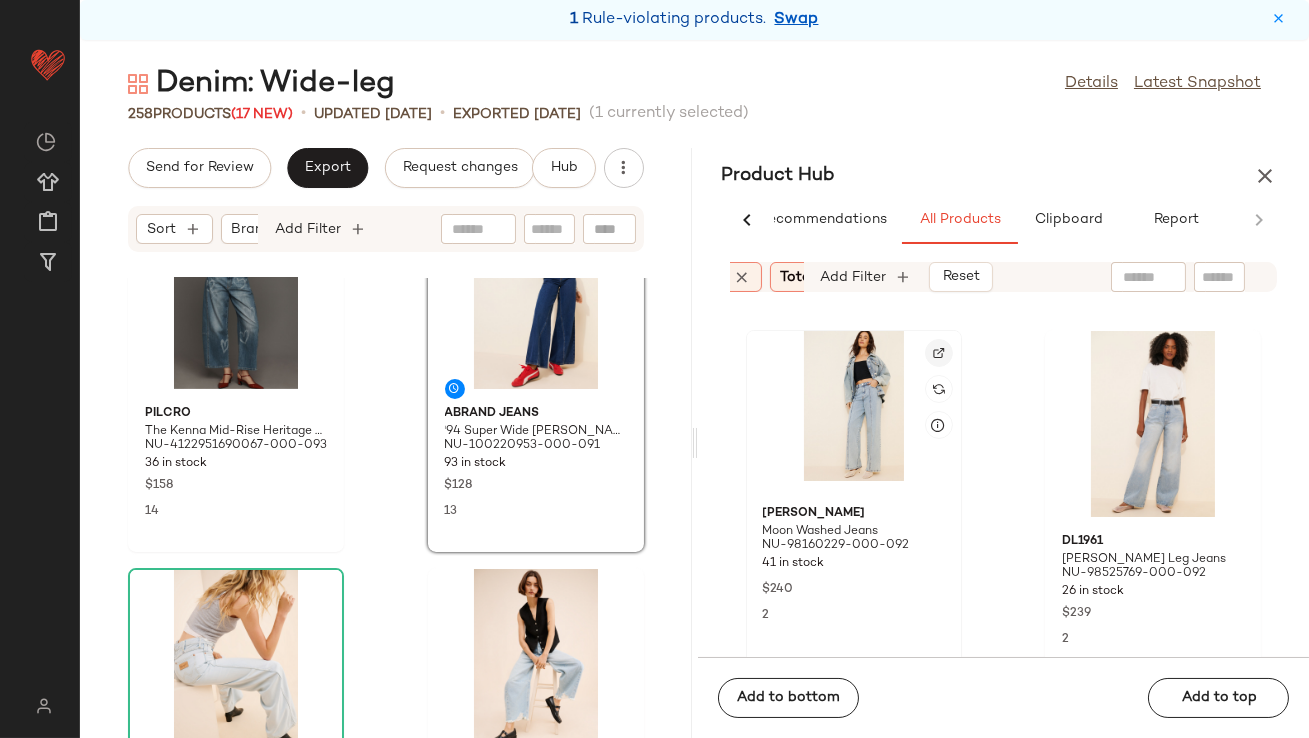 click at bounding box center [939, 353] 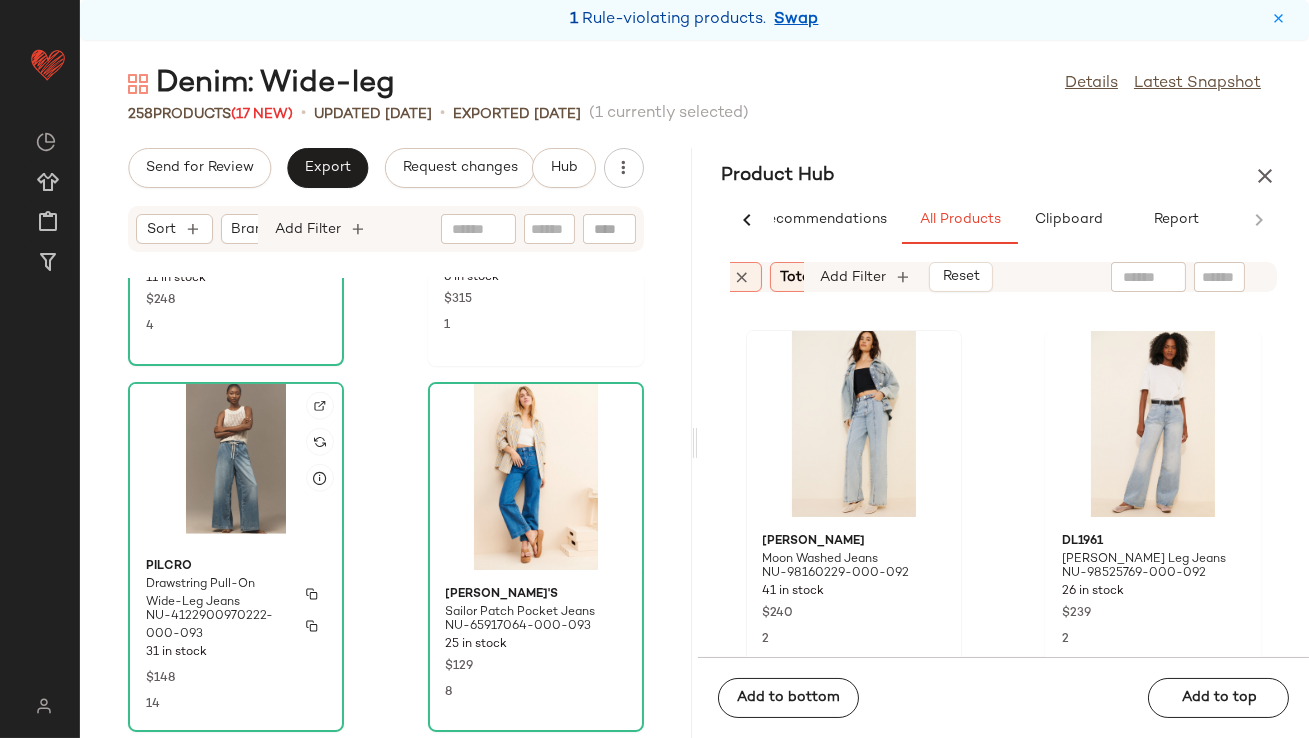 scroll, scrollTop: 3670, scrollLeft: 0, axis: vertical 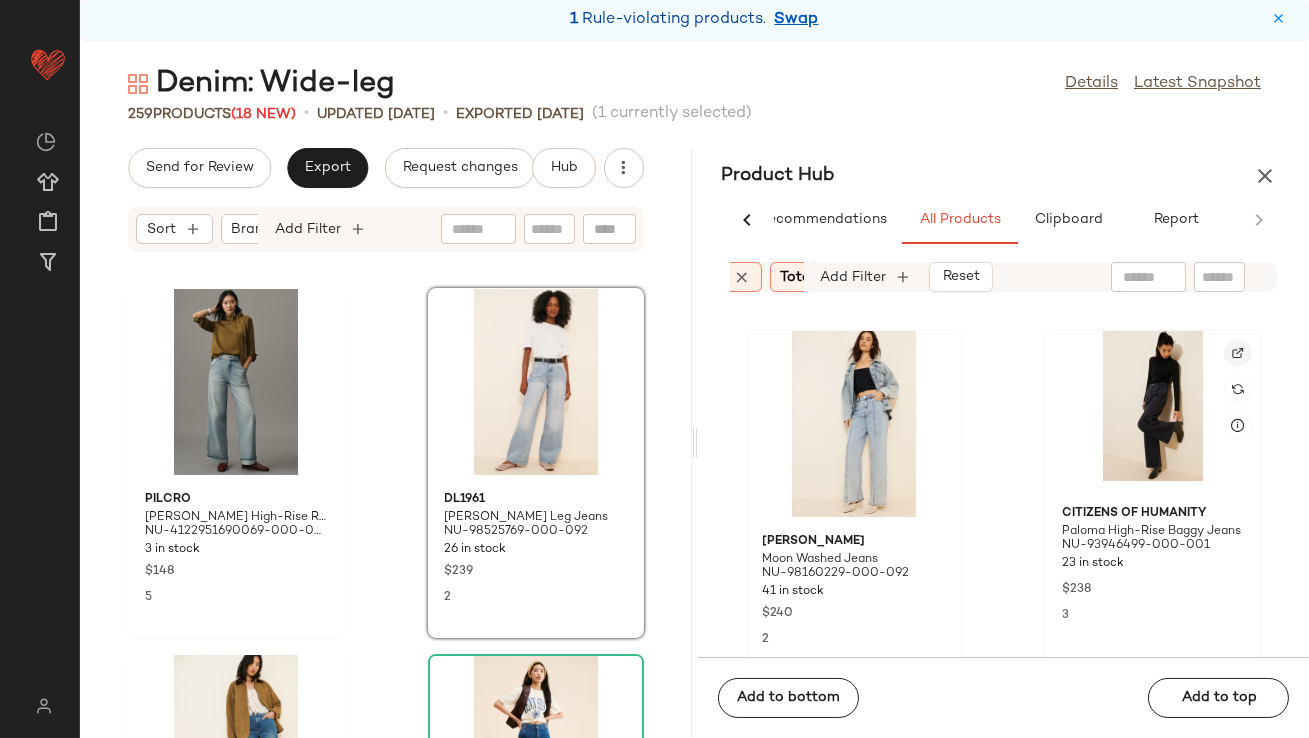 click 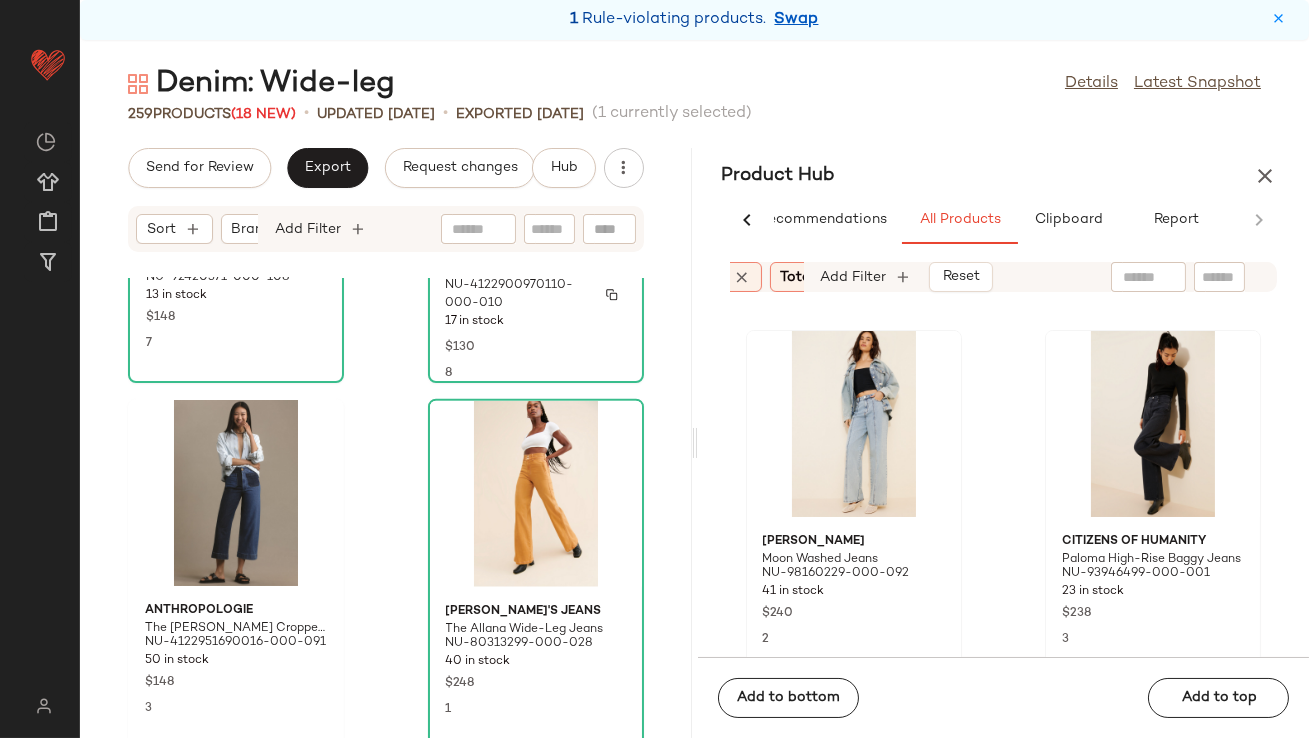 scroll, scrollTop: 4747, scrollLeft: 0, axis: vertical 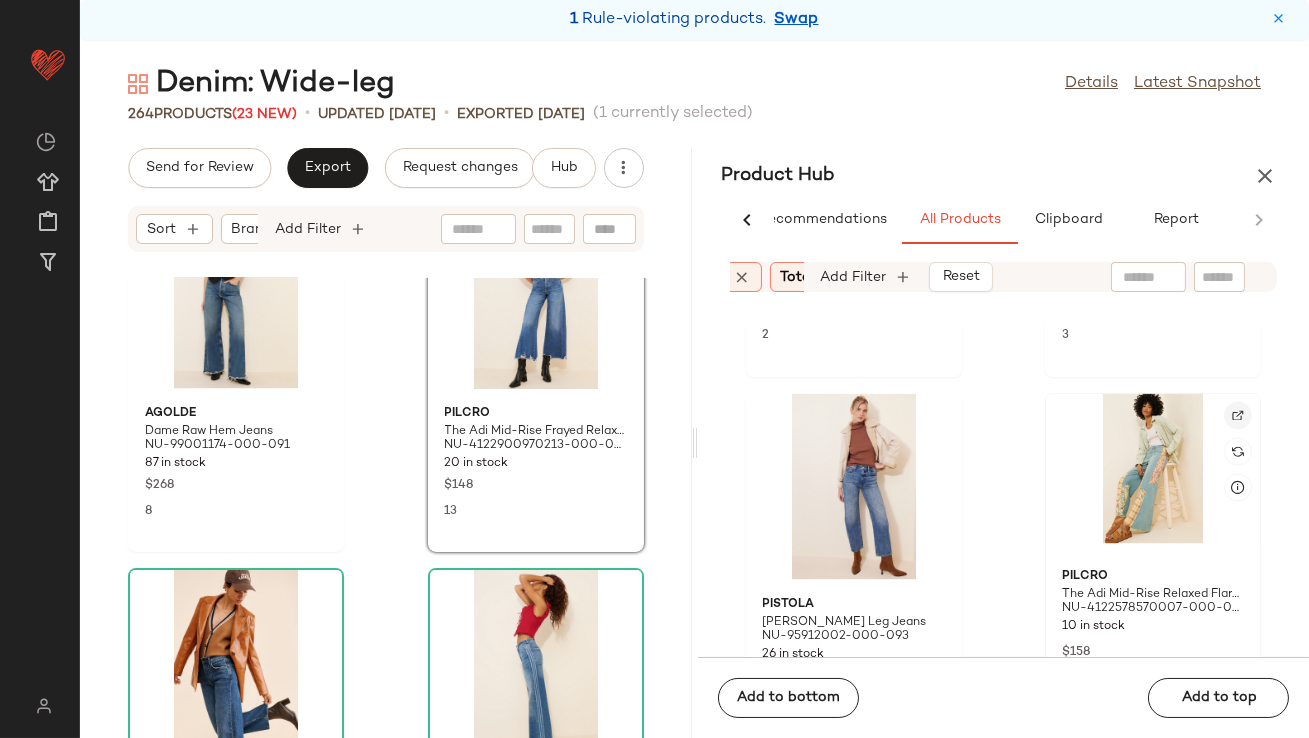 click at bounding box center (1238, 416) 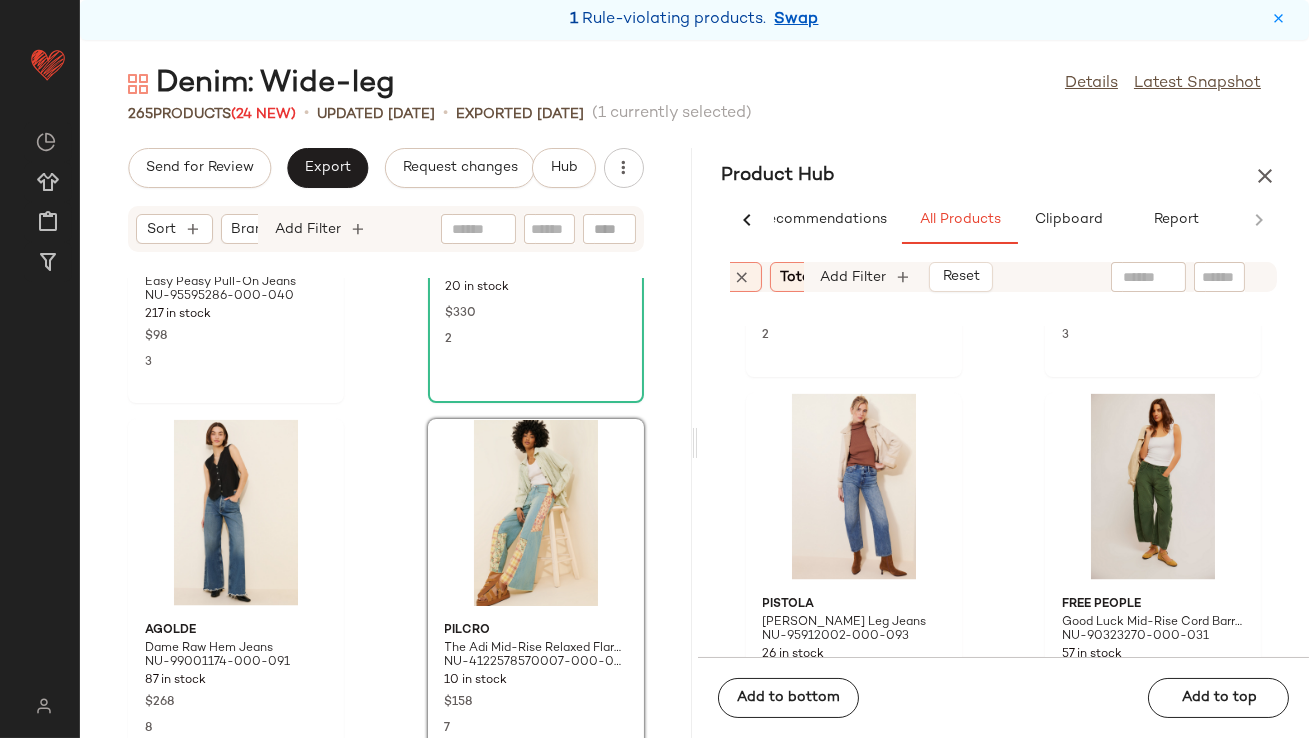 scroll, scrollTop: 6498, scrollLeft: 0, axis: vertical 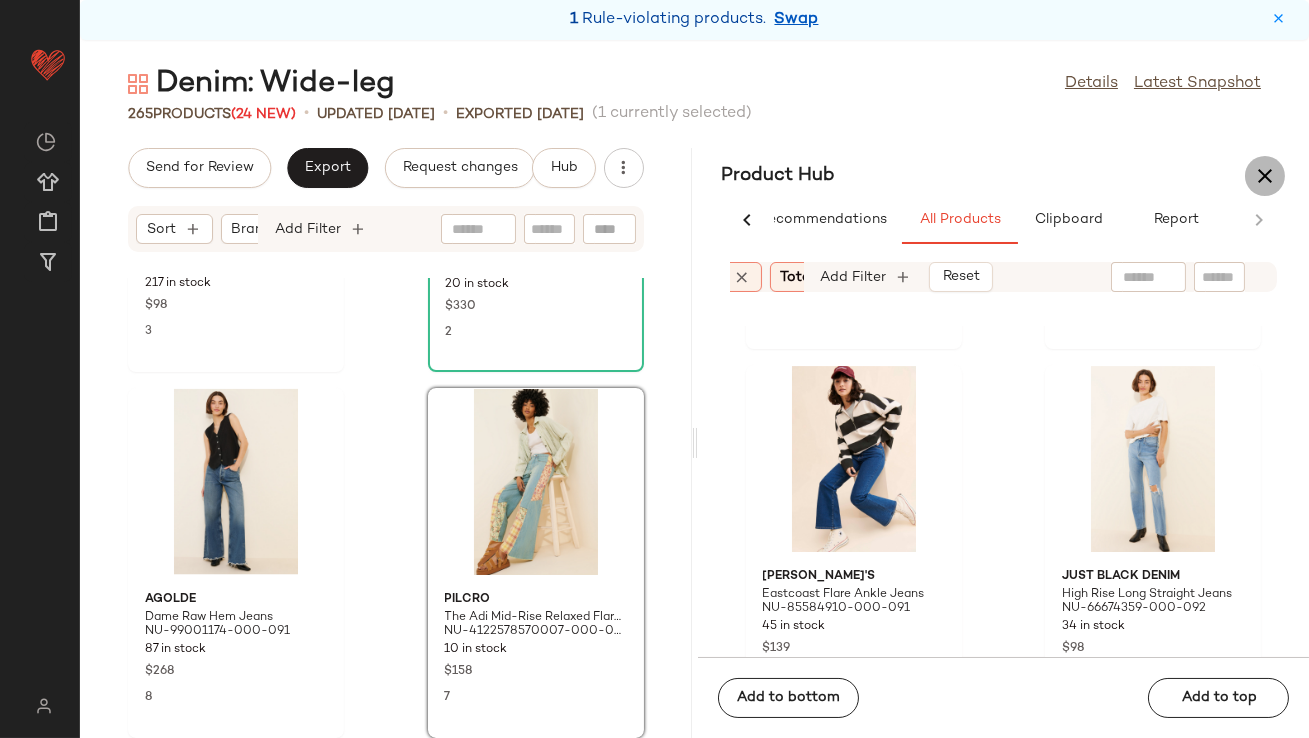click at bounding box center [1265, 176] 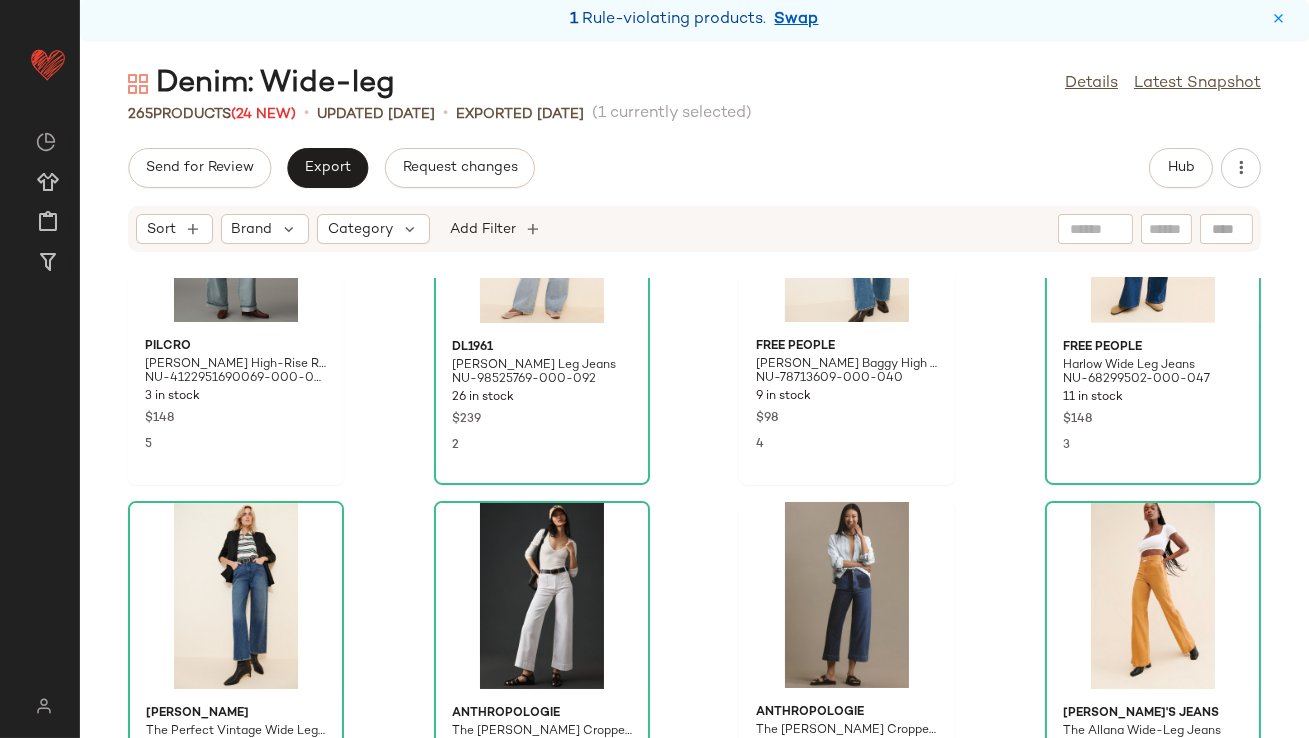 scroll, scrollTop: 1183, scrollLeft: 0, axis: vertical 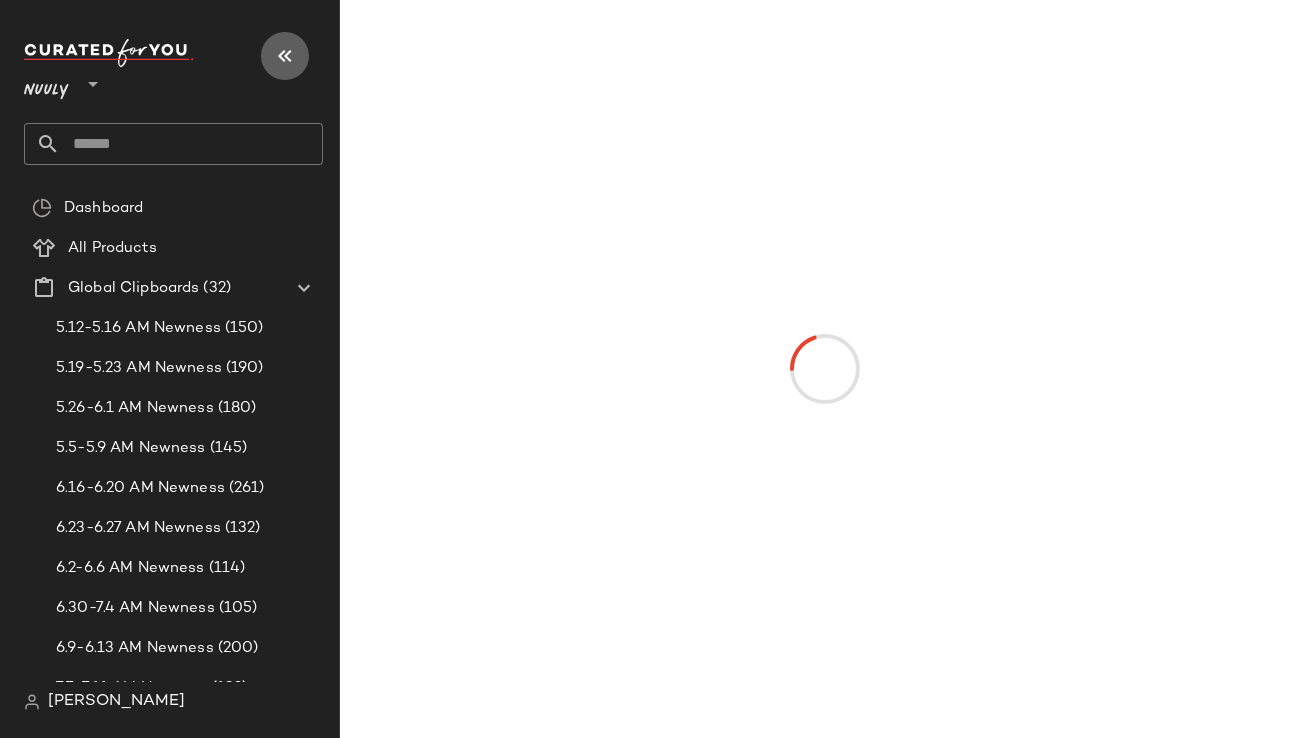 click at bounding box center (285, 56) 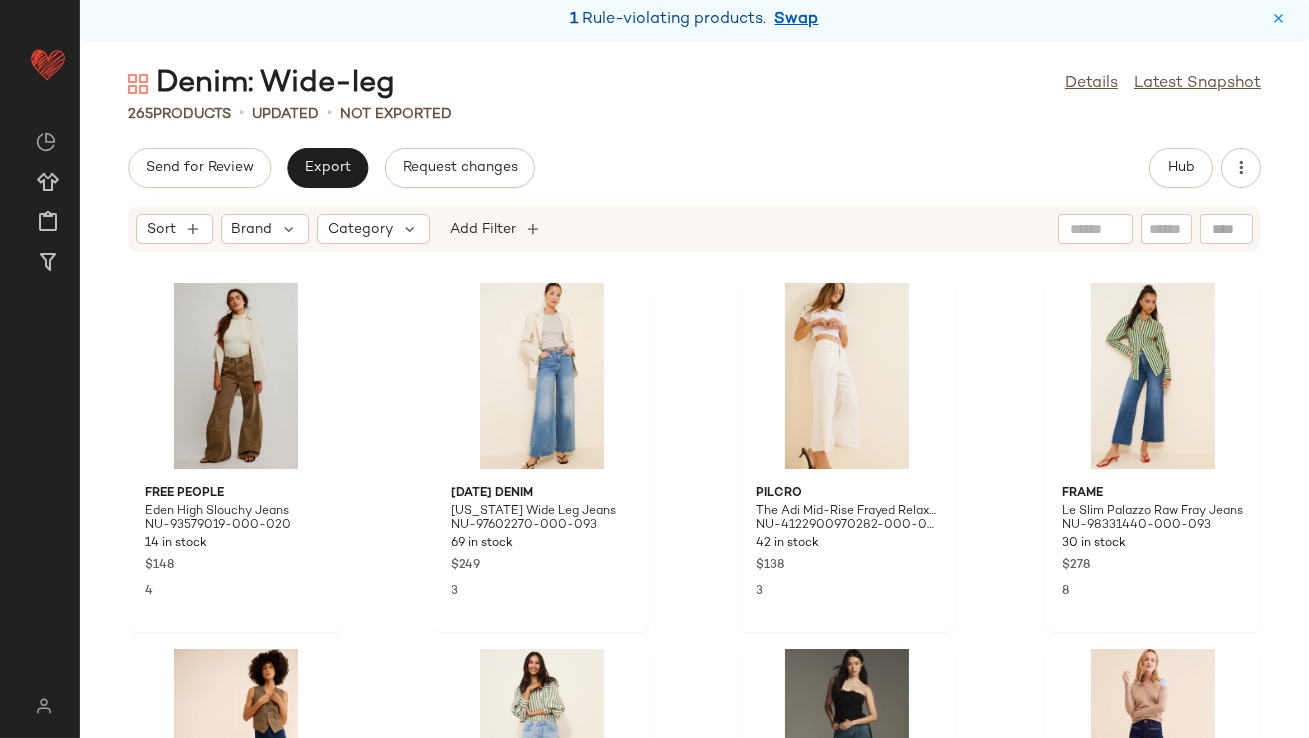 click on "Swap" at bounding box center [797, 20] 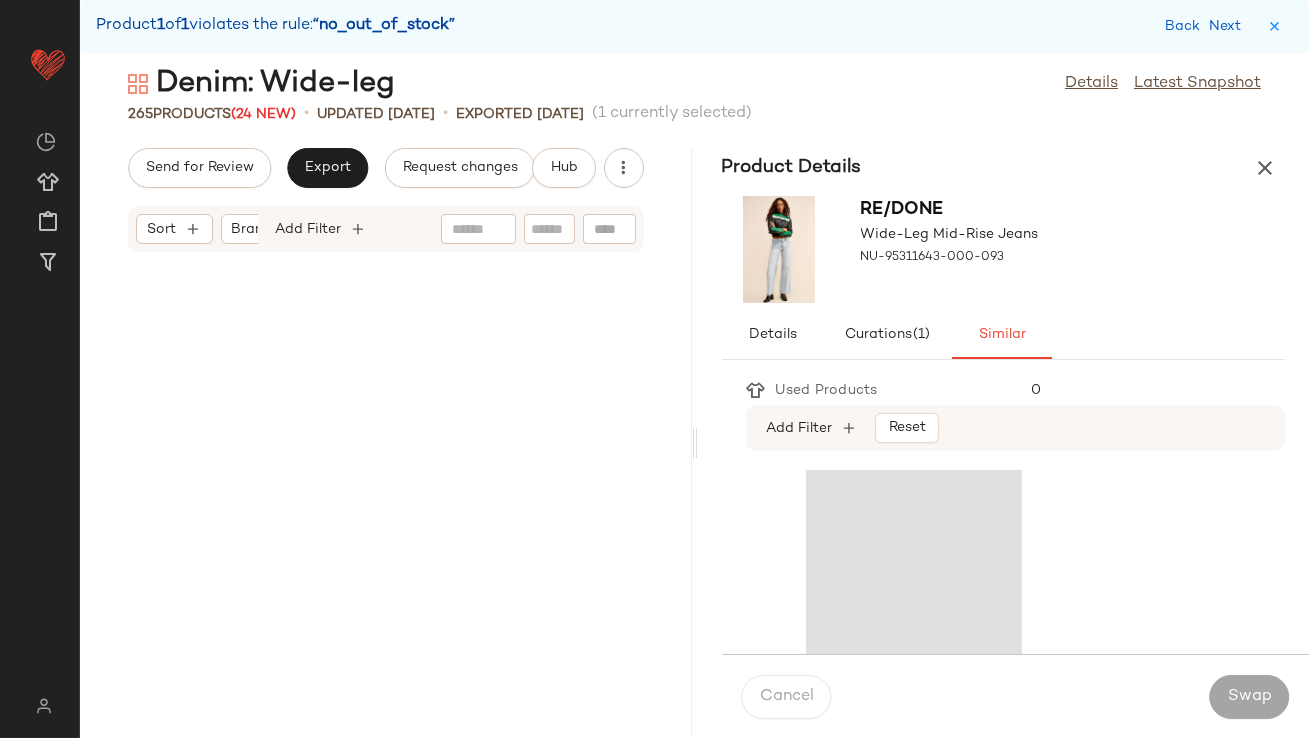 scroll, scrollTop: 47214, scrollLeft: 0, axis: vertical 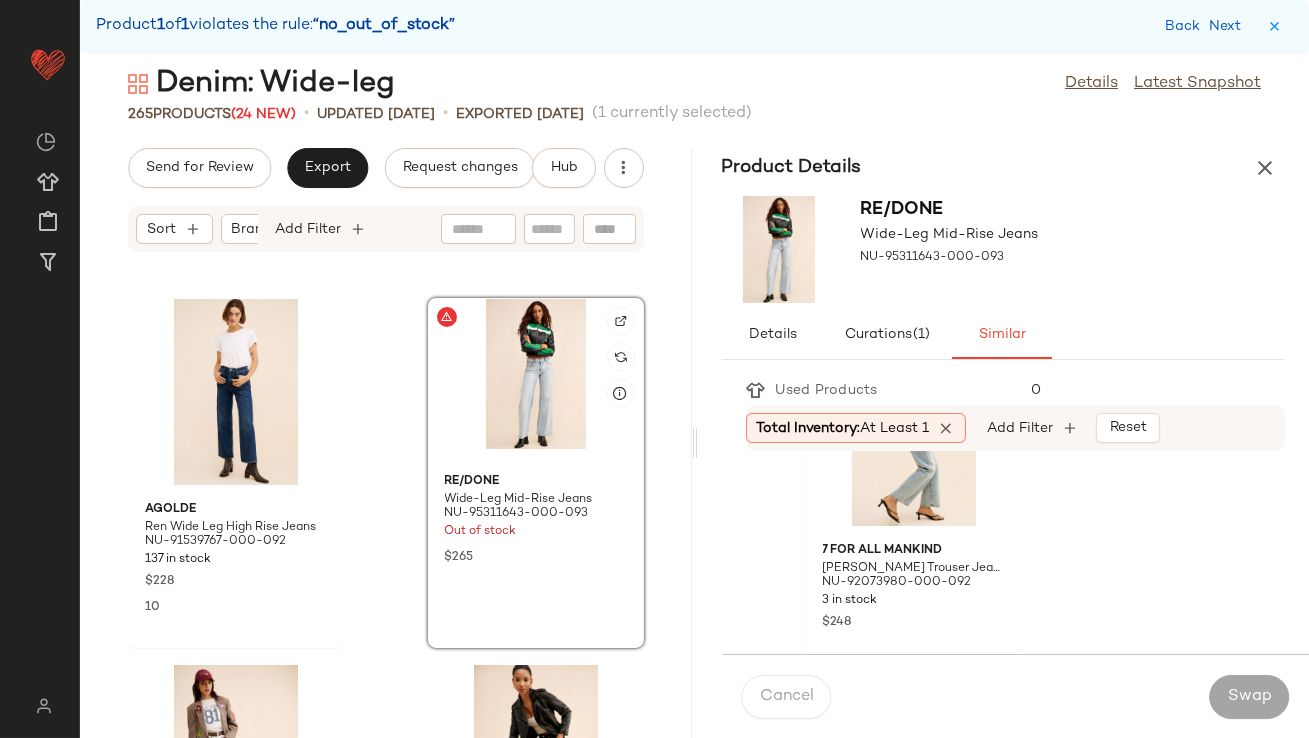 click 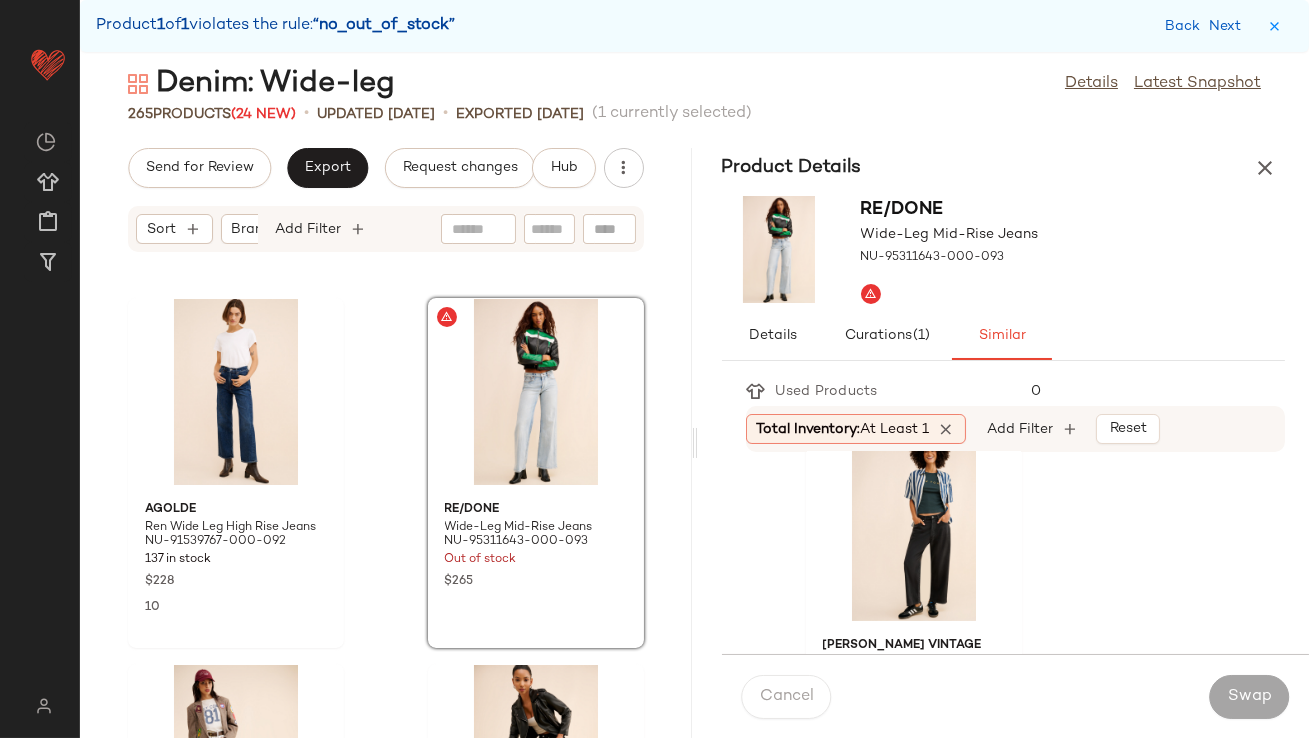 scroll, scrollTop: 1127, scrollLeft: 0, axis: vertical 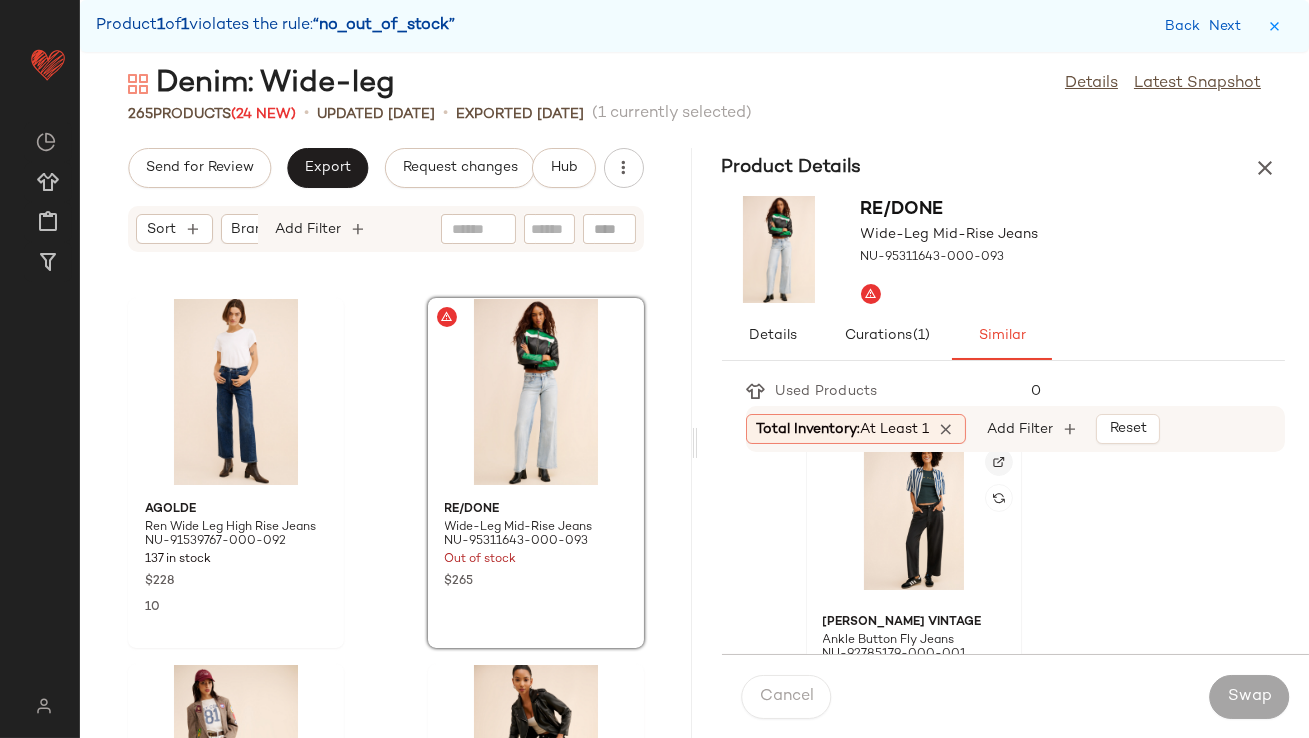 click 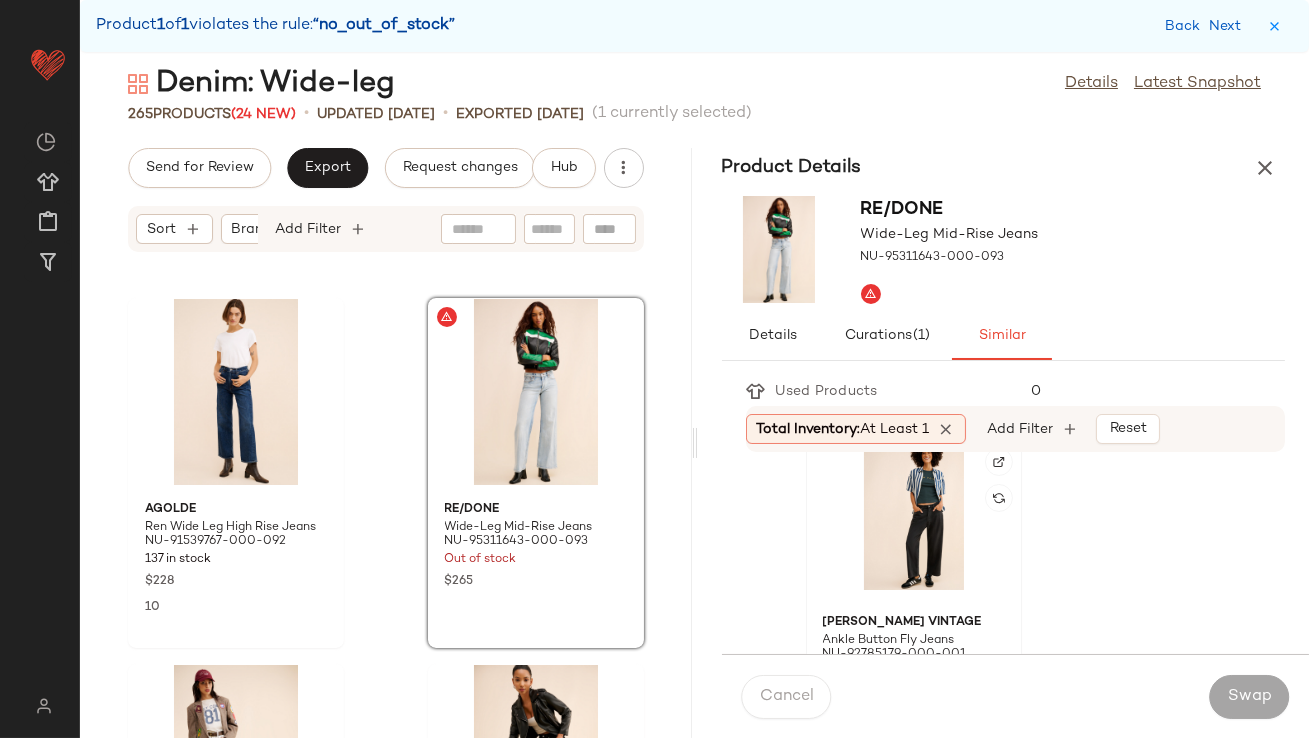 click 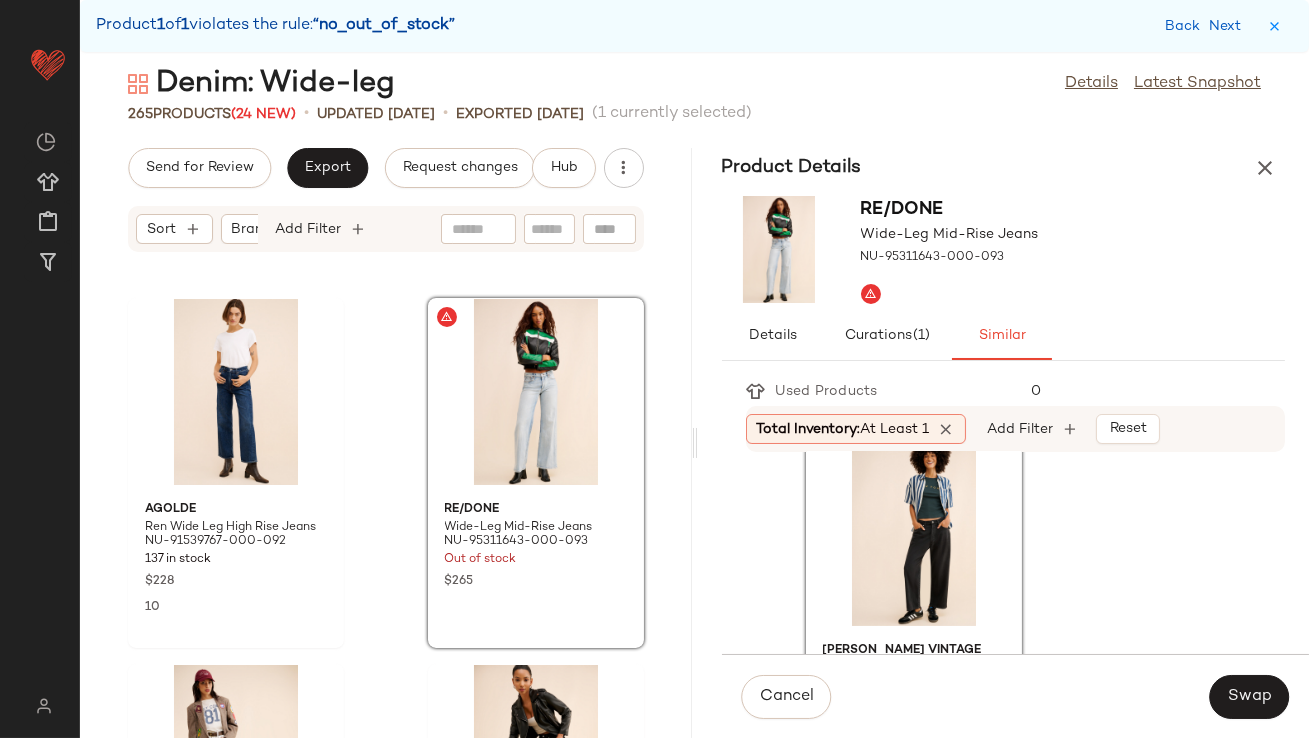 scroll, scrollTop: 1196, scrollLeft: 0, axis: vertical 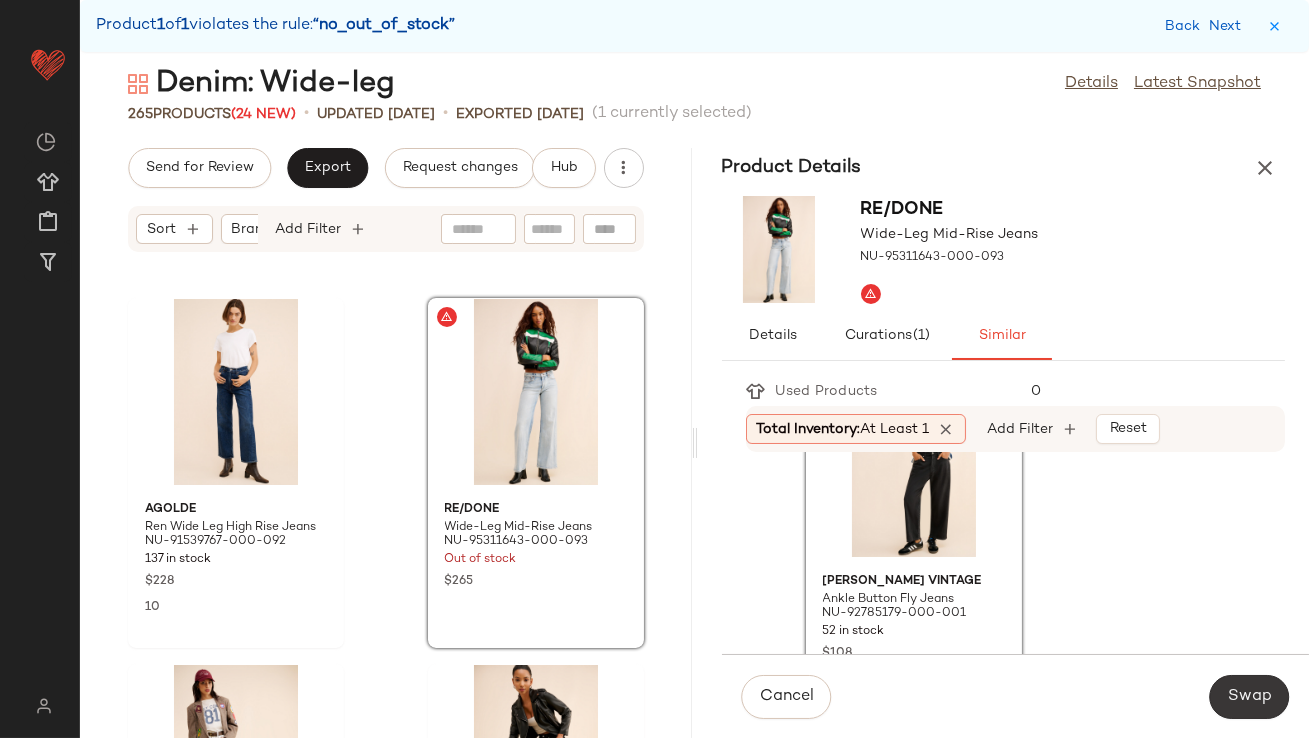 click on "Swap" 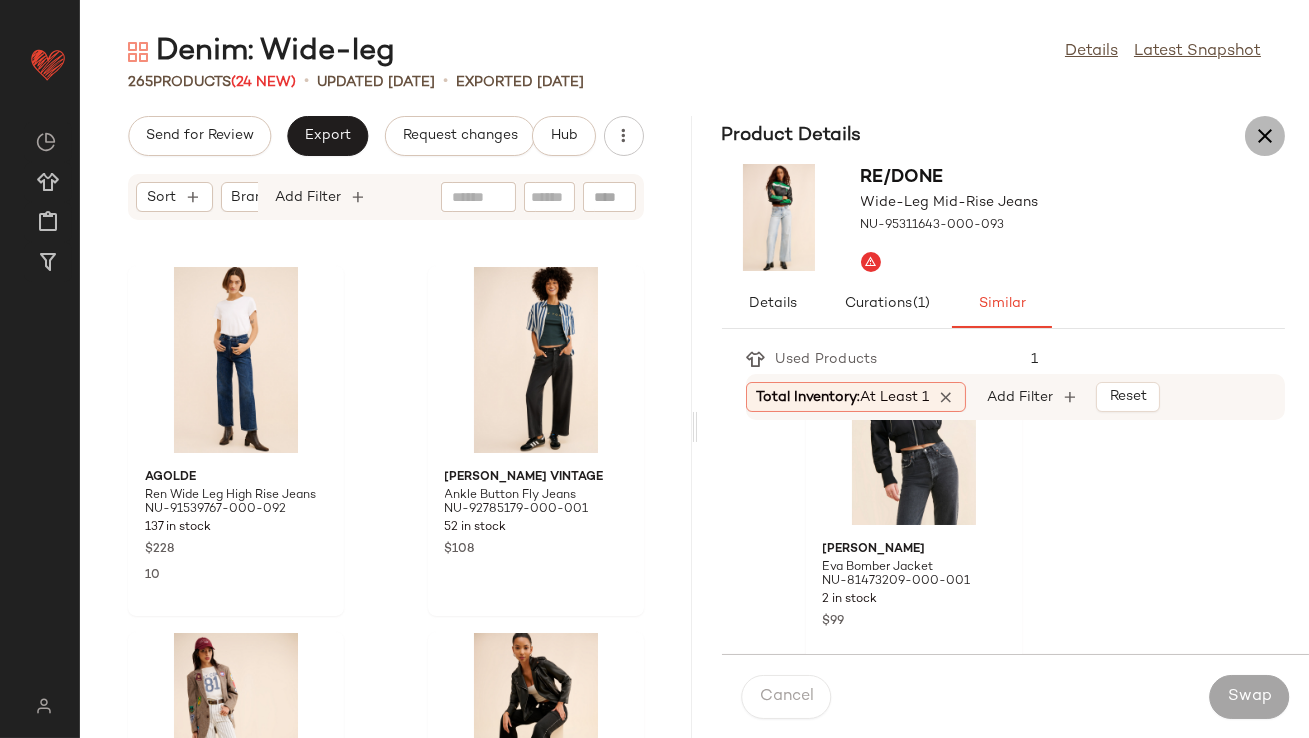 click at bounding box center [1265, 136] 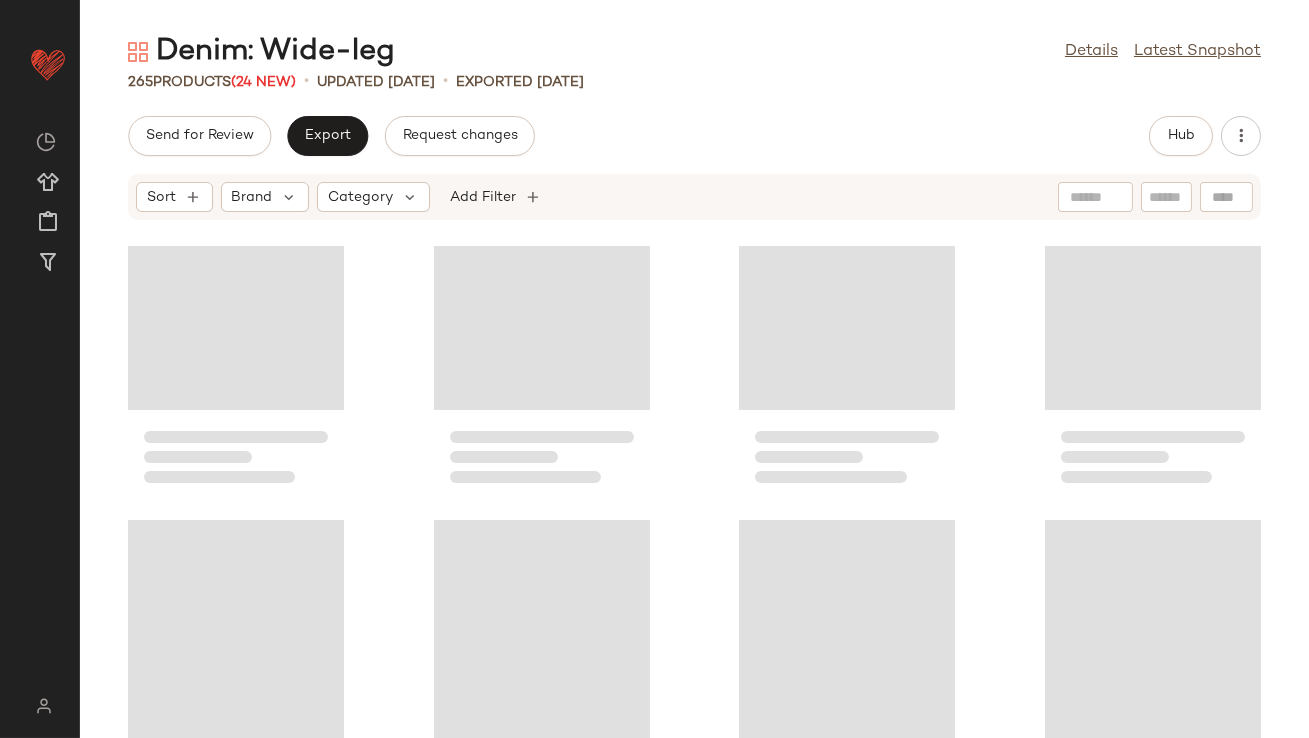 scroll, scrollTop: 16239, scrollLeft: 0, axis: vertical 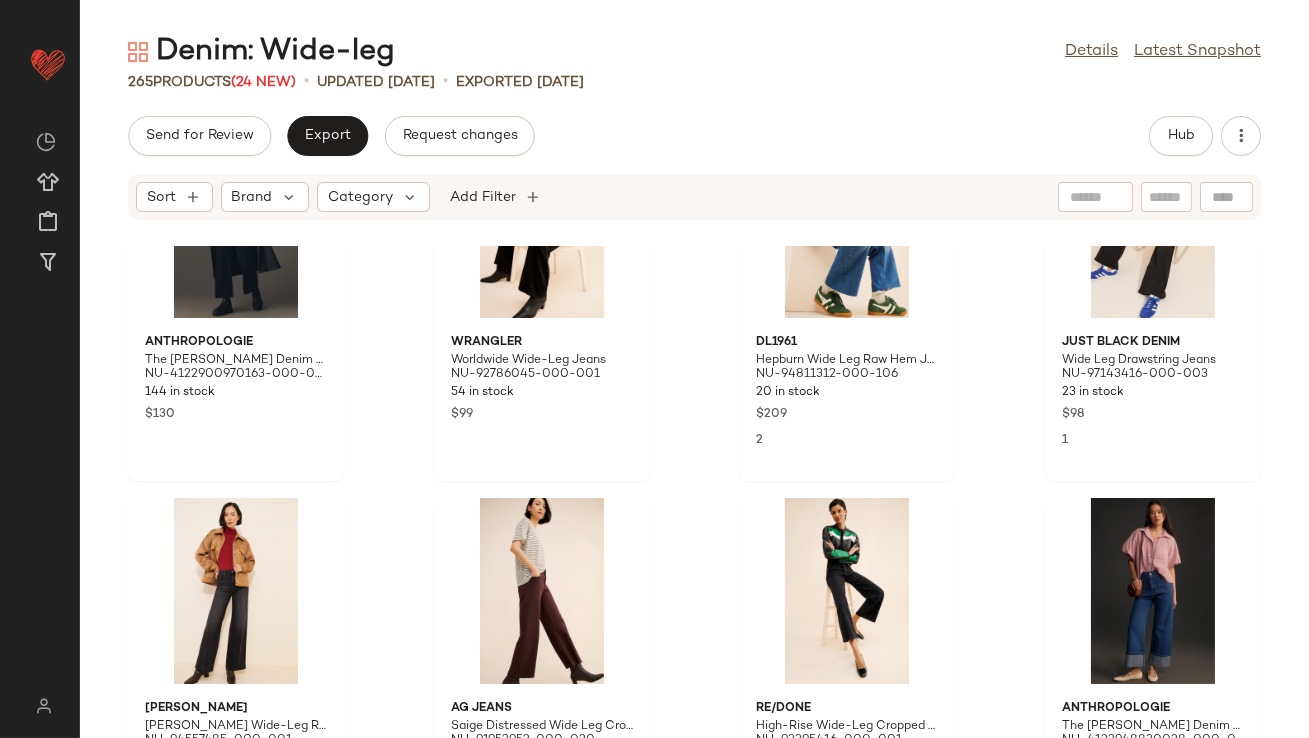 drag, startPoint x: 1309, startPoint y: 570, endPoint x: 1309, endPoint y: 437, distance: 133 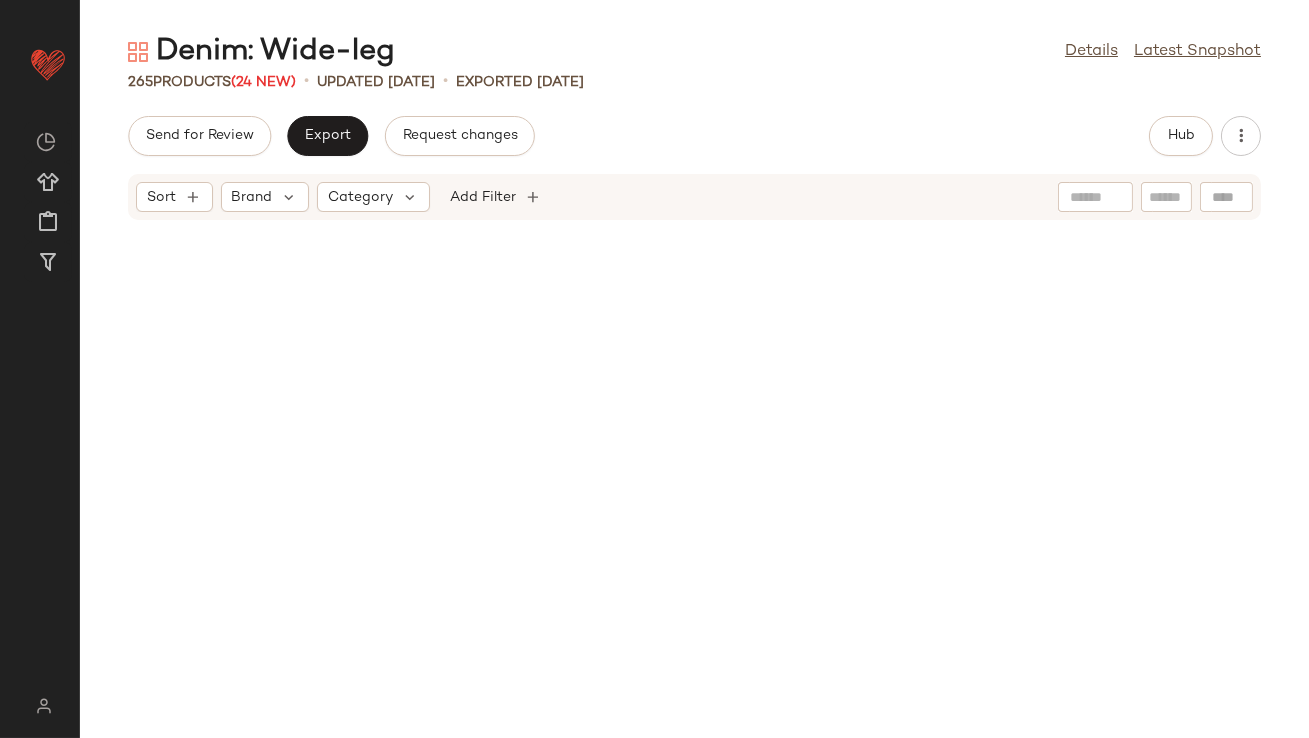 scroll, scrollTop: 0, scrollLeft: 0, axis: both 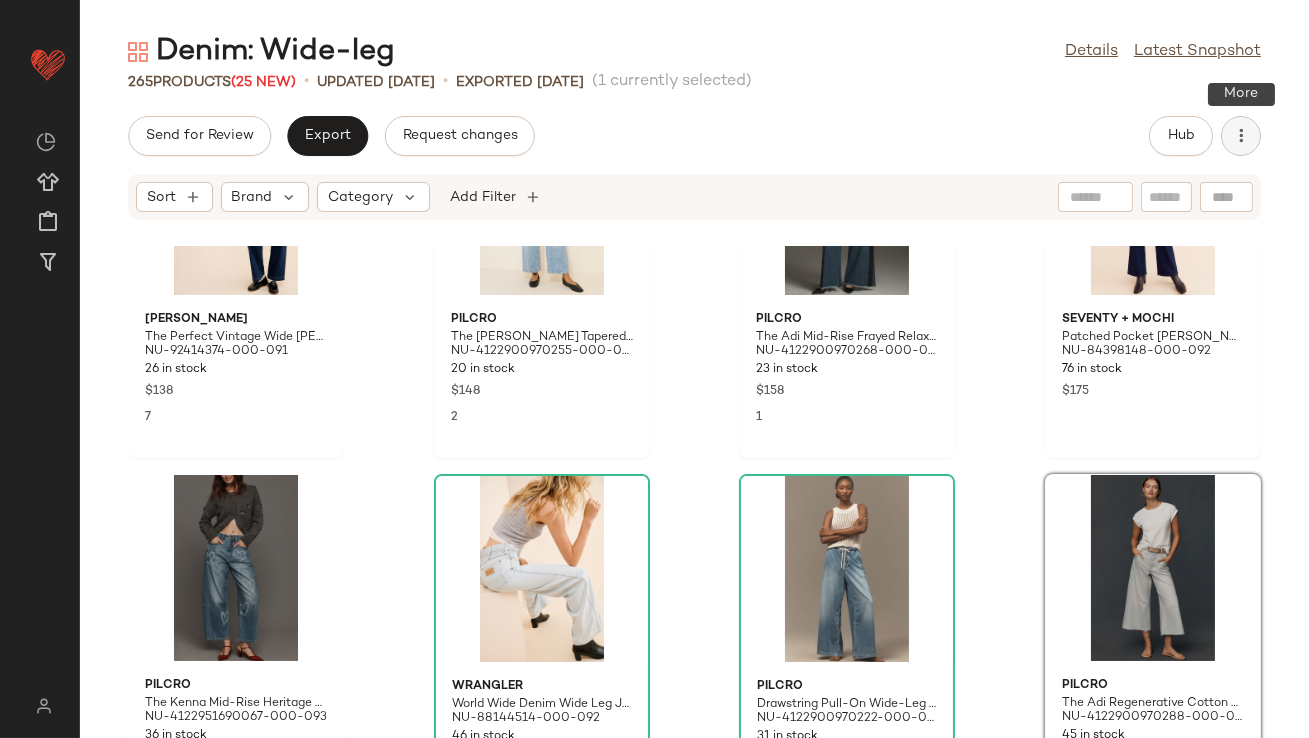 click 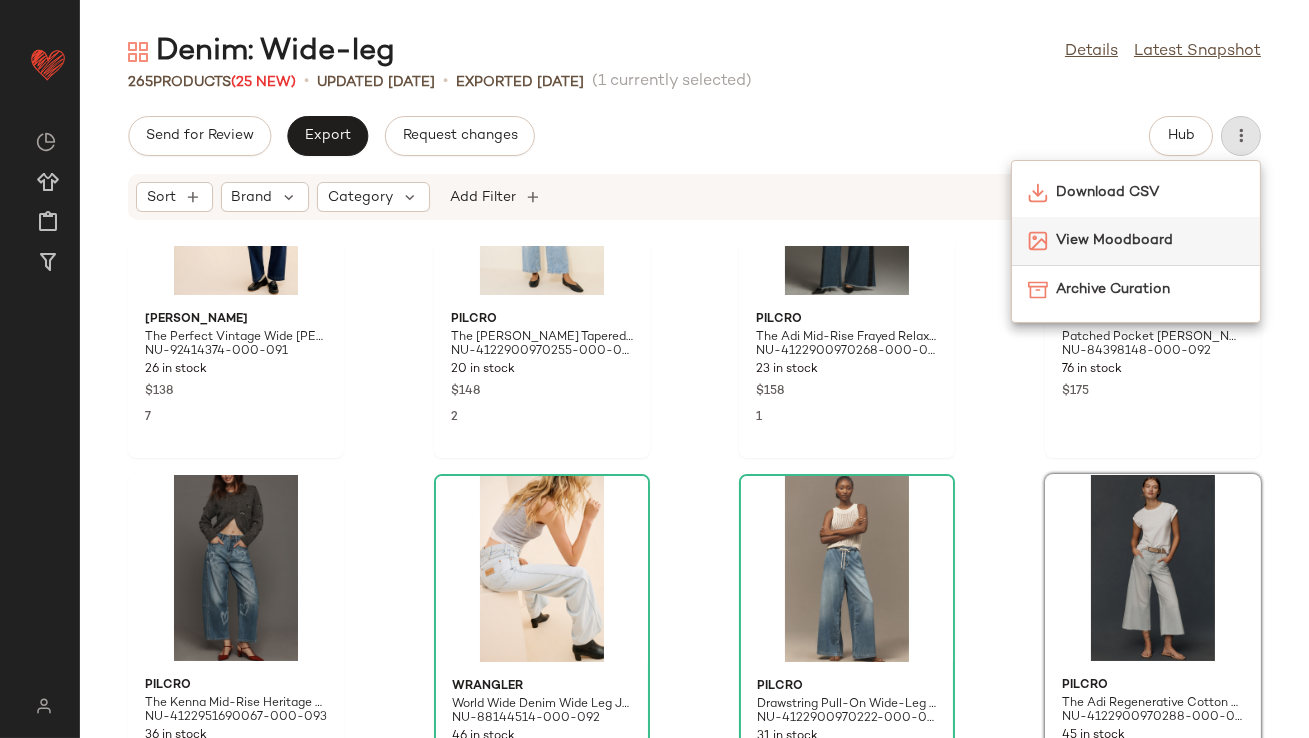 click on "View Moodboard" at bounding box center (1150, 240) 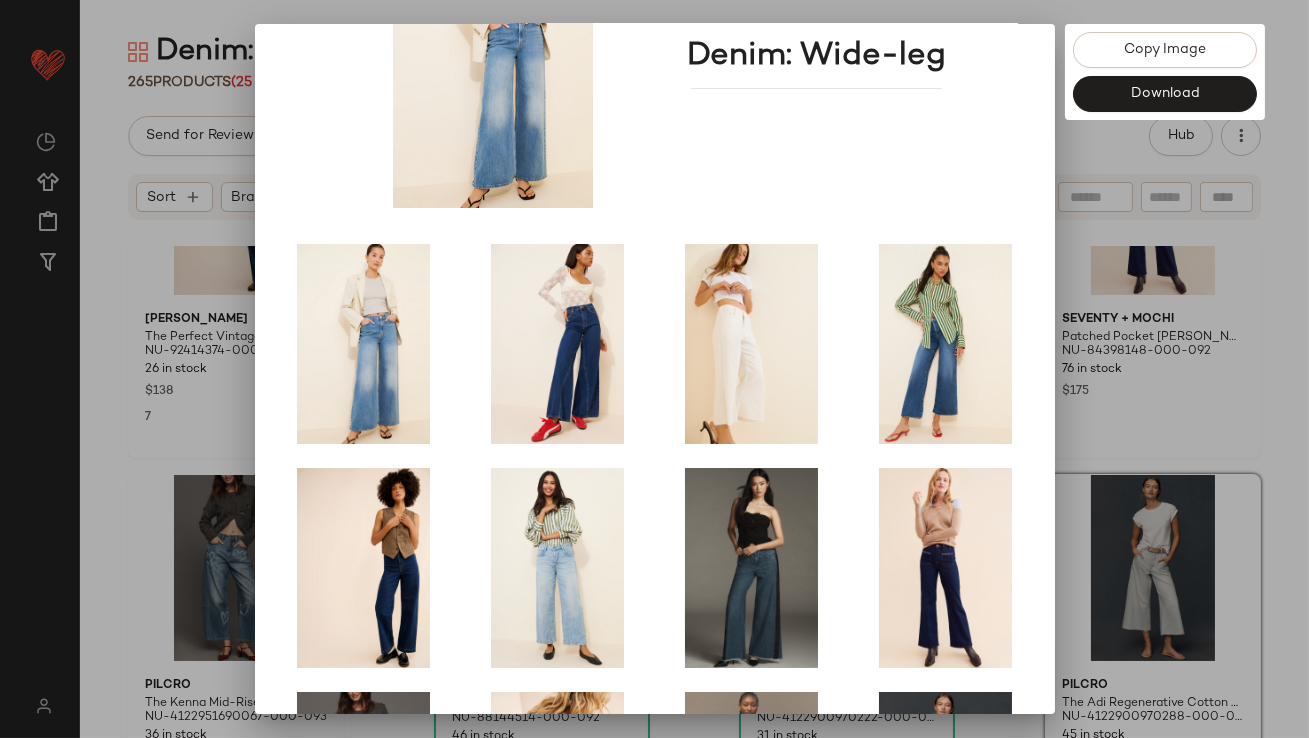 scroll, scrollTop: 341, scrollLeft: 0, axis: vertical 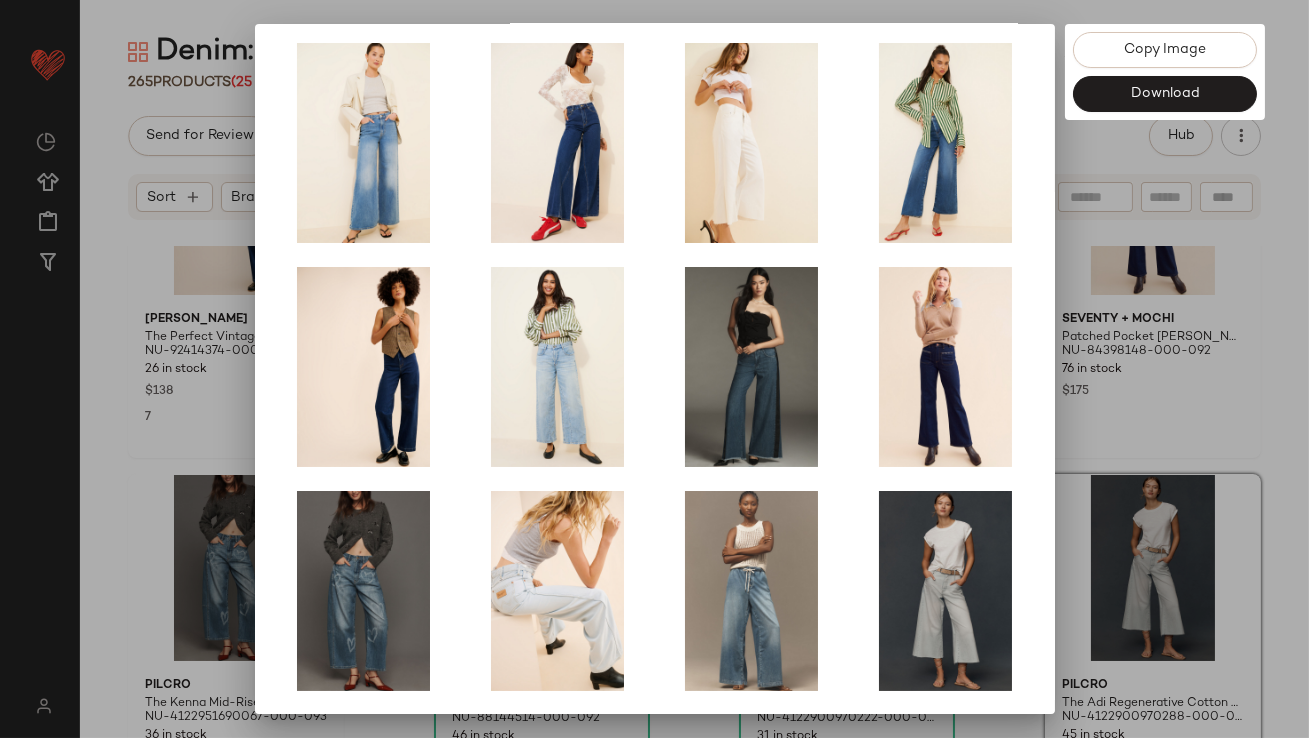 click at bounding box center [654, 369] 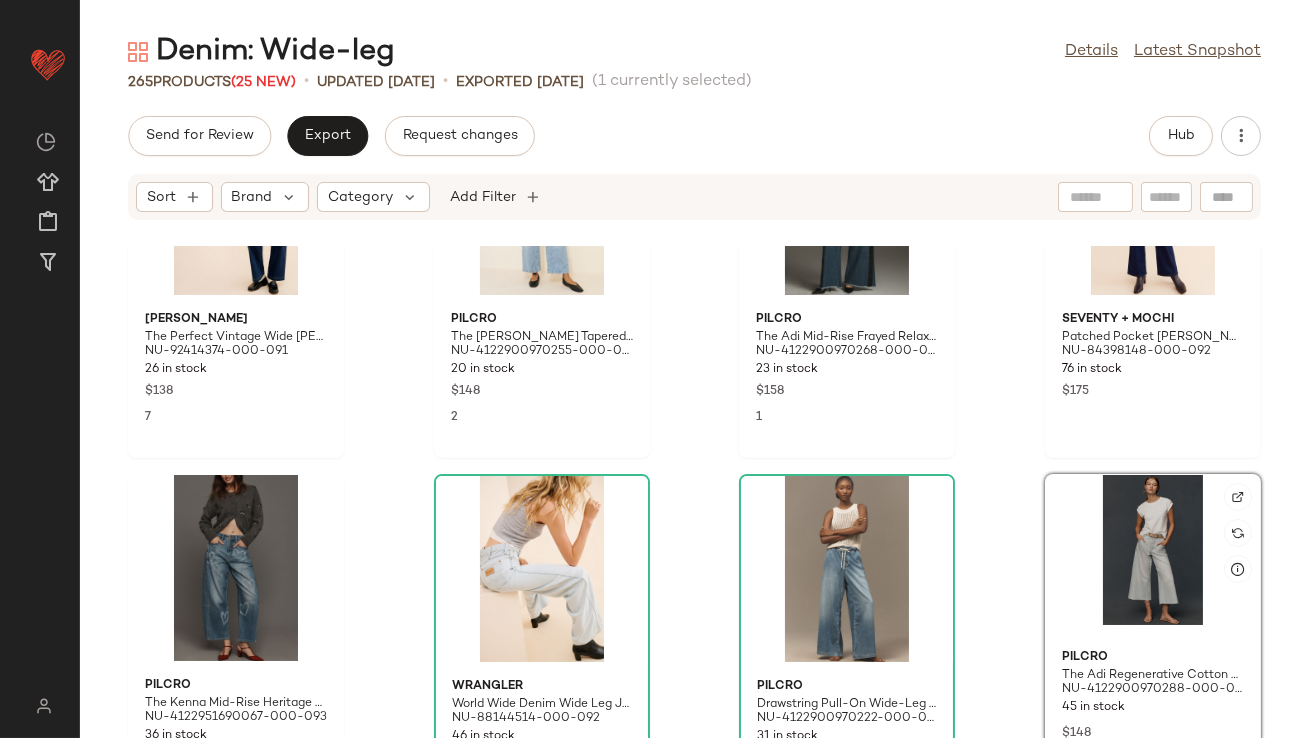 scroll, scrollTop: 966, scrollLeft: 0, axis: vertical 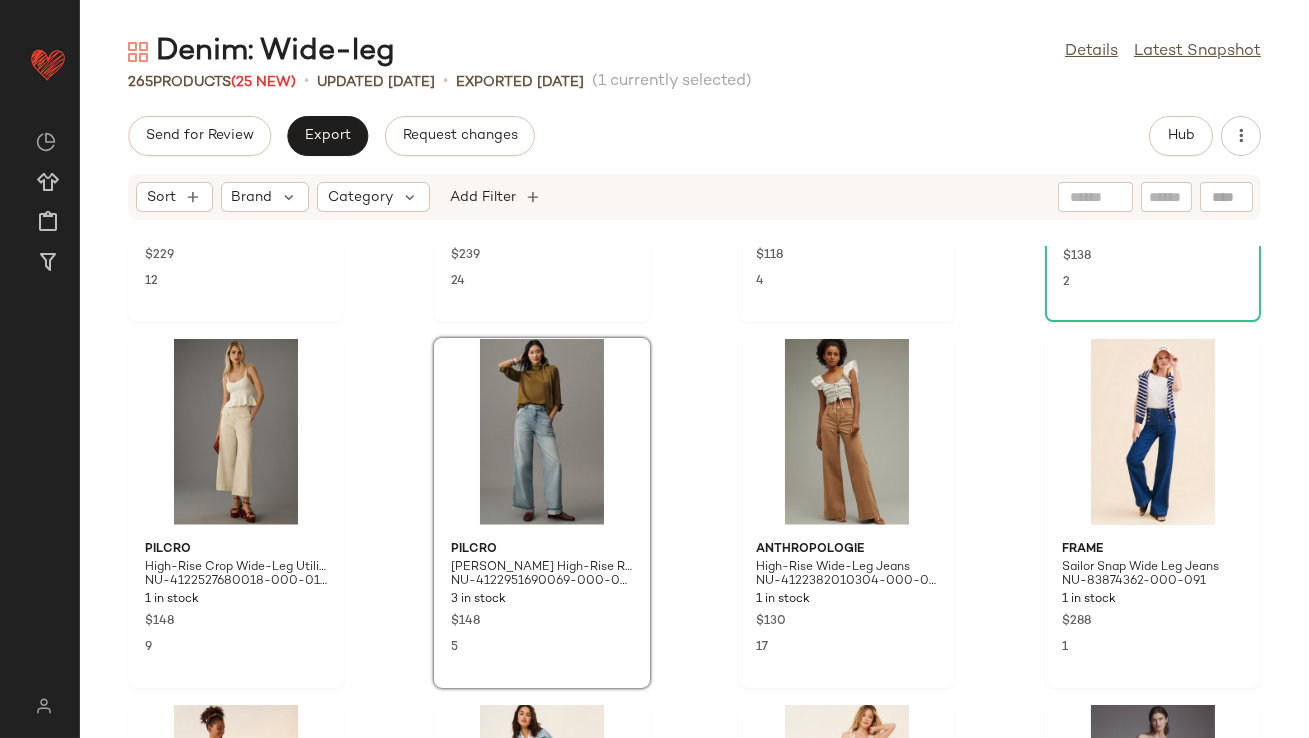click on "DL1961 Hepburn Relaxed Wide-Leg High-Rise Jeans NU-96490040-000-003 13 in stock $229 12 DL1961 Taylor Relaxed Barrel Jeans NU-99316093-000-092 5 in stock $239 24 Pilcro The Izzie Relaxed Pull-On Barrel Jeans NU-4122948830047-000-092 86 in stock $118 4 Pilcro The Skipper Sparkle Jeans NU-4122382010334-000-001 90 in stock $138 2 Pilcro High-Rise Crop Wide-Leg Utility Jeans NU-4122527680018-000-014 1 in stock $148 9 Pilcro Mason High-Rise Relaxed Gaucho Ankle Jeans NU-4122951690069-000-092 3 in stock $148 5 Anthropologie High-Rise Wide-Leg Jeans NU-4122382010304-000-020 1 in stock $130 17 FRAME Sailor Snap Wide Leg Jeans NU-83874362-000-091 1 in stock $288 1 Pilcro The Skipper High-Rise Wide-Leg Jeans NU-4122900970054-000-093 1 in stock $140 4 Joe's Jeans The Ryan Low Slung Baggy Jeans NU-100213248-000-092 10 in stock $248 24 Pistola Jadyn Wide Leg Jeans NU-96422613-000-092 7 in stock $178 9 Anthropologie The Colette Denim Ruffled Cropped Wide-Leg Jeans NU-4122962690042-000-091 2 in stock $140 7 Madewell $138 10" 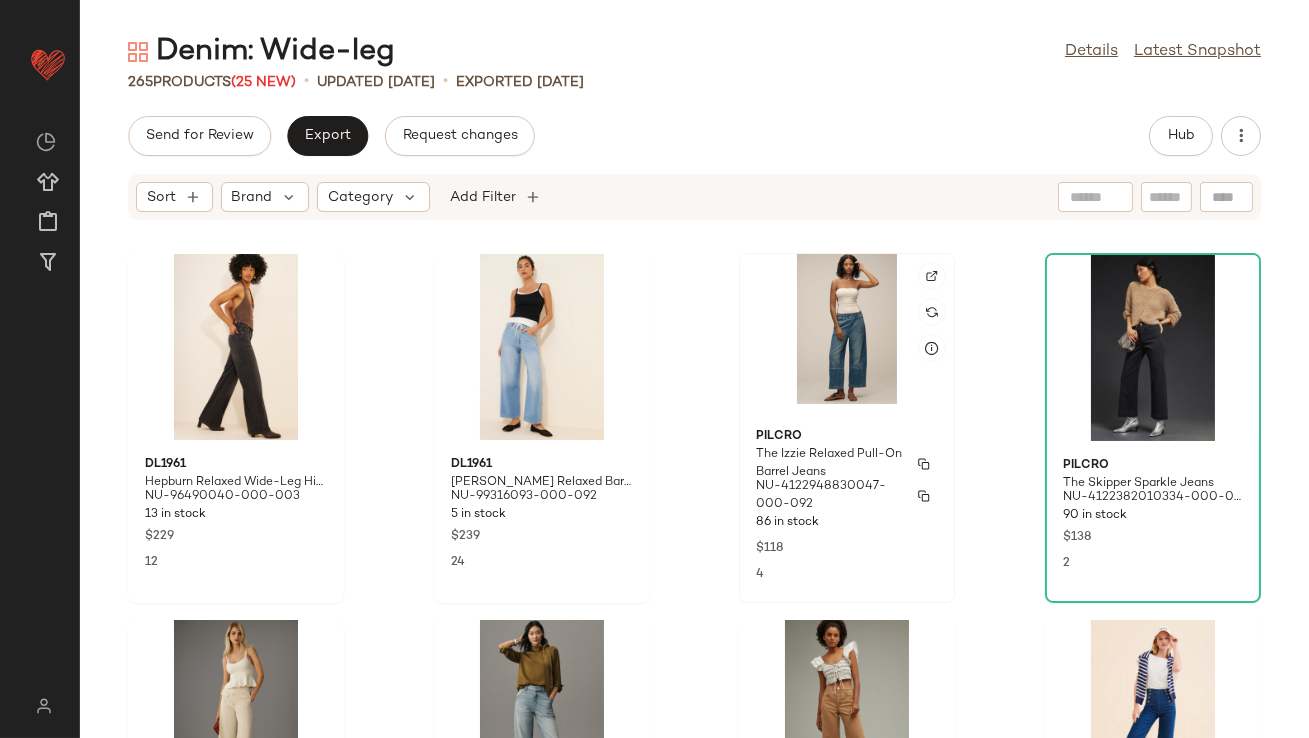 scroll, scrollTop: 3870, scrollLeft: 0, axis: vertical 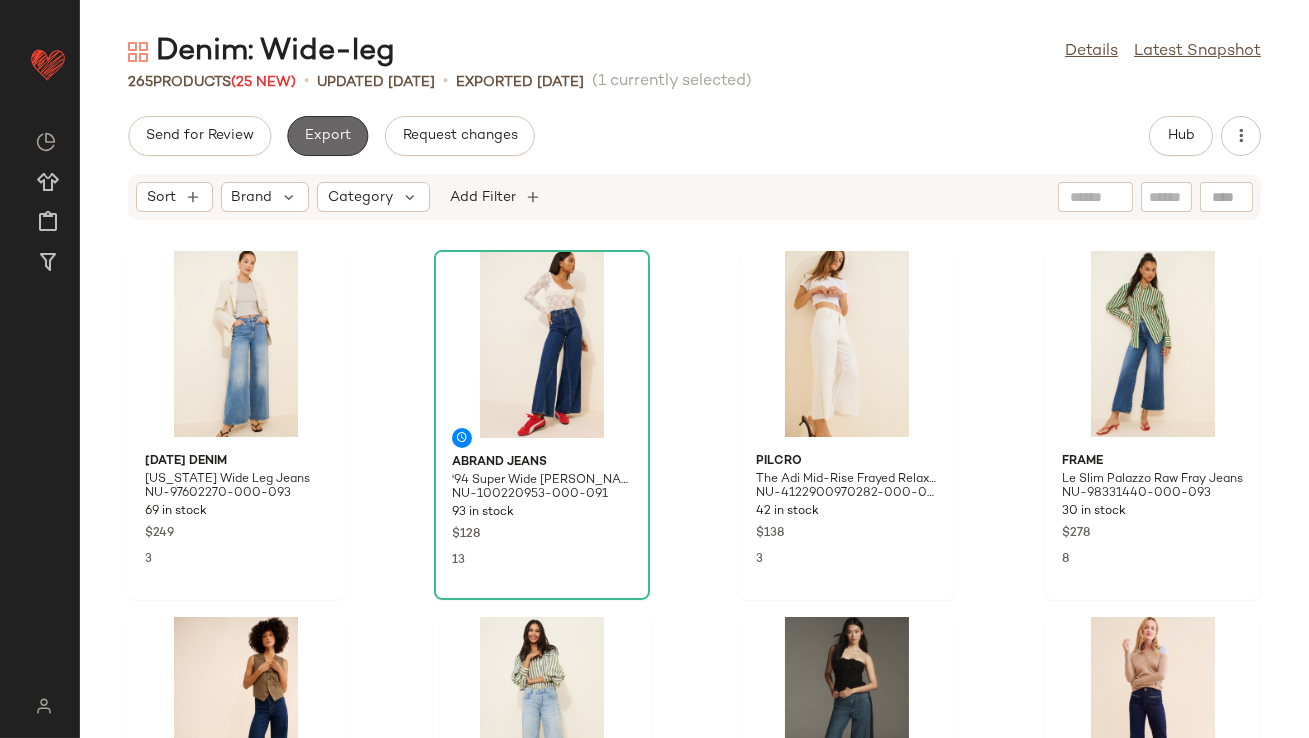 click on "Export" at bounding box center [327, 136] 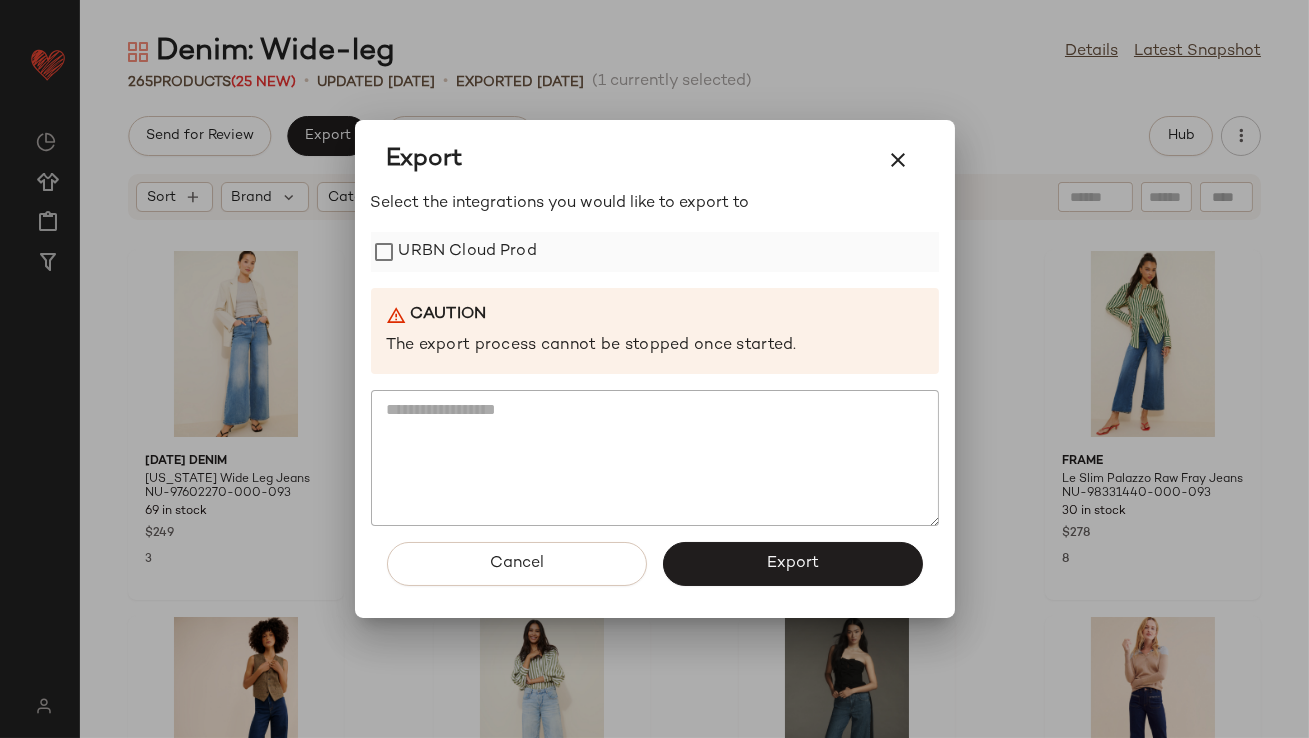 click on "URBN Cloud Prod" at bounding box center [468, 252] 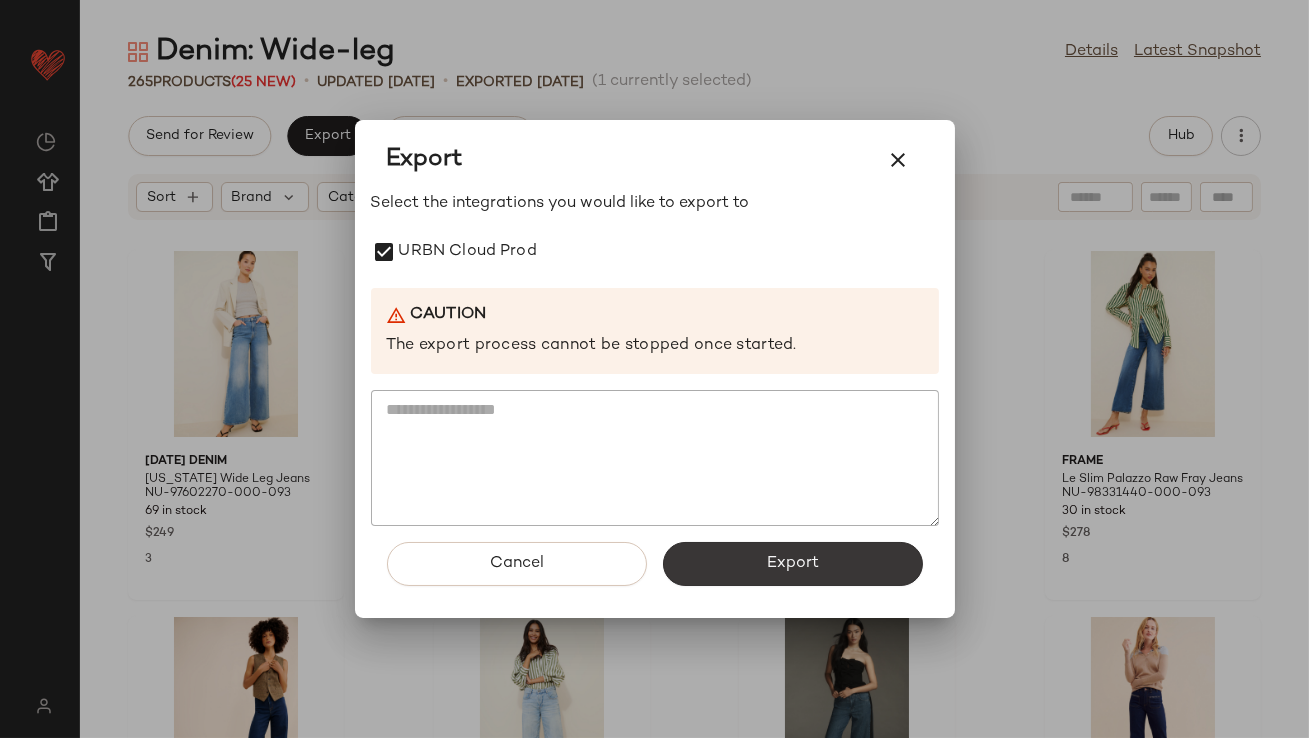 click on "Export" at bounding box center [793, 564] 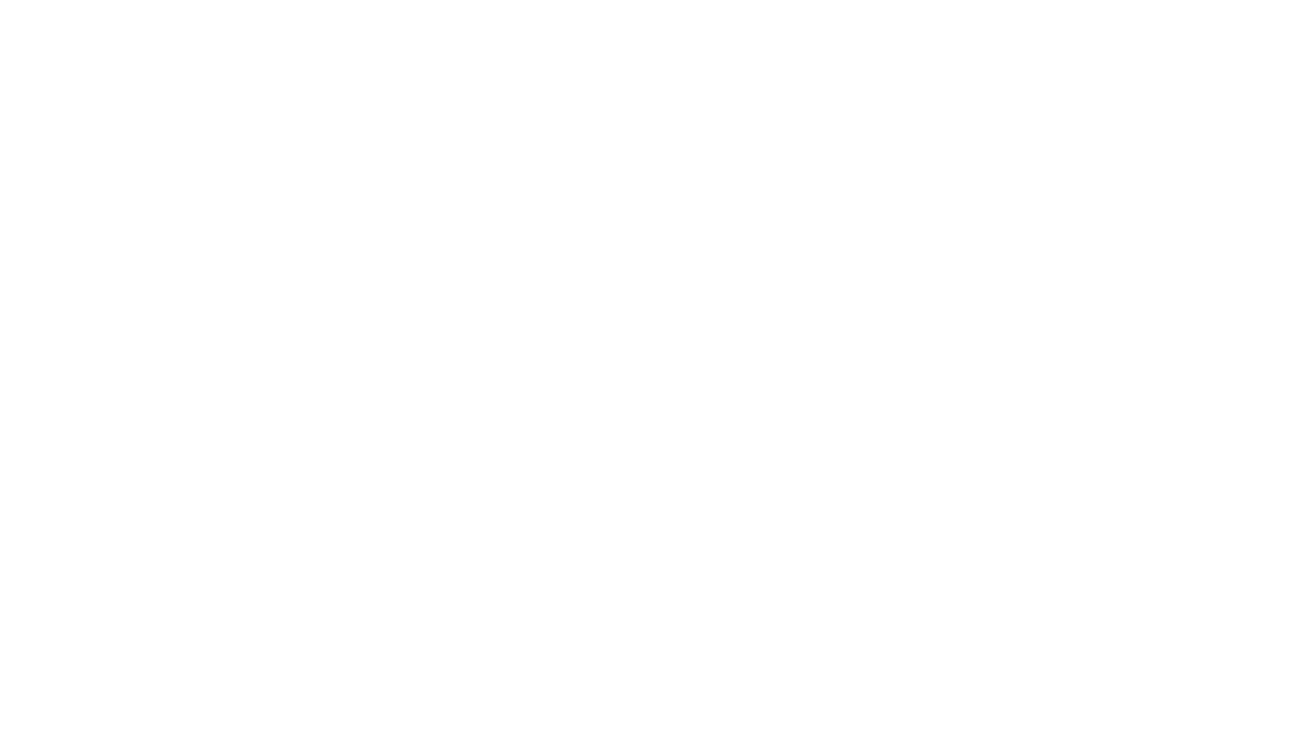 scroll, scrollTop: 0, scrollLeft: 0, axis: both 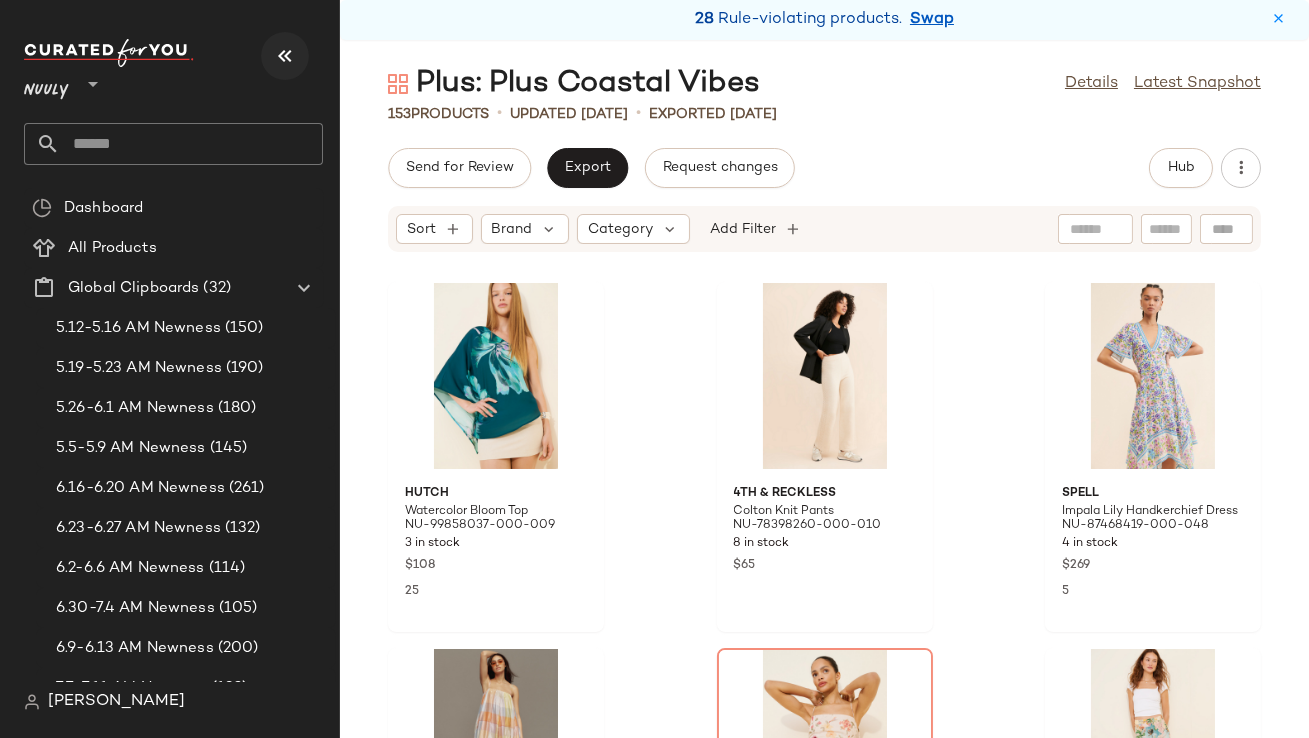 click at bounding box center (285, 56) 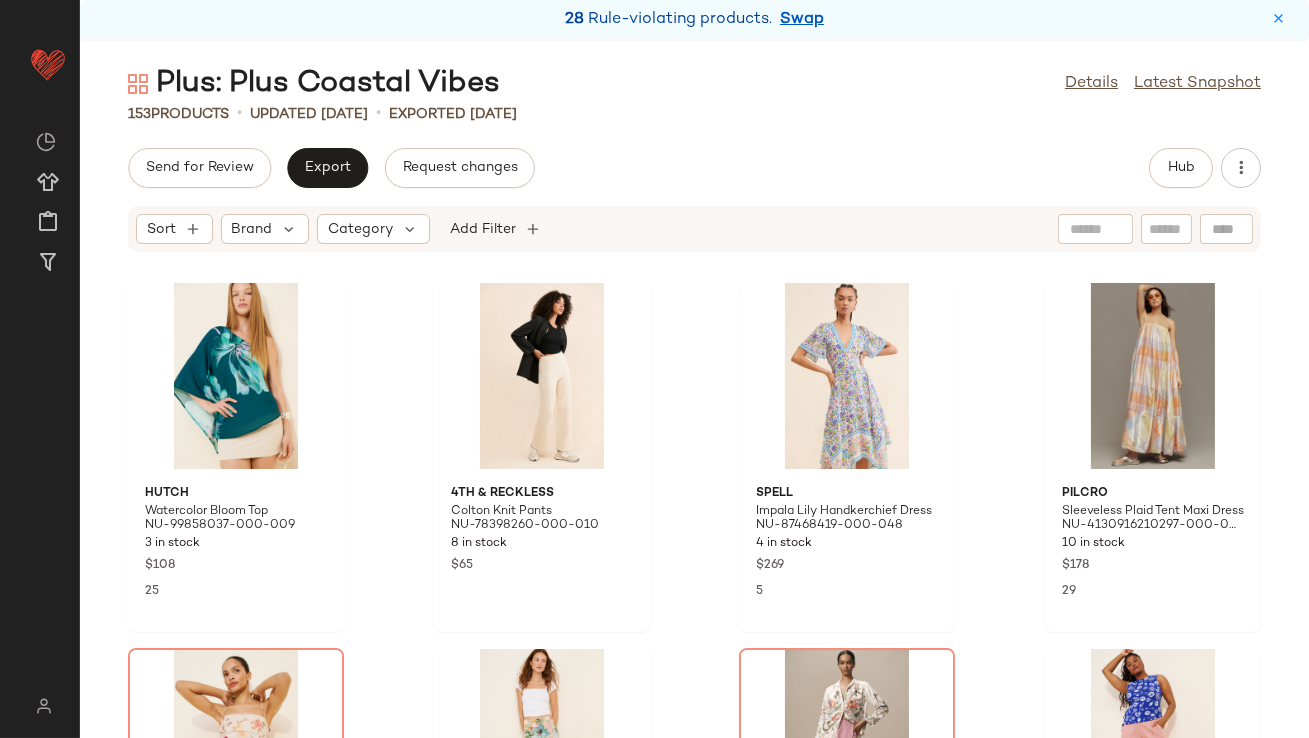 click on "Swap" at bounding box center [802, 20] 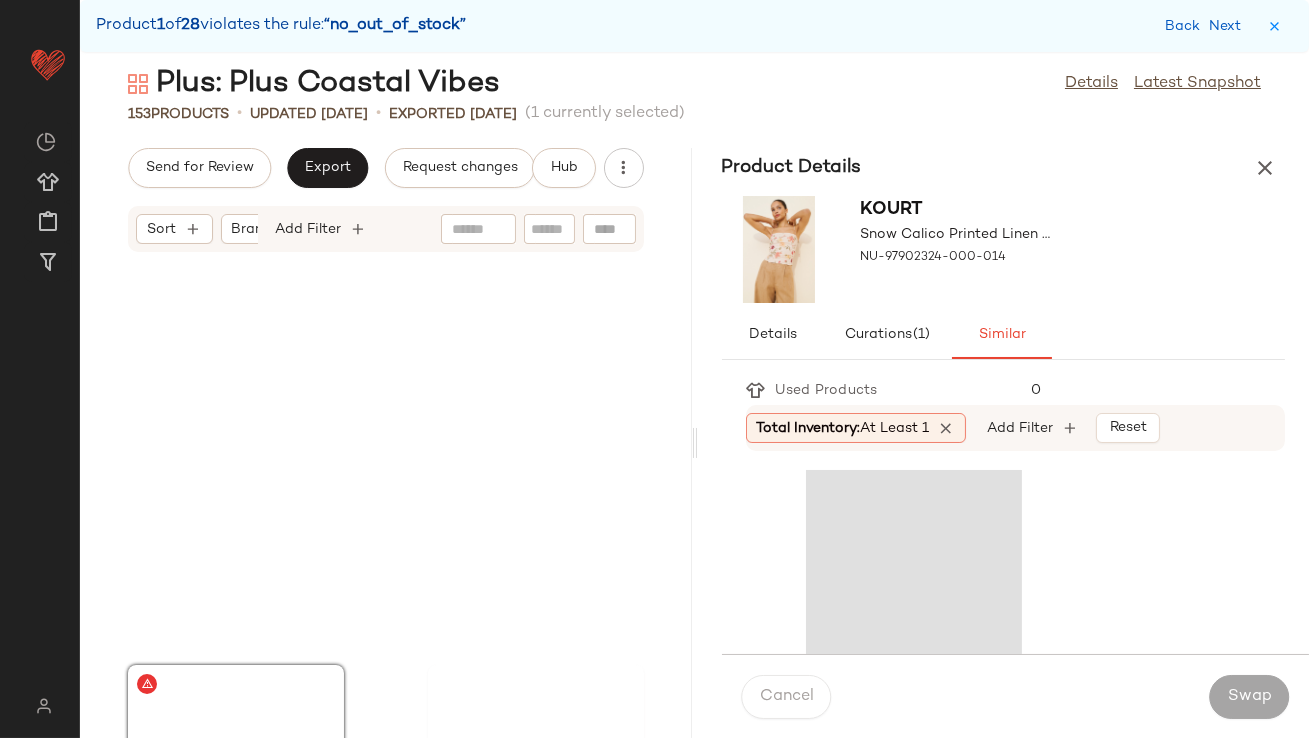 scroll, scrollTop: 747, scrollLeft: 0, axis: vertical 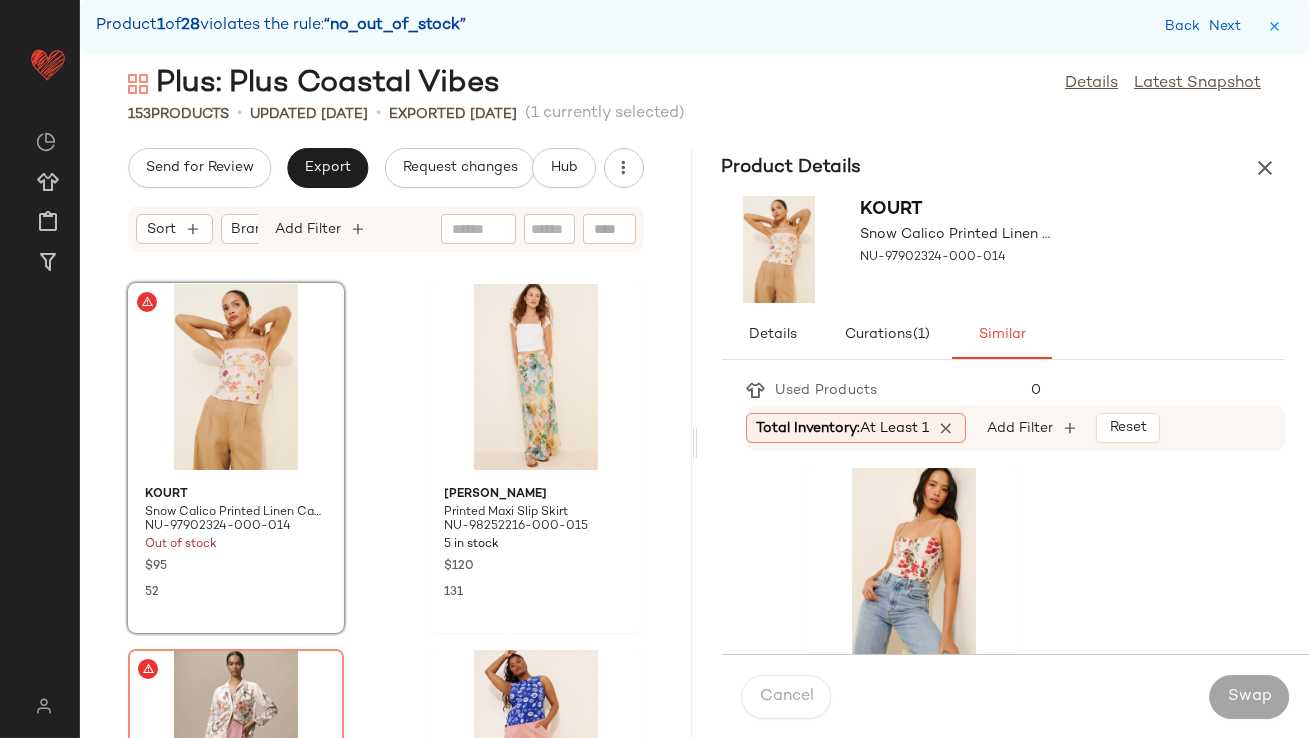 click on "Total Inventory:   At least 1" at bounding box center (843, 428) 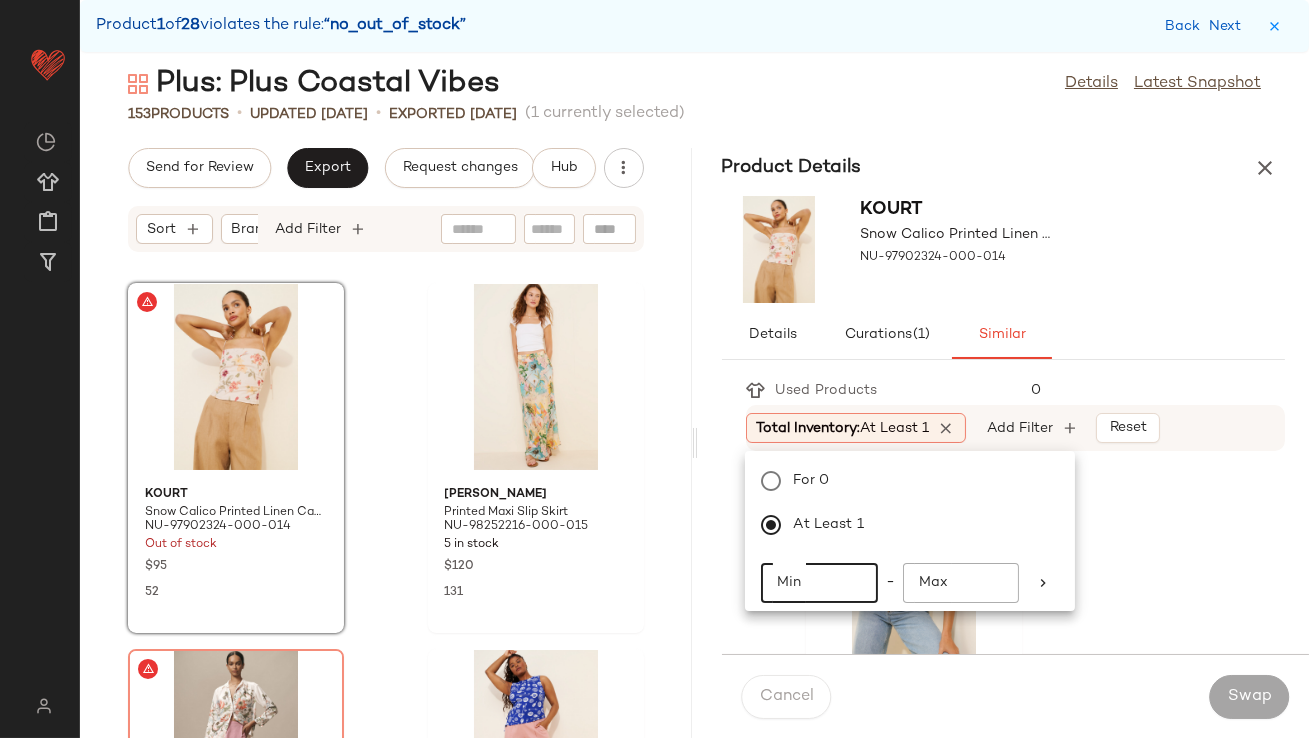 click on "Min" 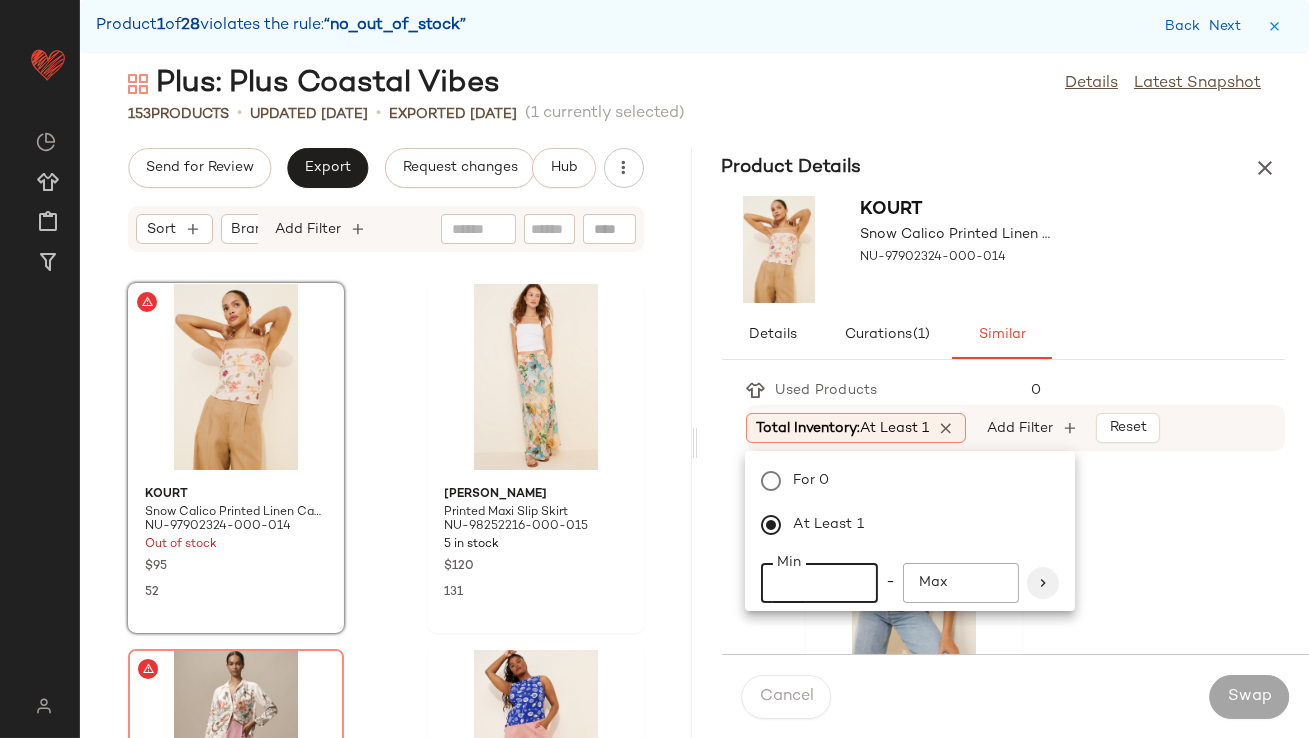 type on "**" 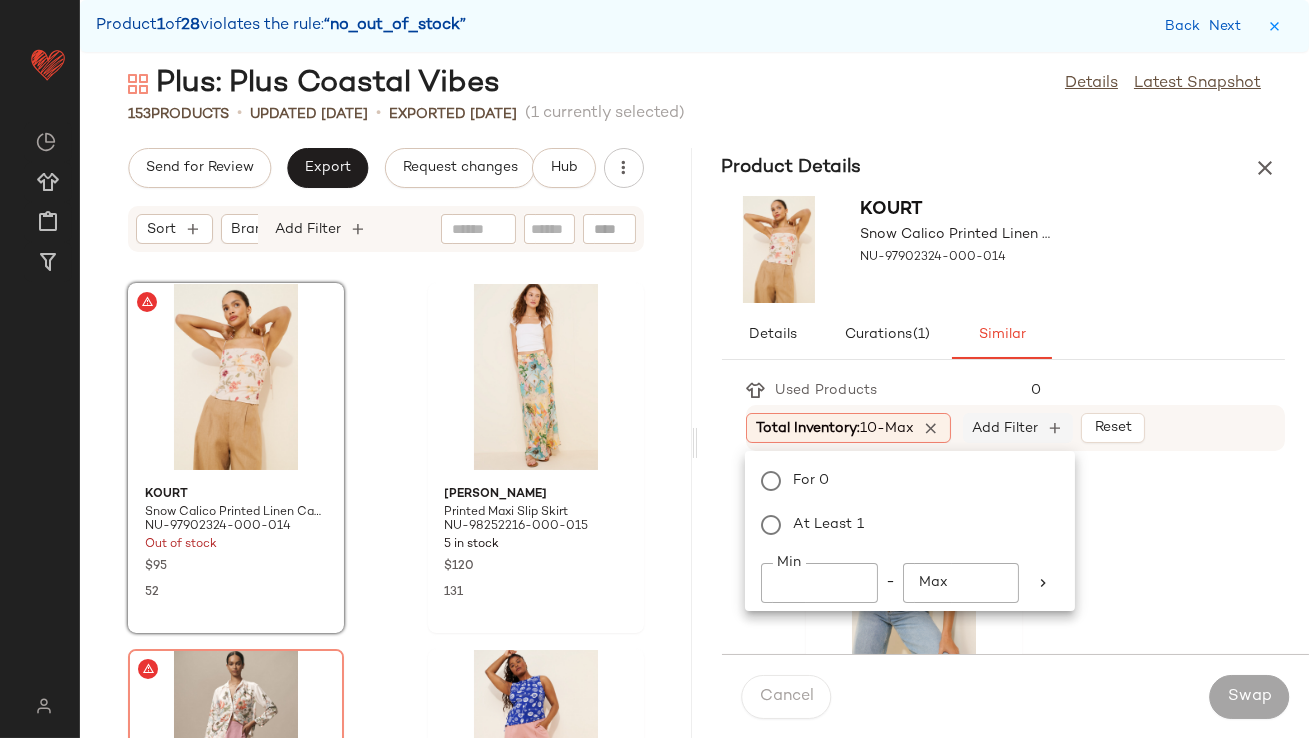 click on "Add Filter" at bounding box center [1005, 428] 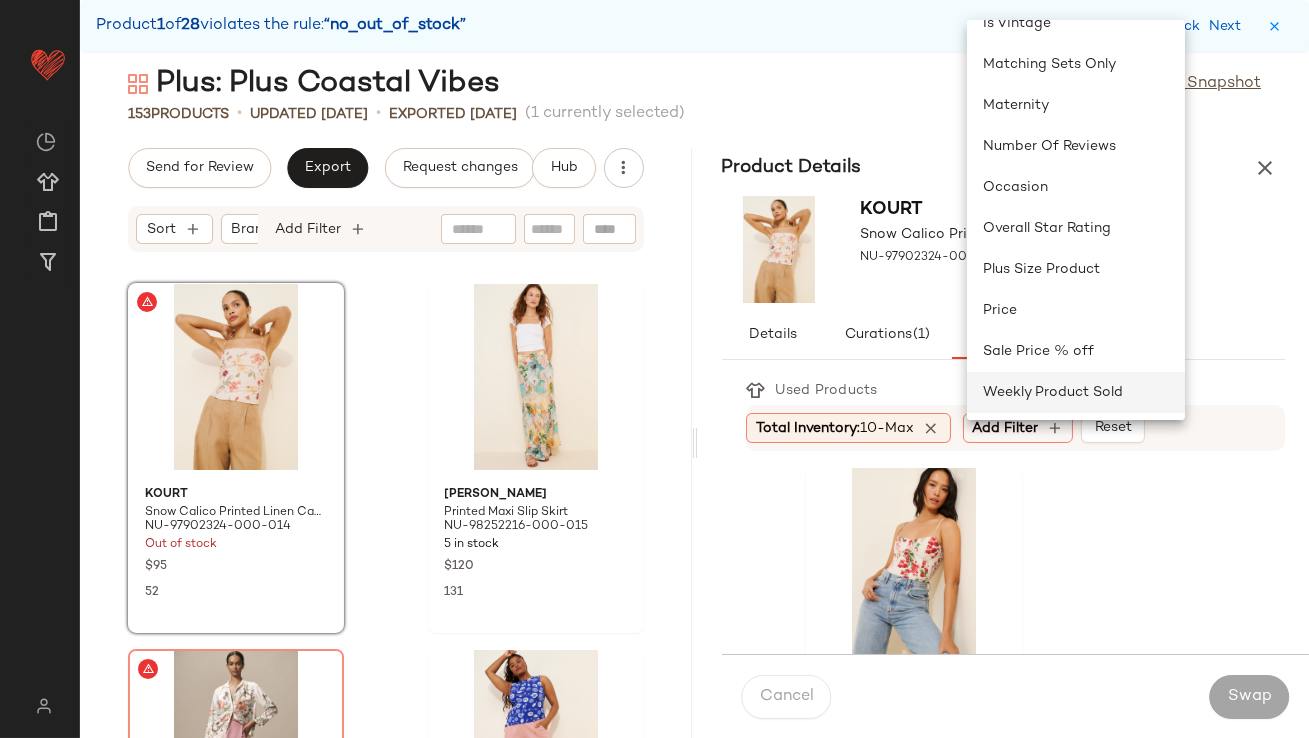 click on "Weekly Product Sold" 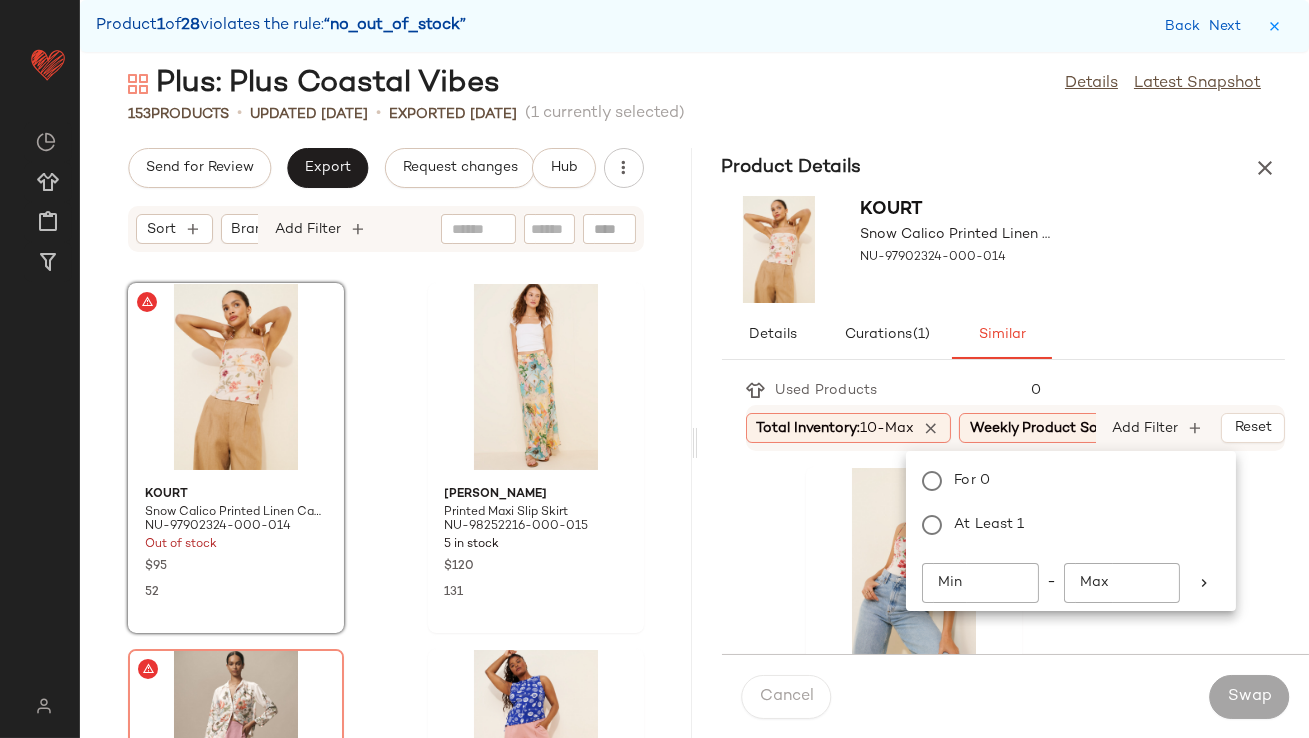 scroll, scrollTop: 0, scrollLeft: 56, axis: horizontal 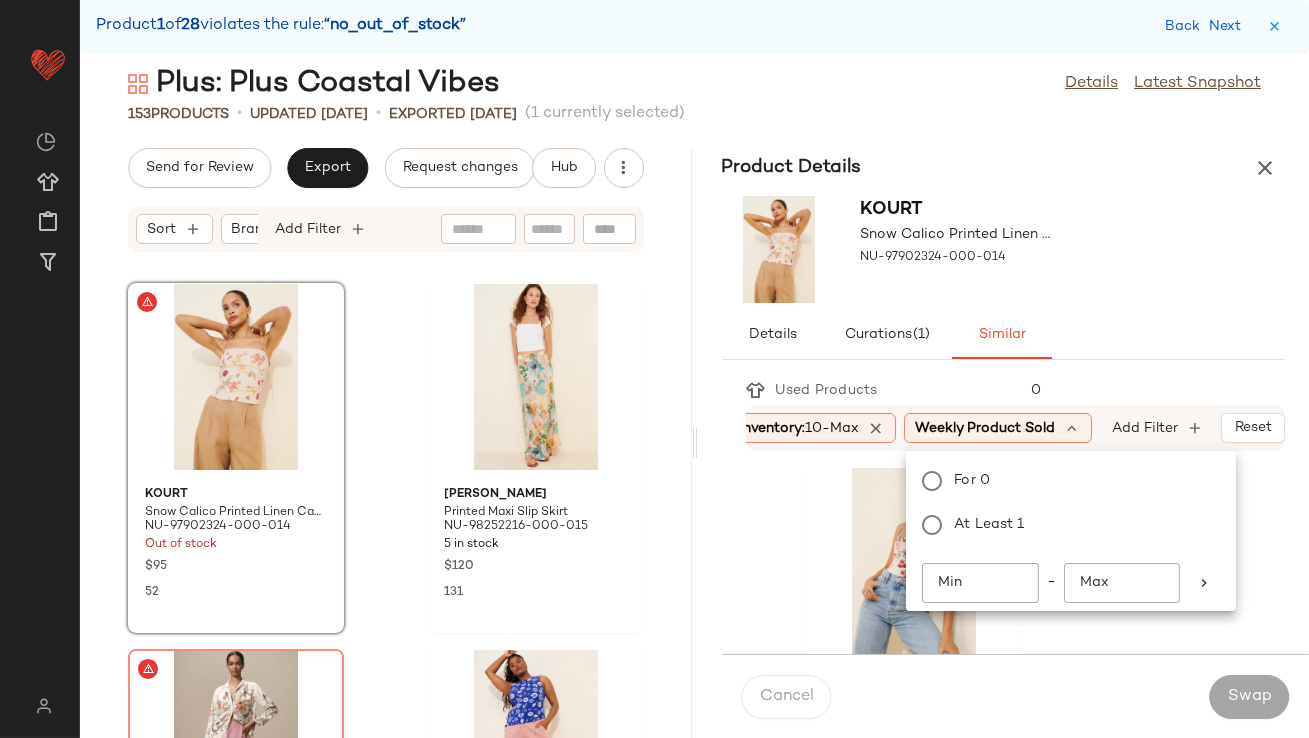 click on "Min" 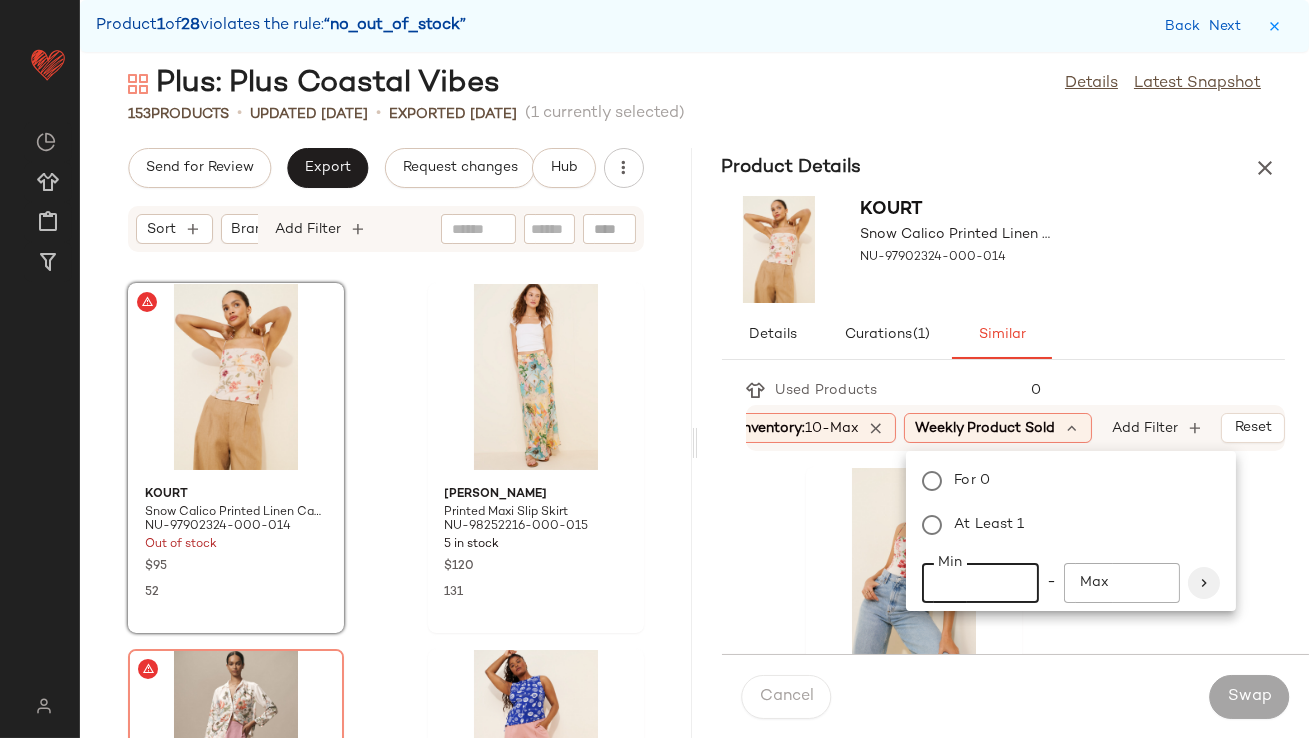type on "**" 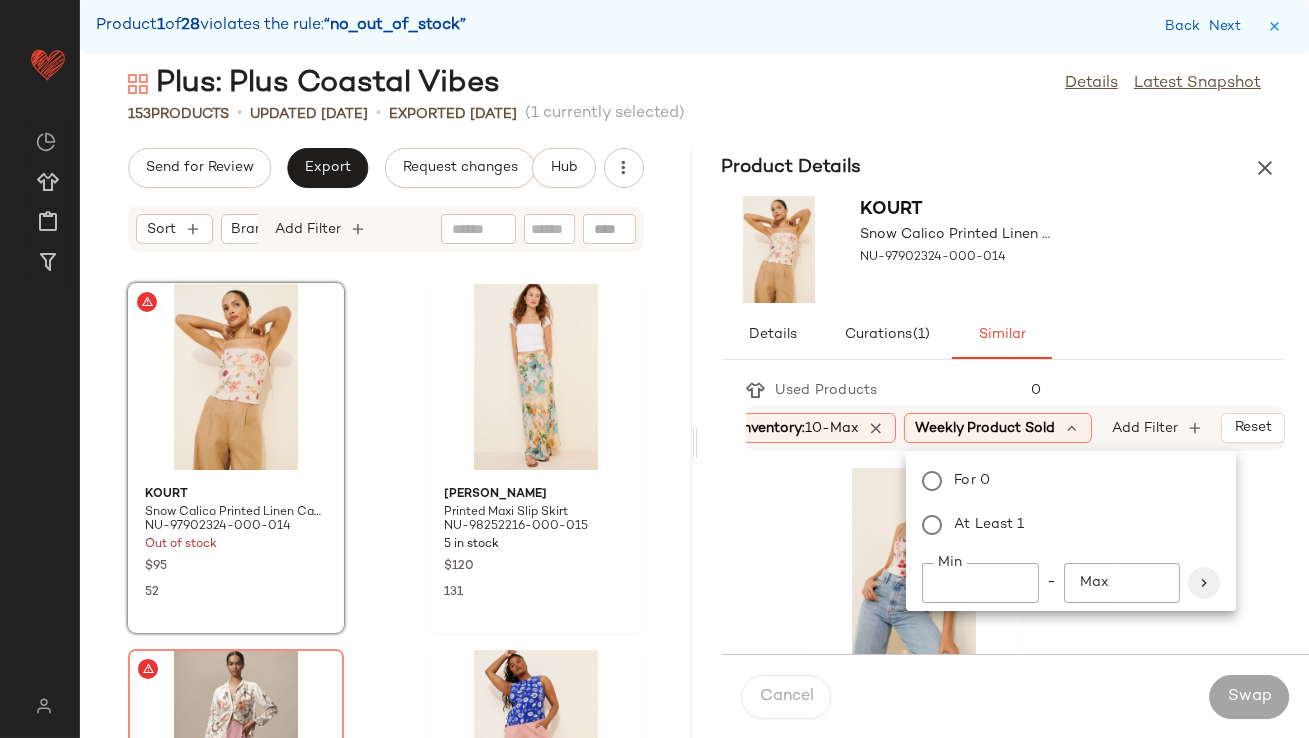 click at bounding box center (1204, 583) 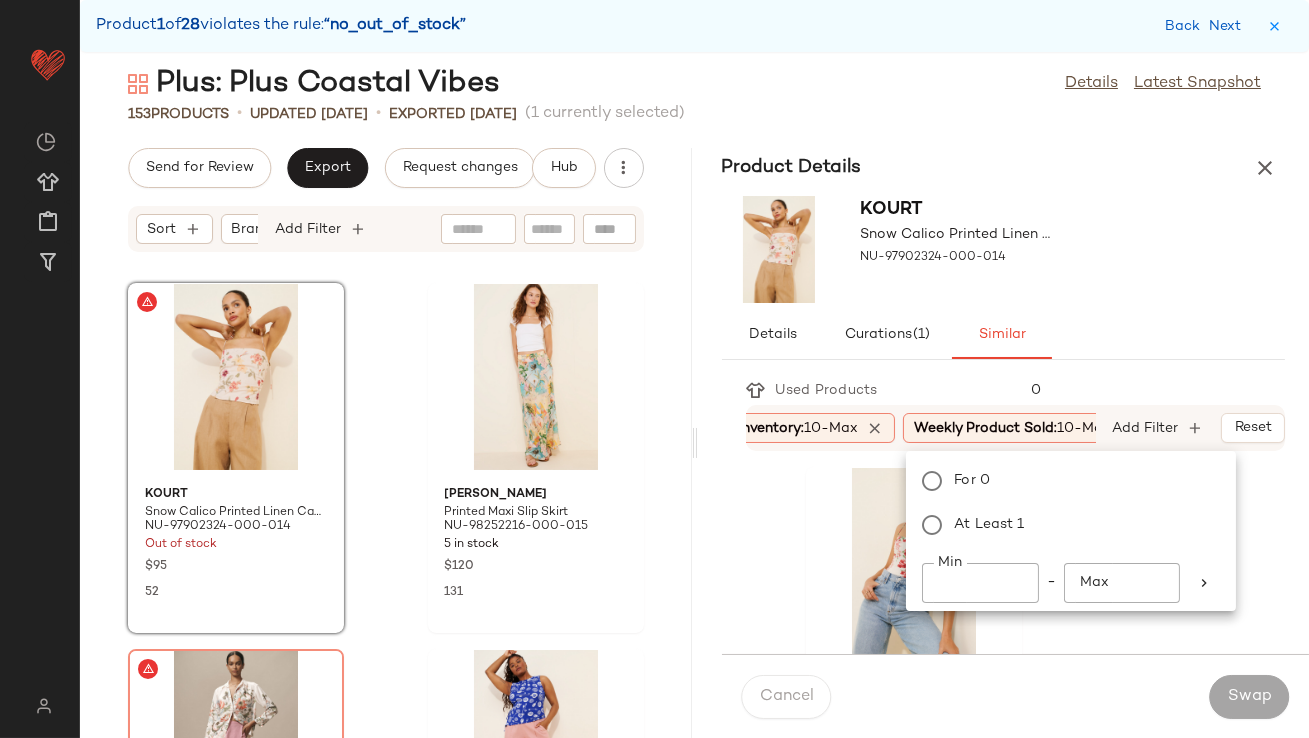 click on "Details   Curations  (1)  Similar" at bounding box center [1004, 335] 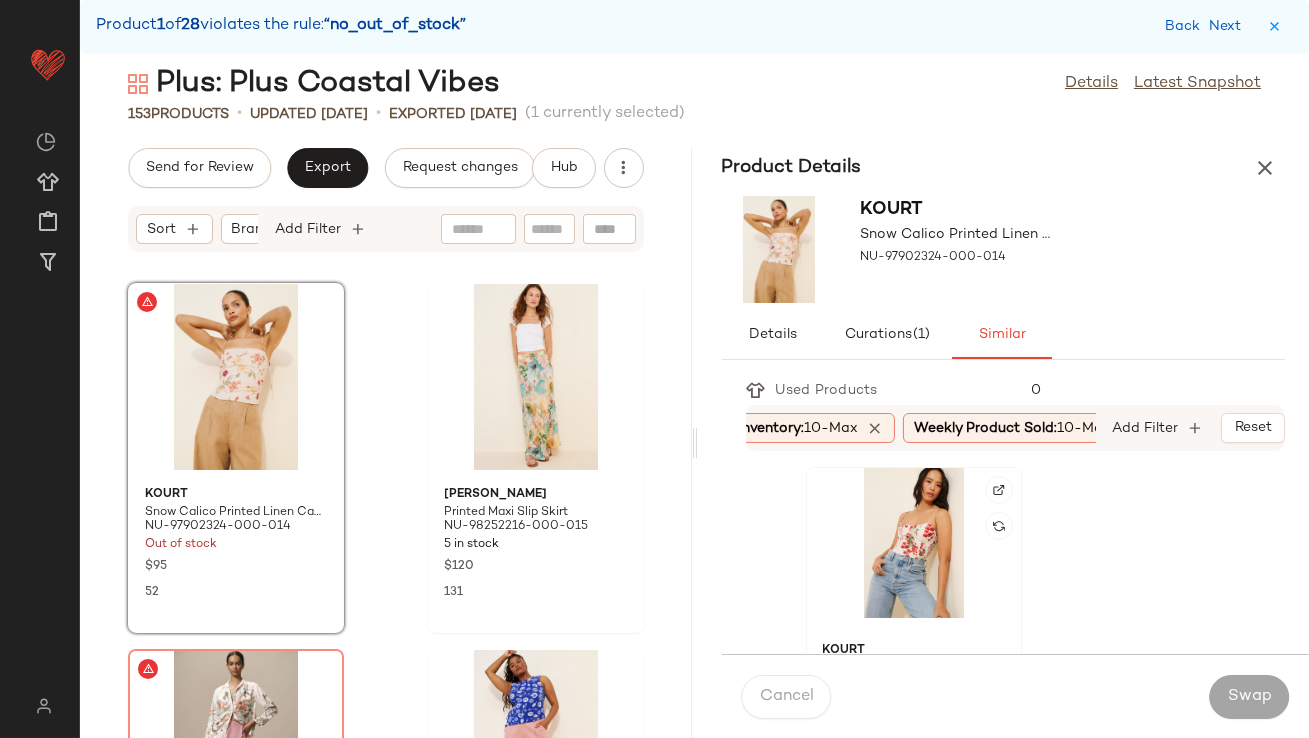 click 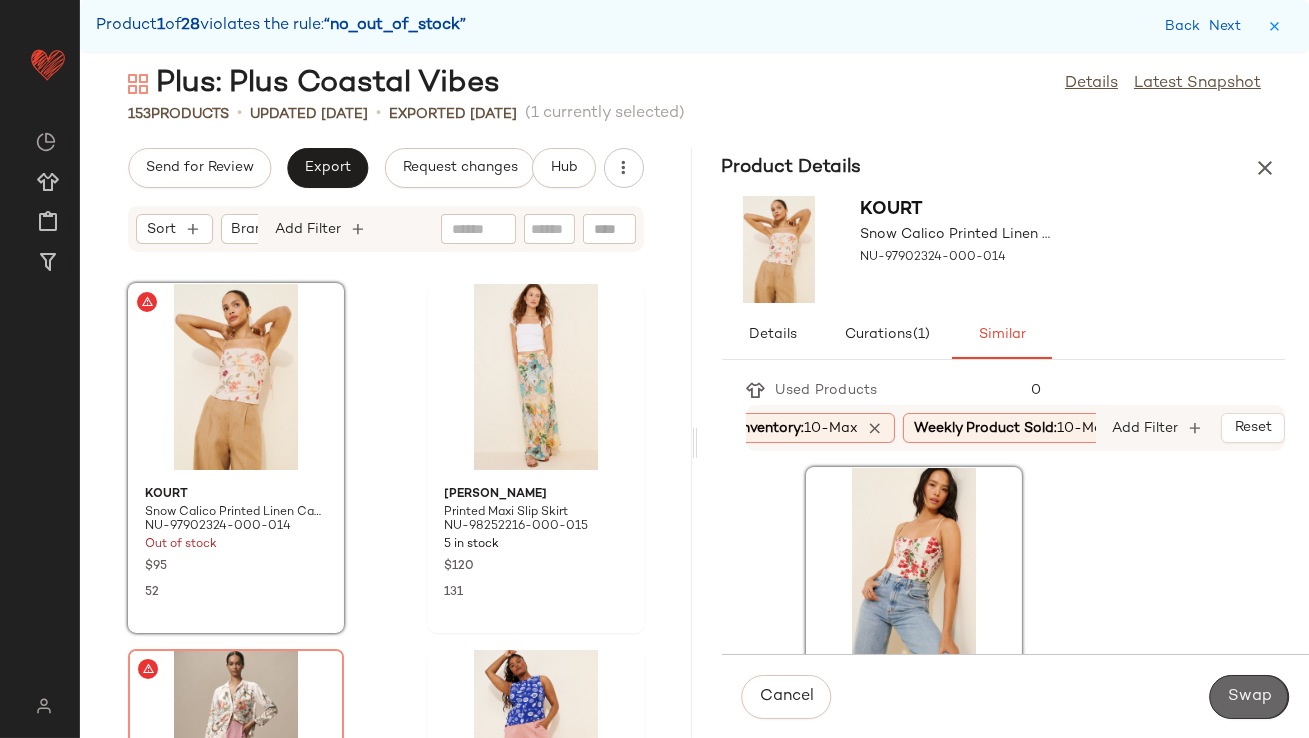 click on "Swap" at bounding box center [1249, 697] 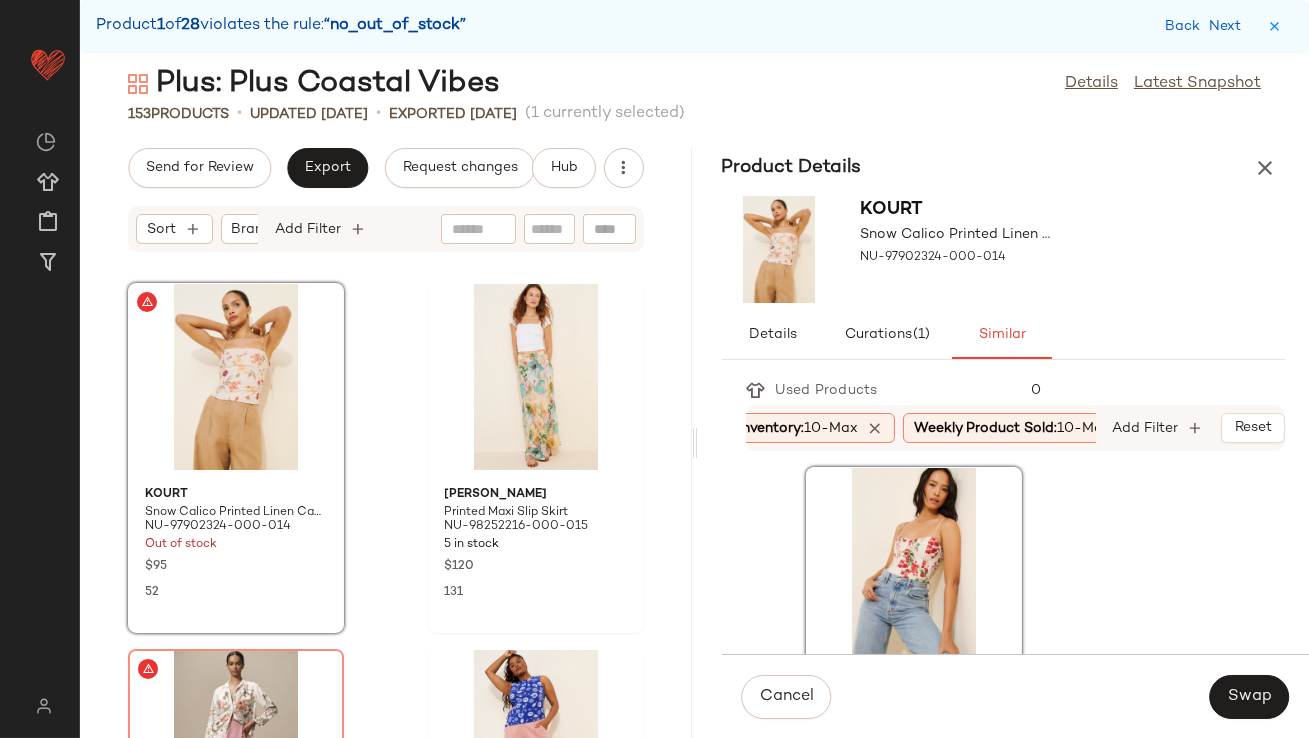 scroll, scrollTop: 1098, scrollLeft: 0, axis: vertical 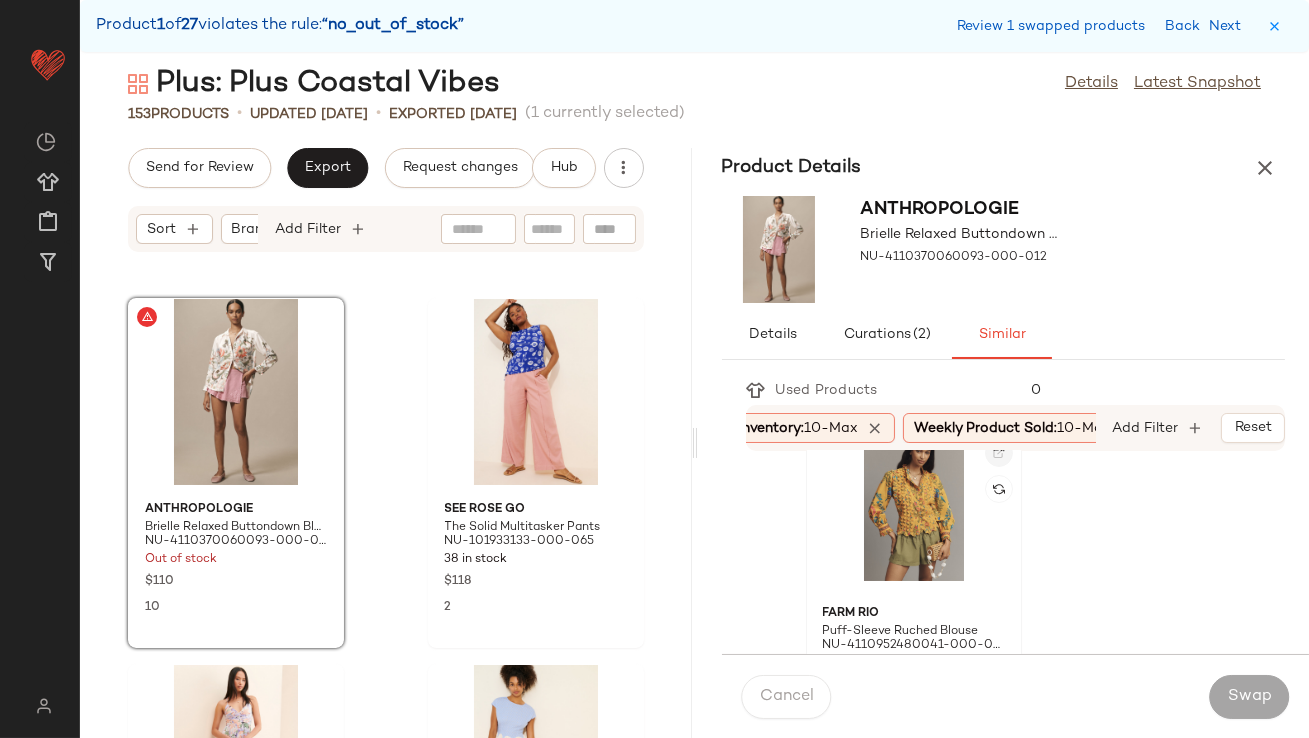 click at bounding box center (999, 453) 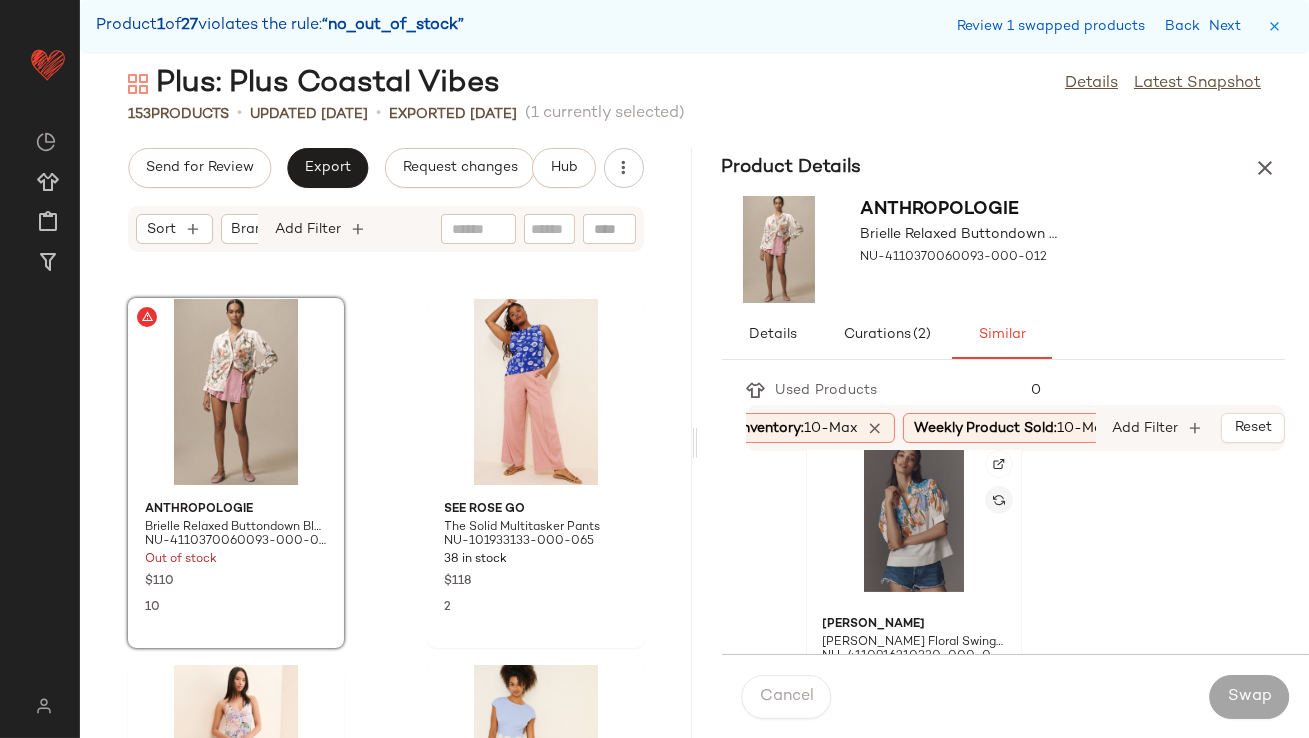 scroll, scrollTop: 1122, scrollLeft: 0, axis: vertical 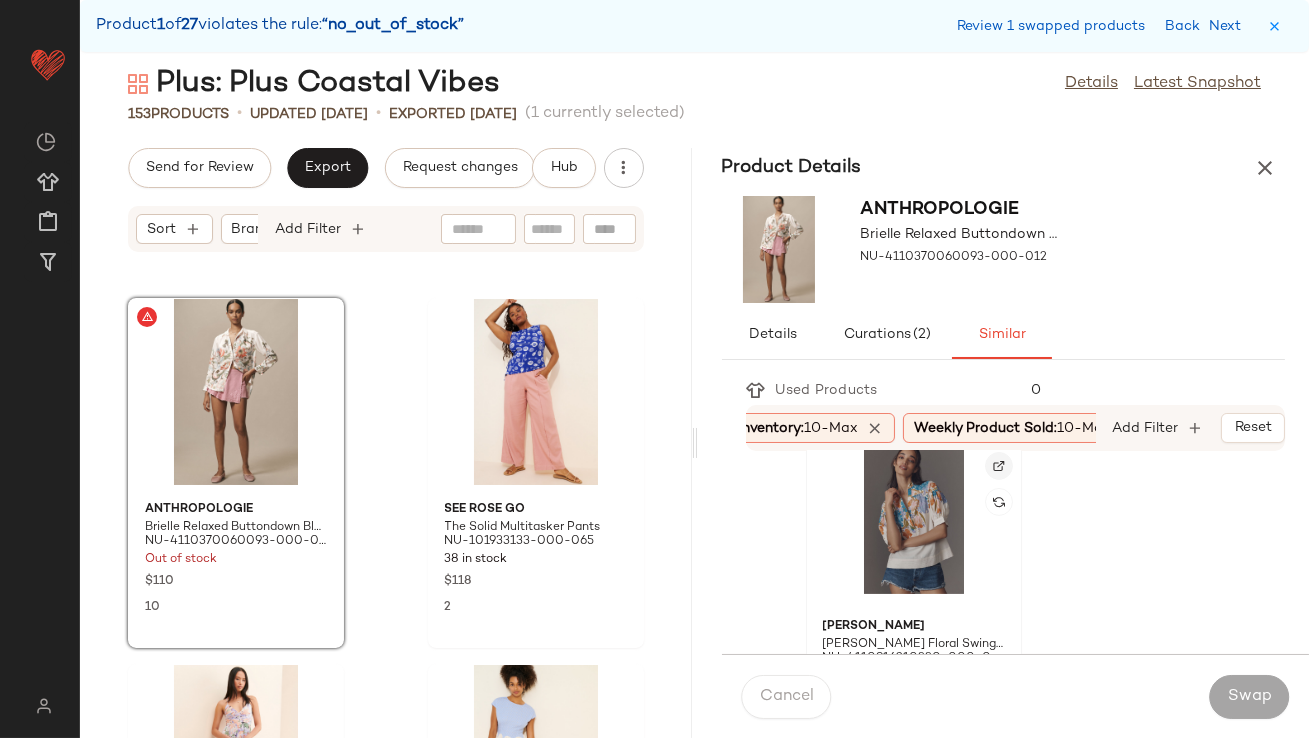 click 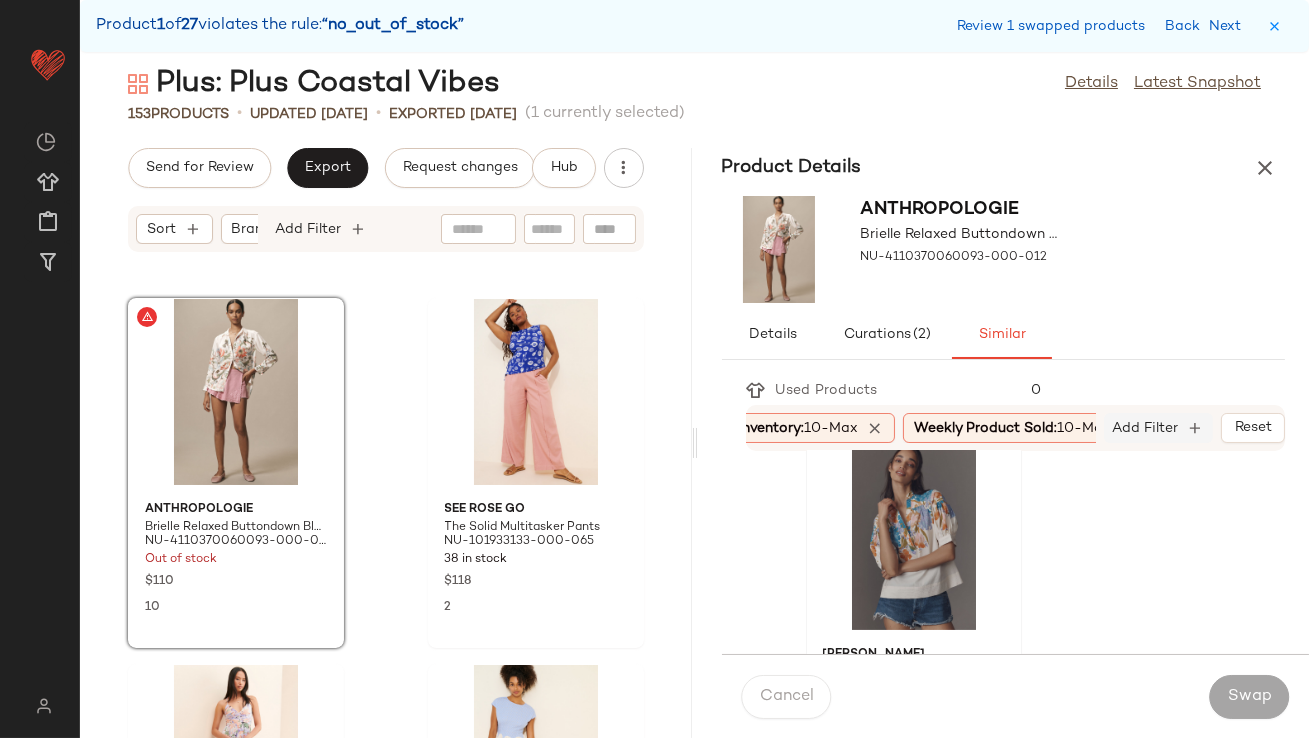 click on "Add Filter" 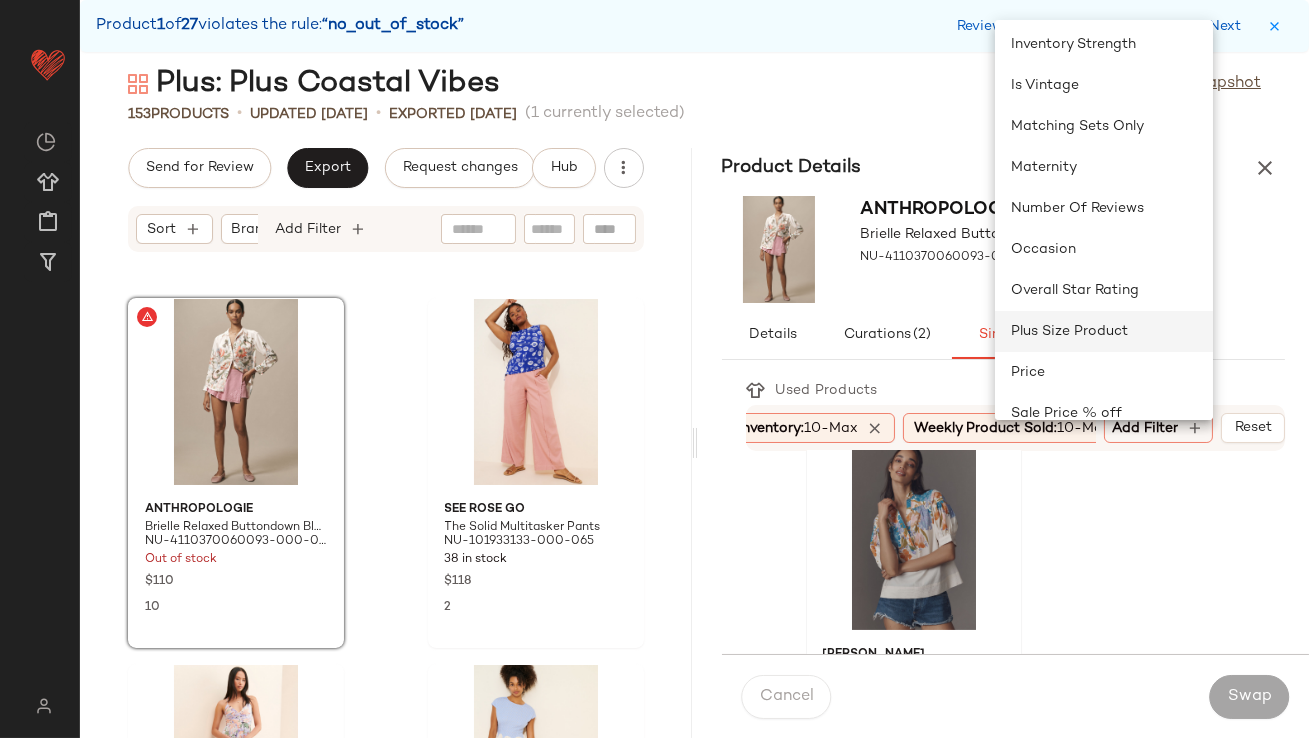 click on "Plus Size Product" 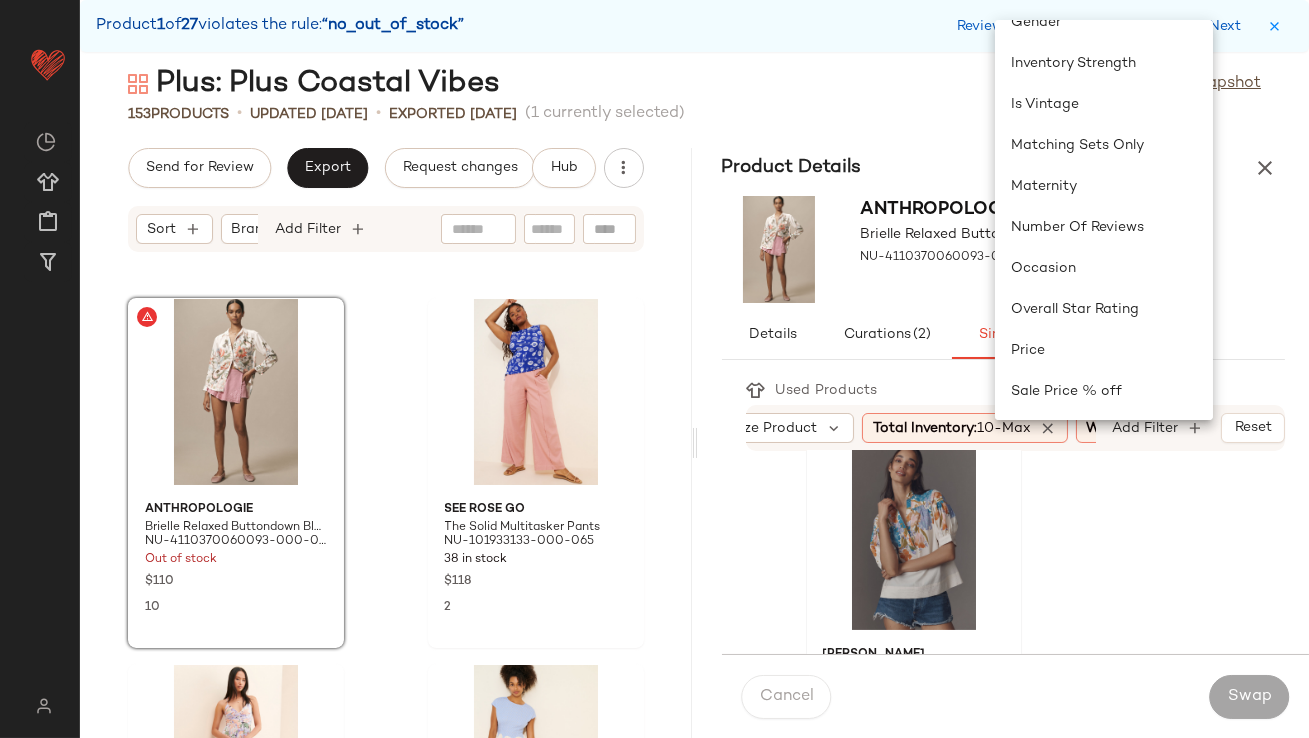 scroll, scrollTop: 435, scrollLeft: 0, axis: vertical 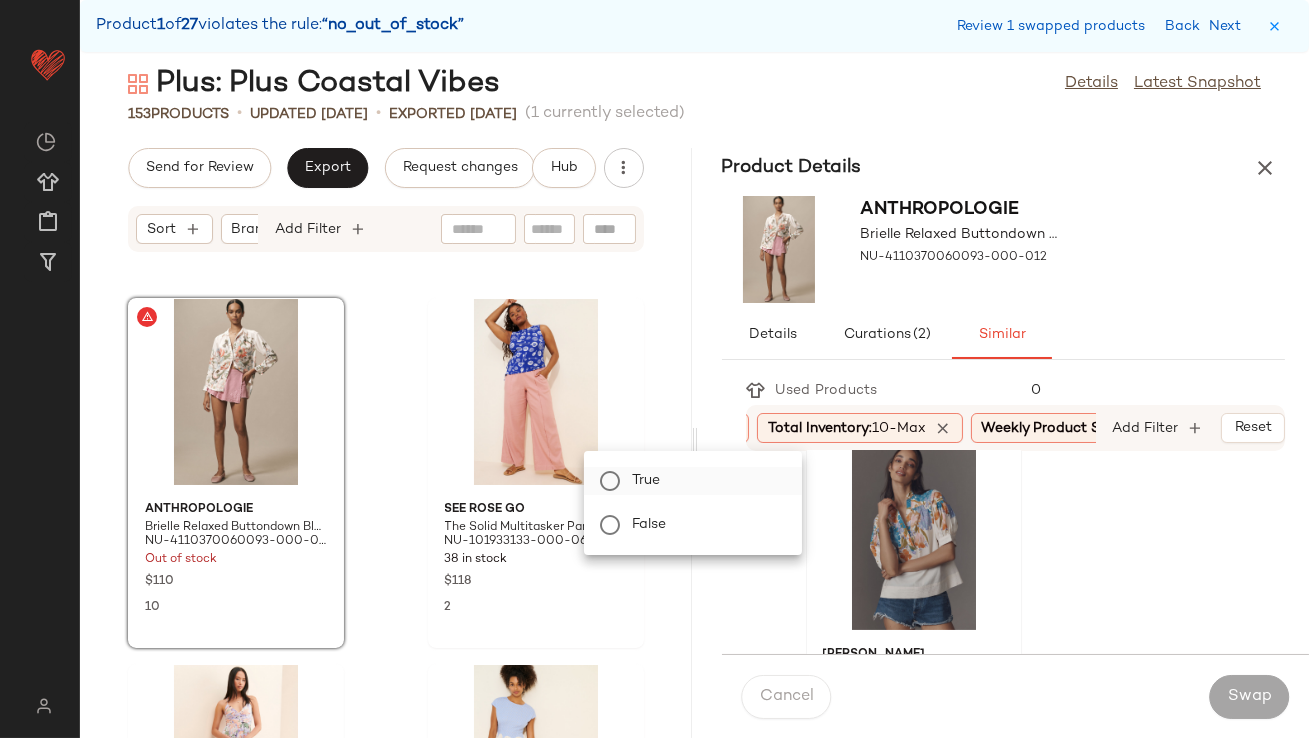click on "True" at bounding box center (705, 481) 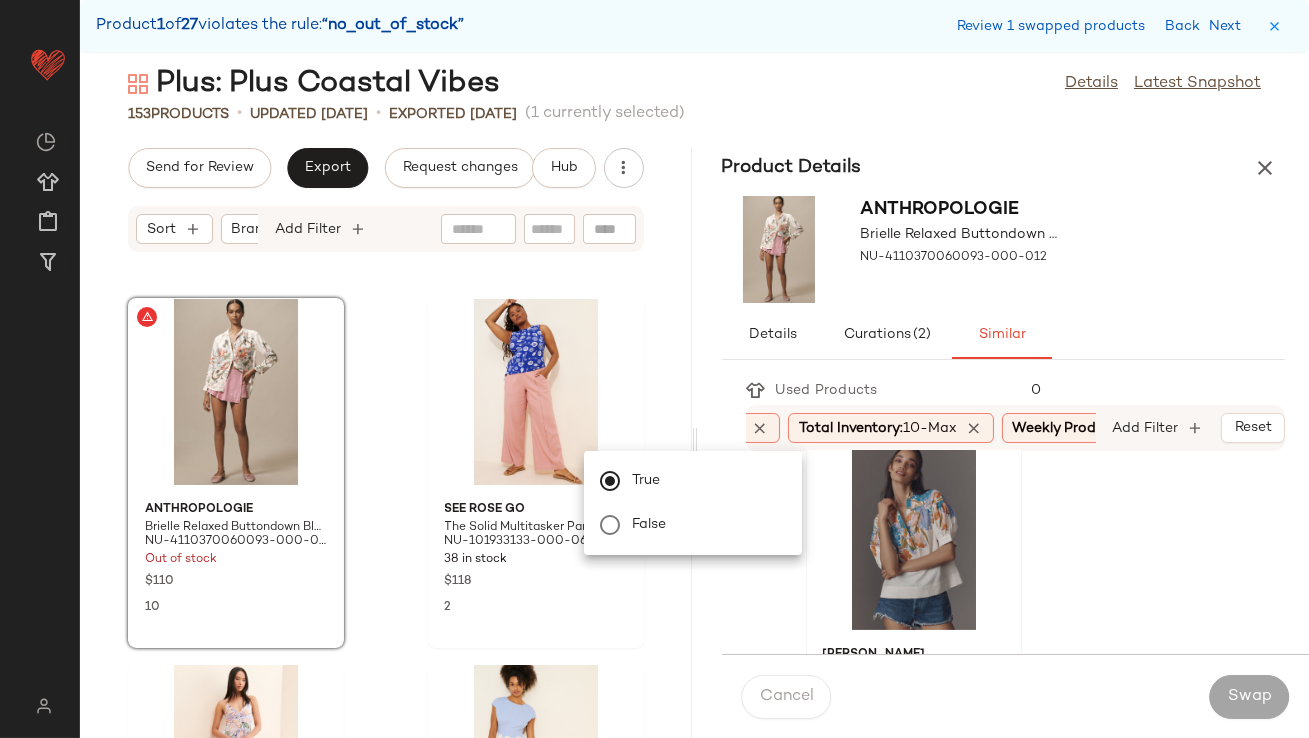 click on "Pilcro Sydney Dolman Sleeve Blouse NU-4110660650010-000-105 37 in stock $98 36 Farm Rio Puff-Sleeve Ruched Blouse NU-4110952480041-000-080 24 in stock $168 6 Anthropologie Smocked Shirt Dress NU-4130578570068-000-015 12 in stock $158 2 Yukiko Noritake Darcey Popover Floral Swing Top NU-4110916210330-000-049 35 in stock $88 14 Anthropologie Ruched Linen Mini Skirt NU-4120916210050-000-054 79 in stock $118 18 Anthropologie Floral Jacquard Micro Shorts NU-4125609130049-000-266 39 in stock $128 3 Forever That Girl Printed Ruffle Buttondown Blouse NU-4110344600170-000-059 20 in stock $120 7 Farm Rio Puff-Sleeve Printed Buttondown Blouse NU-4110952480033-000-041 164 in stock $188 2 Anthropologie Lace Half-Sleeve Buttondown Shirt NU-4110907290011-000-083 20 in stock $148 2 Intimately Full Bloom Boxers NU-97190771-000-065 62 in stock $48 13 Pilcro Keira Collared Button-Front Blouse NU-4110916210190-000-211 11 in stock $98 2 Farm Rio Maia Floral Shorts NU-87914404-000-066 14 in stock $140 9 Farm Rio 28 in stock $198 3" 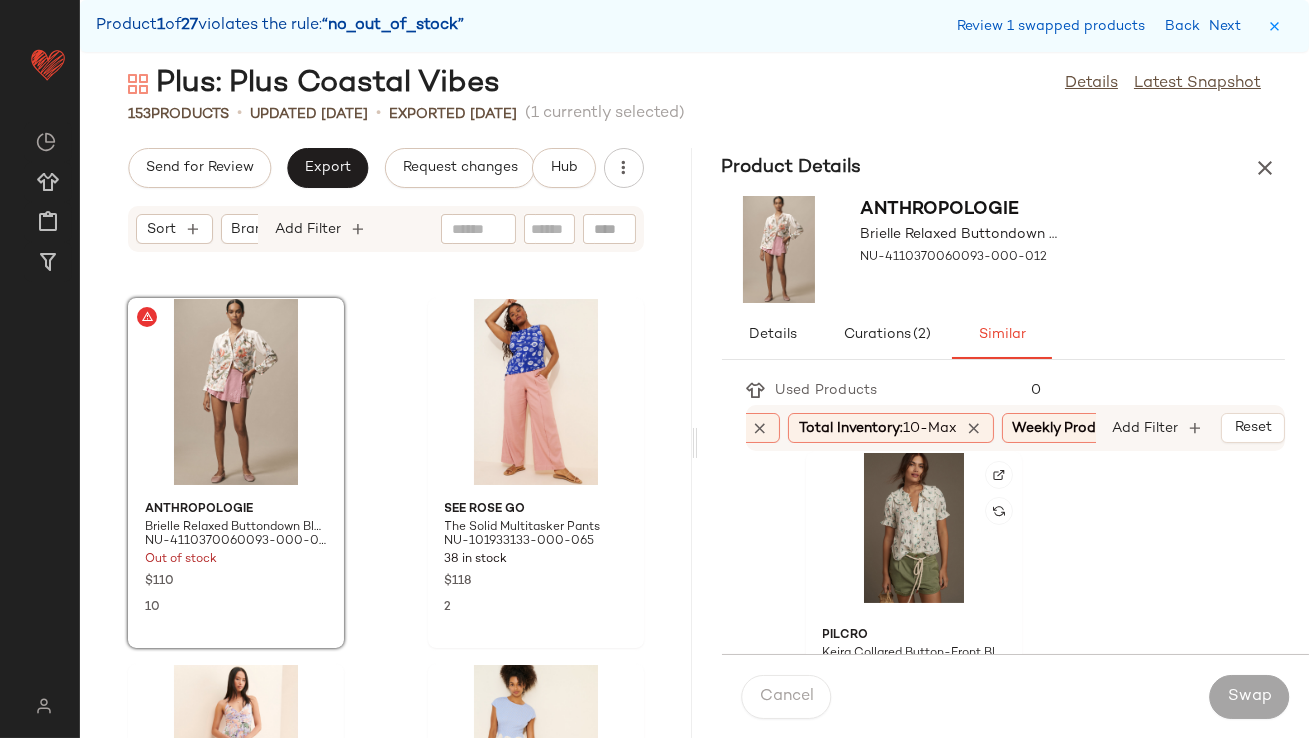 scroll, scrollTop: 687, scrollLeft: 0, axis: vertical 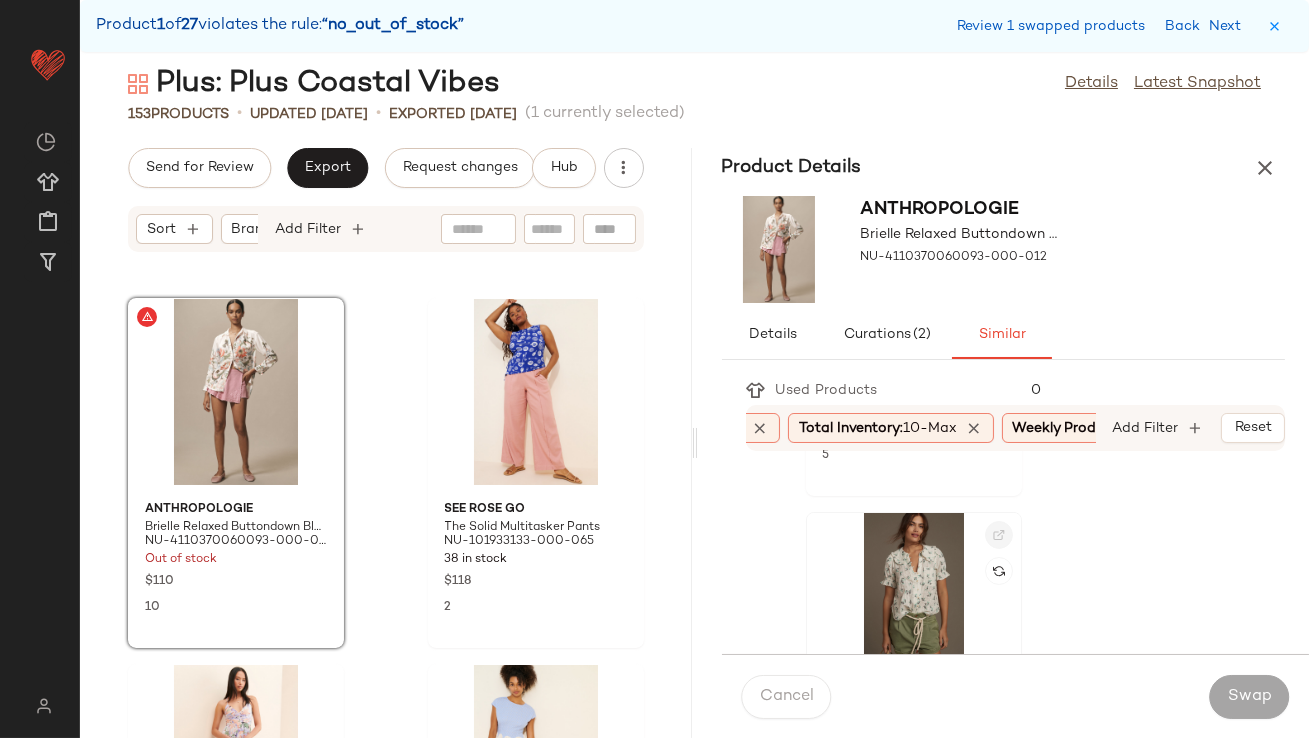 click 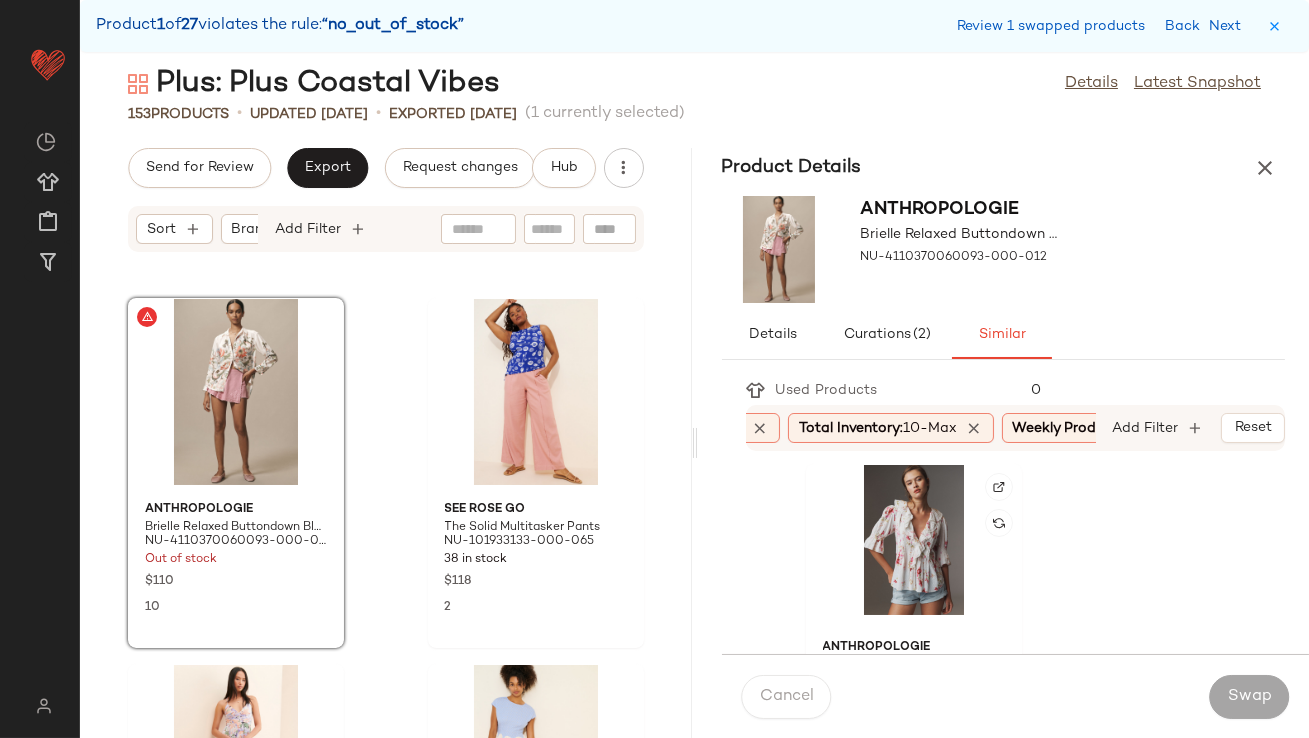 scroll, scrollTop: 365, scrollLeft: 0, axis: vertical 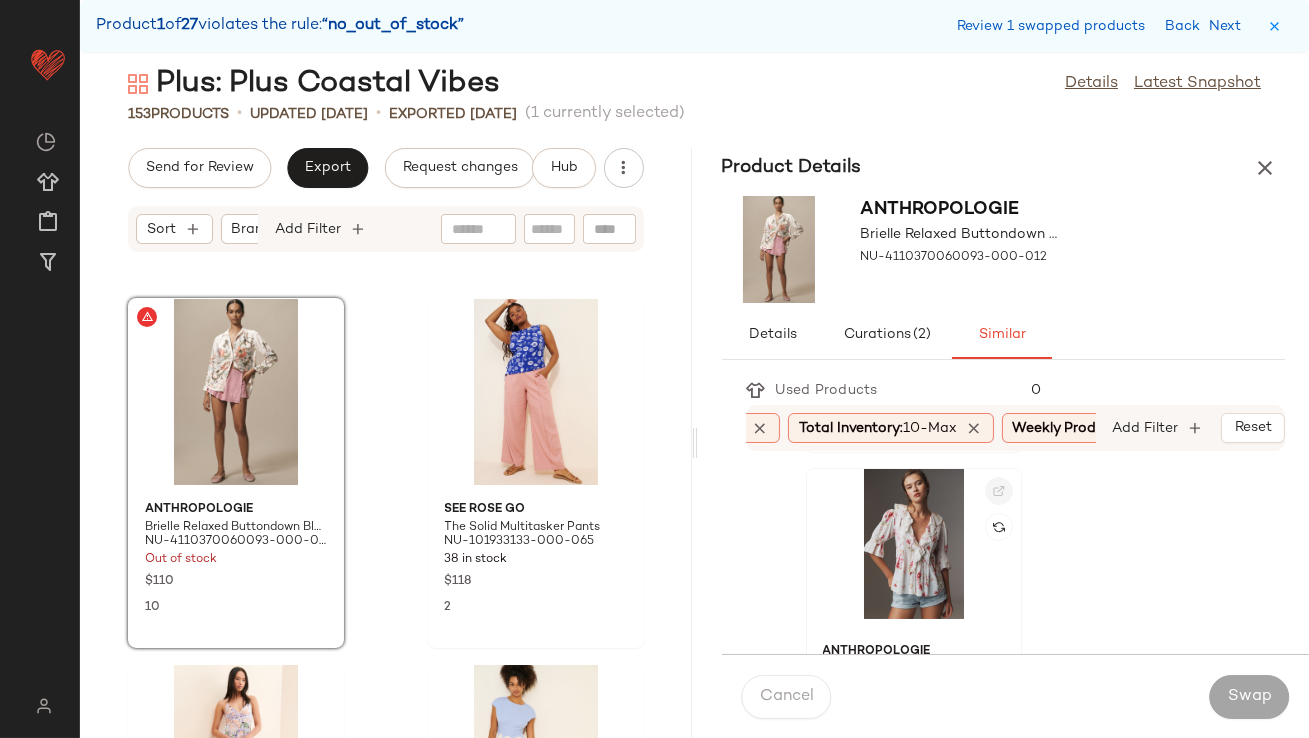 click 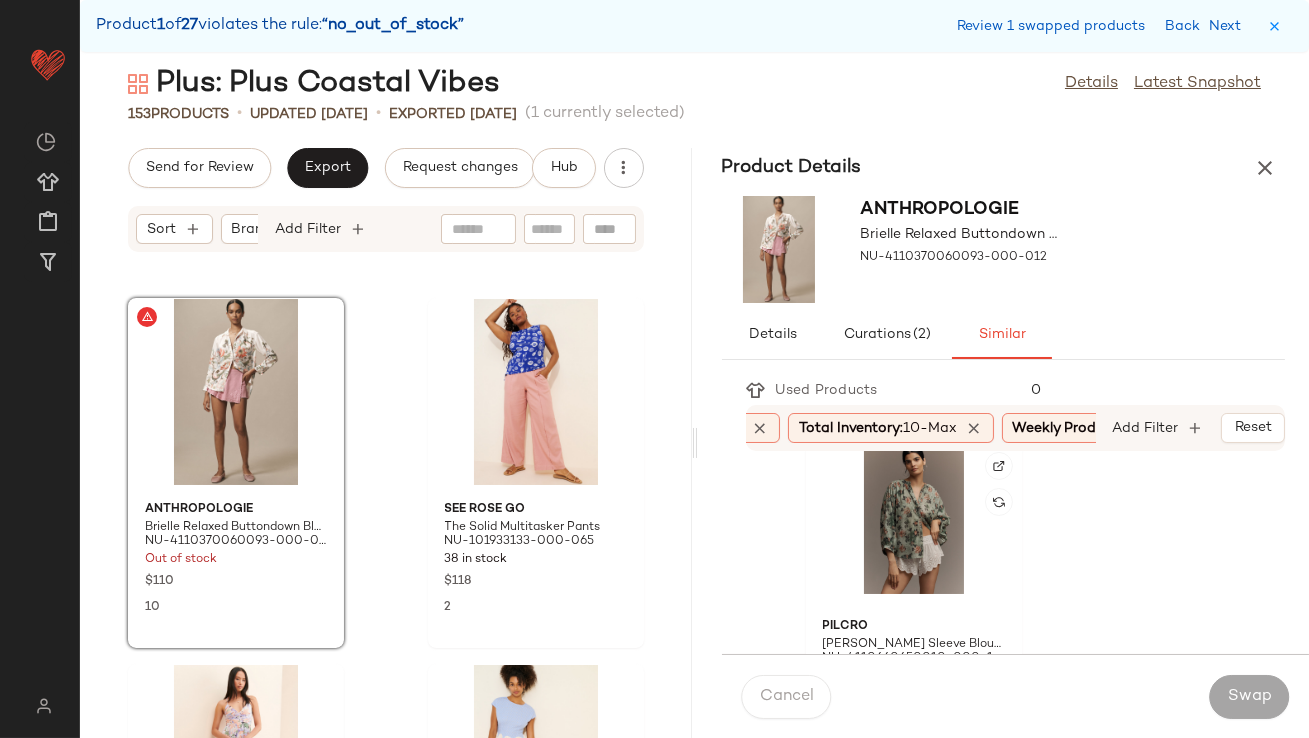 scroll, scrollTop: 0, scrollLeft: 0, axis: both 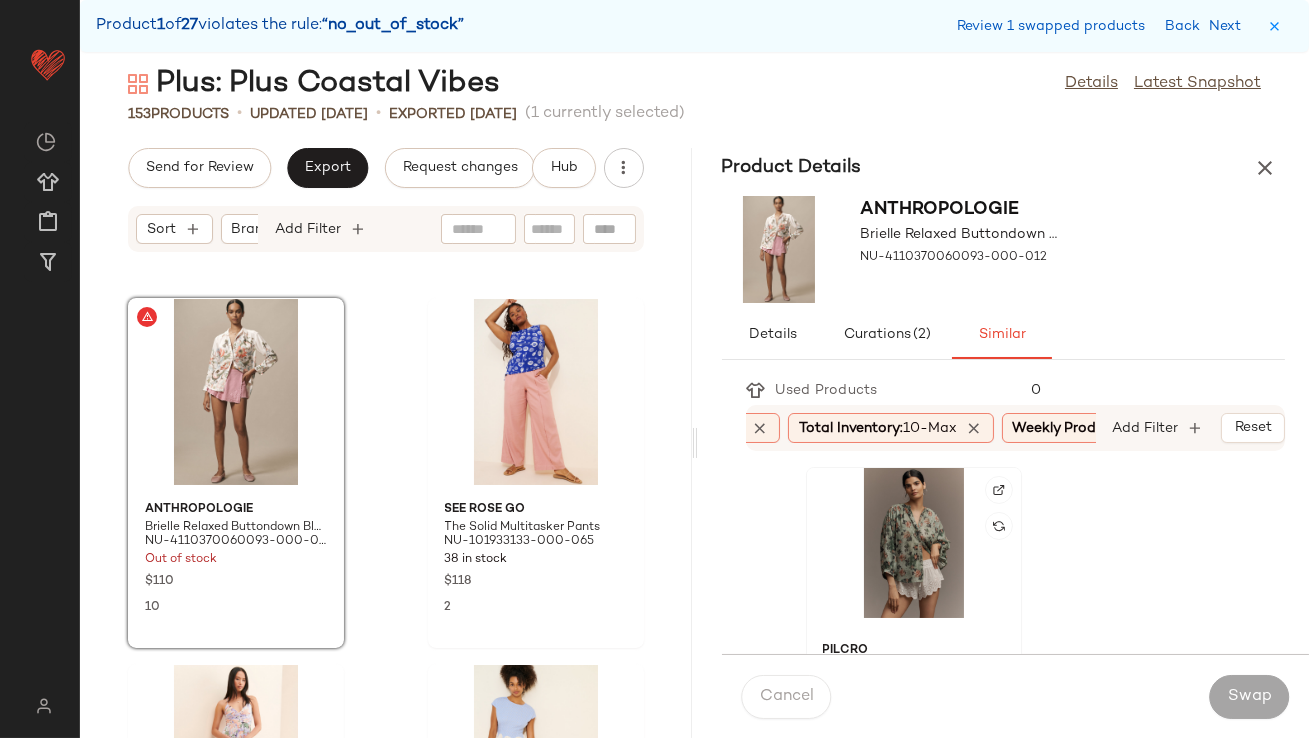 click 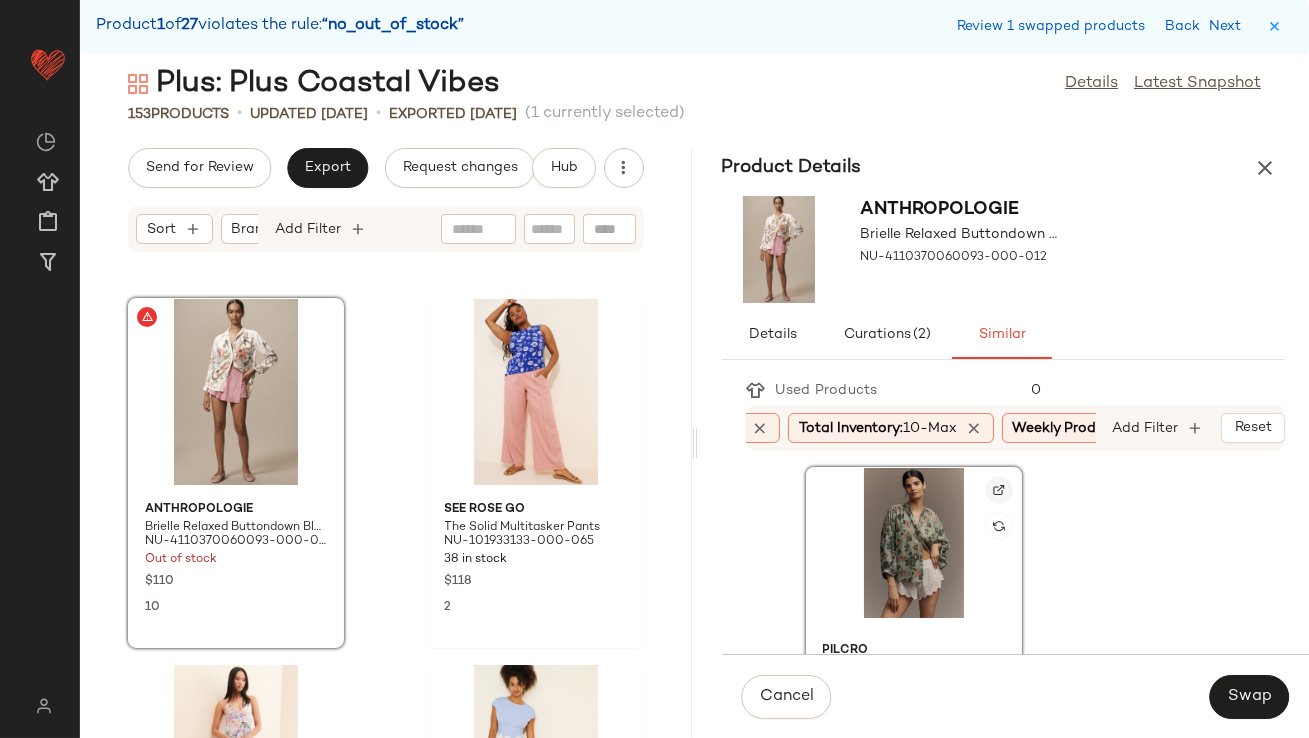 click at bounding box center [999, 490] 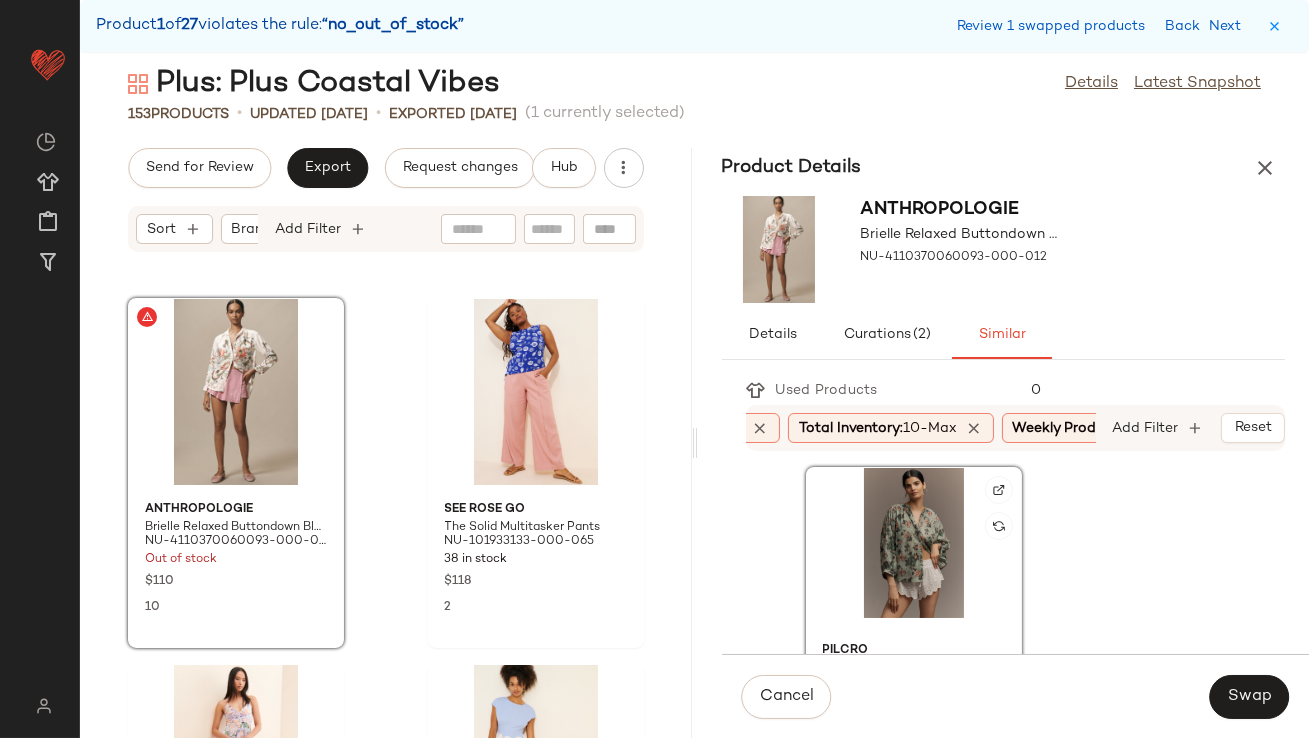 click 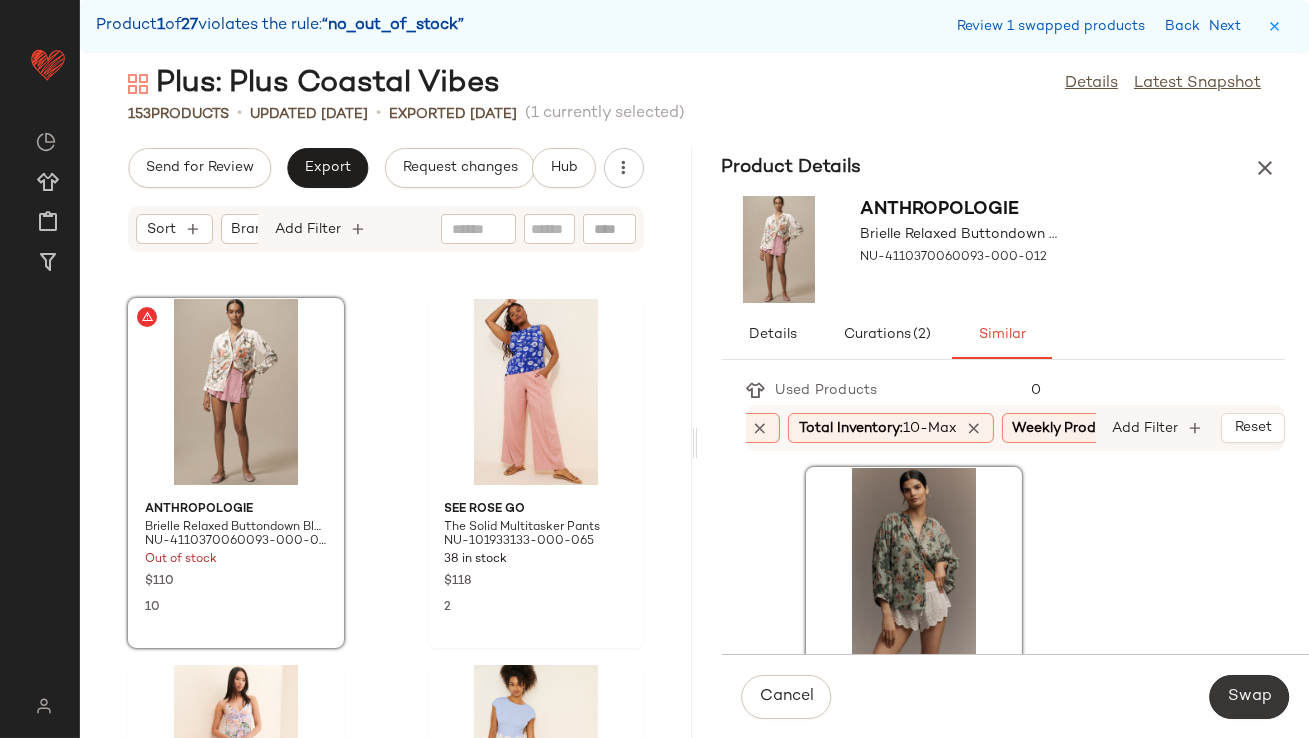 click on "Swap" 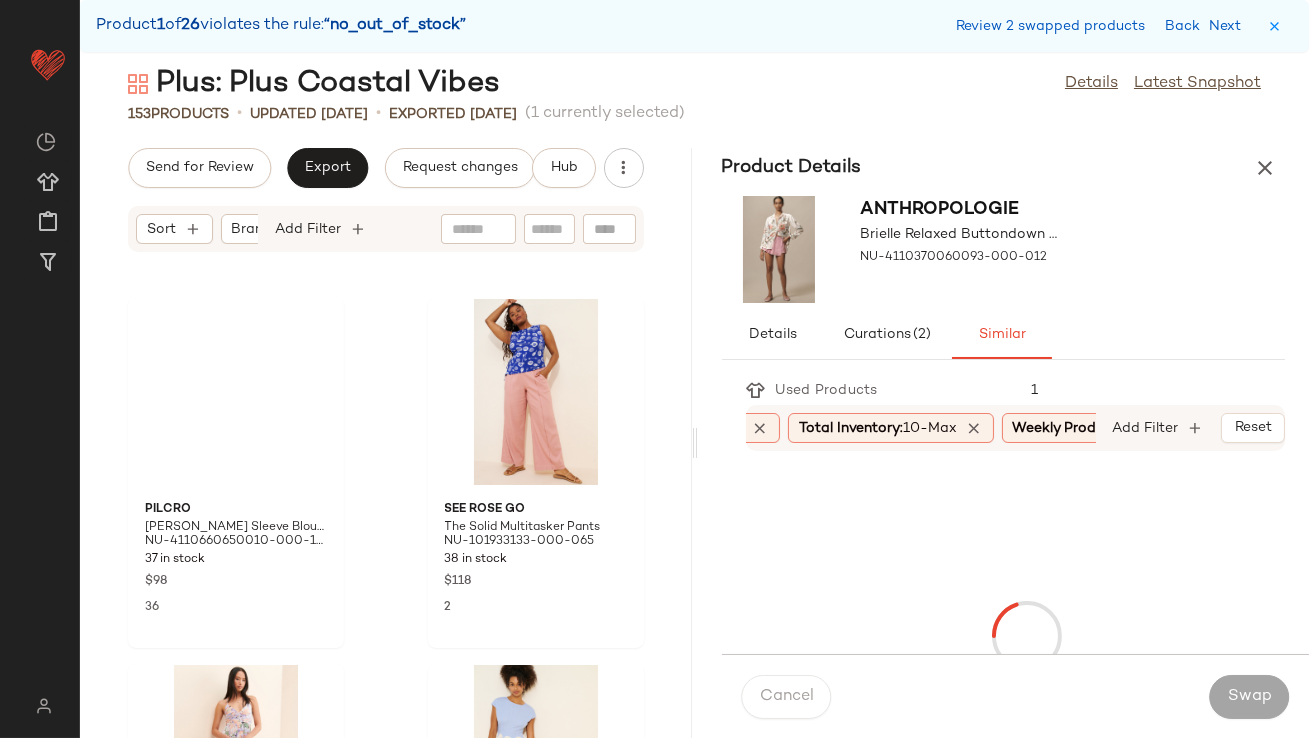 scroll, scrollTop: 2928, scrollLeft: 0, axis: vertical 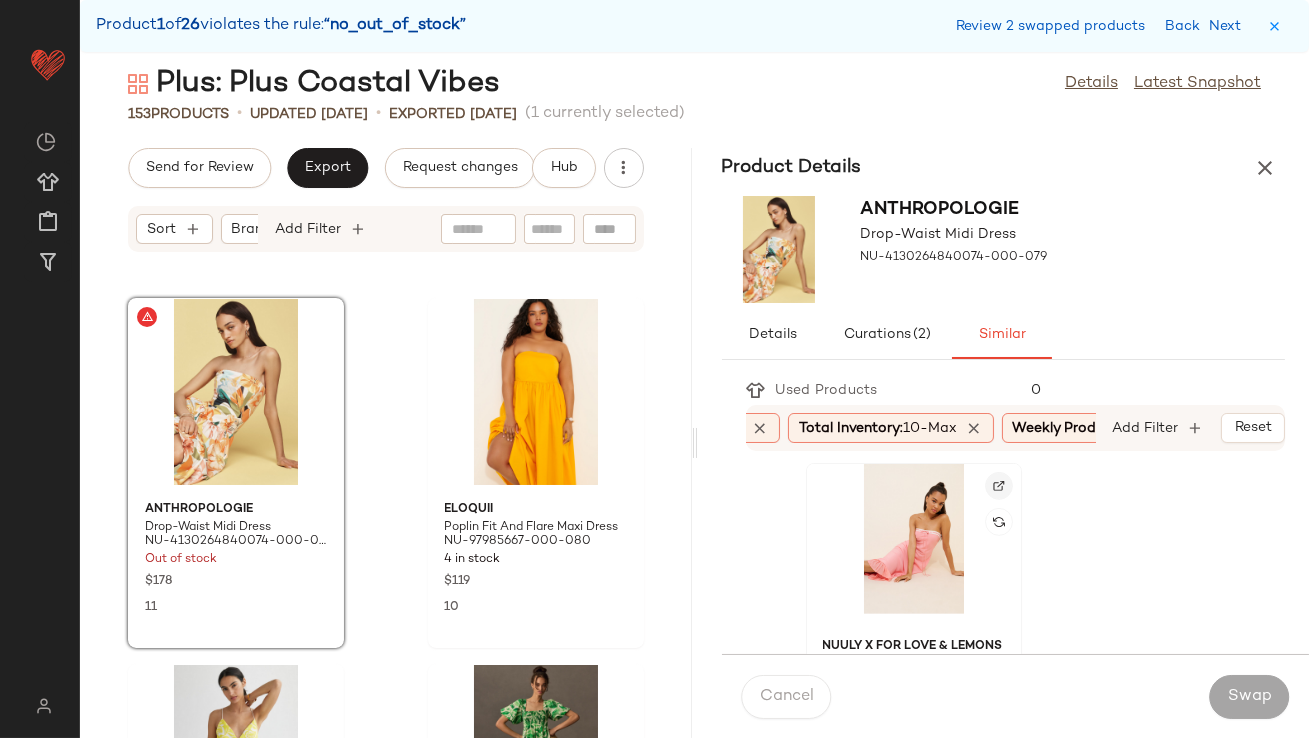 click at bounding box center [999, 486] 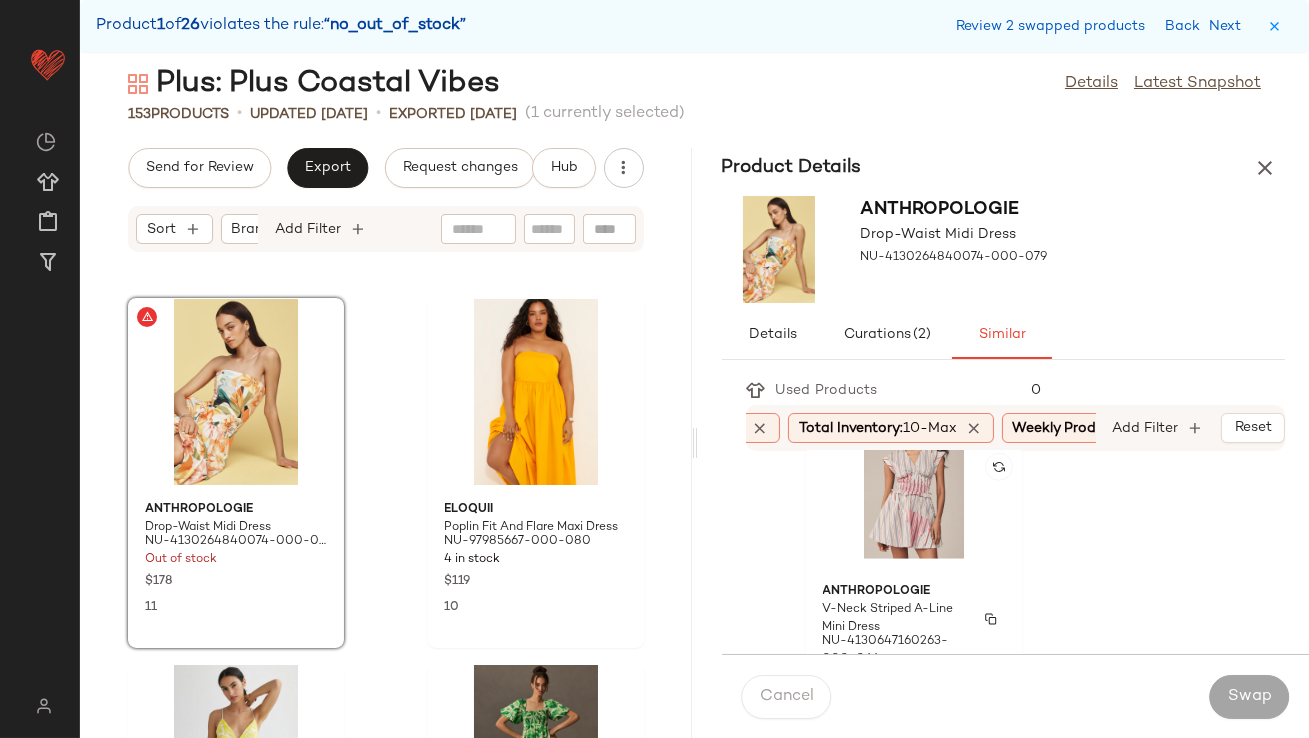 scroll, scrollTop: 3677, scrollLeft: 0, axis: vertical 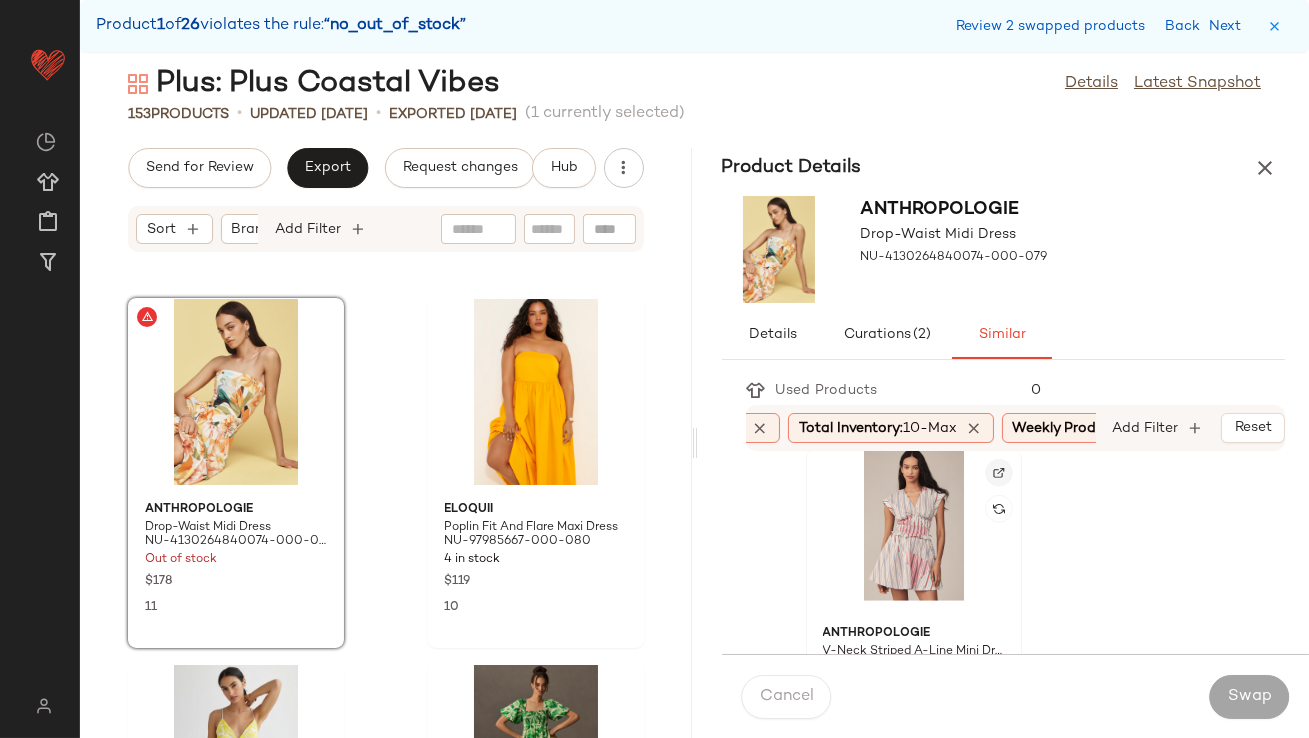 click 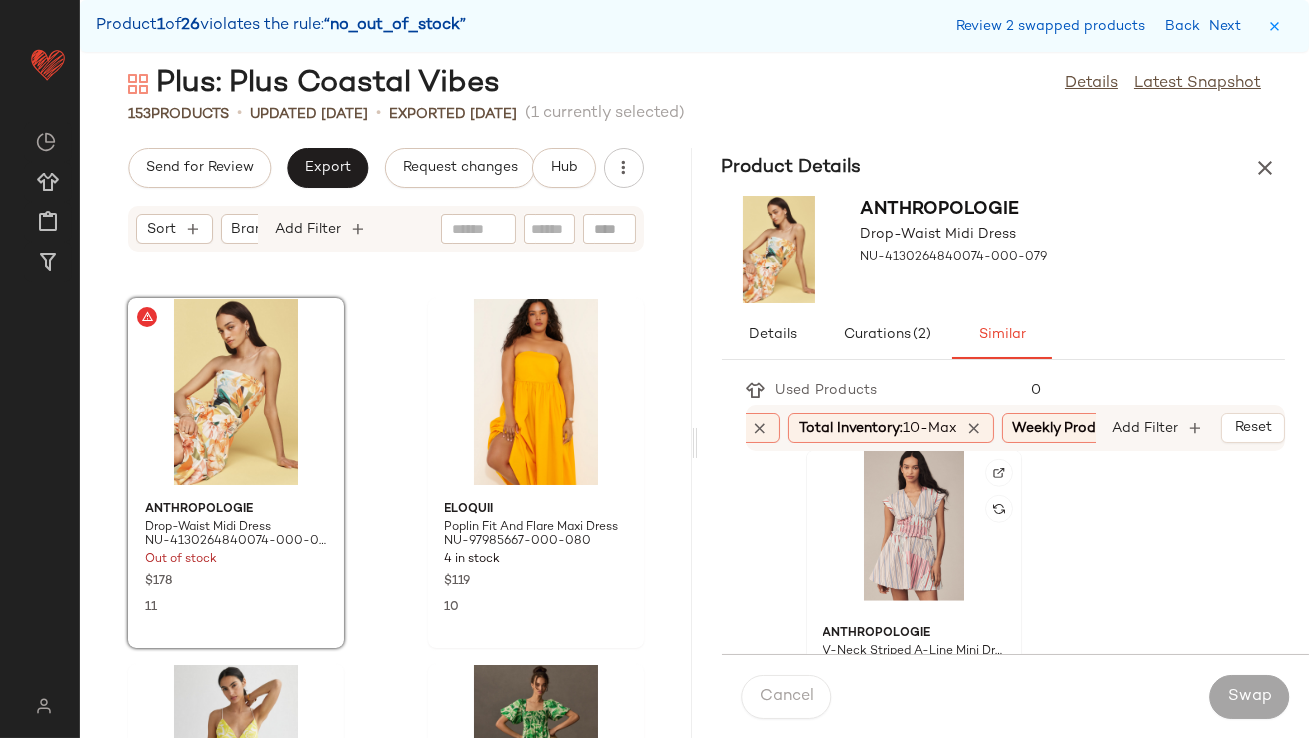 click 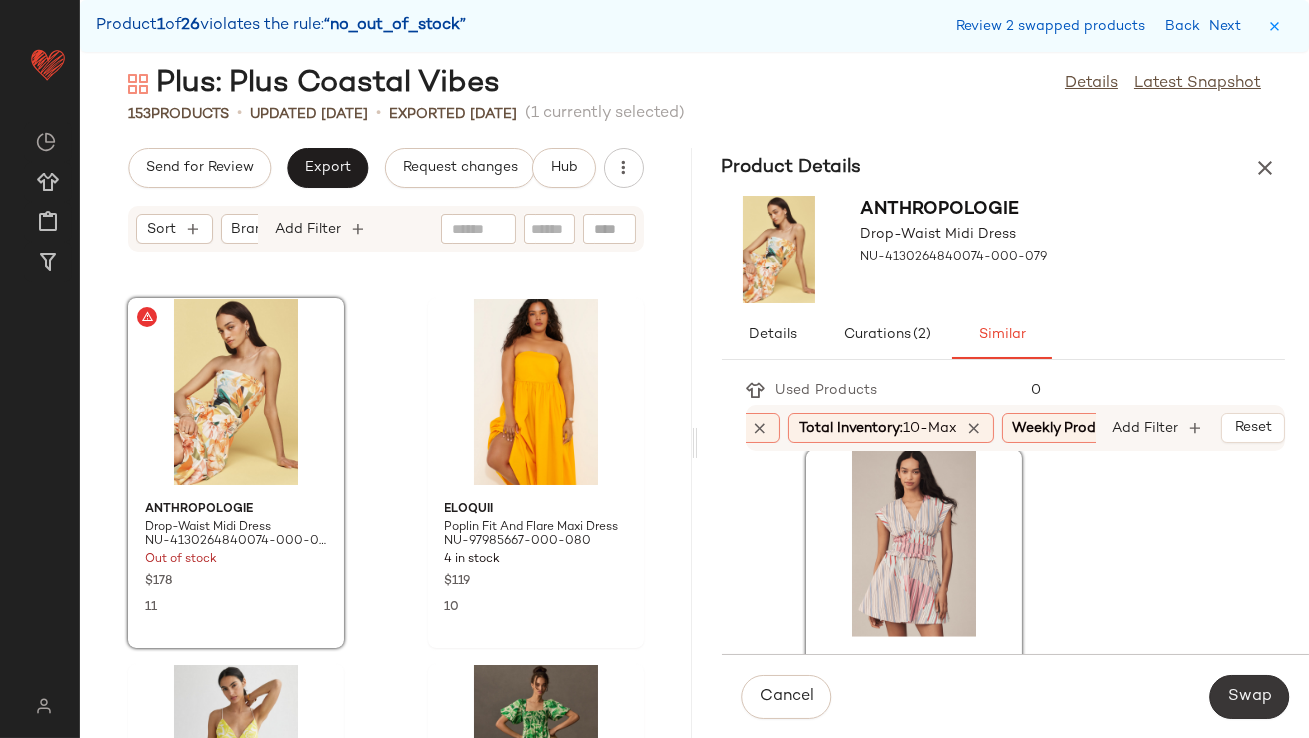 click on "Swap" at bounding box center (1249, 697) 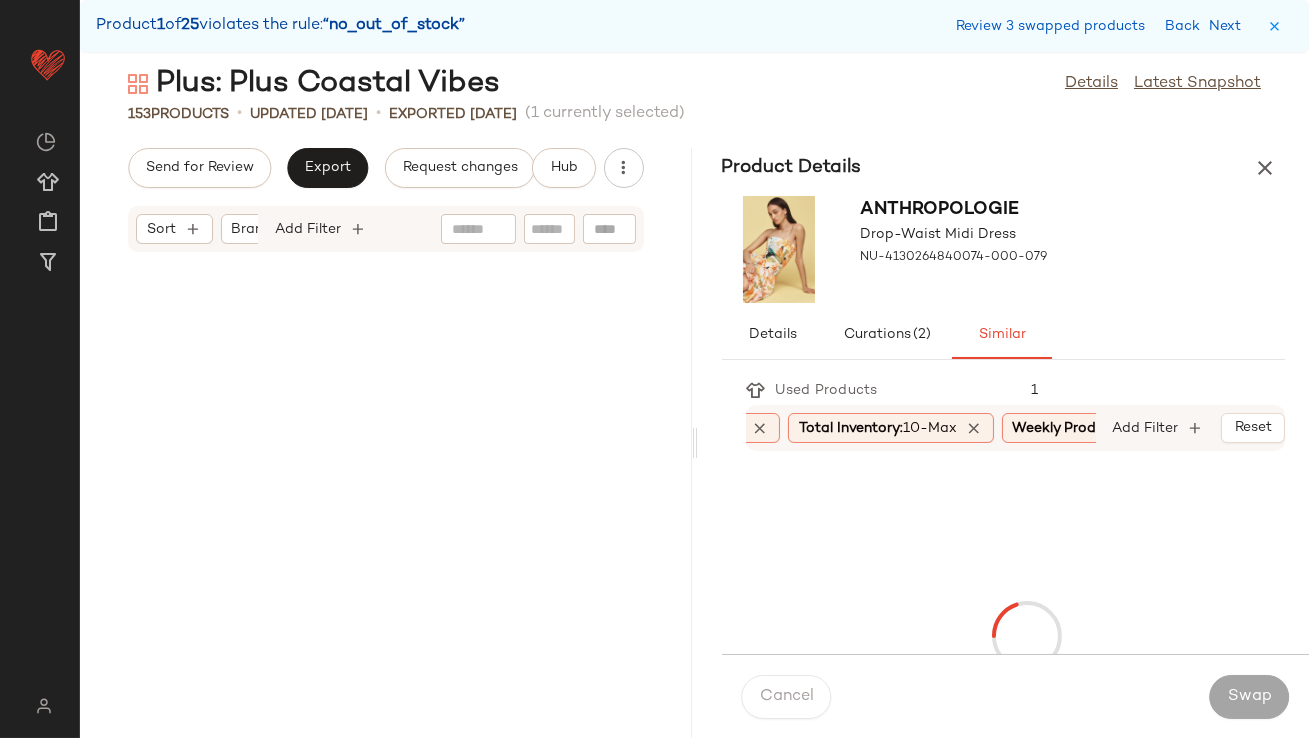 scroll, scrollTop: 3660, scrollLeft: 0, axis: vertical 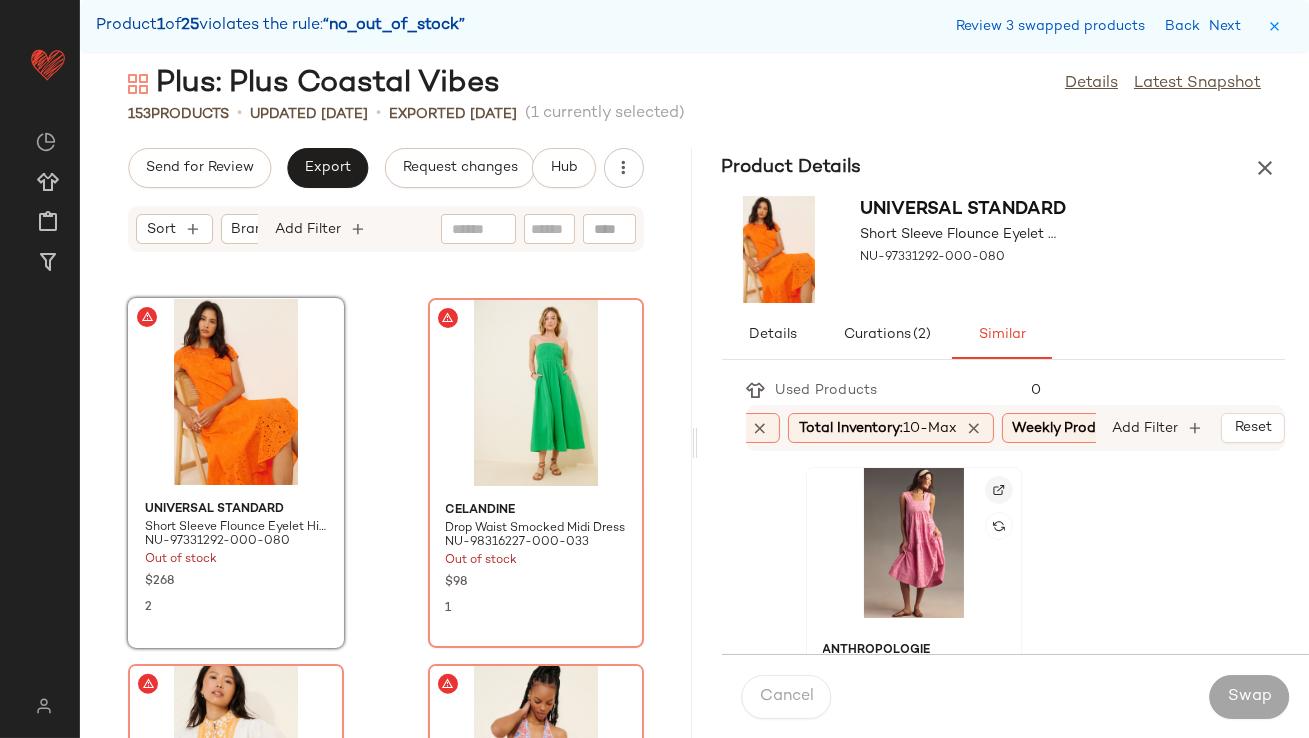 click at bounding box center (999, 490) 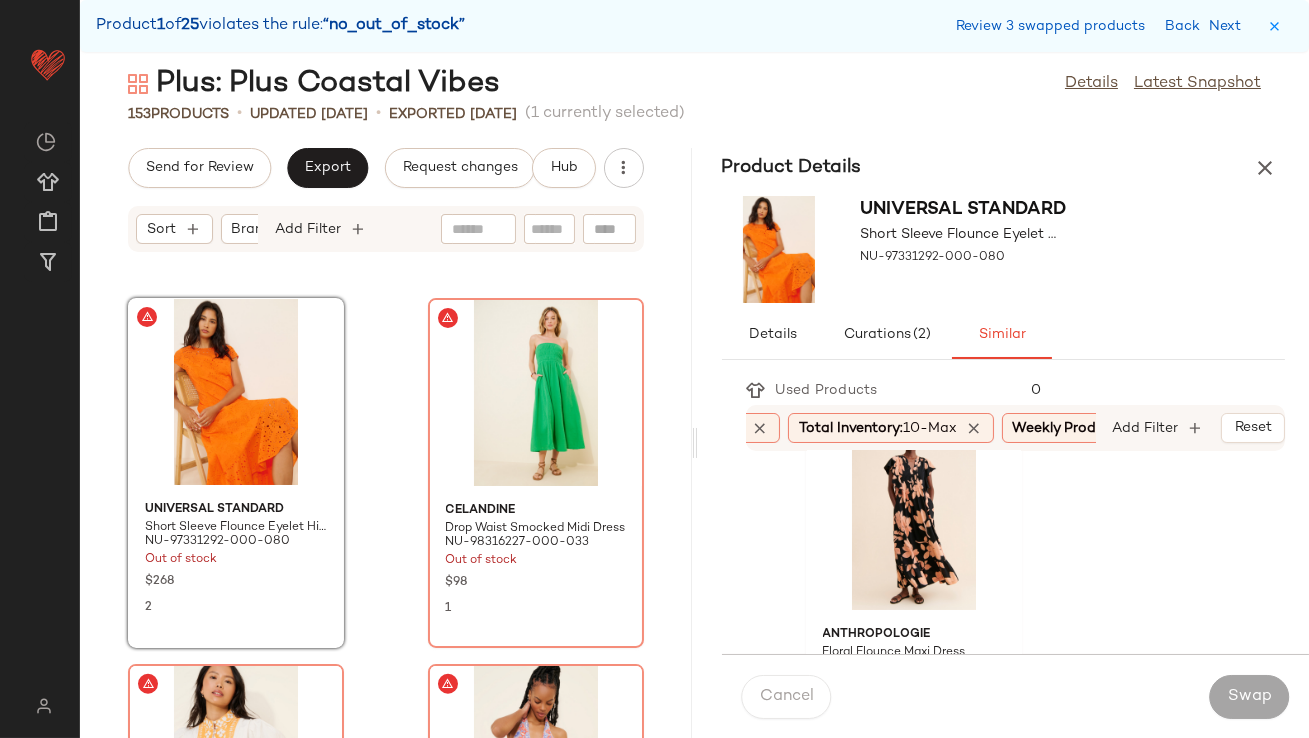 scroll, scrollTop: 415, scrollLeft: 0, axis: vertical 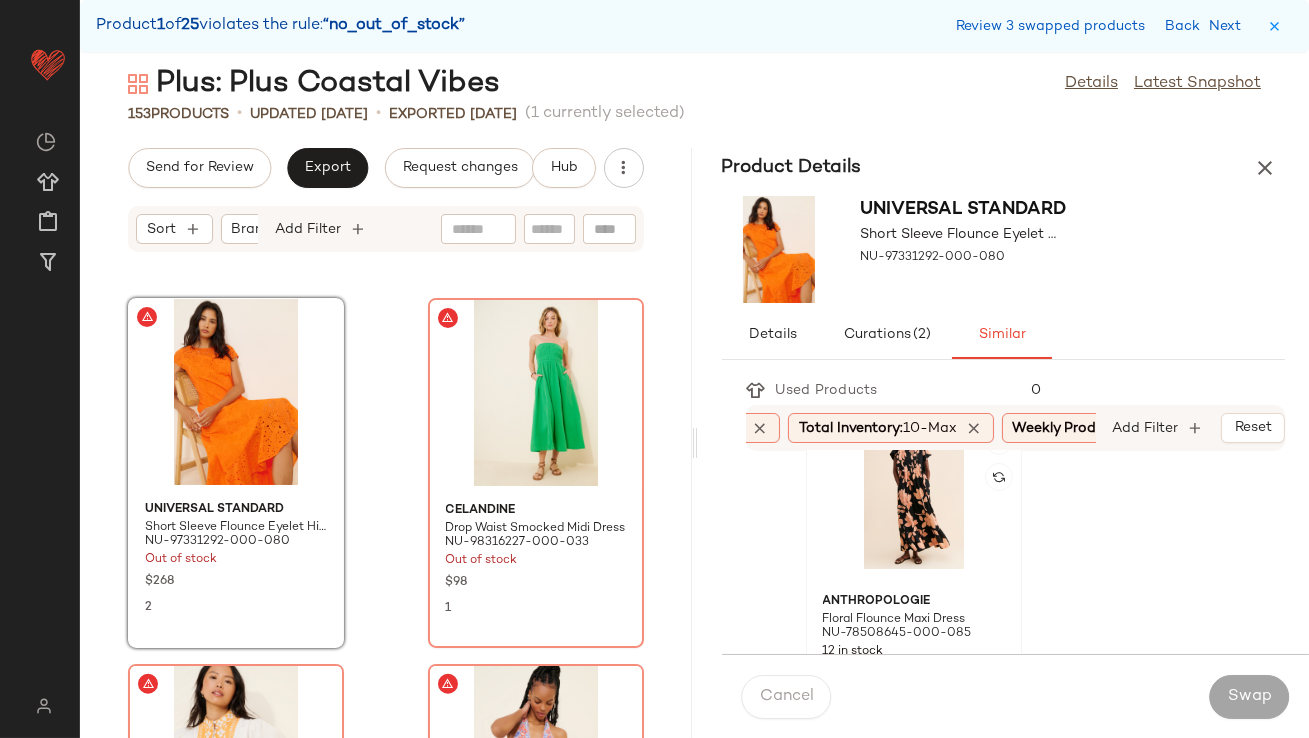 click 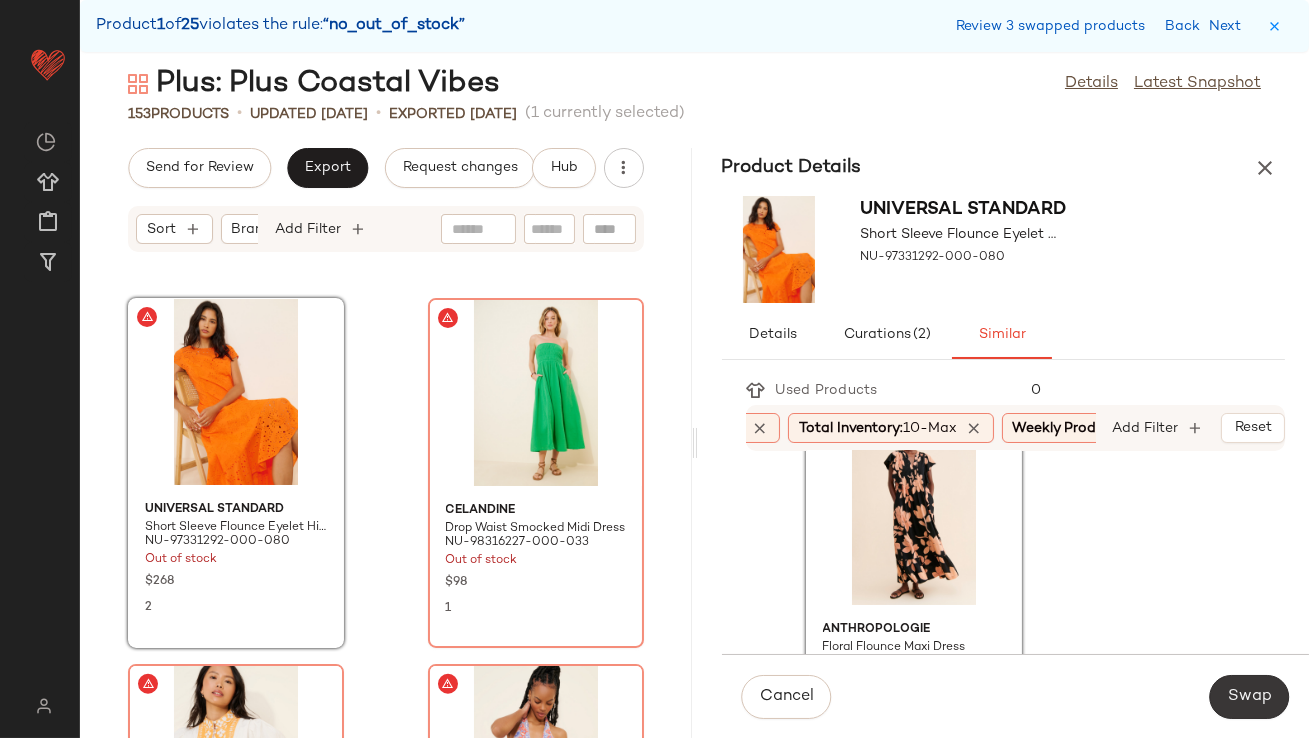 click on "Swap" 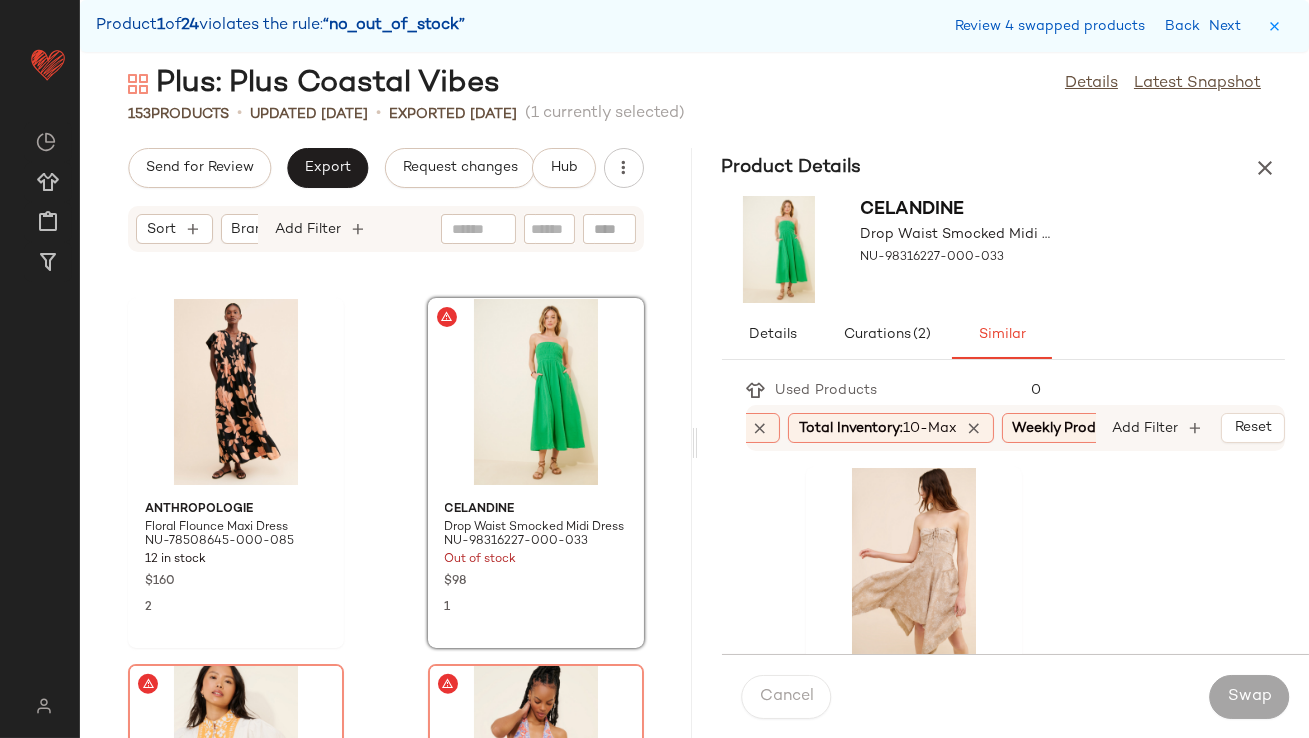 scroll, scrollTop: 30, scrollLeft: 0, axis: vertical 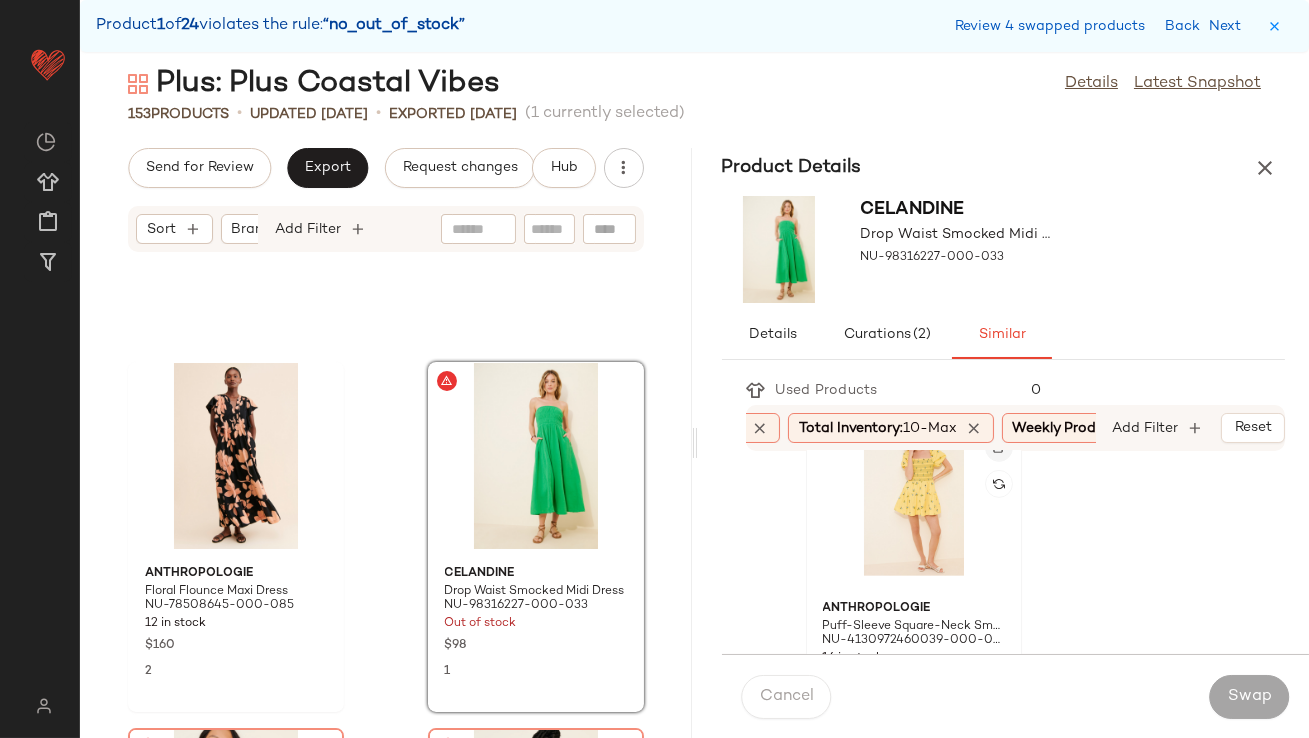 click at bounding box center (999, 448) 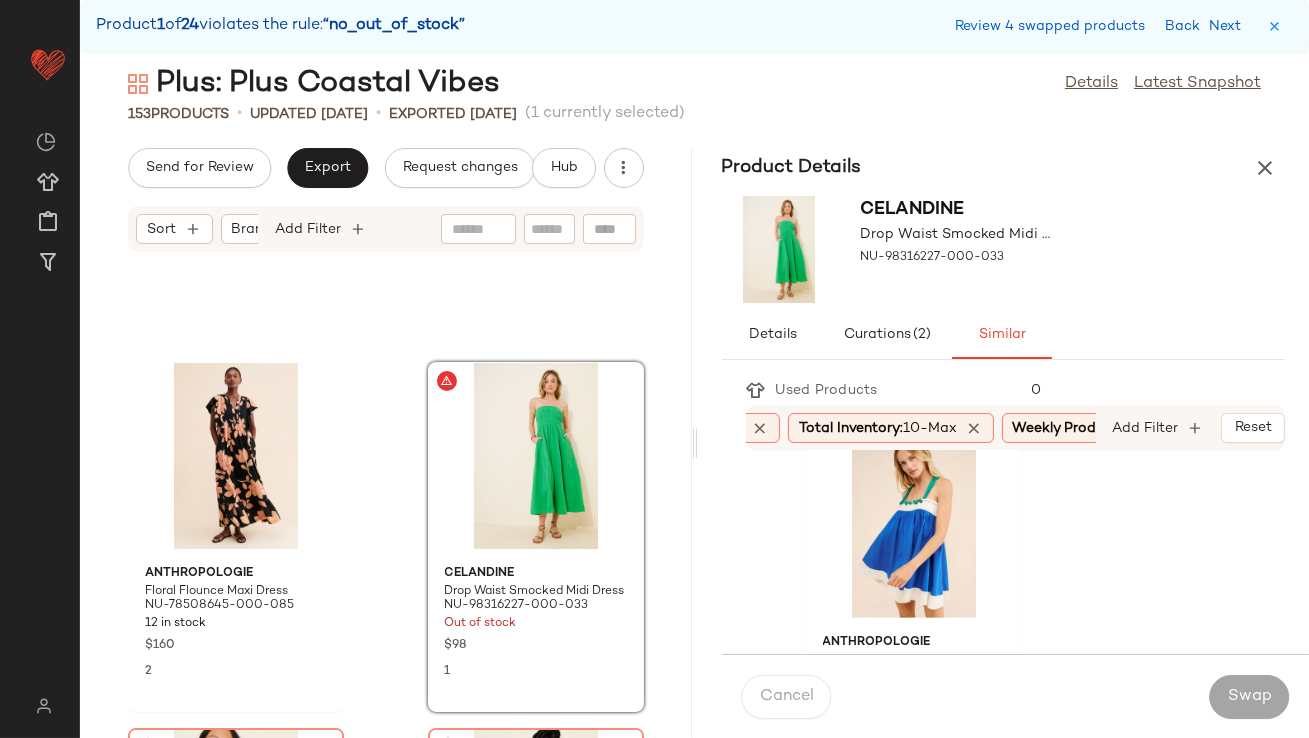 scroll, scrollTop: 2215, scrollLeft: 0, axis: vertical 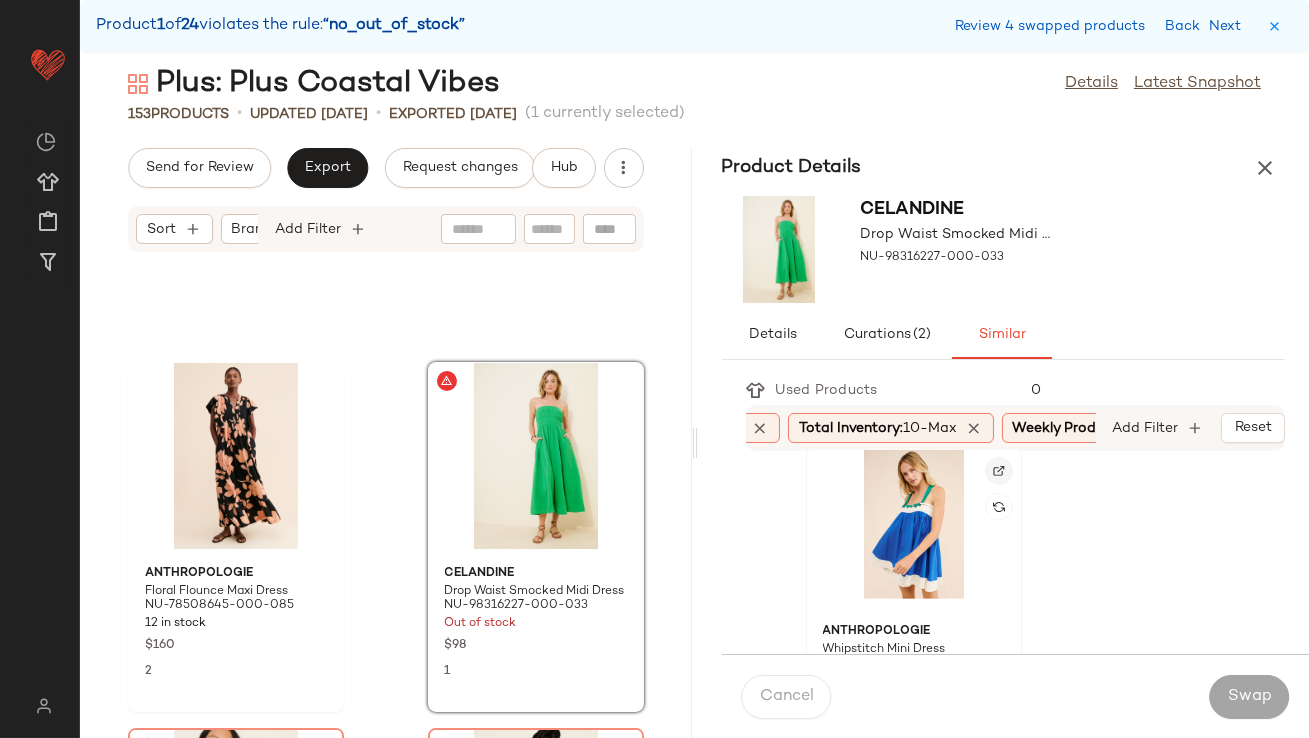 click 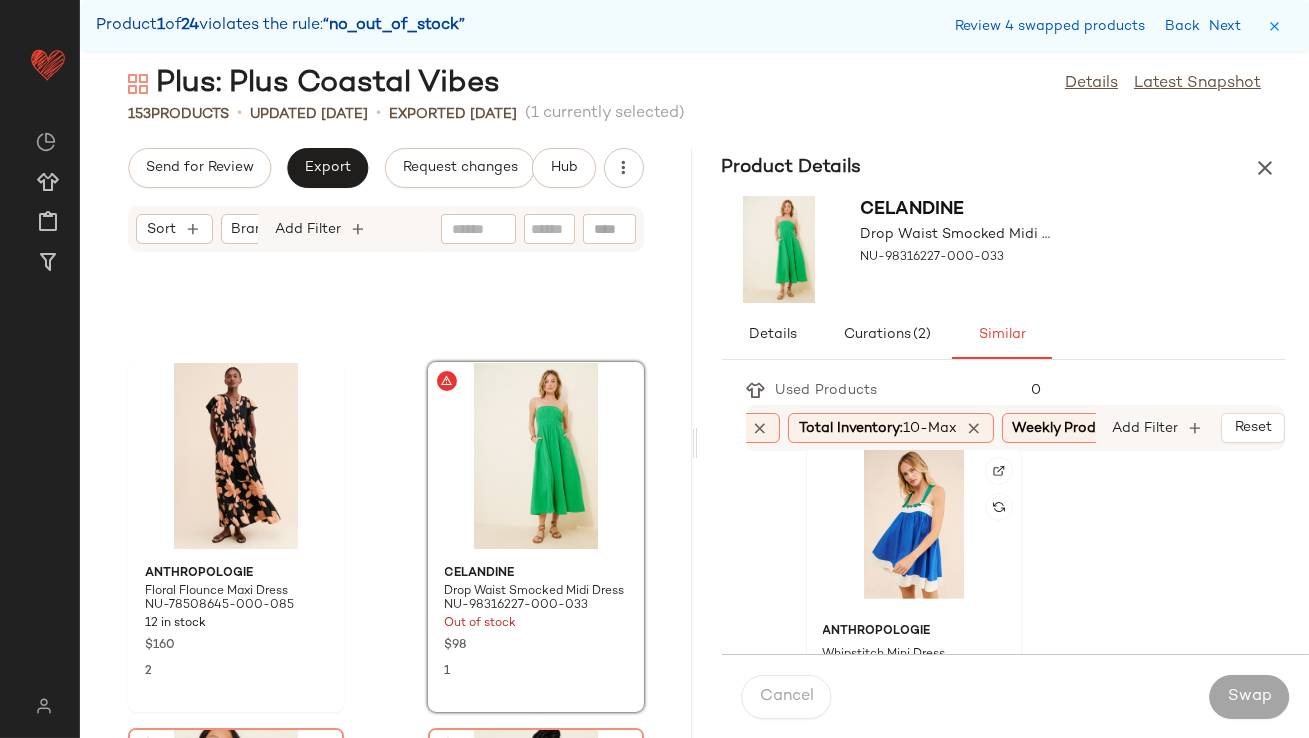 click 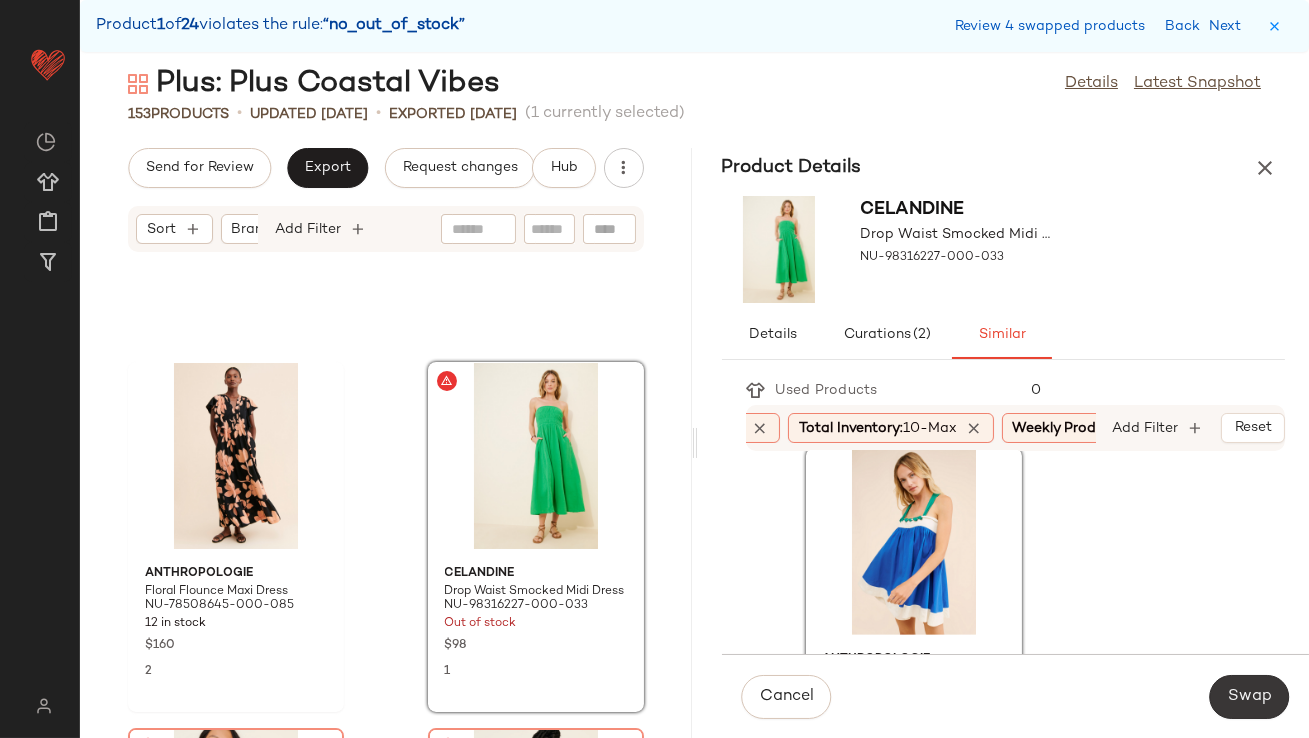 click on "Swap" 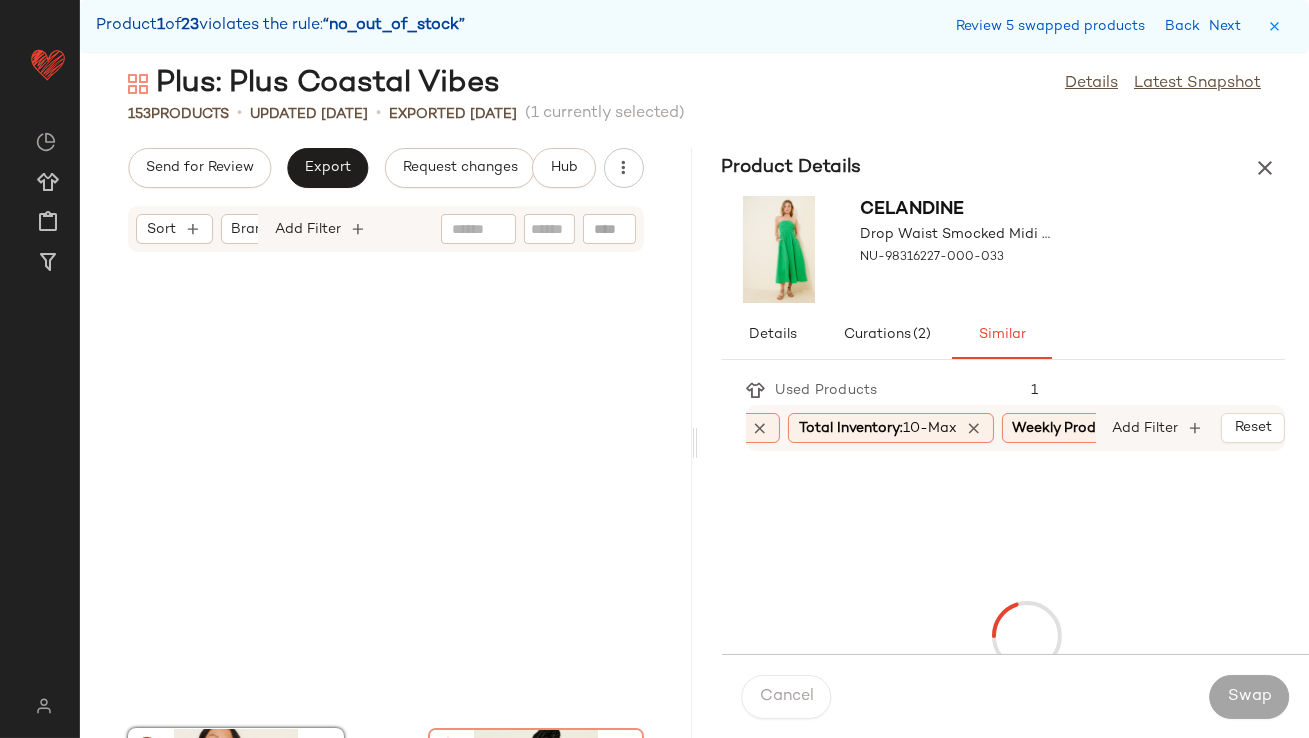 scroll, scrollTop: 4025, scrollLeft: 0, axis: vertical 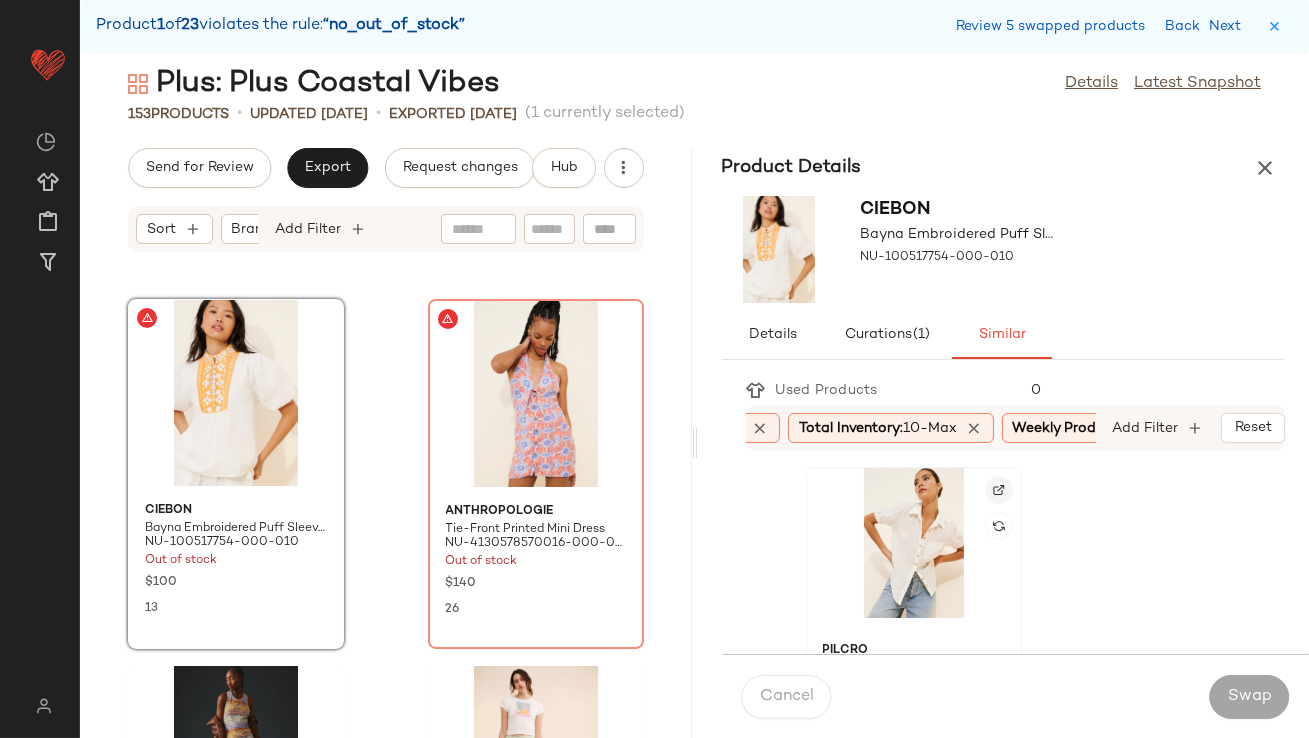 click at bounding box center (999, 490) 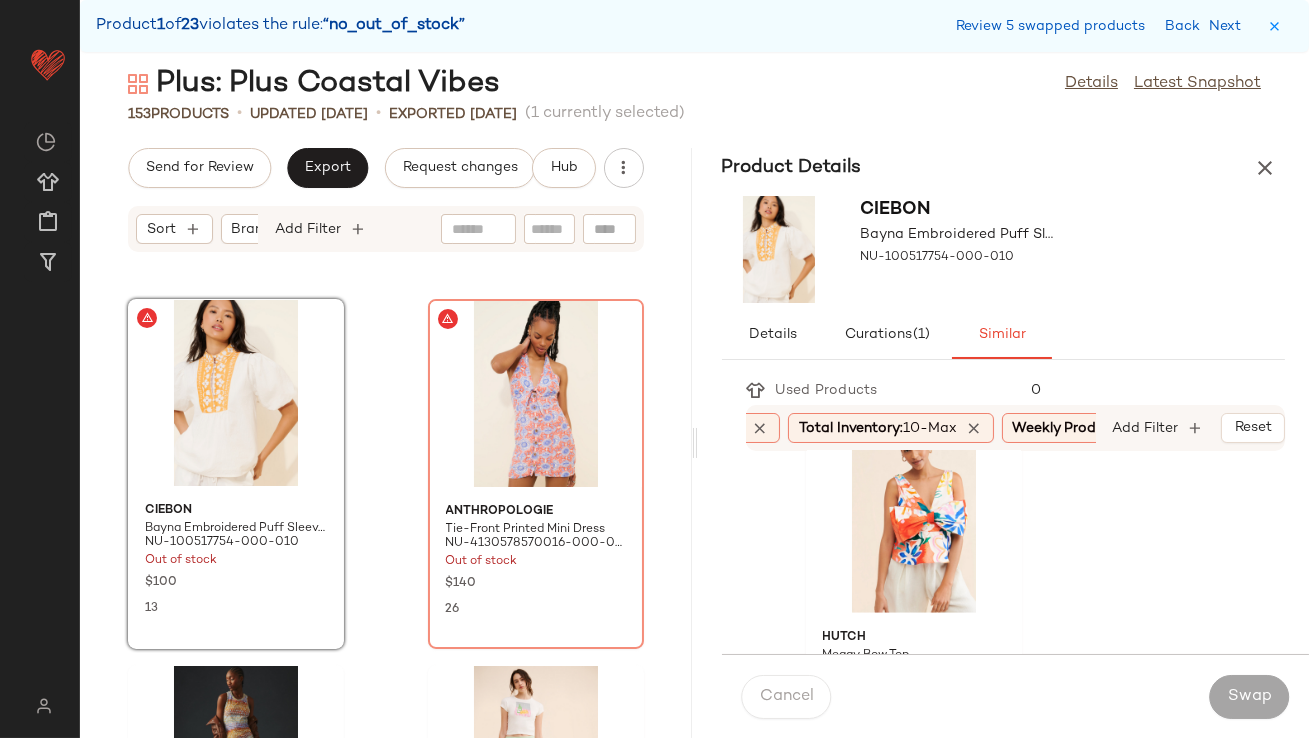 scroll, scrollTop: 3328, scrollLeft: 0, axis: vertical 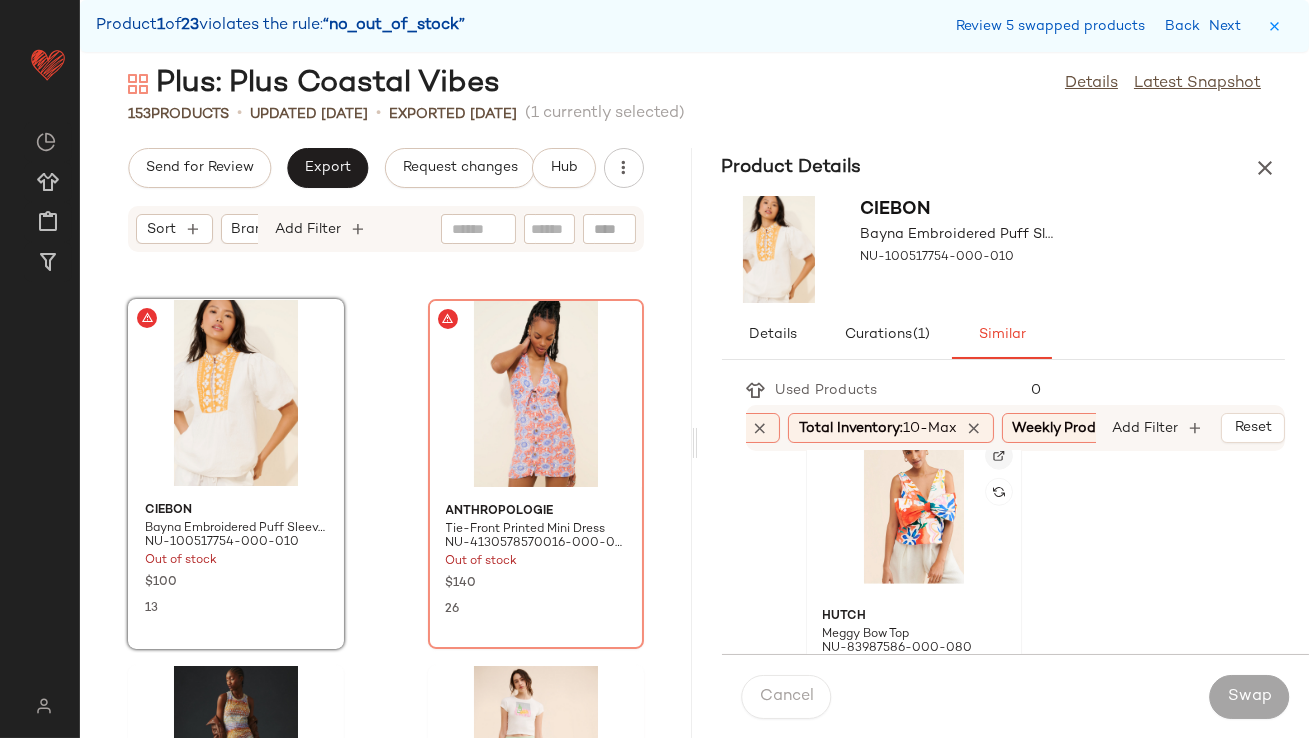 click 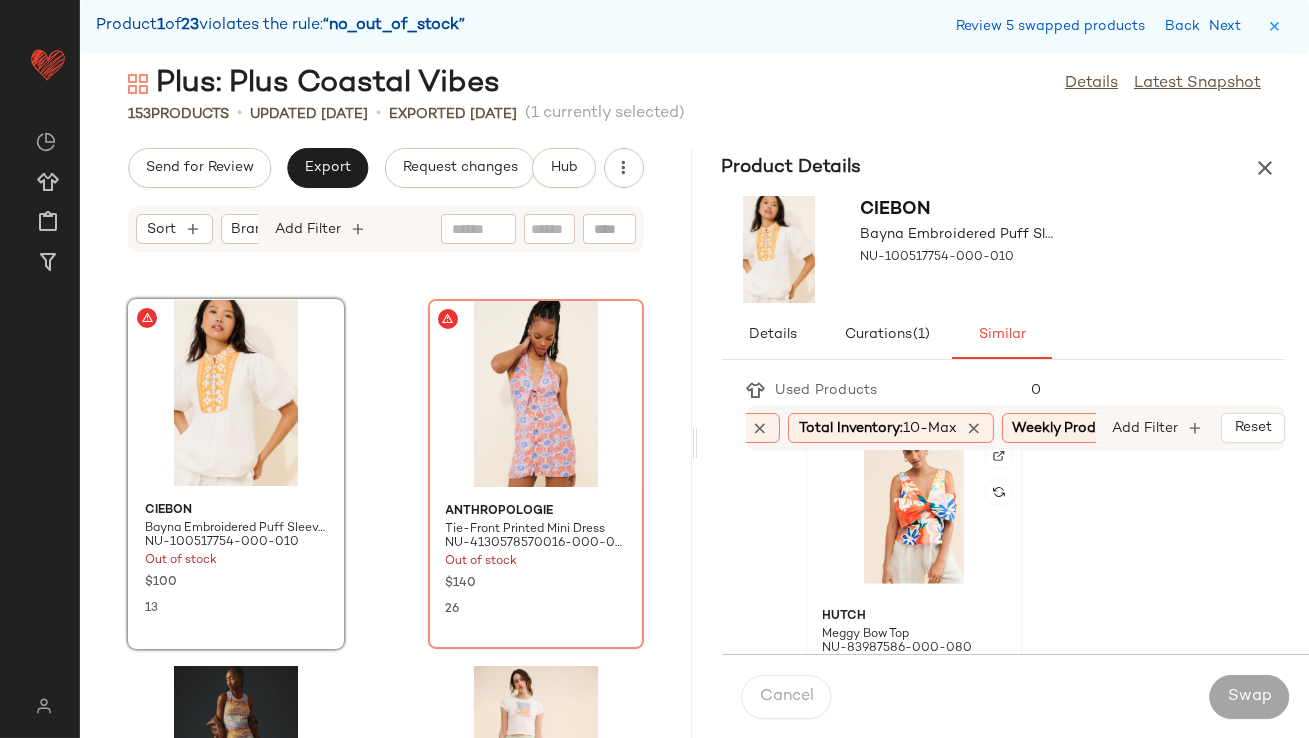 click 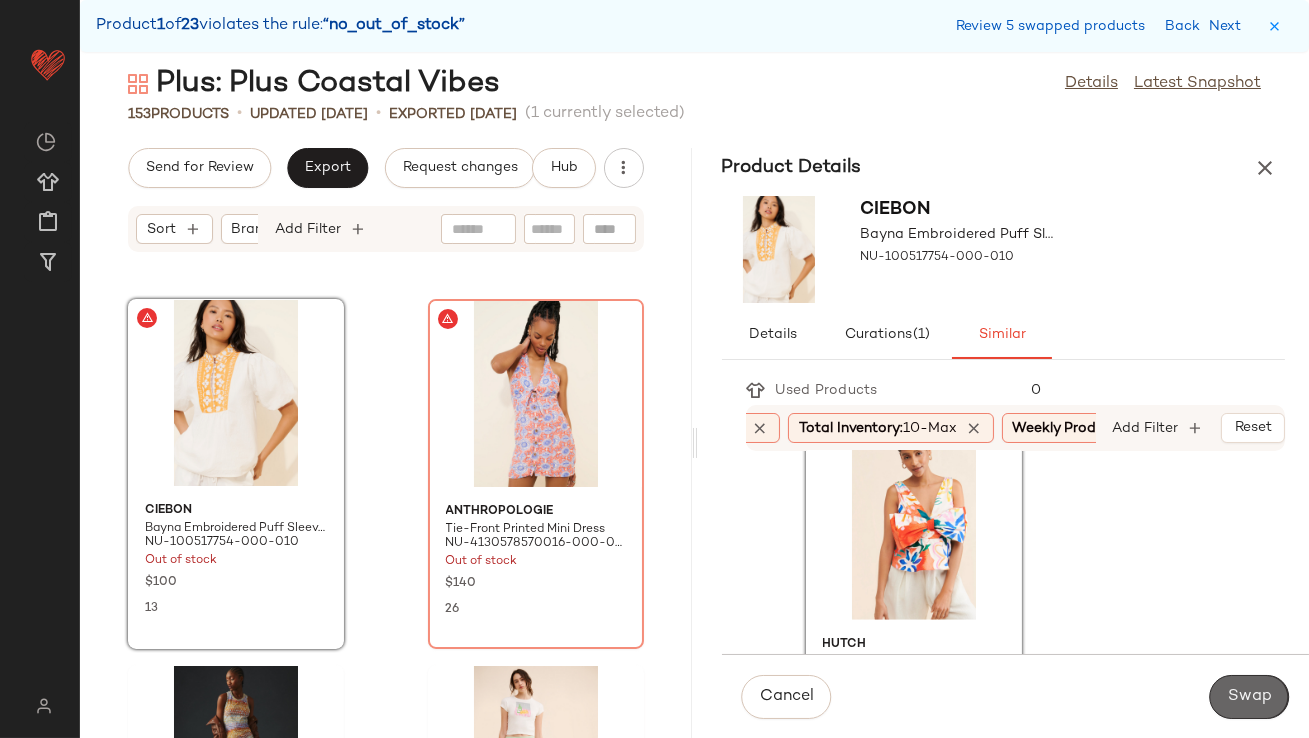 click on "Swap" at bounding box center (1249, 697) 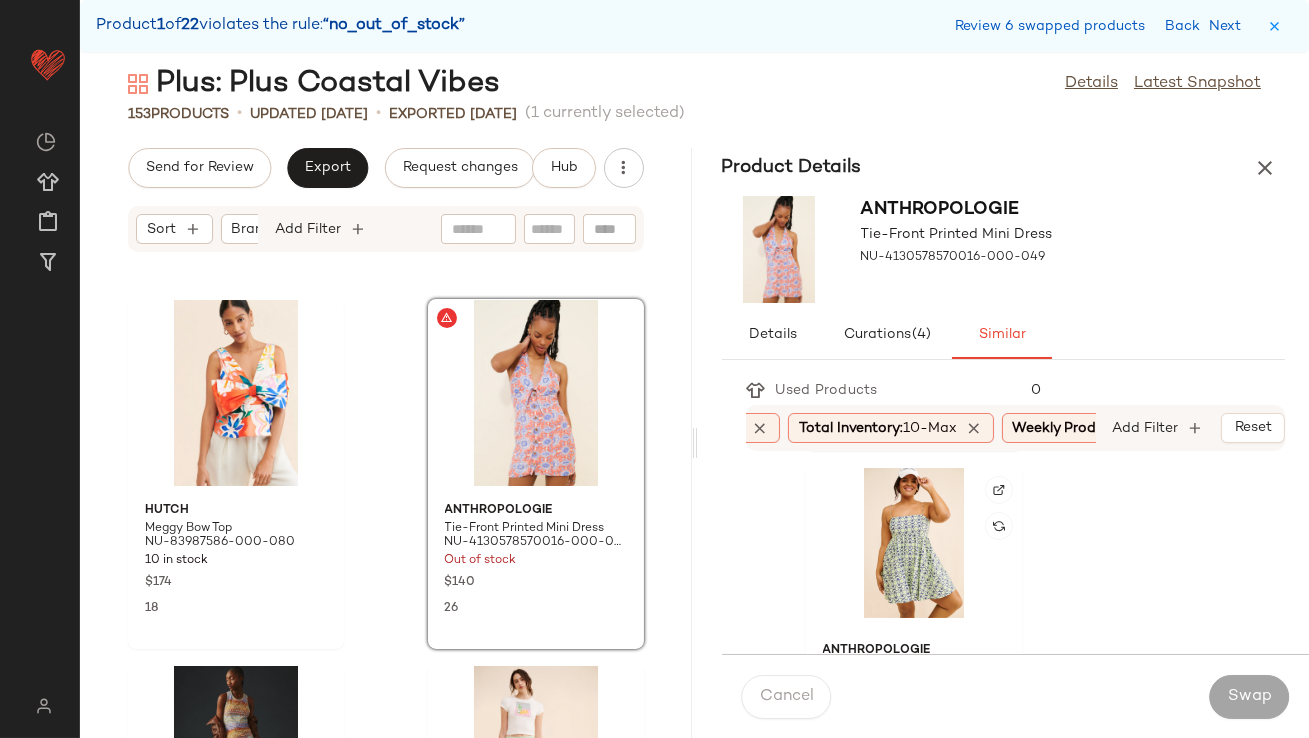 scroll, scrollTop: 734, scrollLeft: 0, axis: vertical 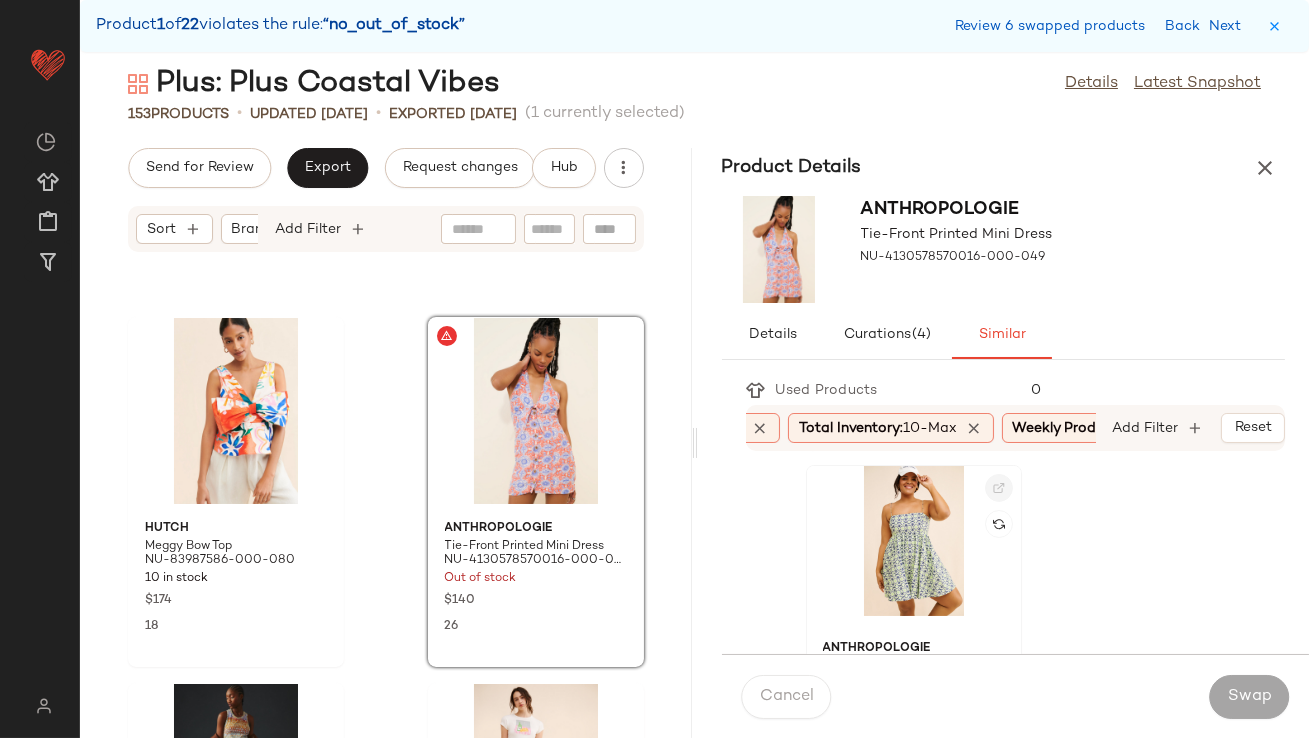 click 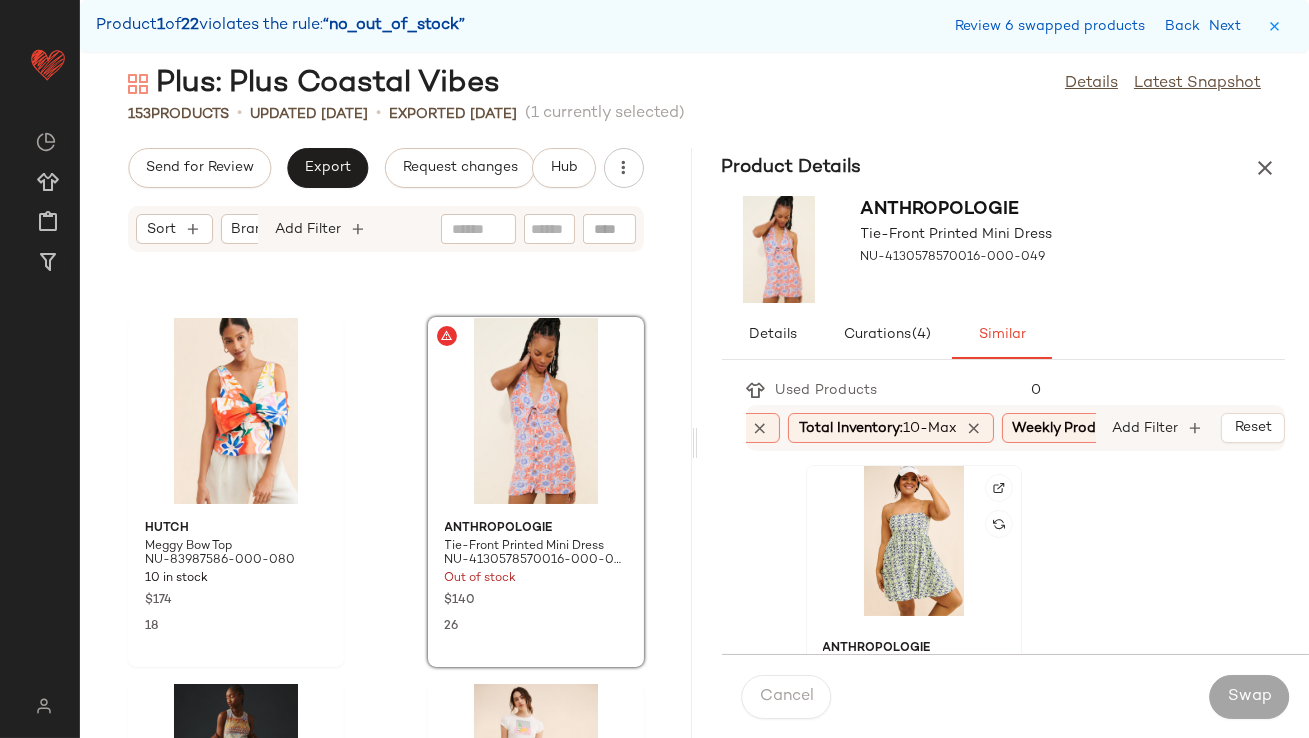 click 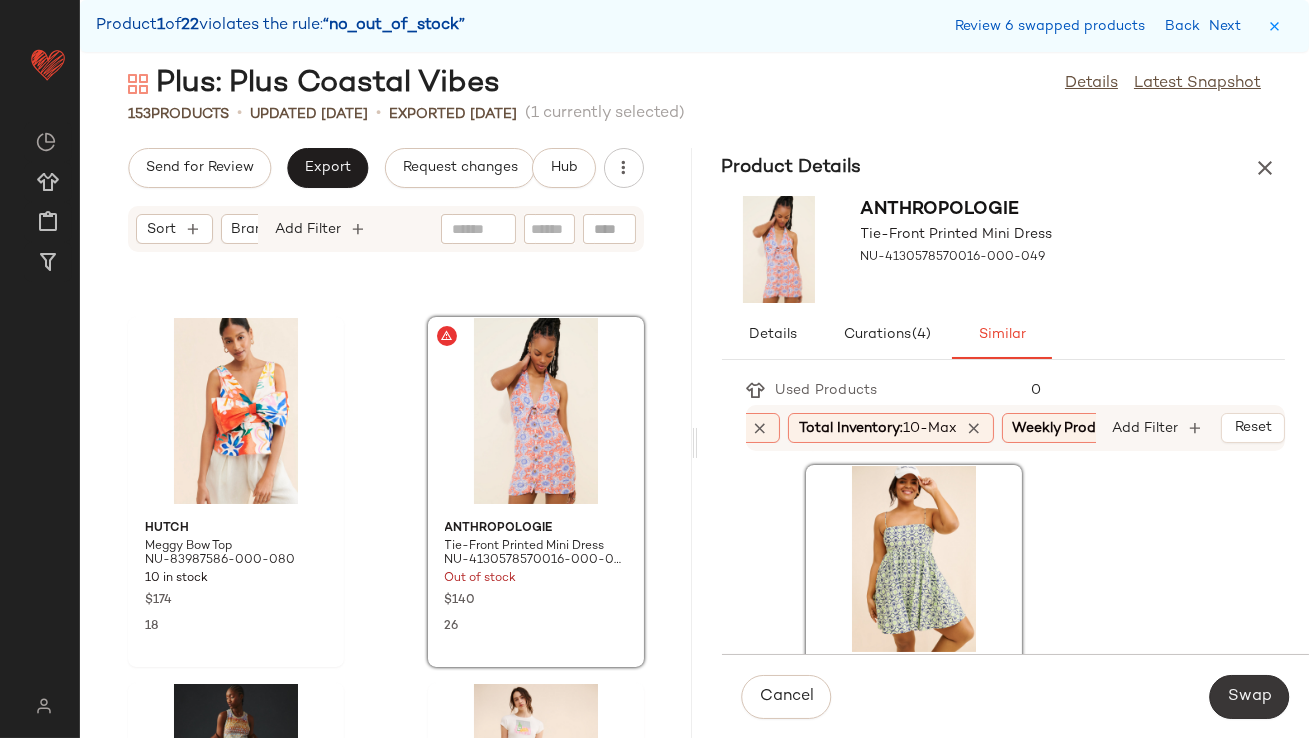 click on "Swap" 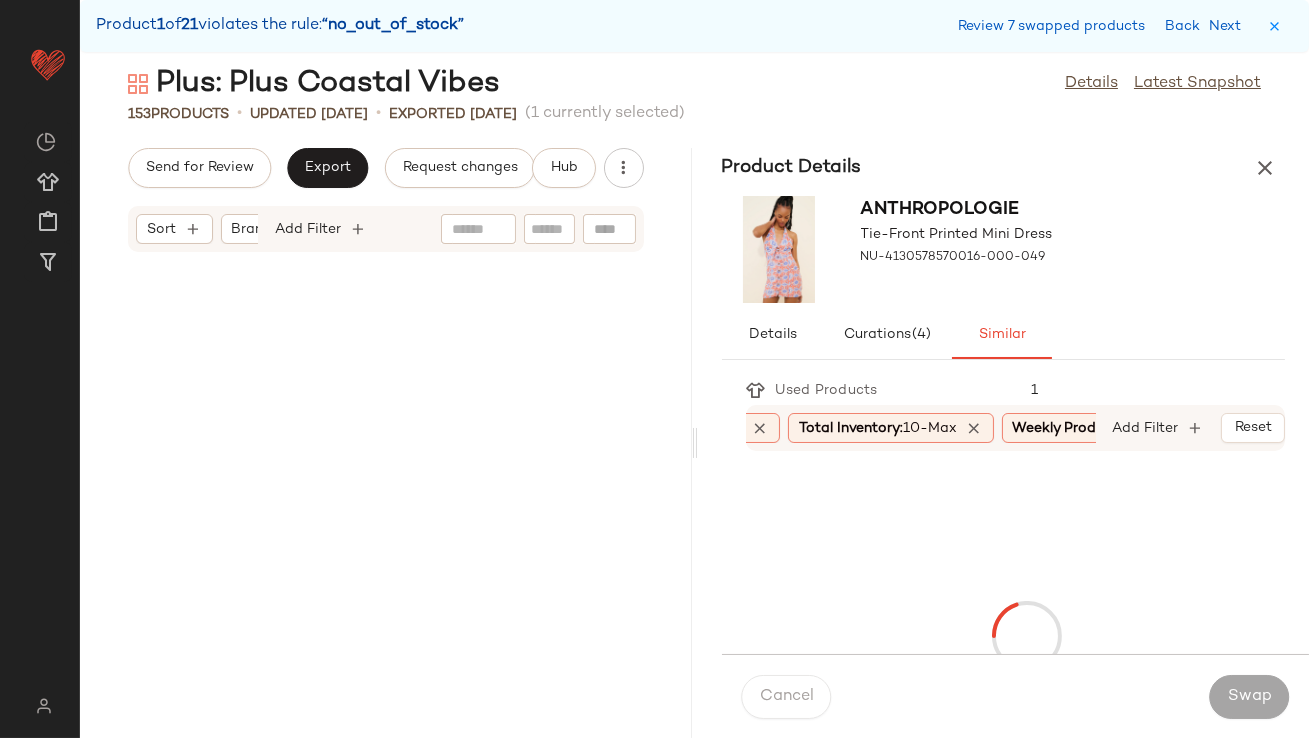 scroll, scrollTop: 5124, scrollLeft: 0, axis: vertical 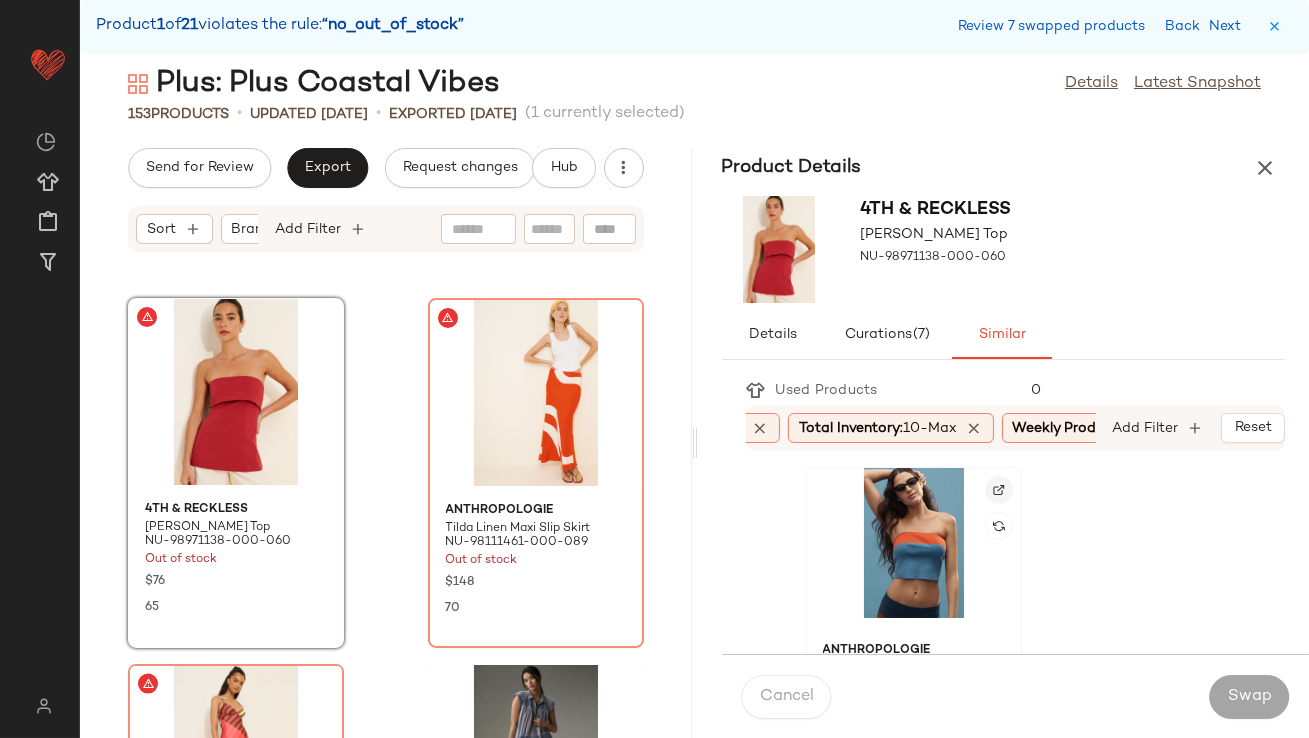 click at bounding box center [999, 490] 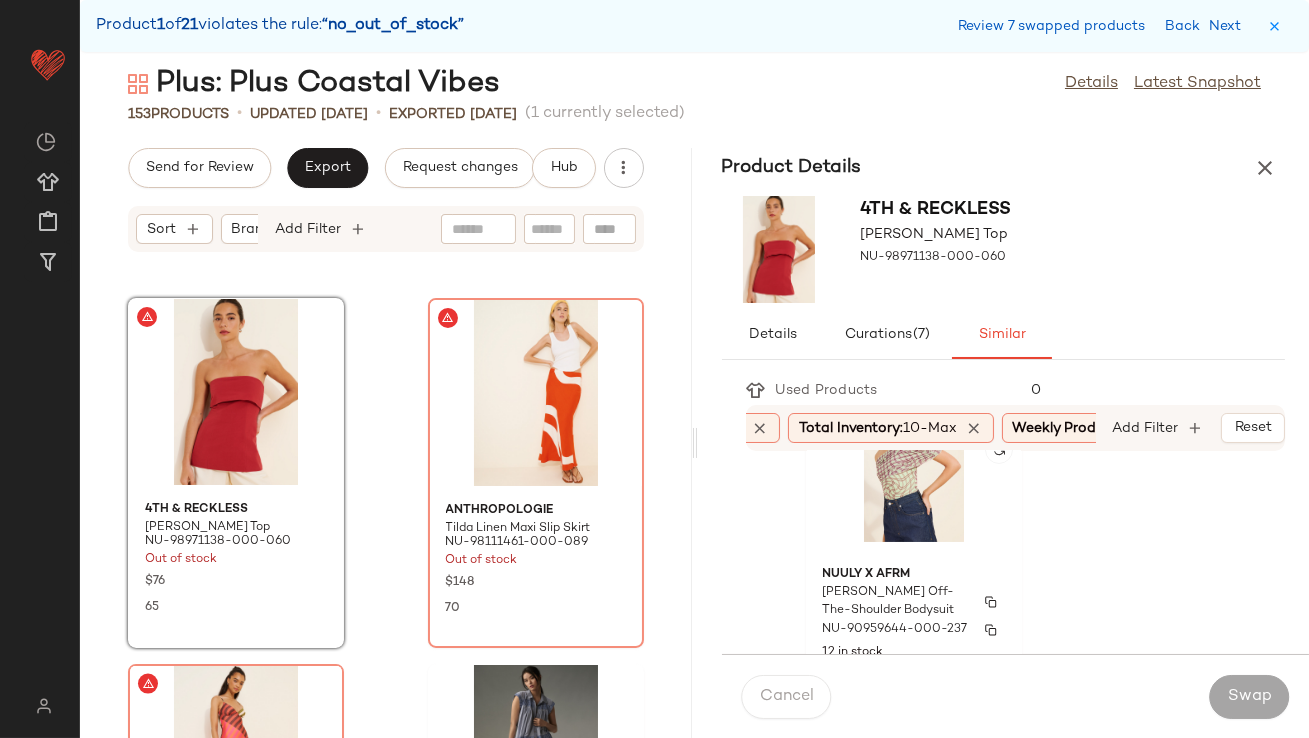 scroll, scrollTop: 687, scrollLeft: 0, axis: vertical 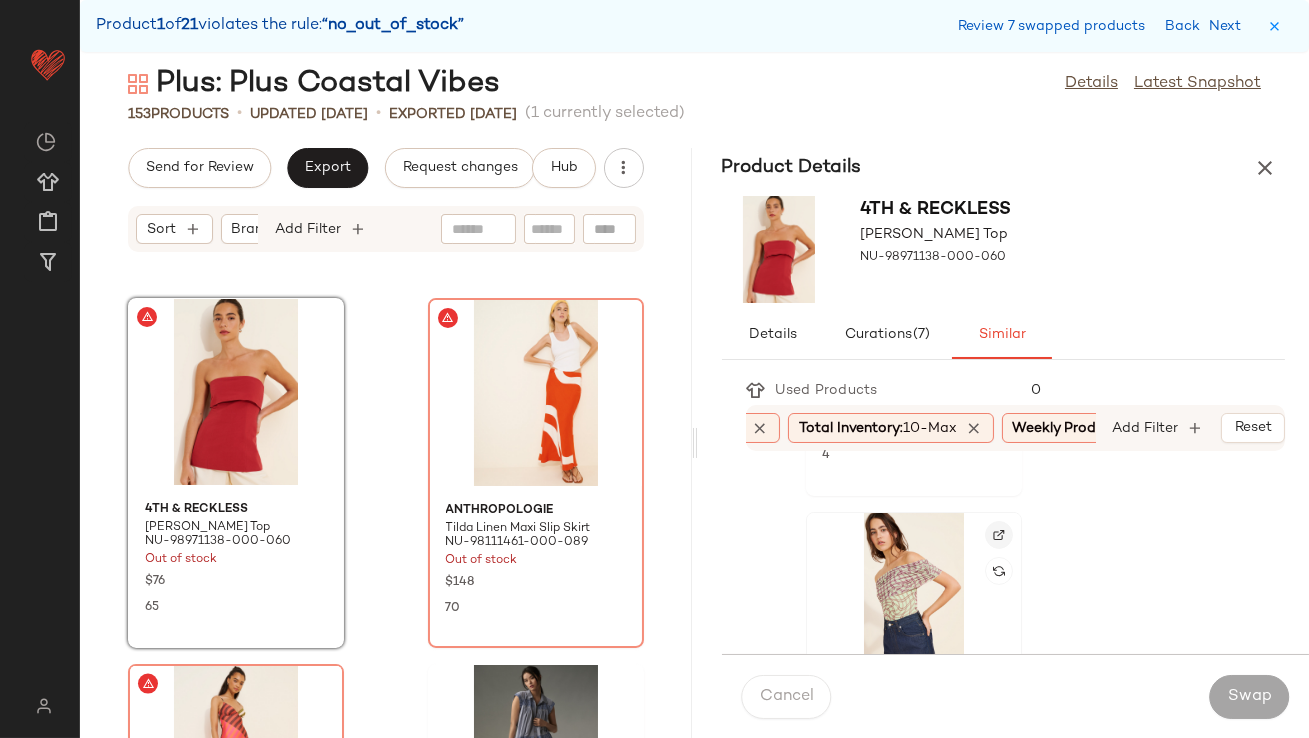 click 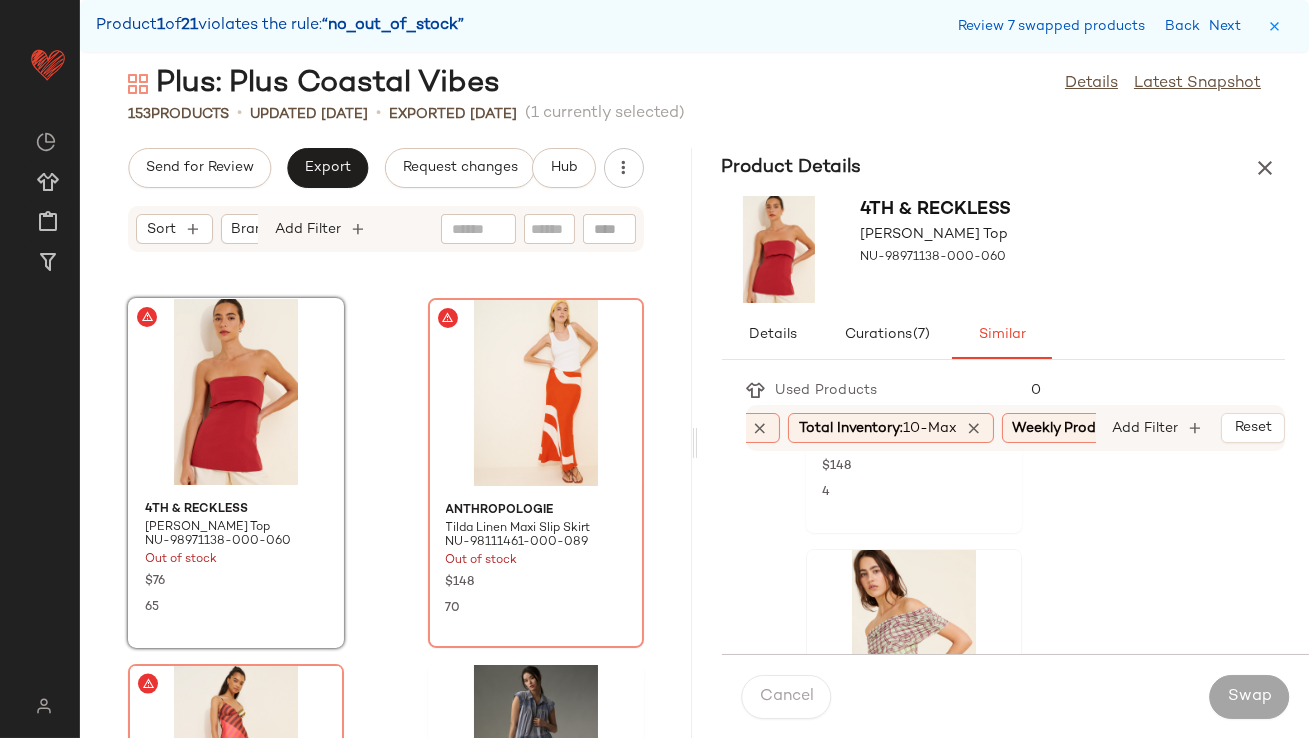 scroll, scrollTop: 0, scrollLeft: 0, axis: both 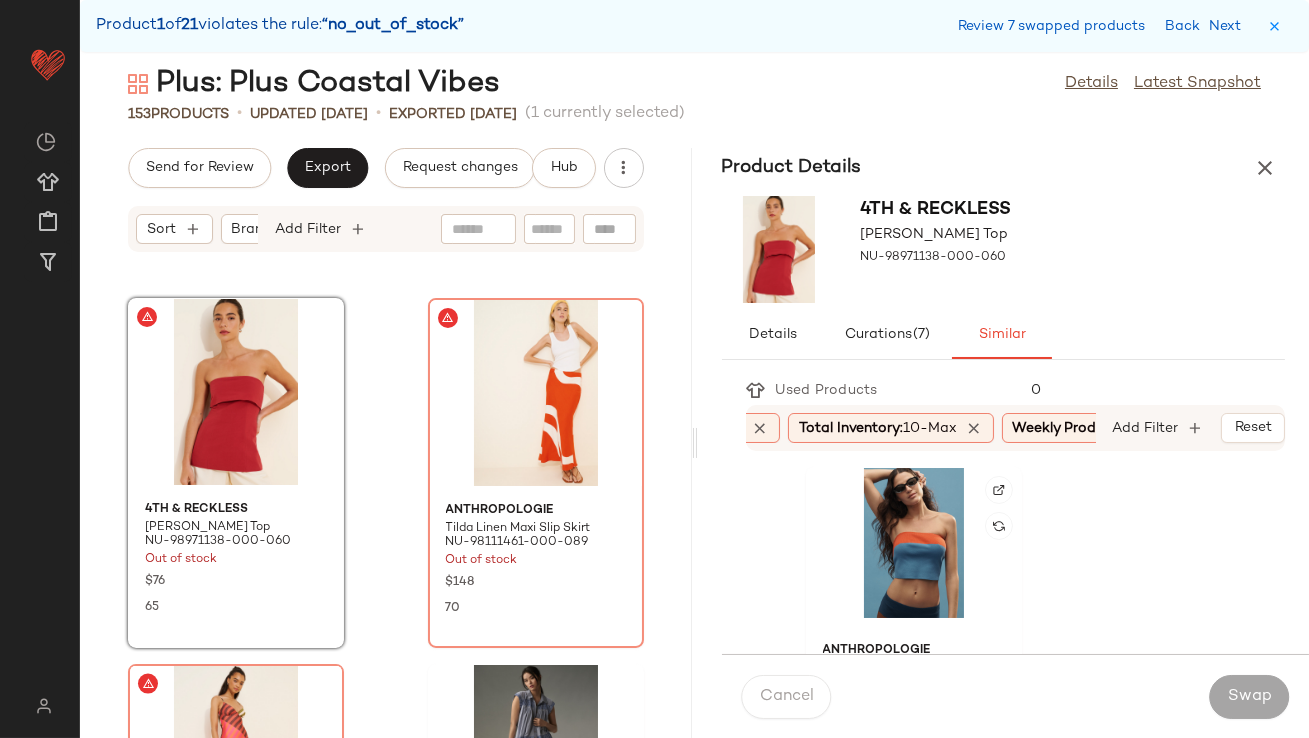 click 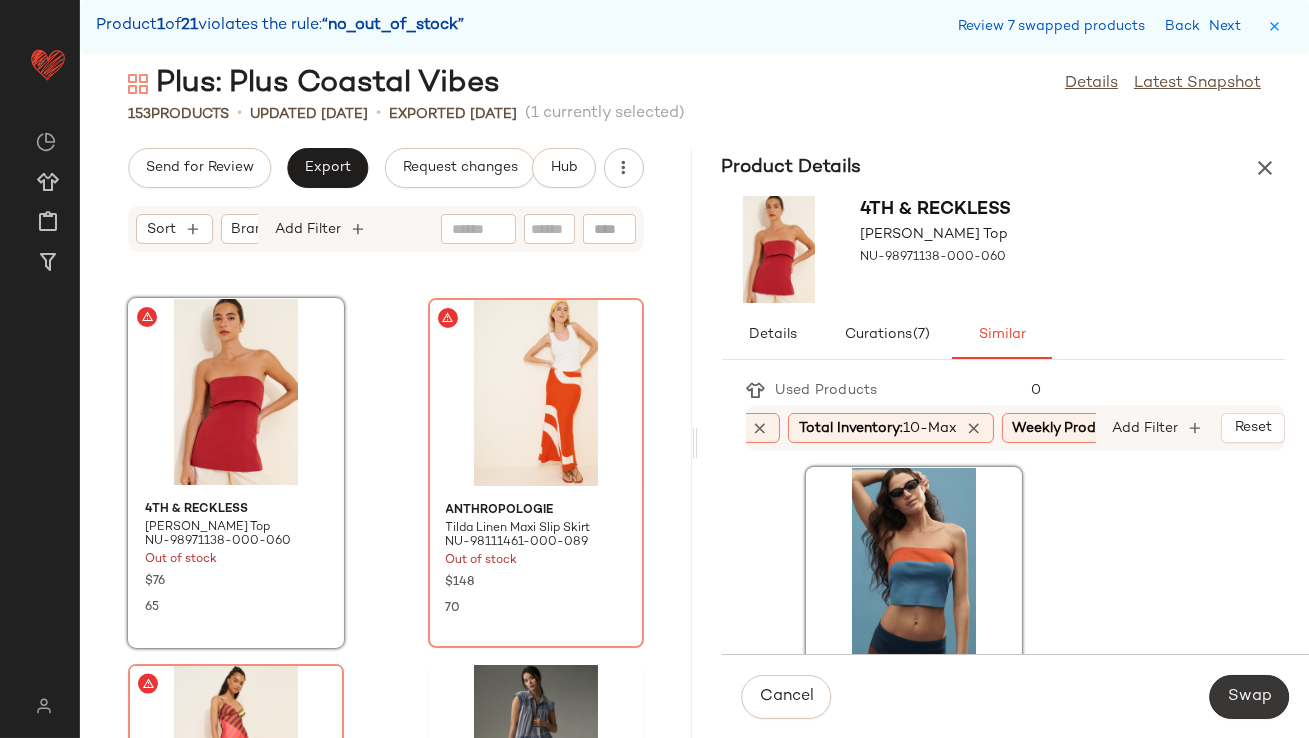 click on "Swap" 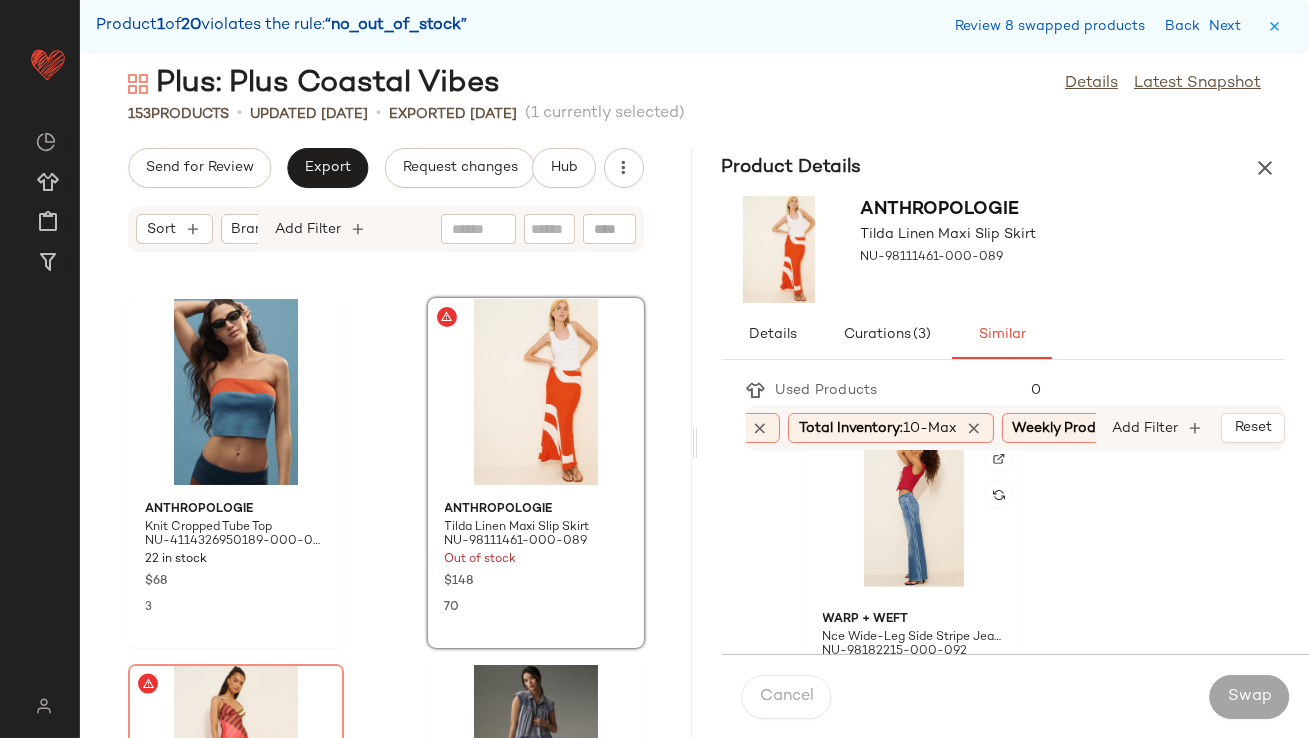 scroll, scrollTop: 1898, scrollLeft: 0, axis: vertical 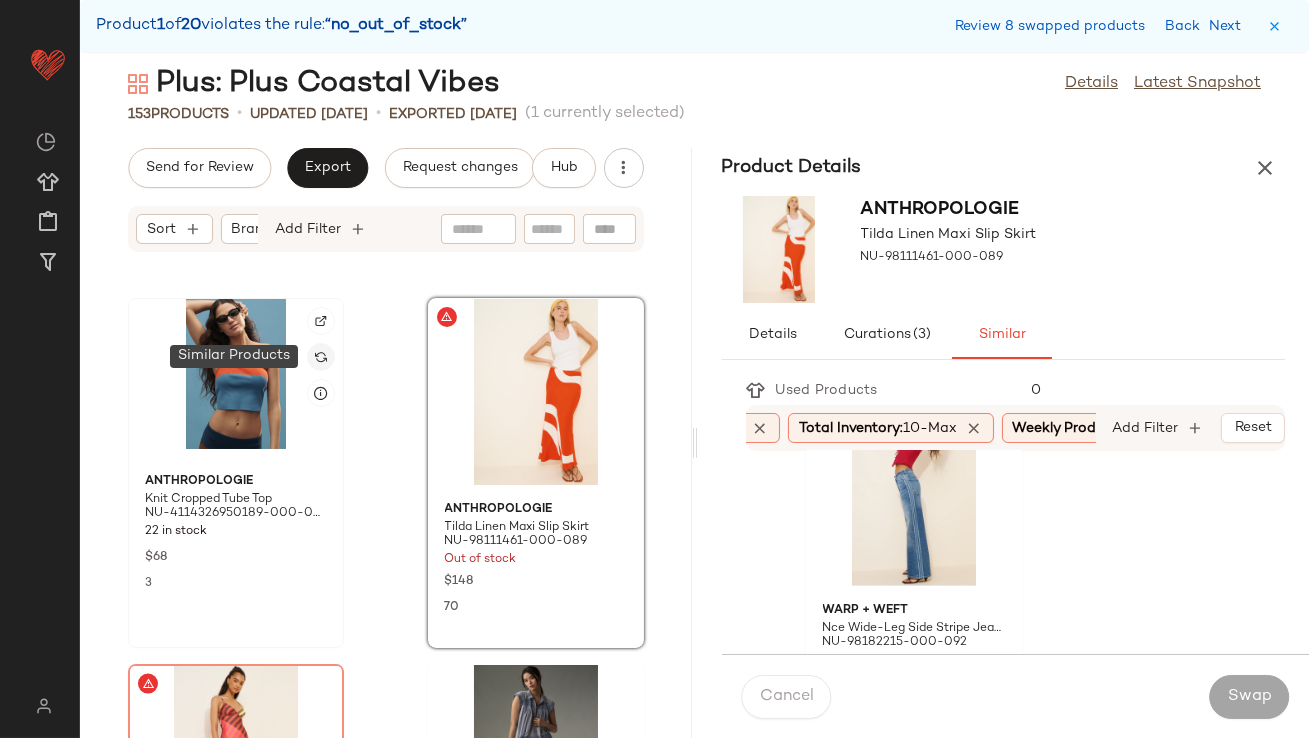 click 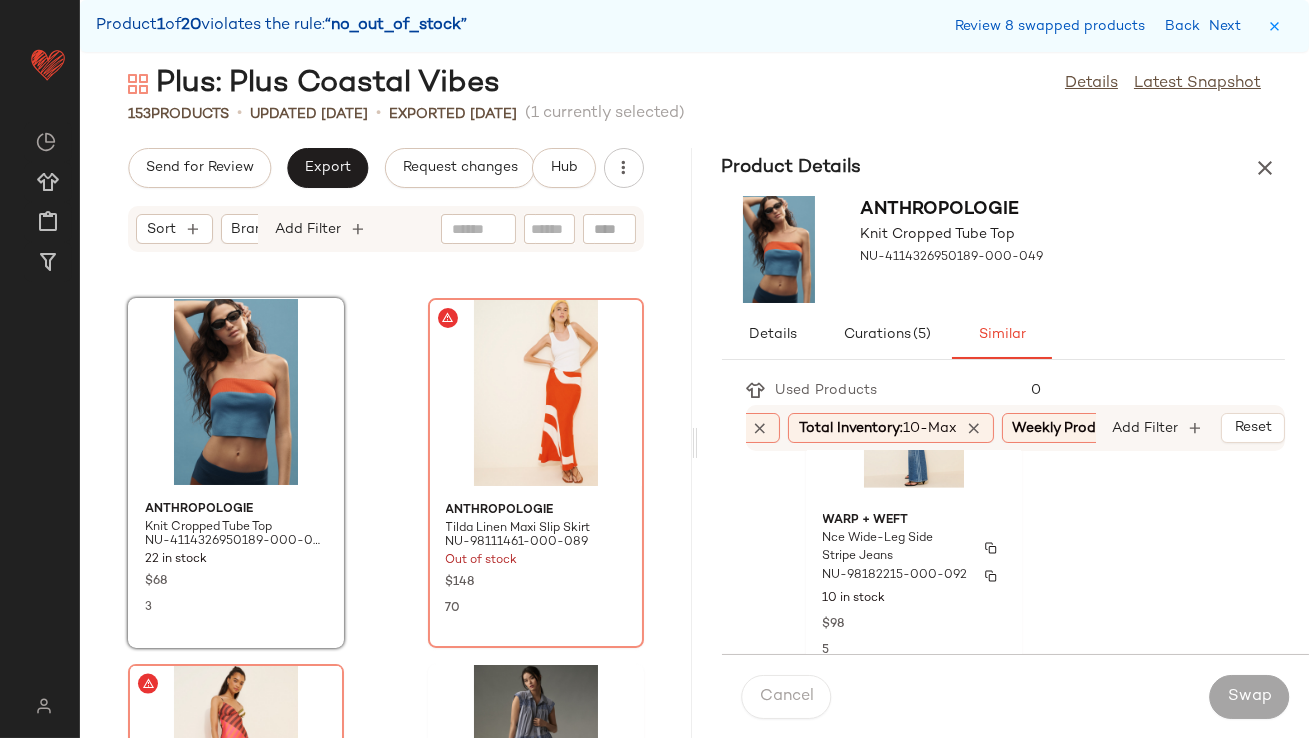 scroll, scrollTop: 2330, scrollLeft: 0, axis: vertical 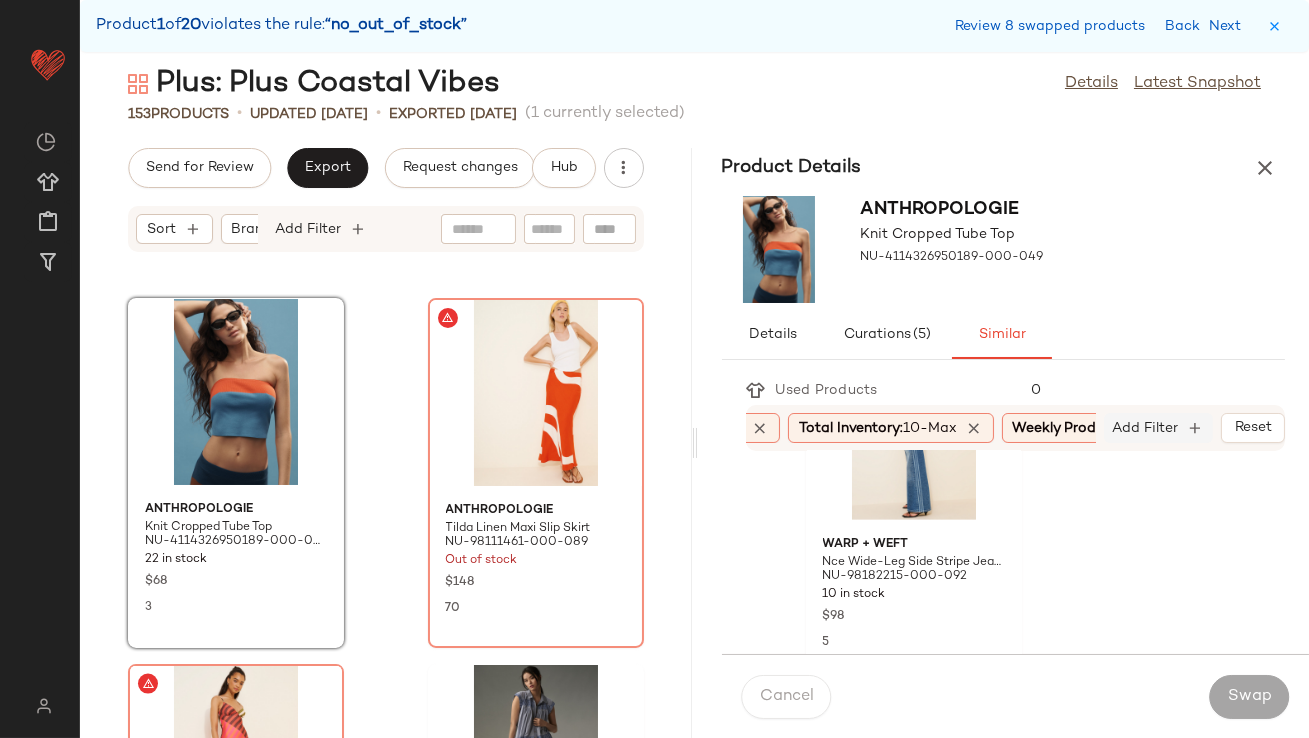 click on "Add Filter" at bounding box center [1146, 428] 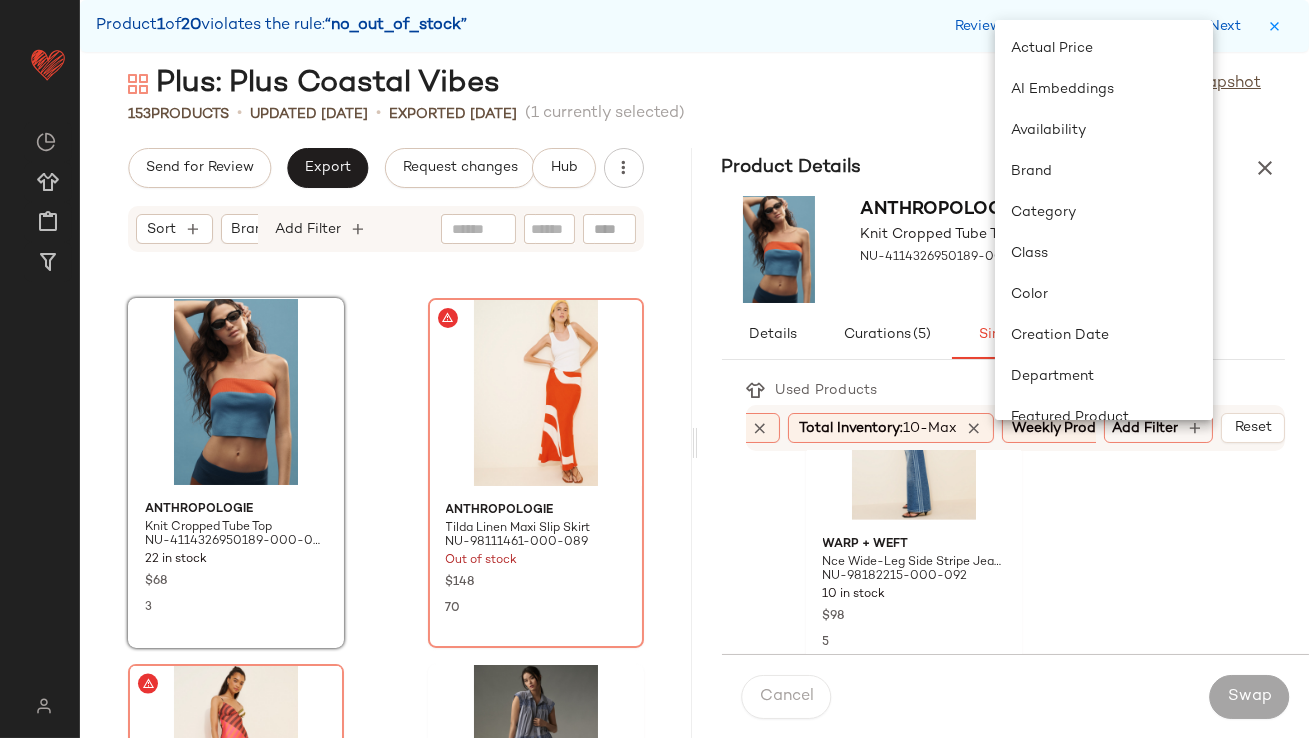 click on "Category" 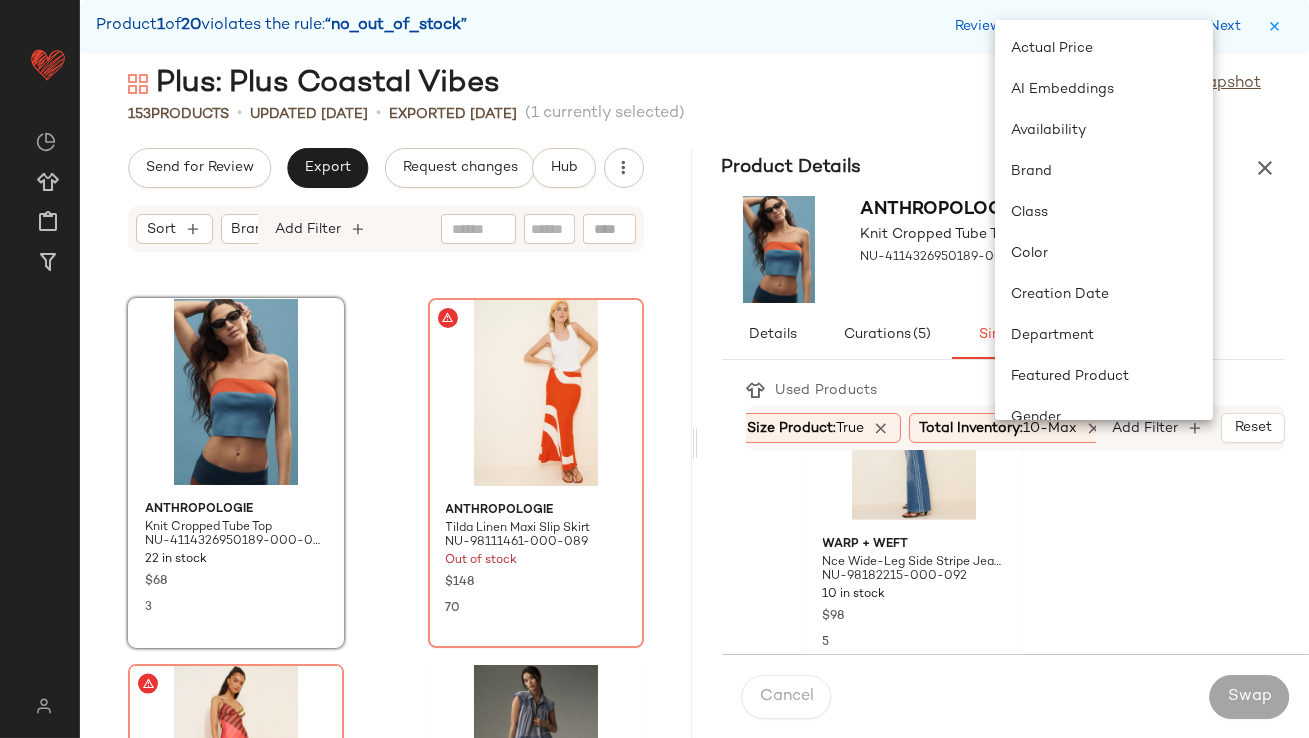 scroll, scrollTop: 0, scrollLeft: 109, axis: horizontal 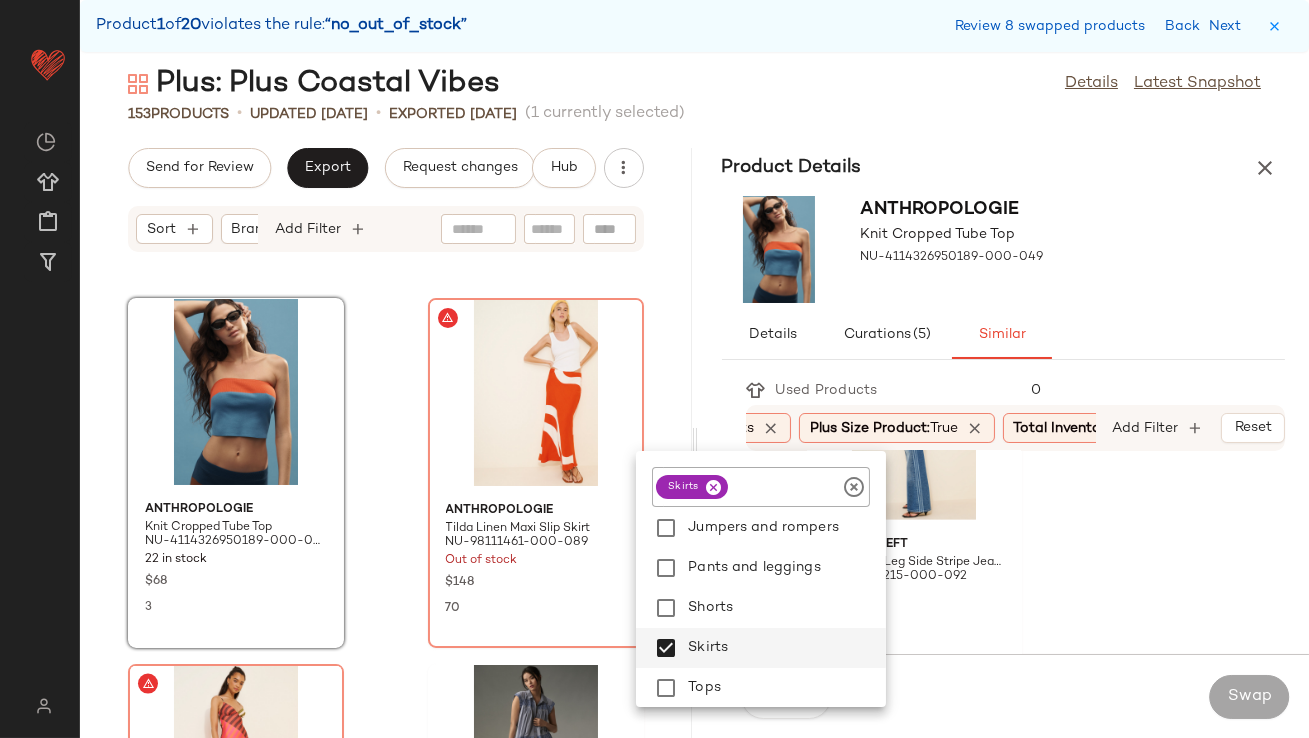 click on "Pilcro Cashmere Off-The-Shoulder Sweater Top NU-4114326950200-000-021 12 in stock $148 4 Anthropologie Slim Rib Cardigan Sweater NU-4114326950099-000-041 53 in stock $98 15 Kourt Genevieve Satin Corset Top NU-88616685-000-040 113 in stock $128 4 Hutch Bow Tie Tube Top NU-4110464030031-000-001 13 in stock $130 19 Anthropologie The Tilda Slip Skirt: Linen Edition NU-4120957990009-000-072 21 in stock $128 13 Anthropologie The Goldie Crew-Neck Cashmere Sweater NU-4114086690121-000-006 11 in stock $138 4 Warp + Weft Nce Wide-Leg Side Stripe Jeans NU-98182215-000-092 10 in stock $98 5 Callahan Whitney Zip-Up Pullover Sweater NU-80811458-000-000 61 in stock $128 3 Pilcro Sleeveless Denim Midi Dress NU-4130942870004-000-047 14 in stock $148 3 Anthropologie The Bennet Buttondown Shirt NU-4110916210171-000-049 112 in stock $98 11 Pilcro The Madi Front-Slit Denim Skirt NU-4120900970007-000-091 11 in stock $138 10 Nuuly x AFRM Divya Off-The-Shoulder Bodysuit NU-90959644-000-237 12 in stock $68 2 Pilcro 20 in stock $148 6" 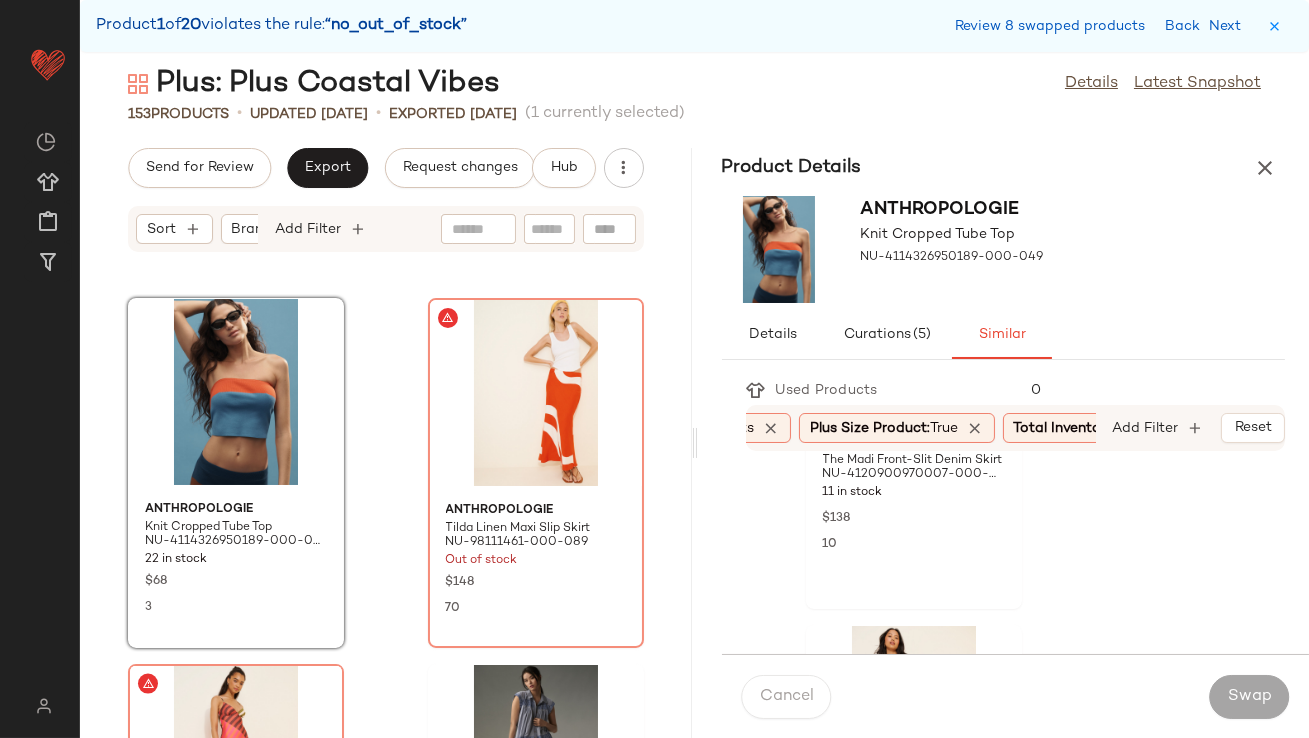 scroll, scrollTop: 802, scrollLeft: 0, axis: vertical 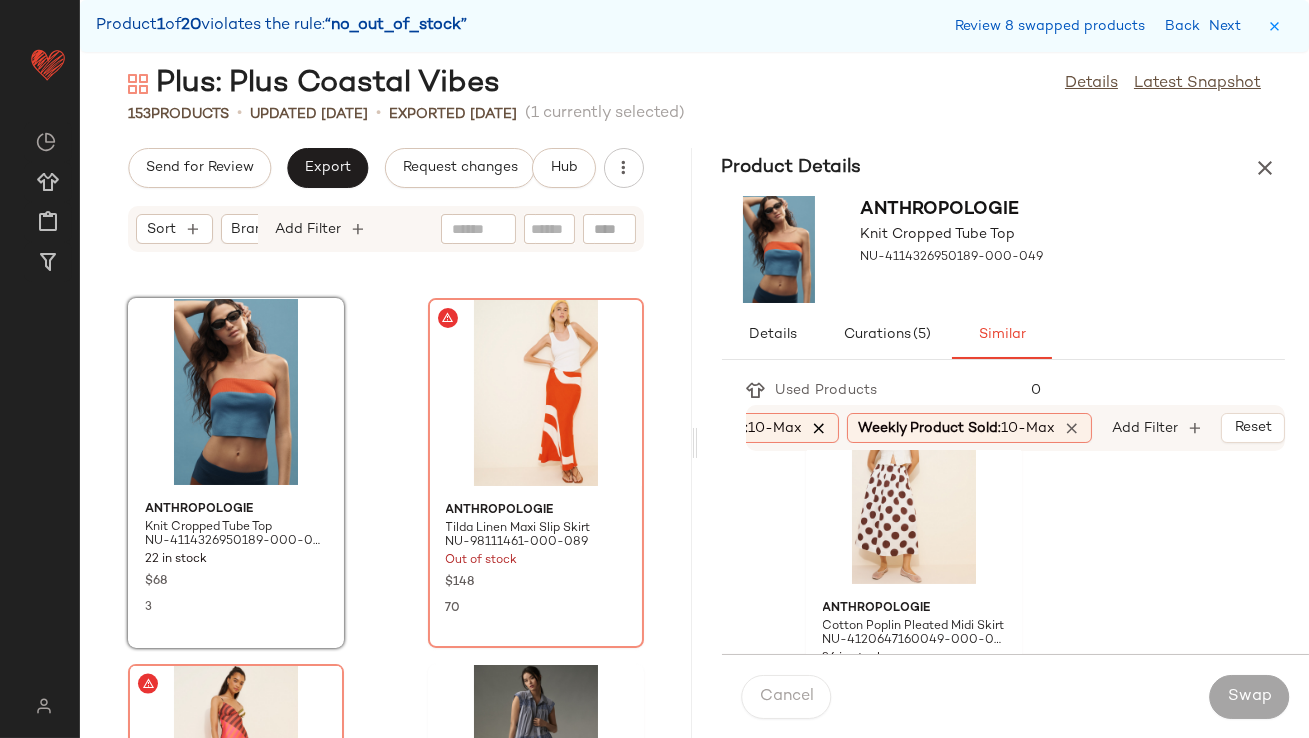 click at bounding box center [1072, 428] 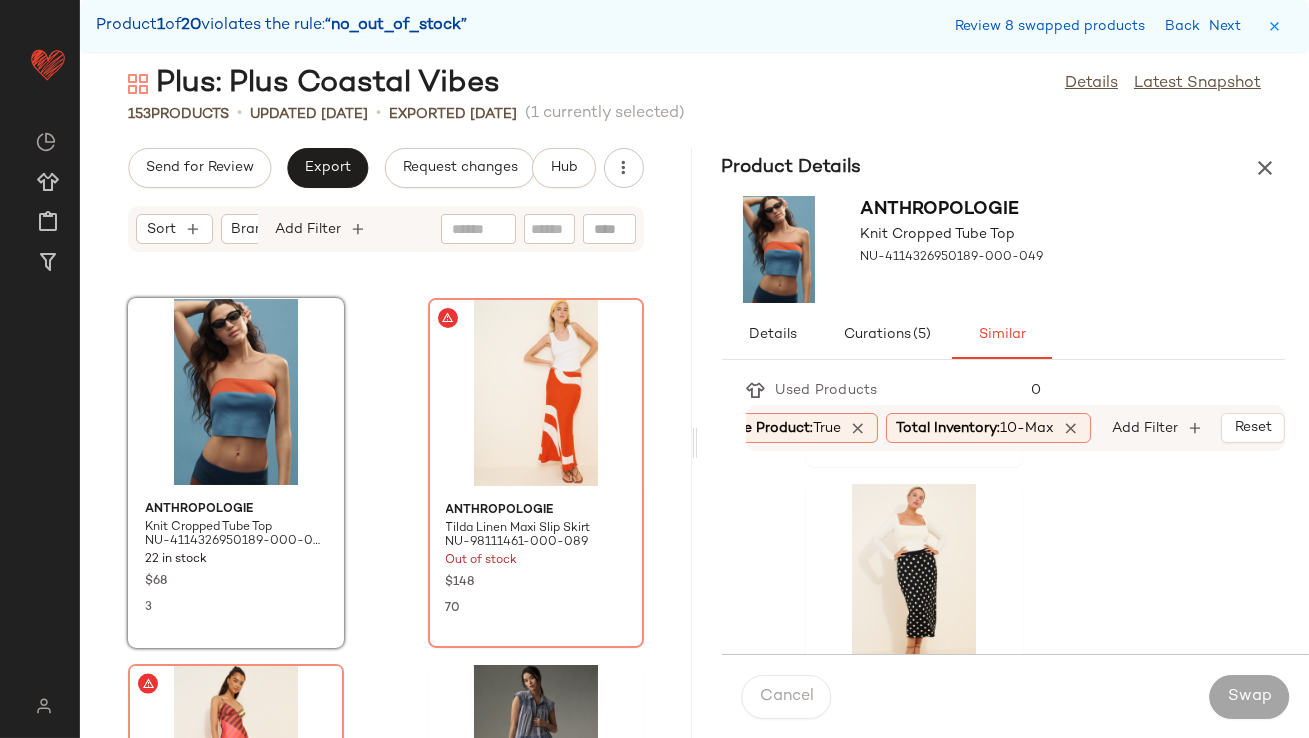 scroll, scrollTop: 3646, scrollLeft: 0, axis: vertical 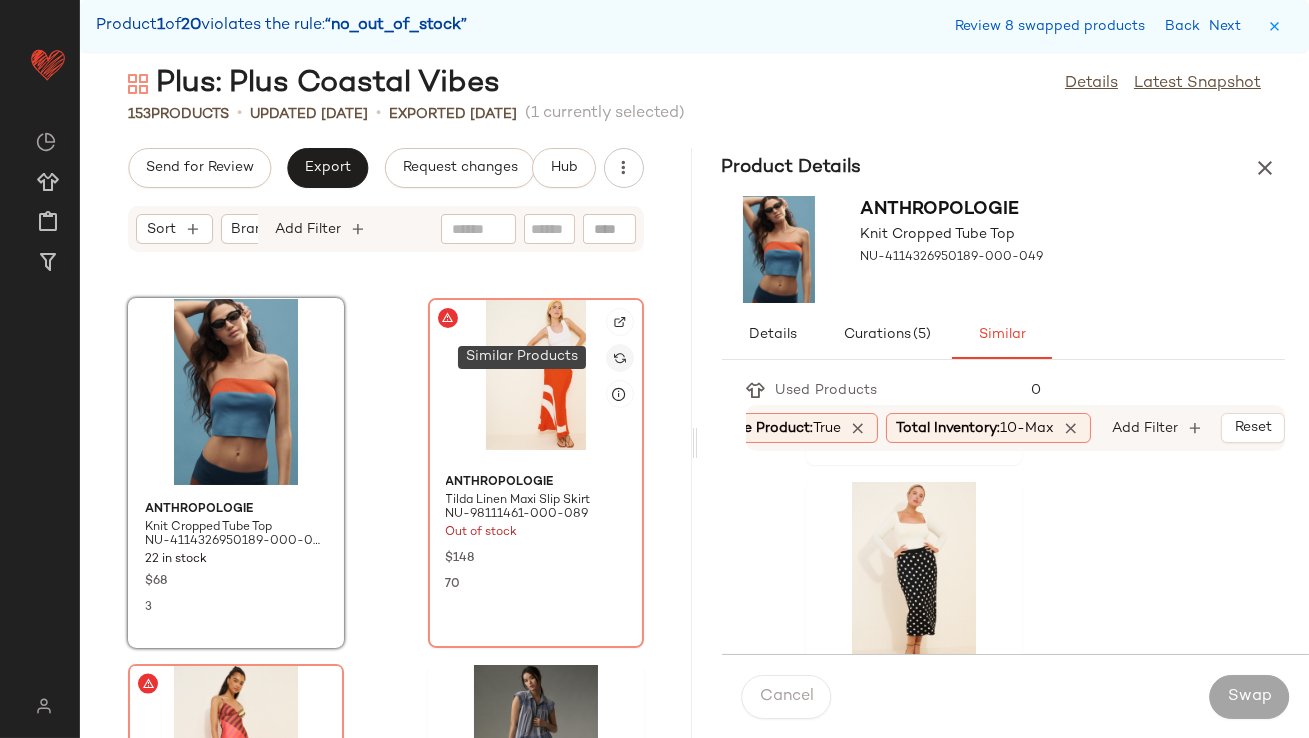 click 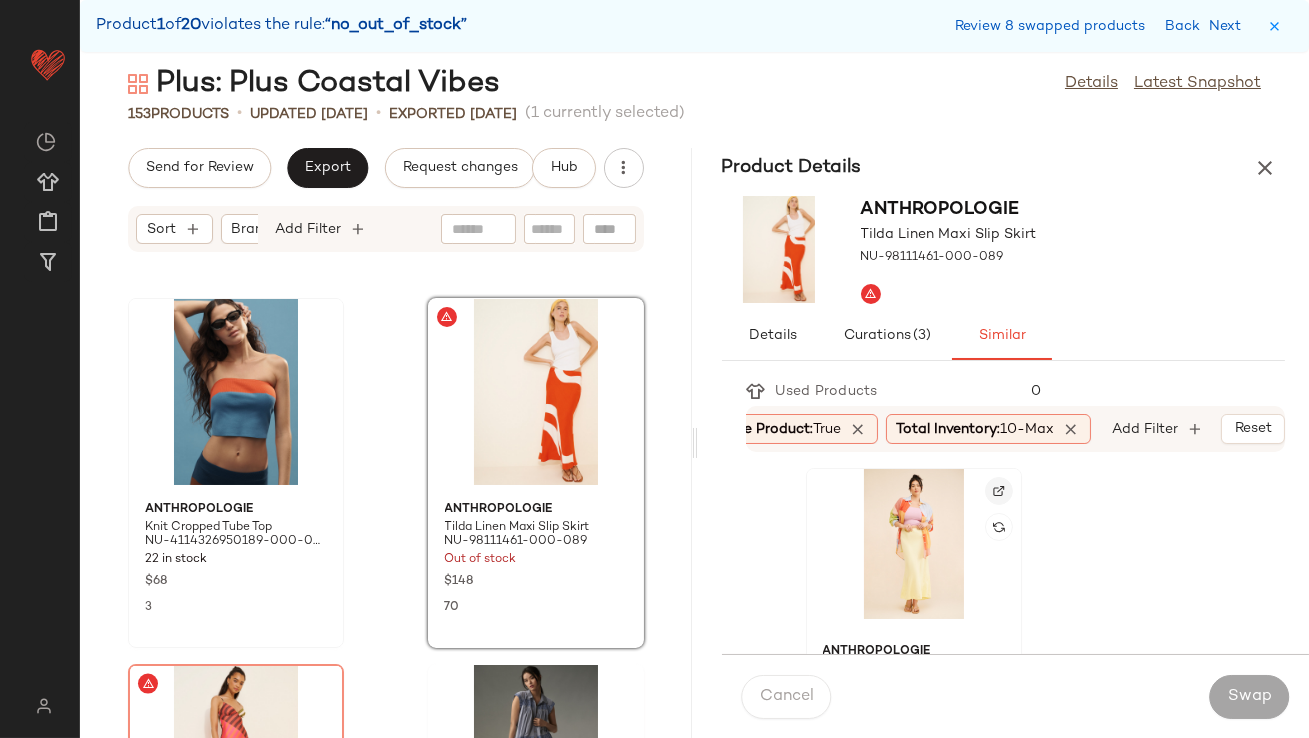 click 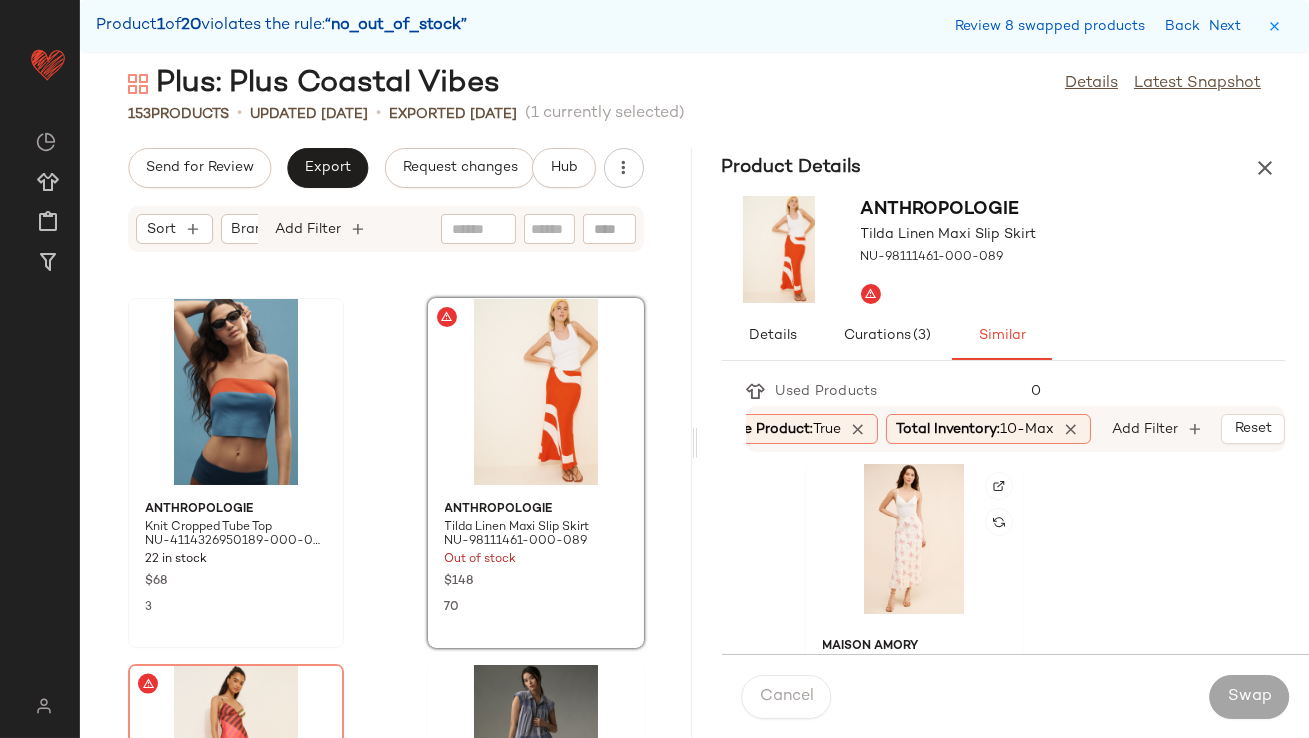 scroll, scrollTop: 710, scrollLeft: 0, axis: vertical 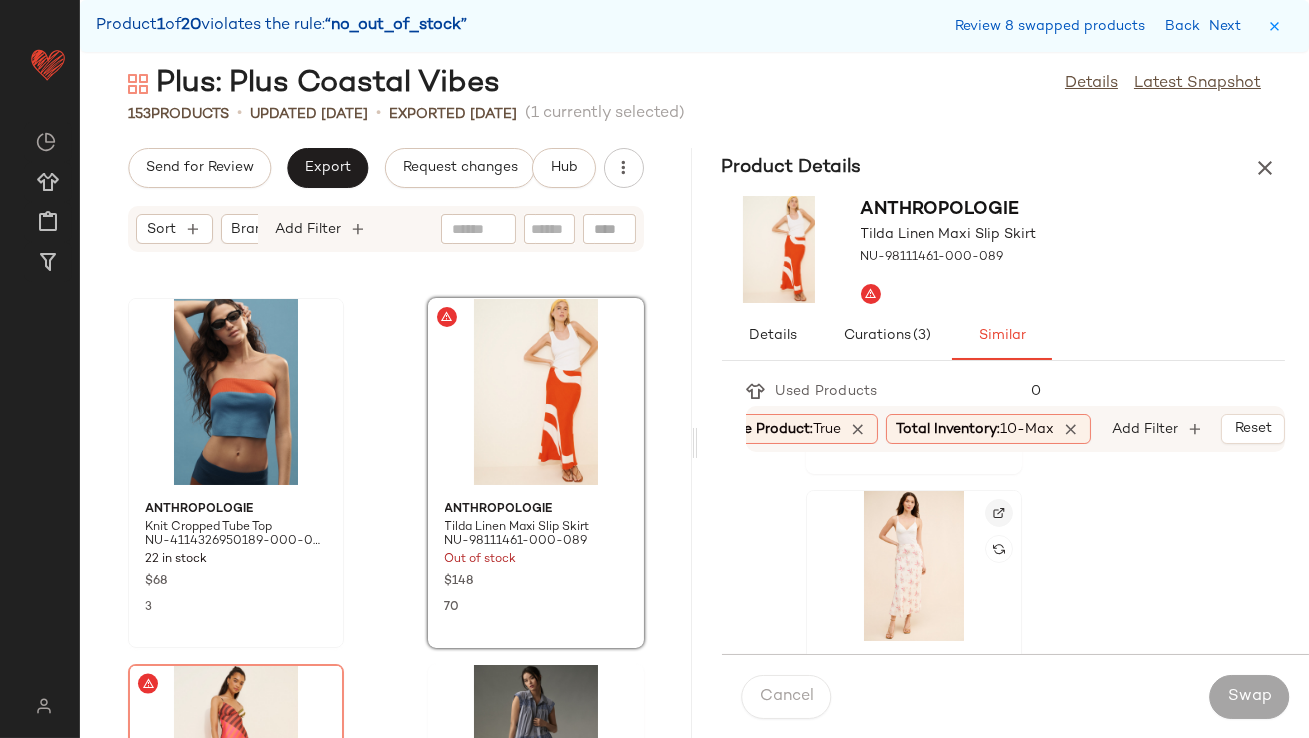 click at bounding box center (999, 513) 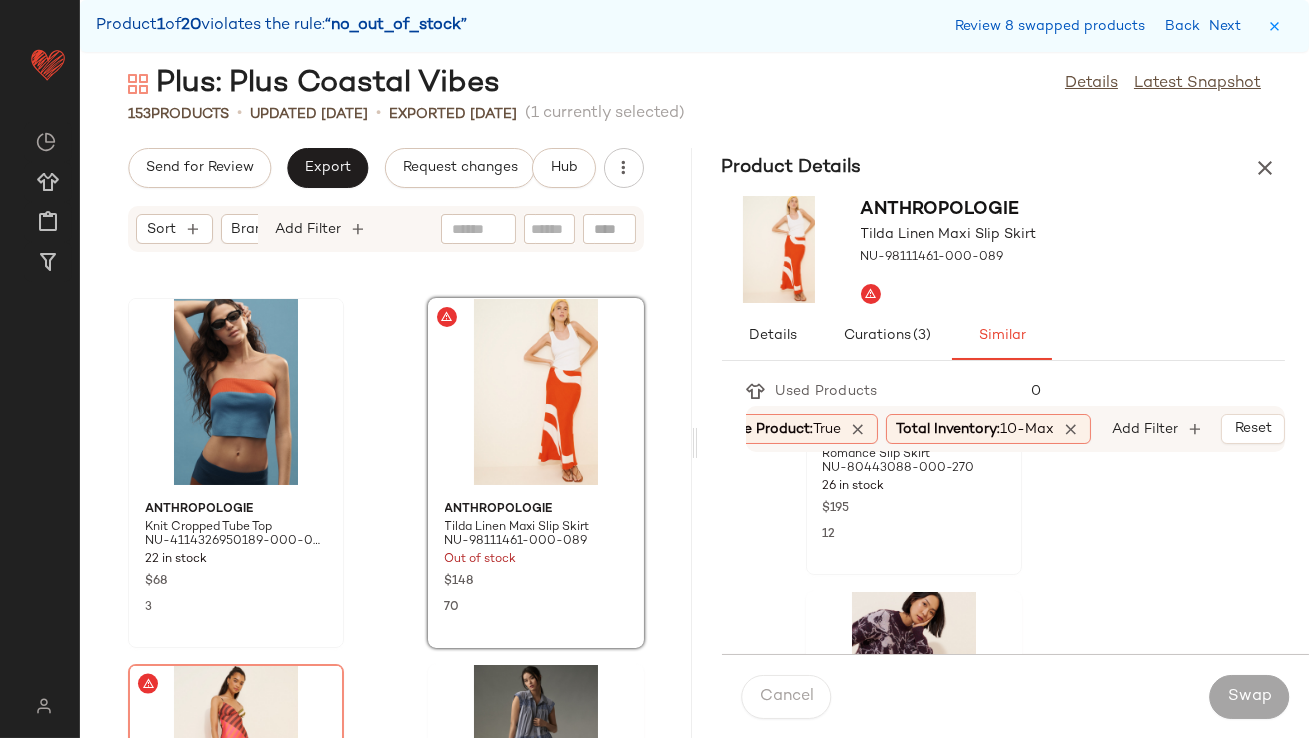 scroll, scrollTop: 0, scrollLeft: 0, axis: both 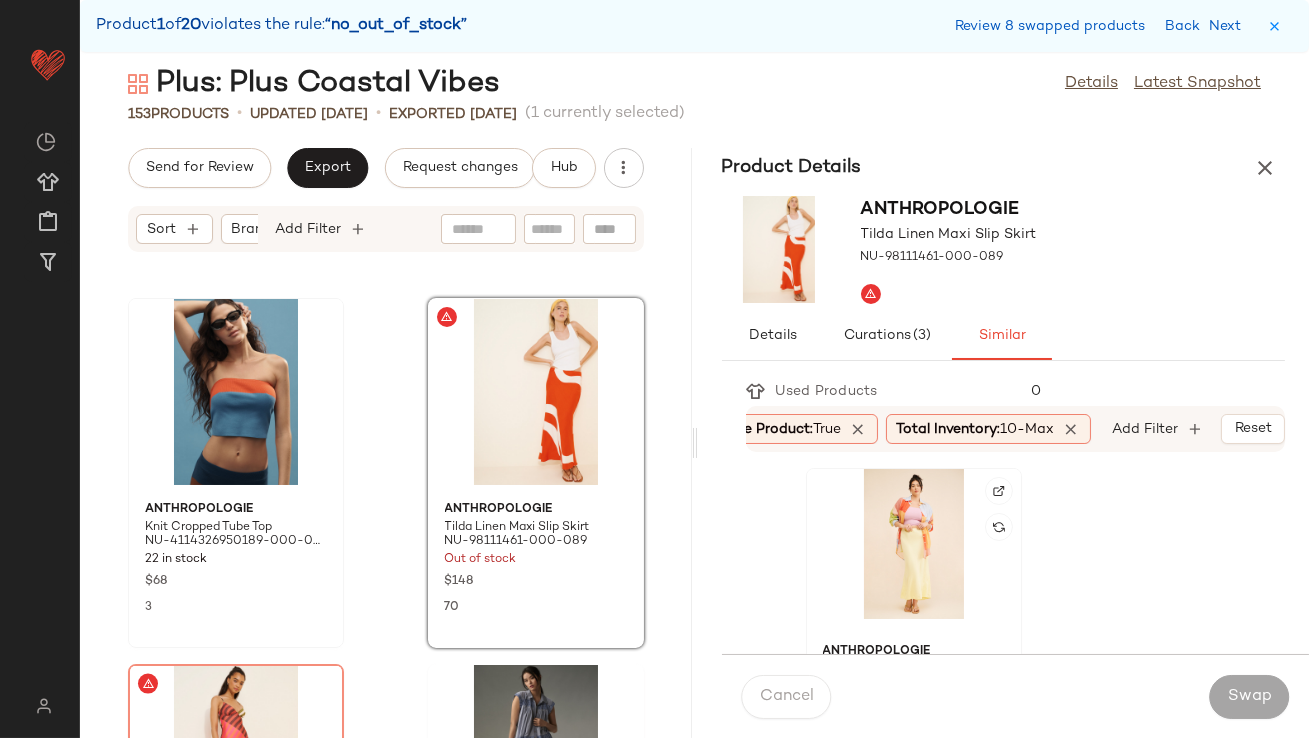 click 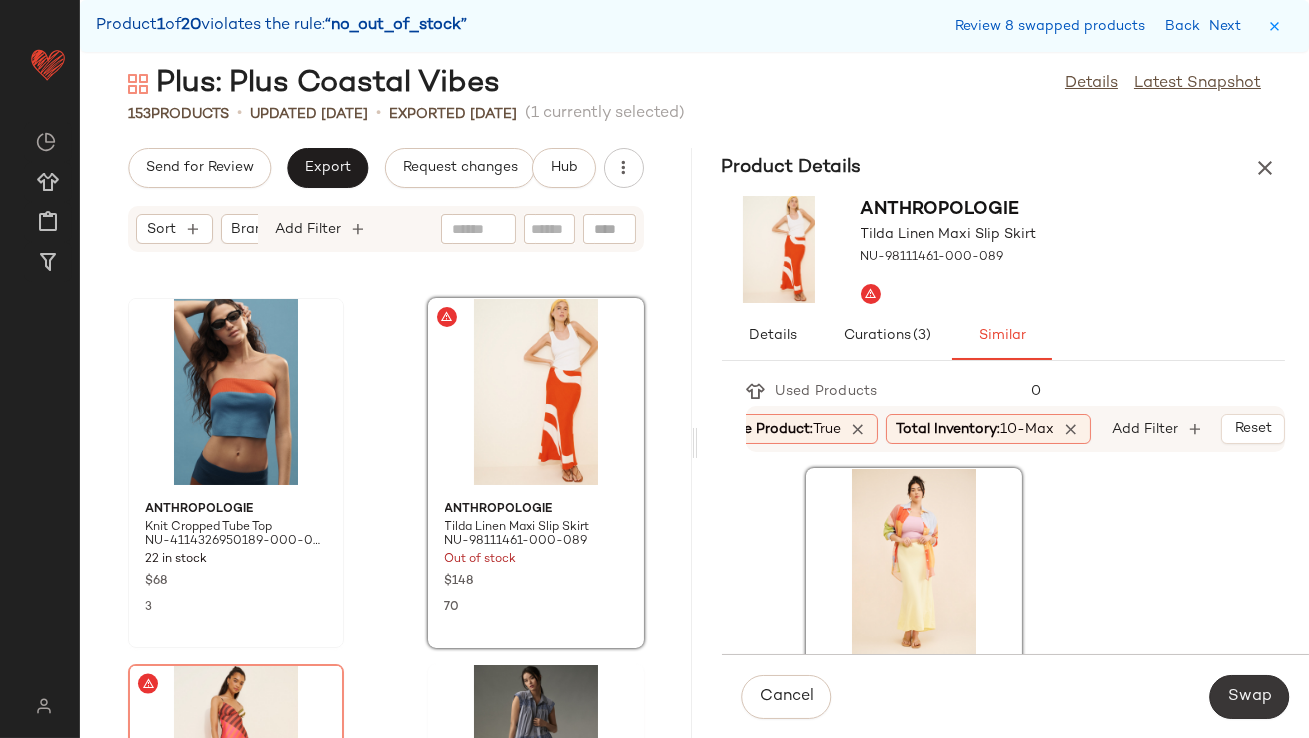 click on "Swap" 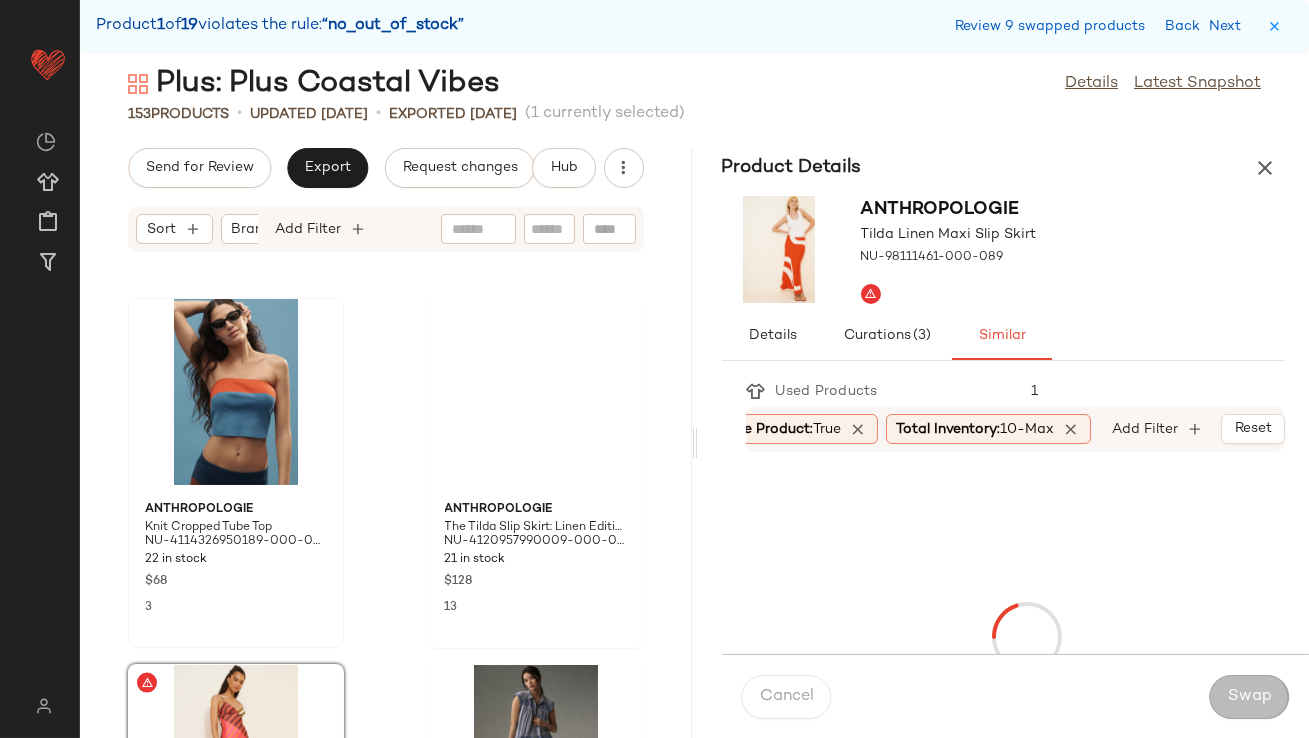 scroll, scrollTop: 5490, scrollLeft: 0, axis: vertical 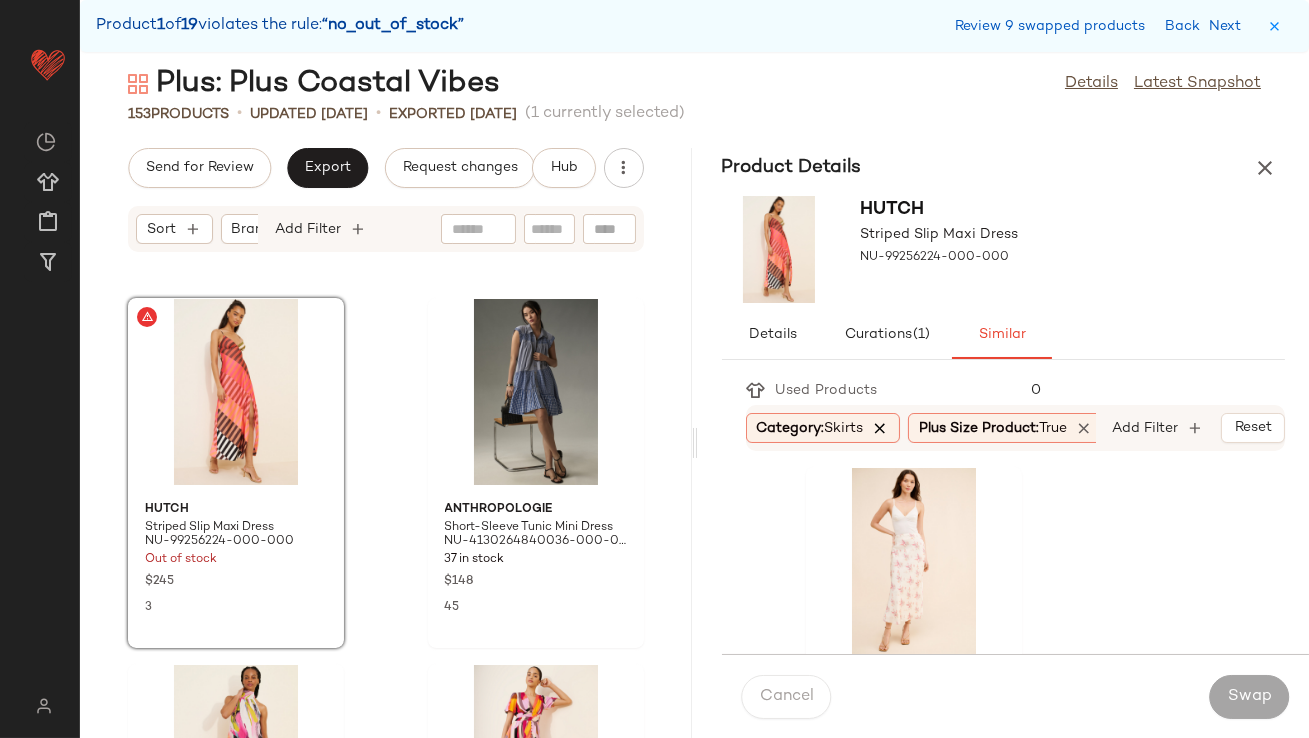click at bounding box center [881, 428] 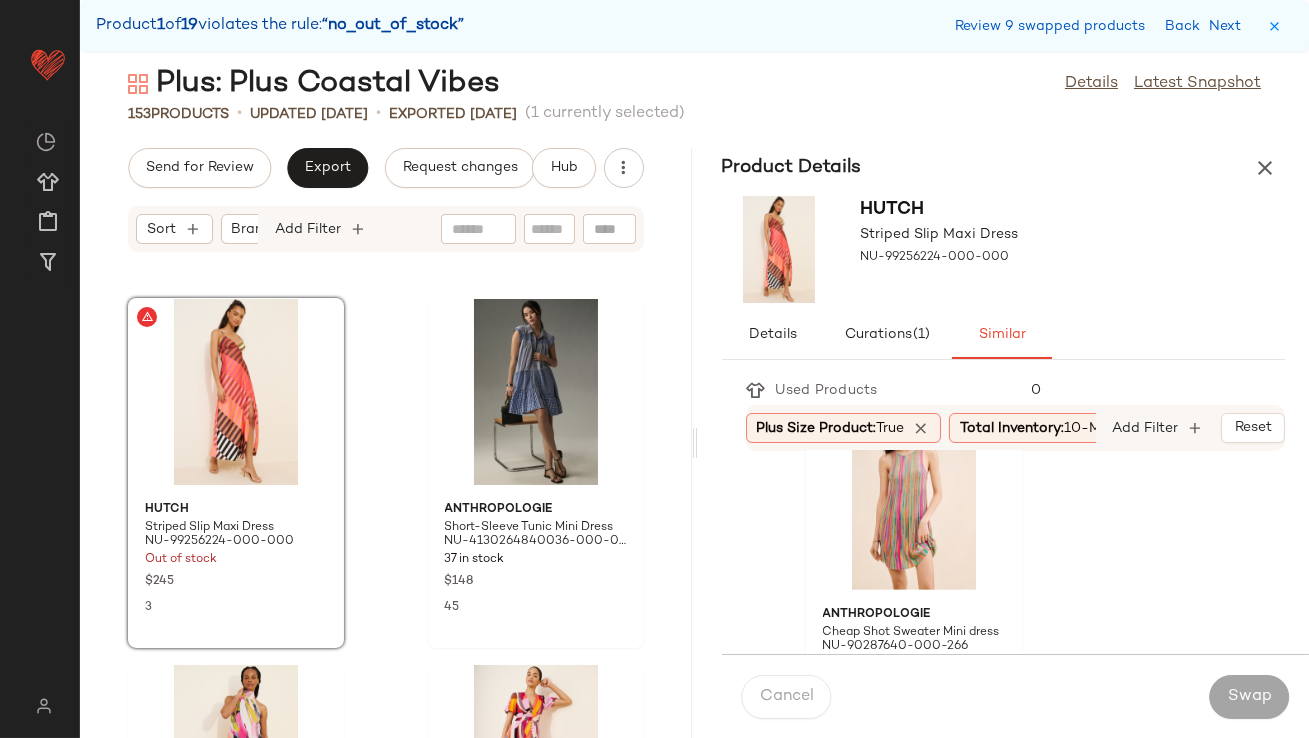 scroll, scrollTop: 2243, scrollLeft: 0, axis: vertical 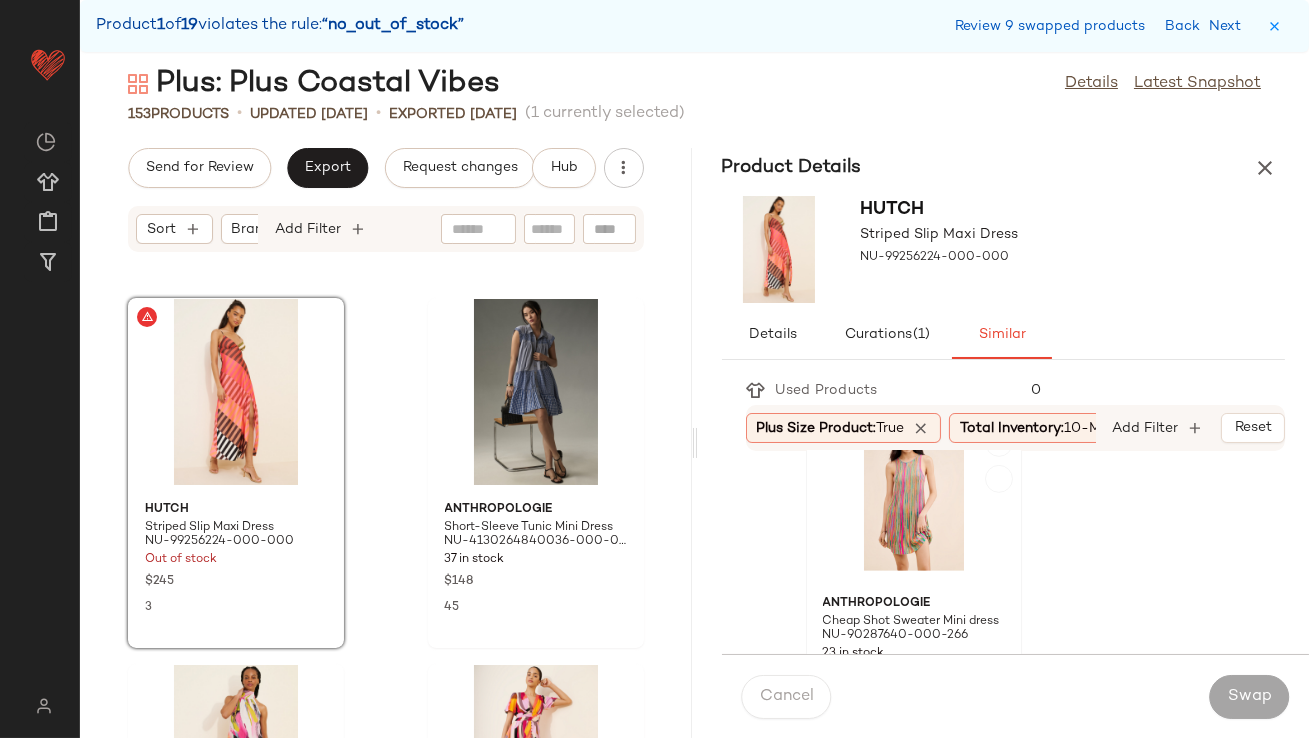 click 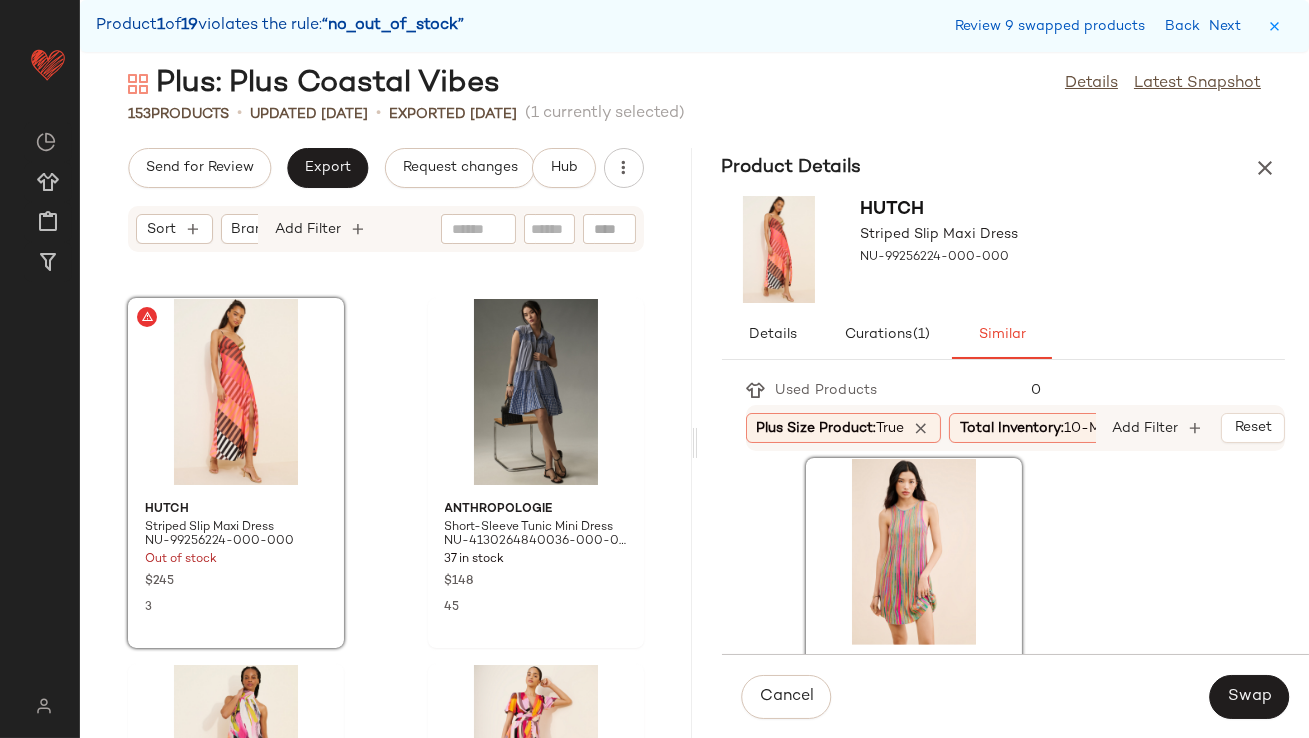 scroll, scrollTop: 2203, scrollLeft: 0, axis: vertical 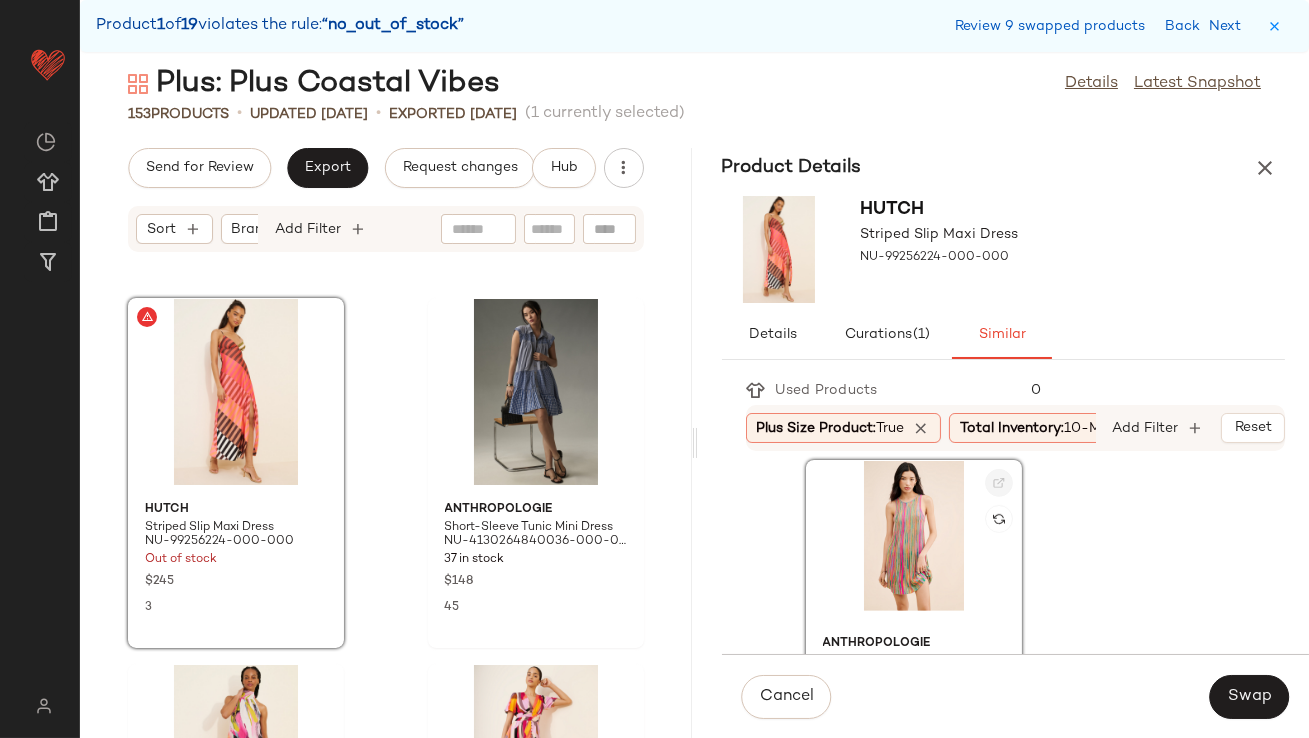click 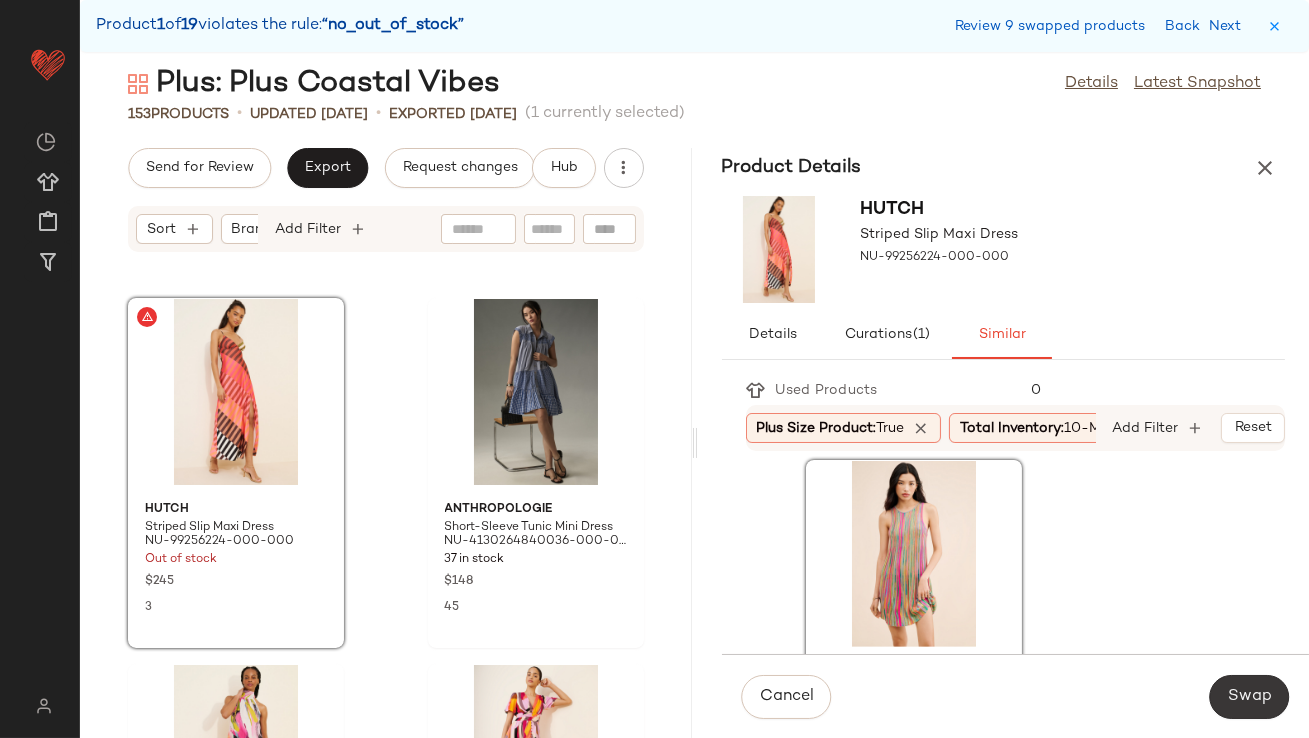 click on "Swap" 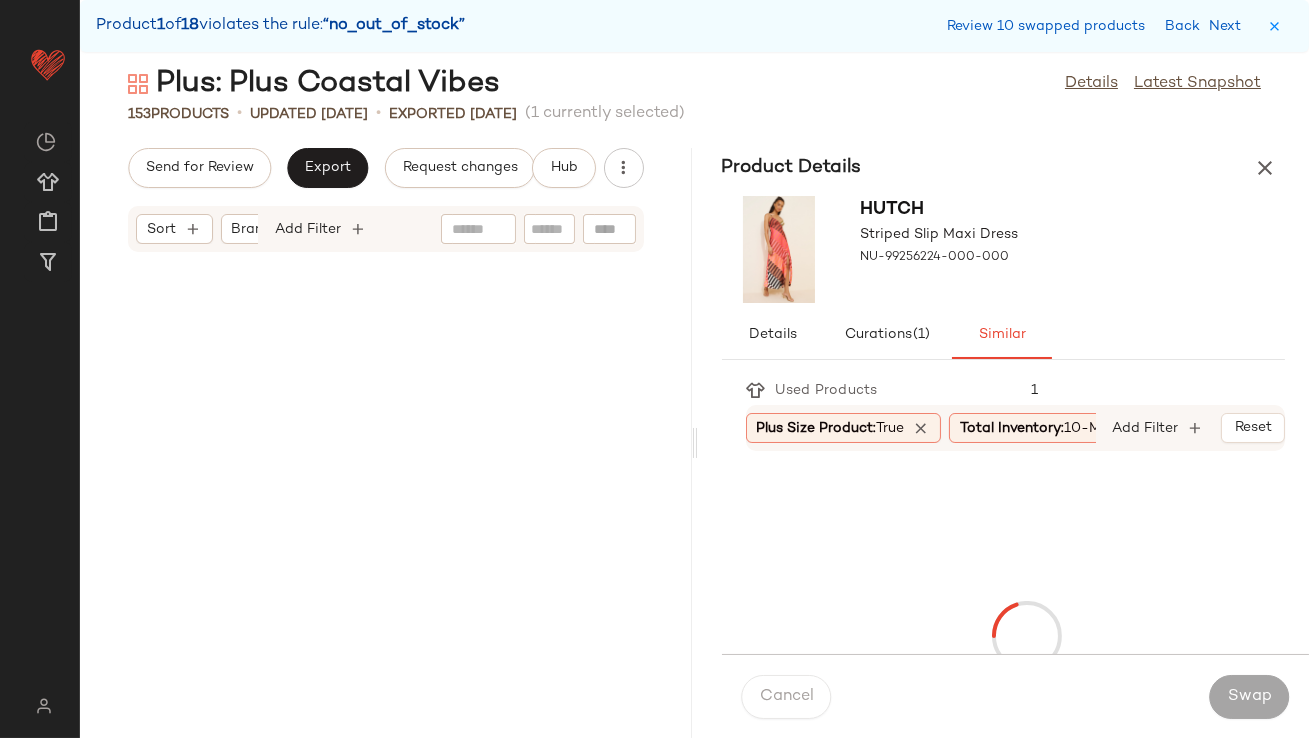 scroll, scrollTop: 7320, scrollLeft: 0, axis: vertical 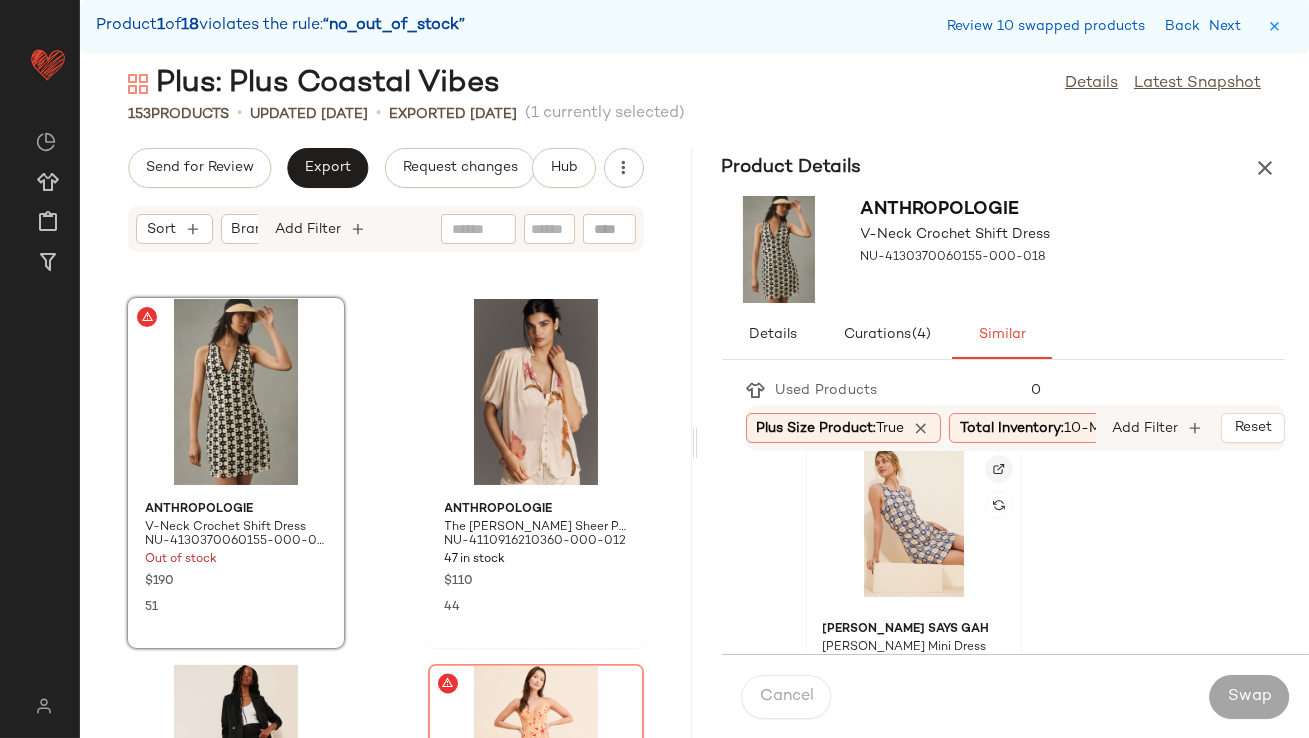 click 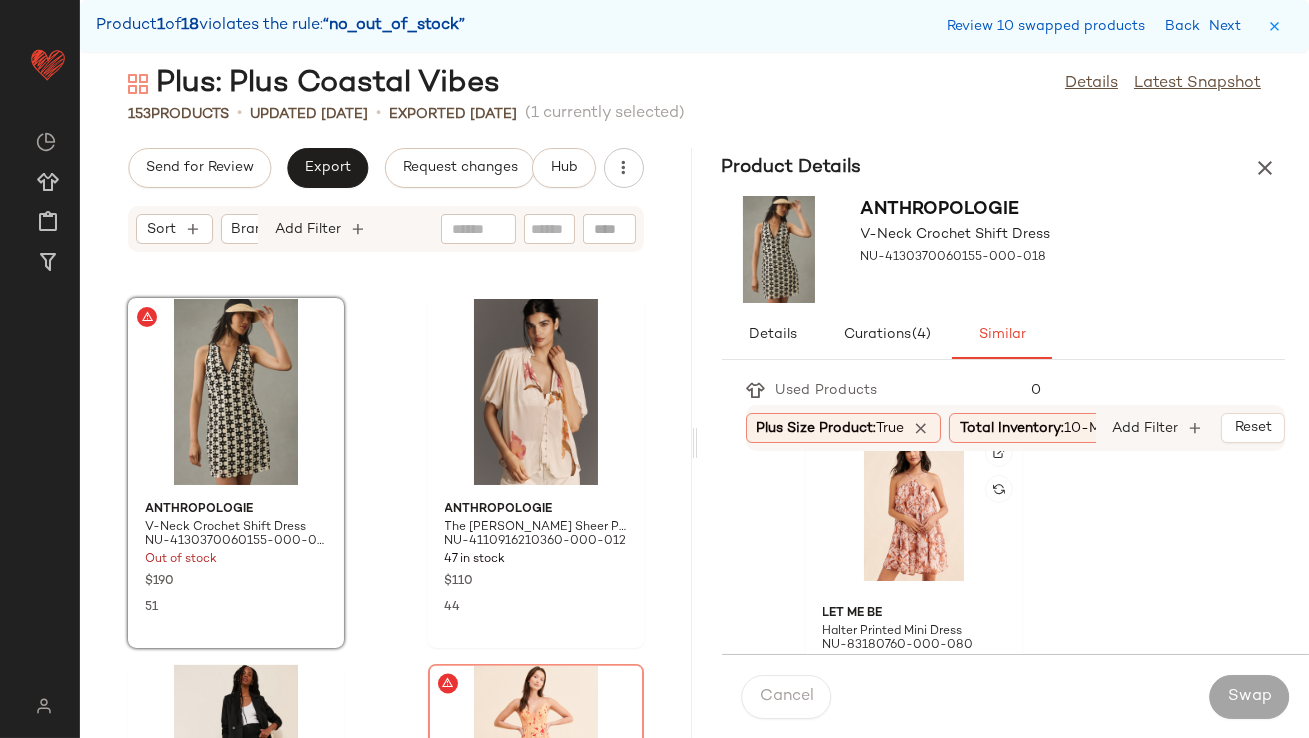 scroll, scrollTop: 753, scrollLeft: 0, axis: vertical 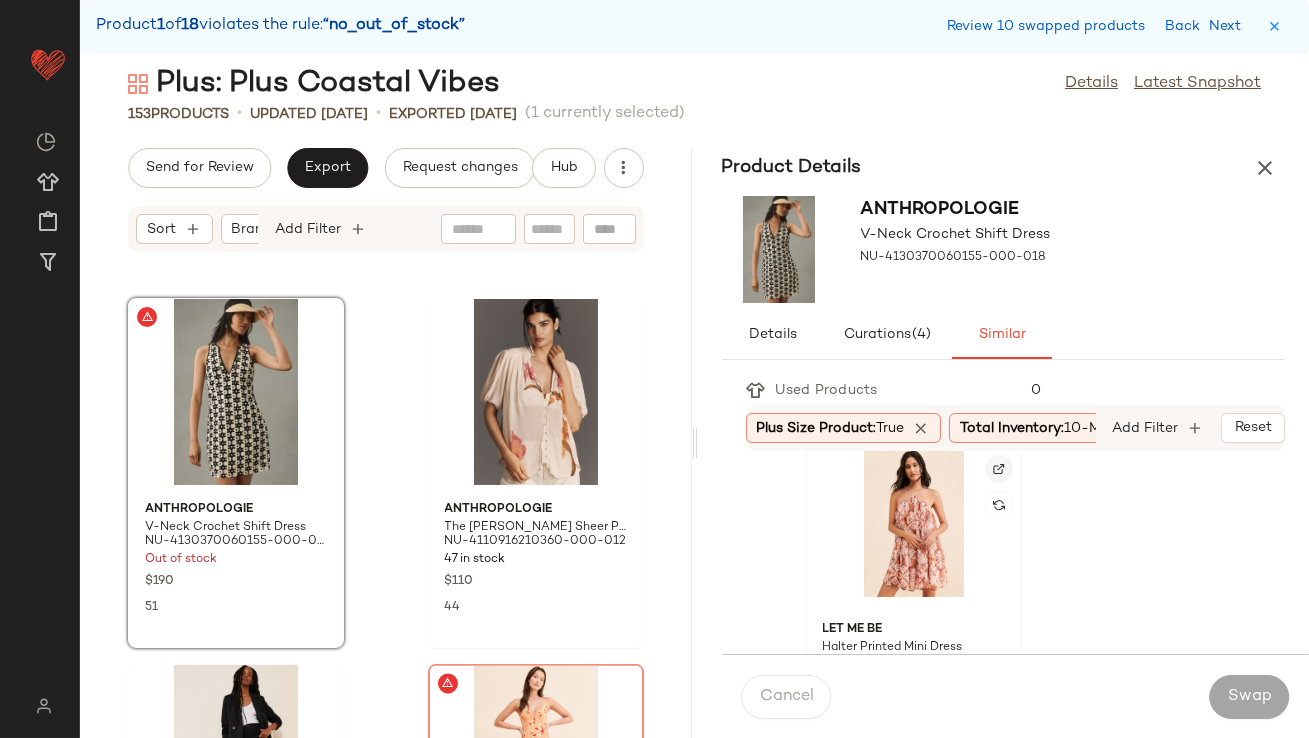 click 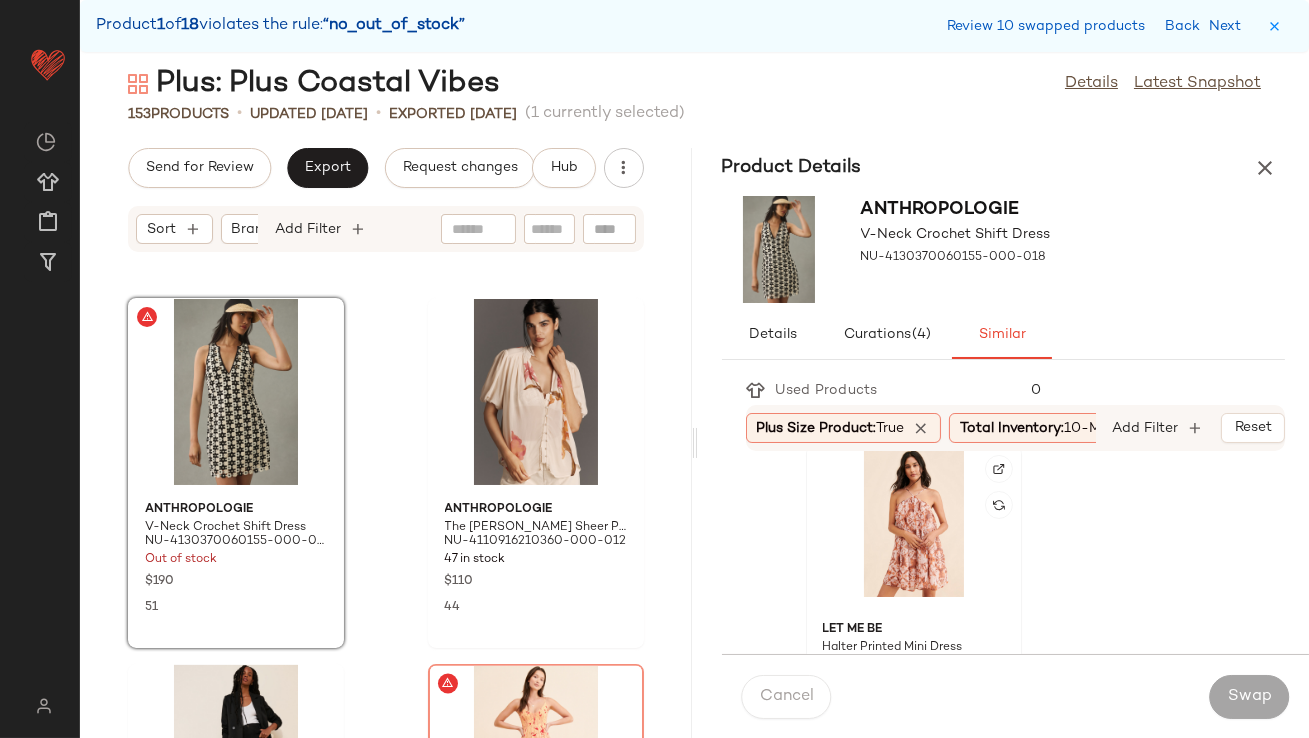 click 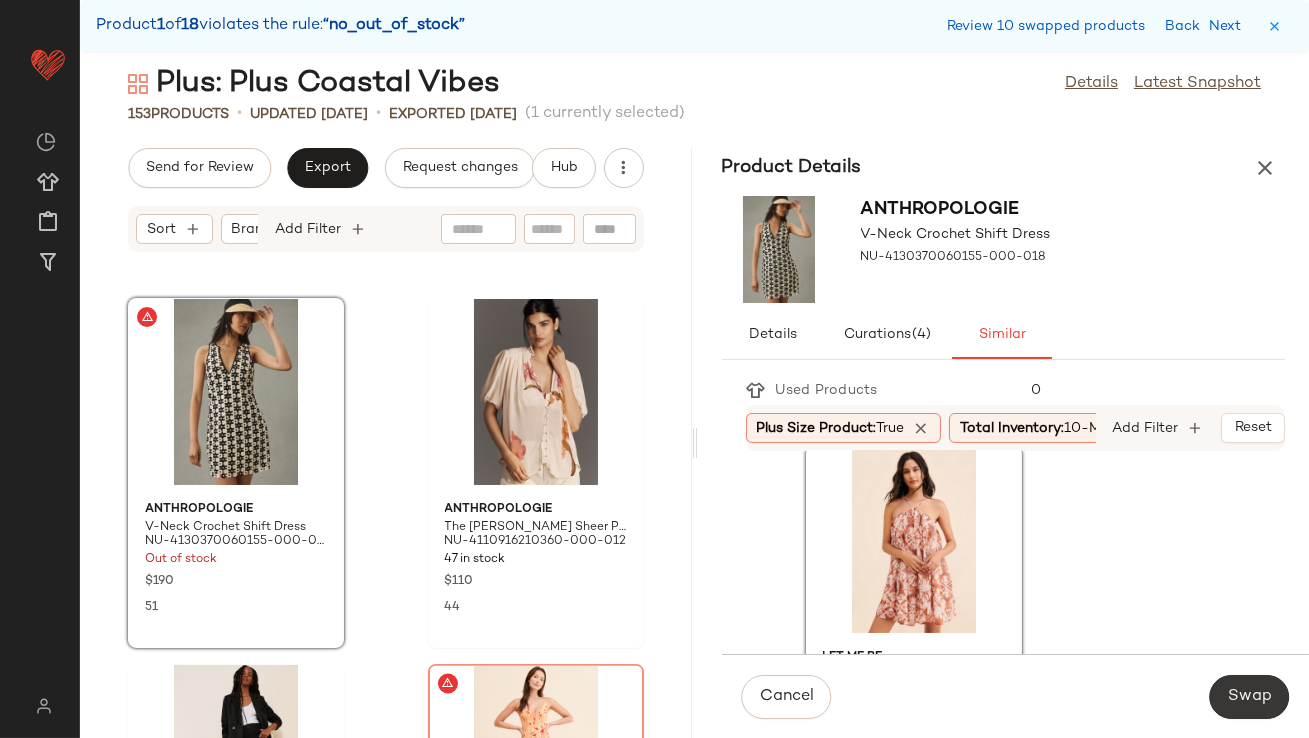 click on "Swap" at bounding box center [1249, 697] 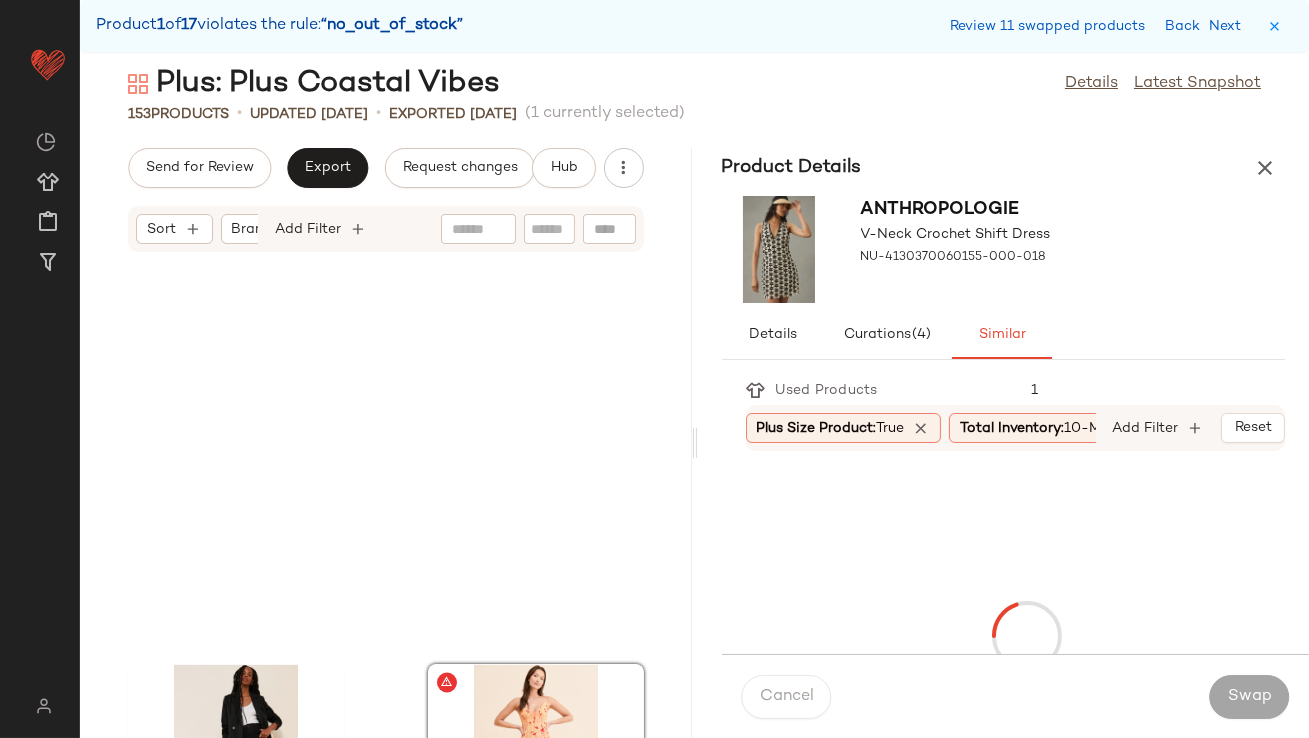 scroll, scrollTop: 7685, scrollLeft: 0, axis: vertical 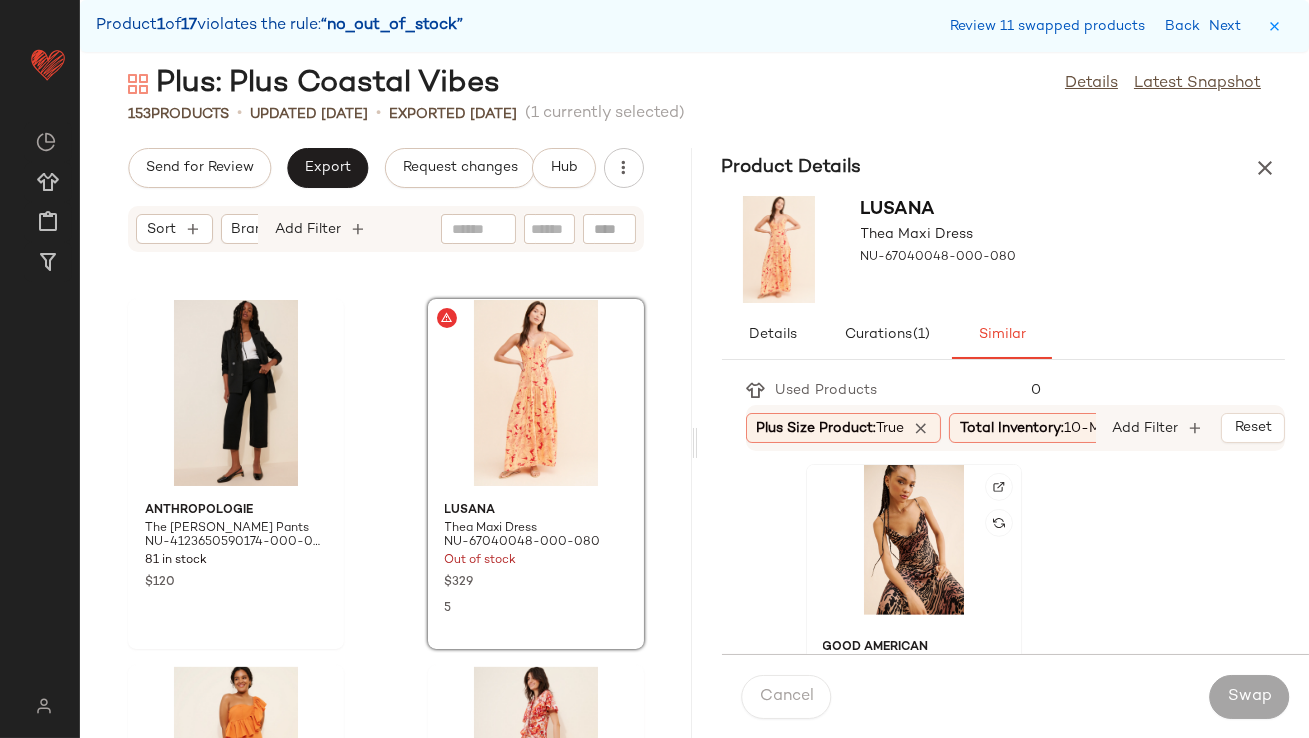 click 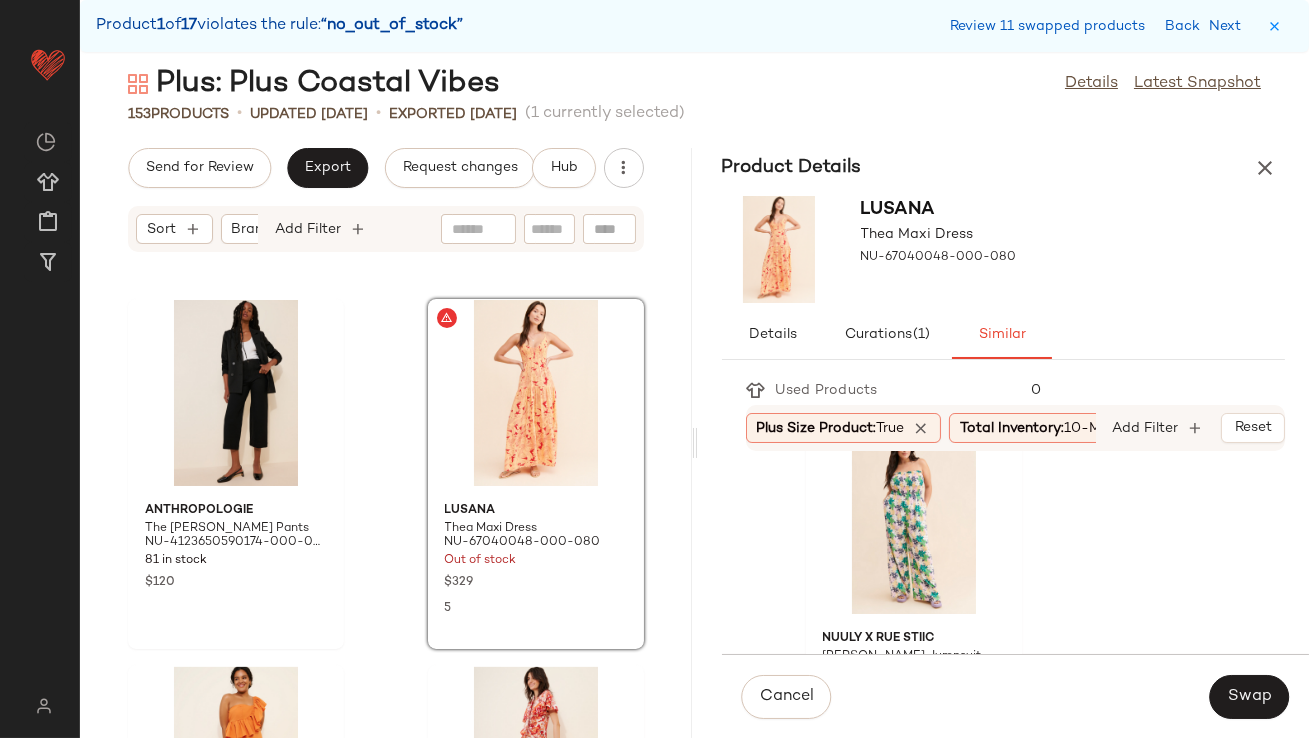 scroll, scrollTop: 2969, scrollLeft: 0, axis: vertical 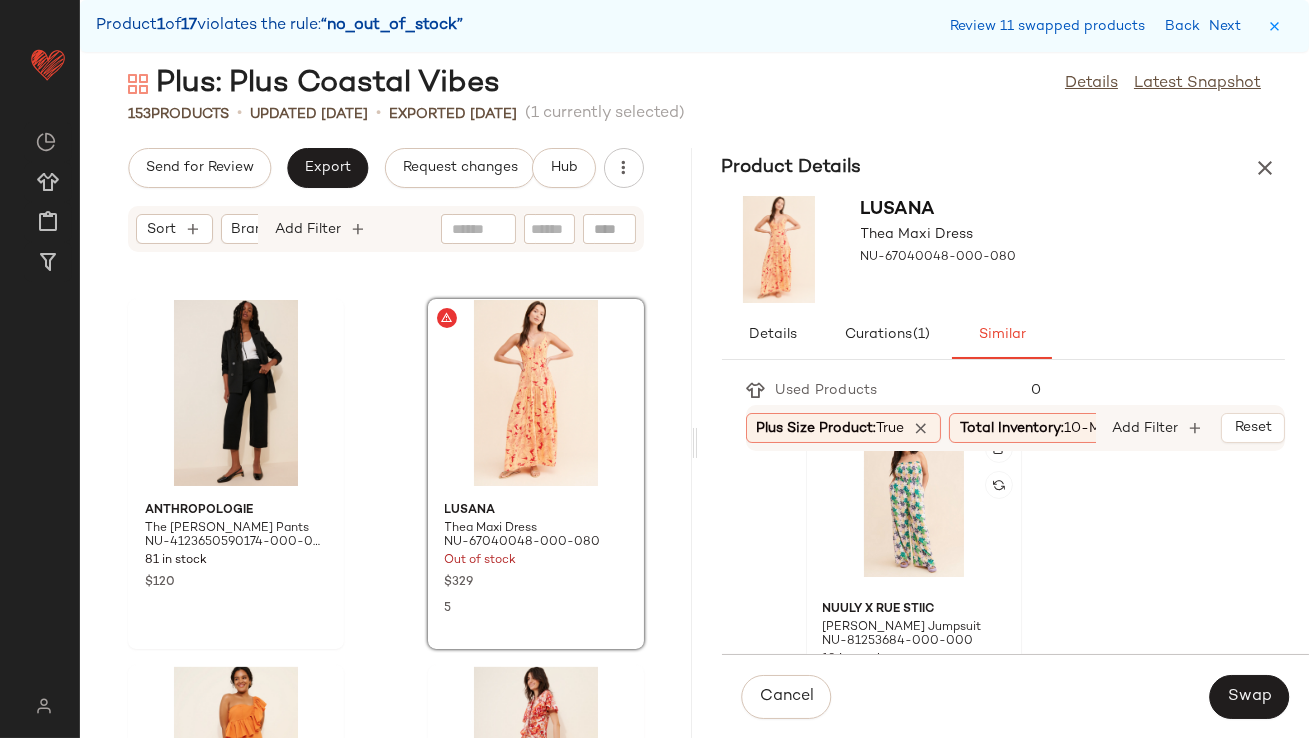 click 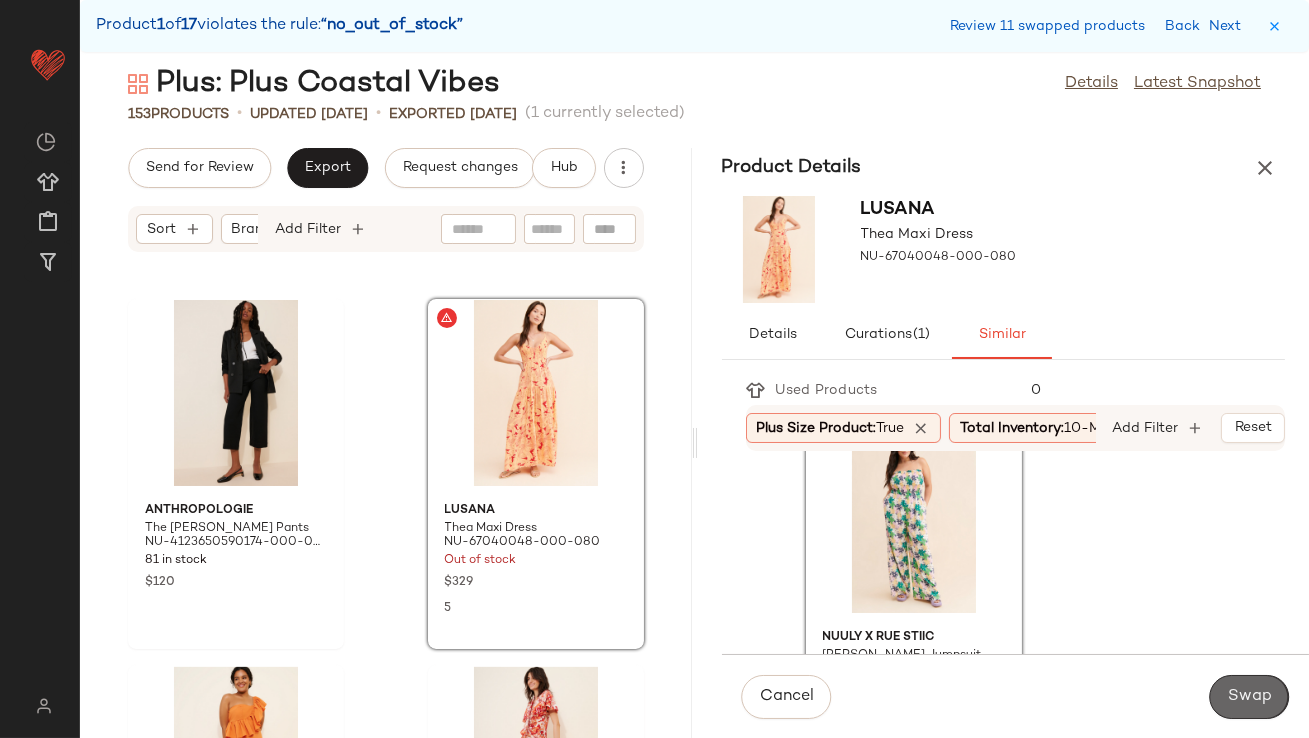click on "Swap" at bounding box center [1249, 697] 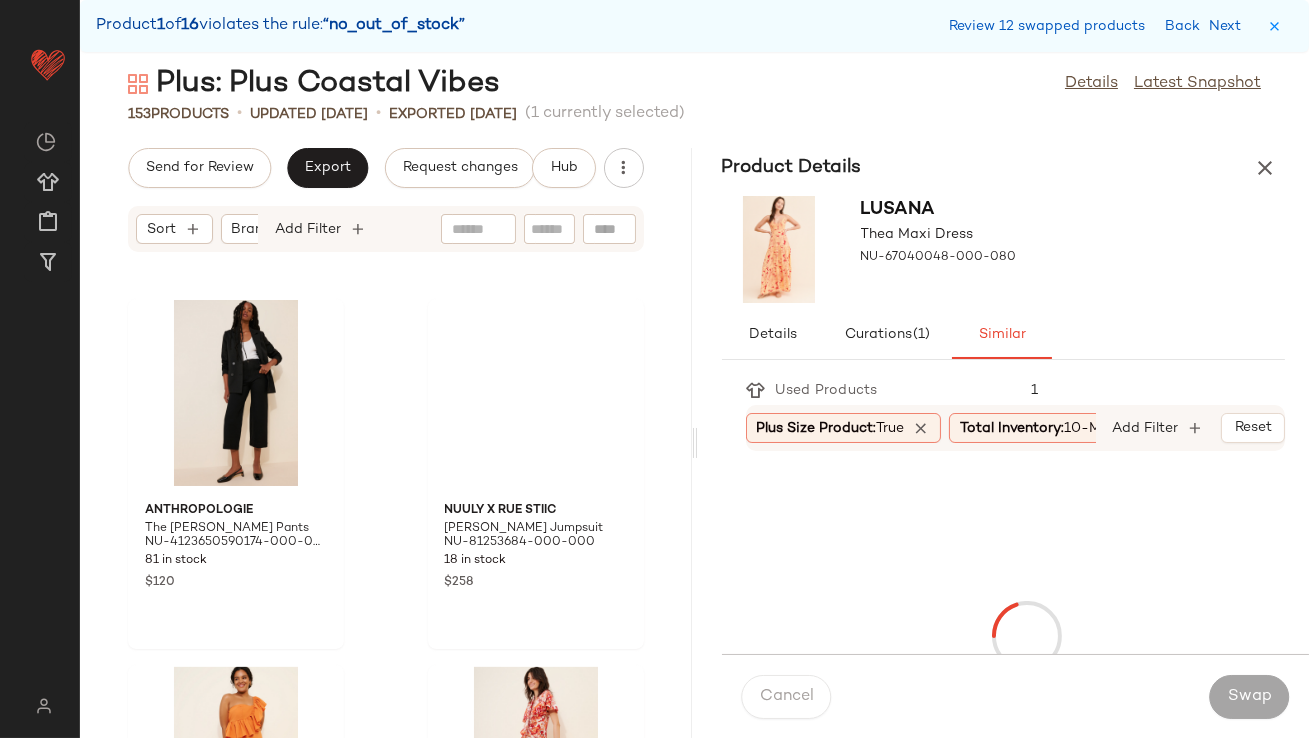 scroll, scrollTop: 9150, scrollLeft: 0, axis: vertical 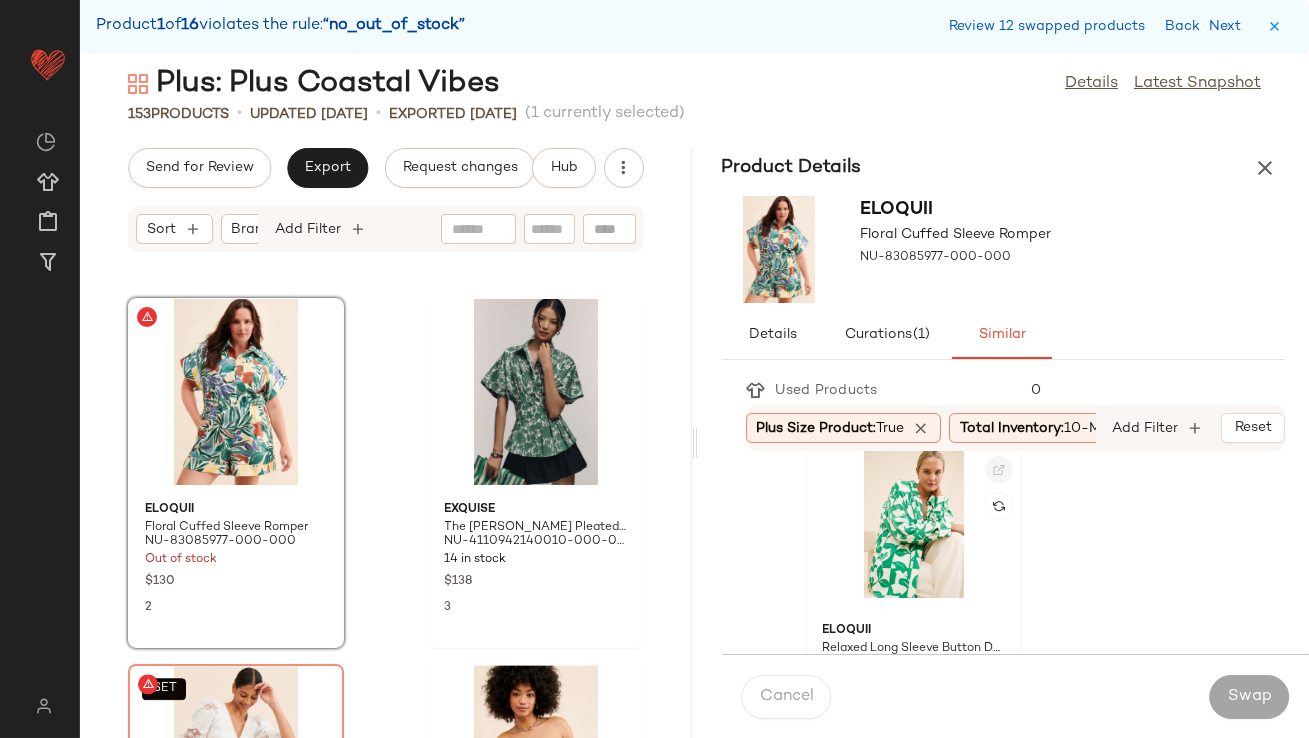 click 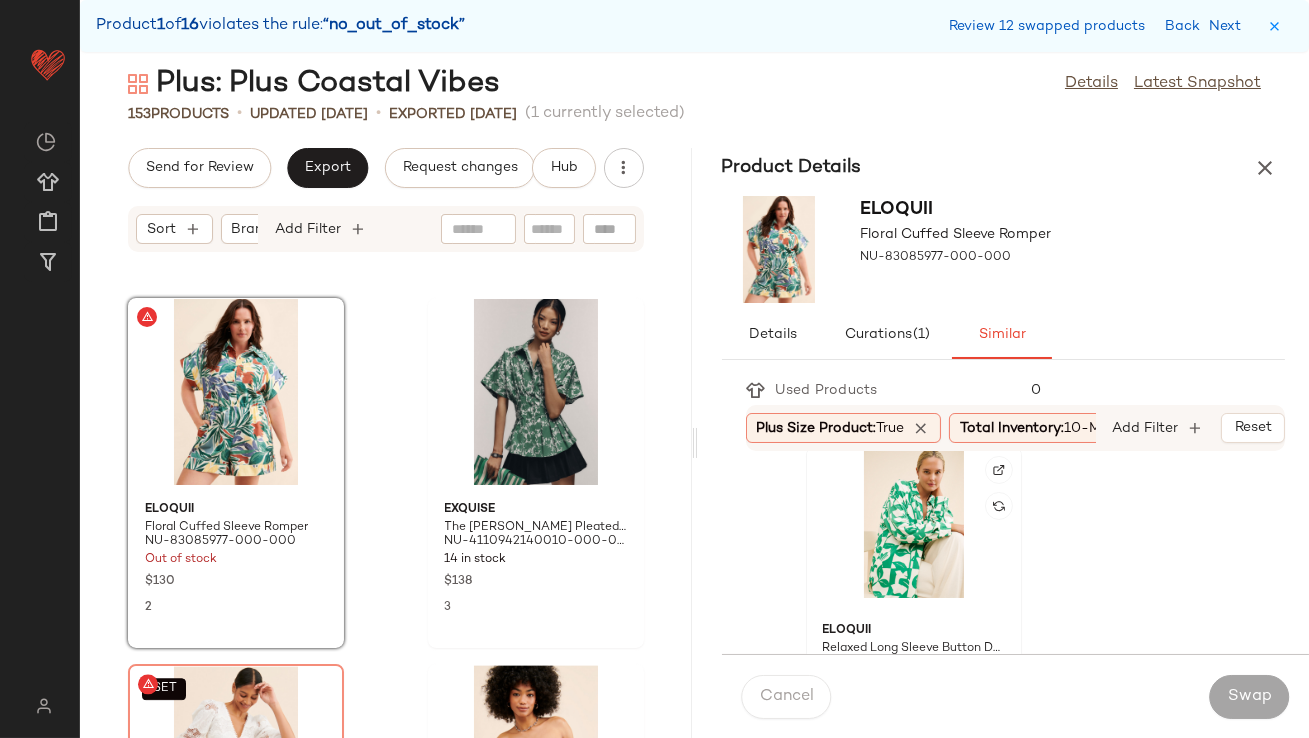 click 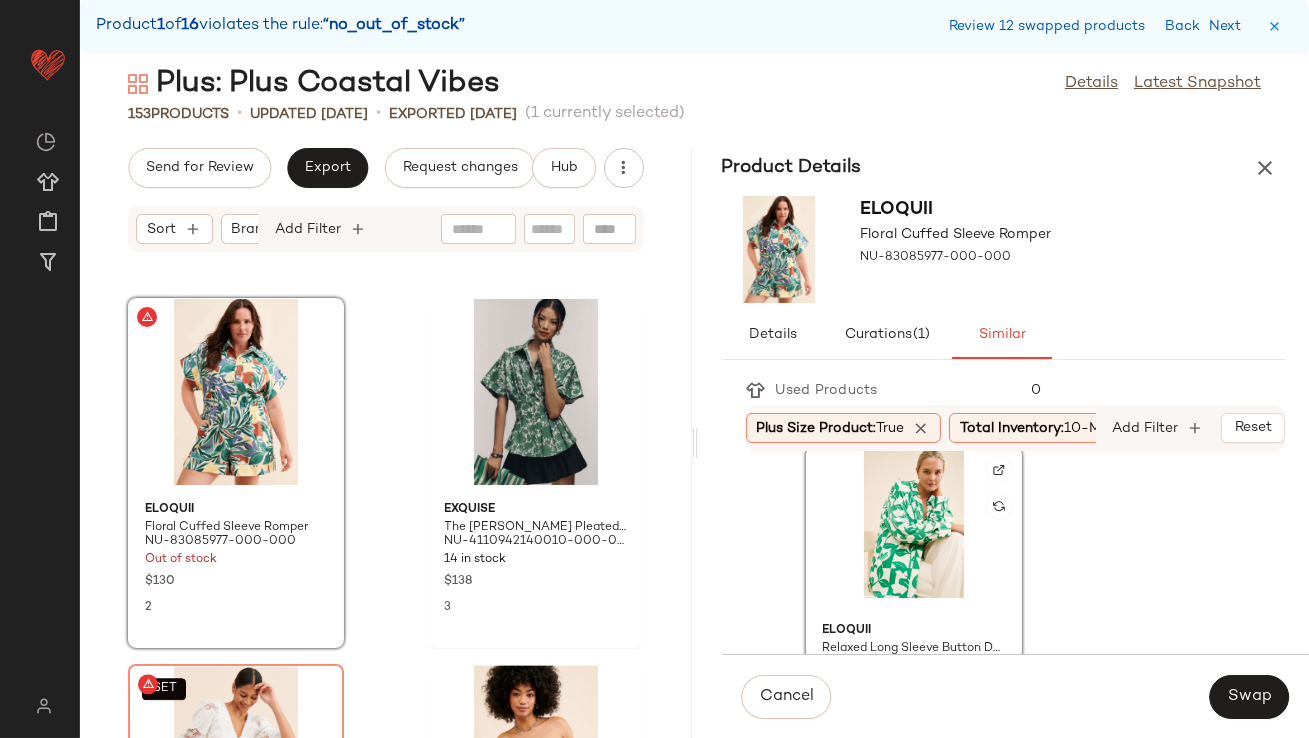 scroll, scrollTop: 838, scrollLeft: 0, axis: vertical 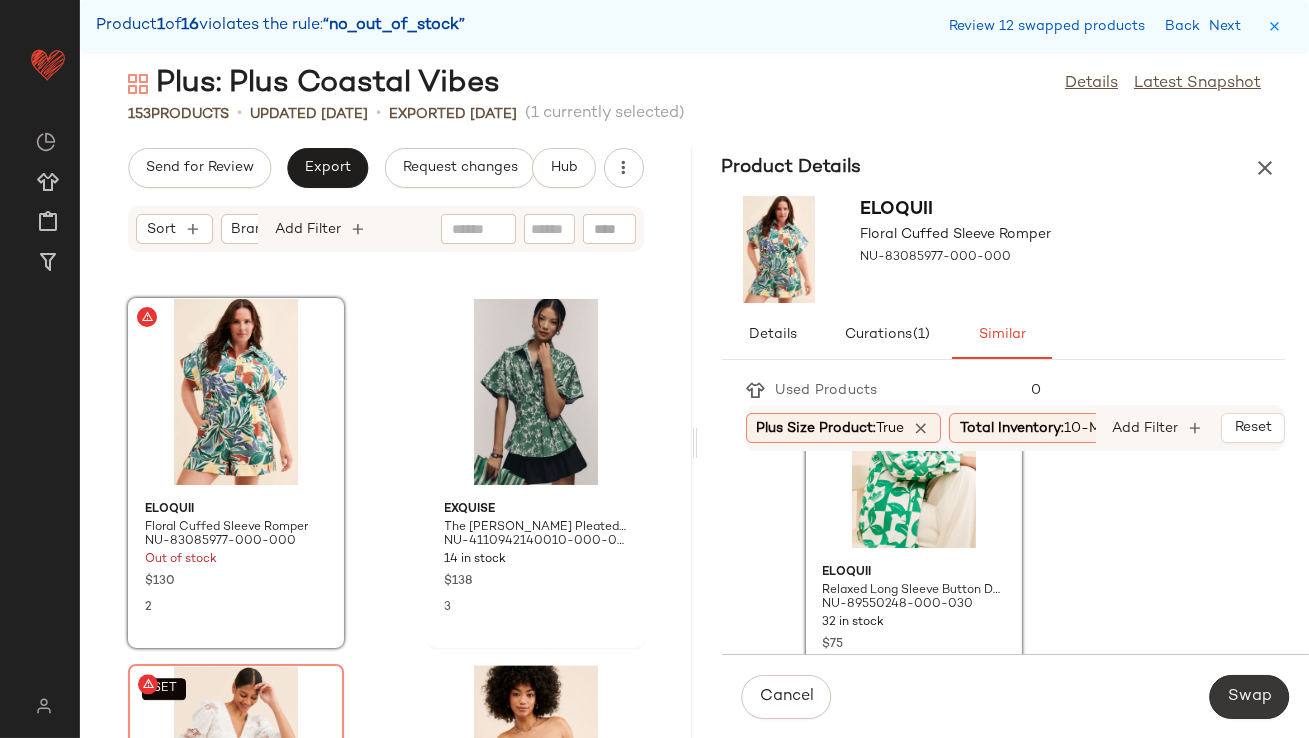 click on "Swap" 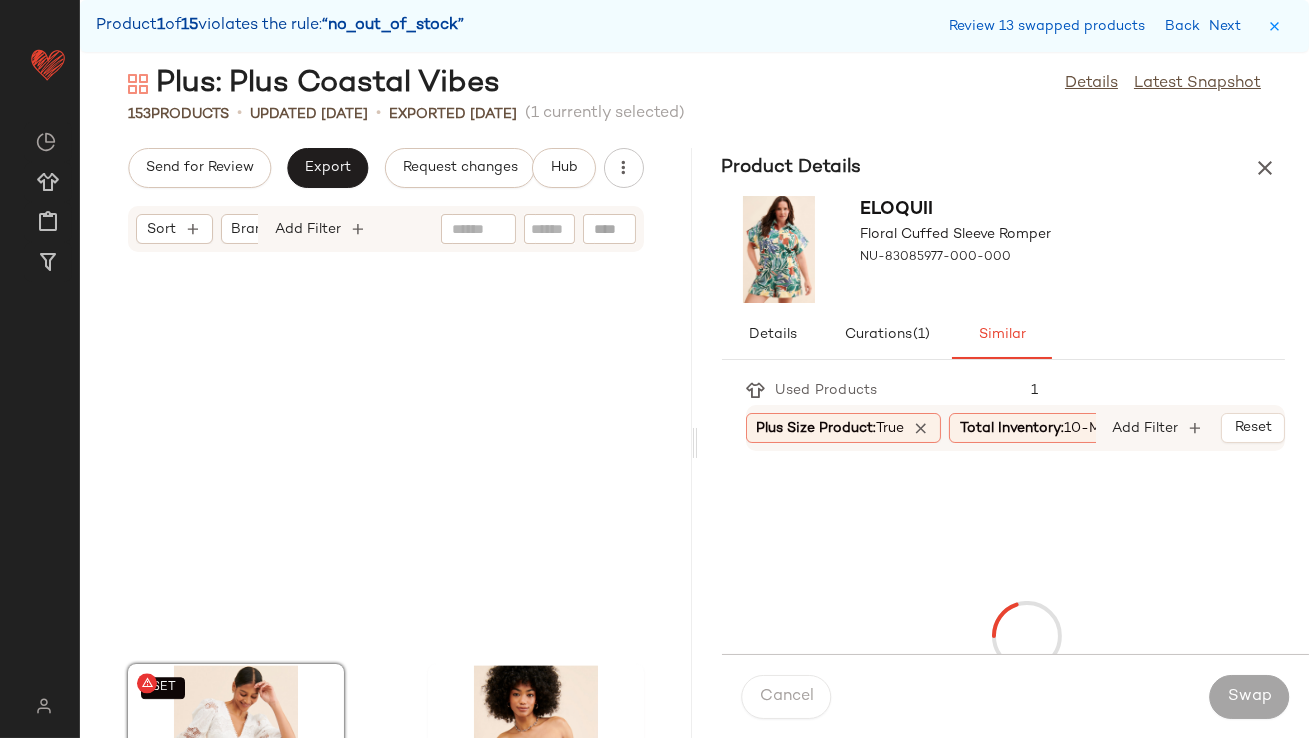 scroll, scrollTop: 9515, scrollLeft: 0, axis: vertical 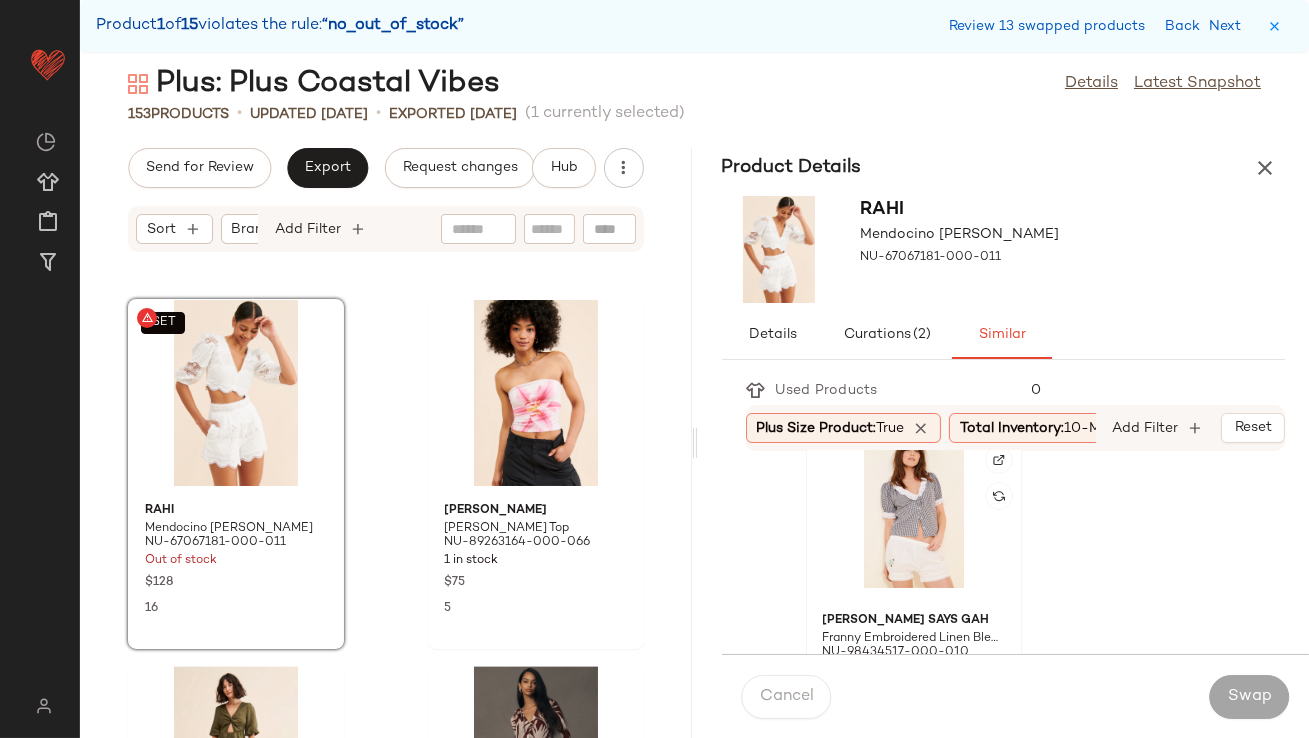 click 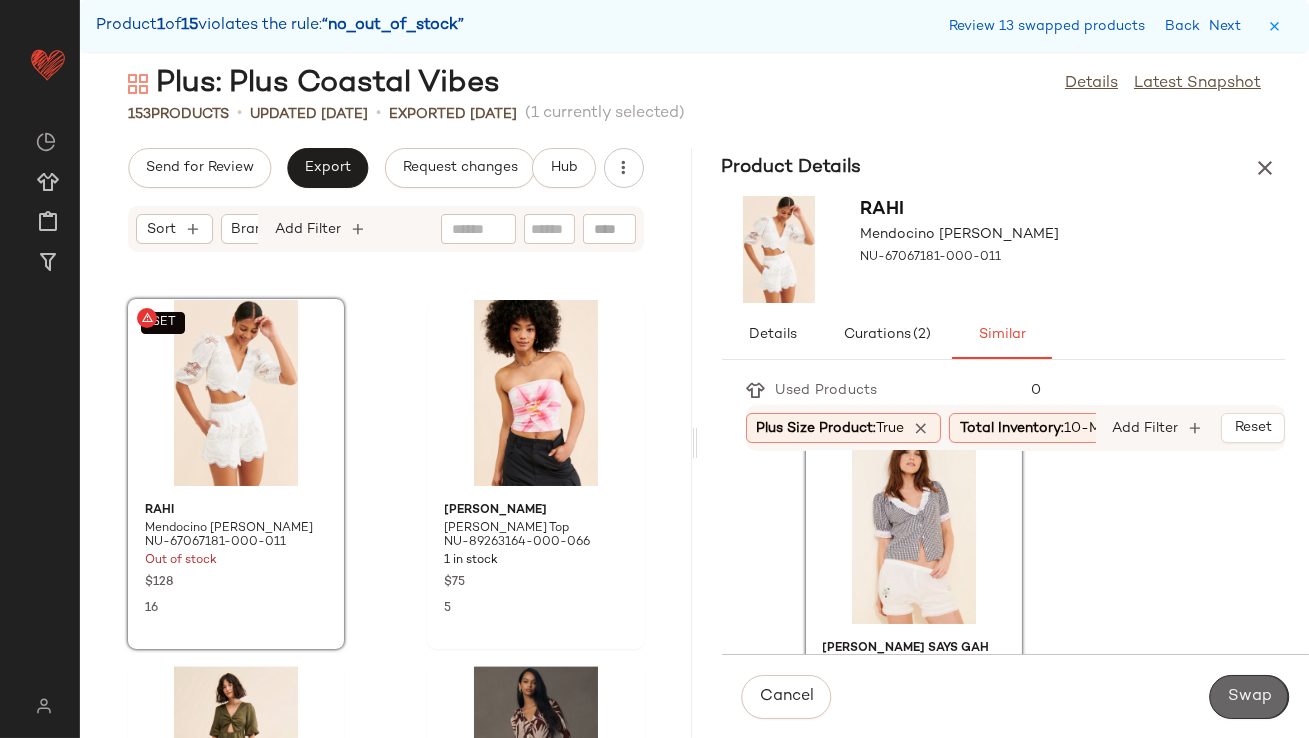 click on "Swap" at bounding box center (1249, 697) 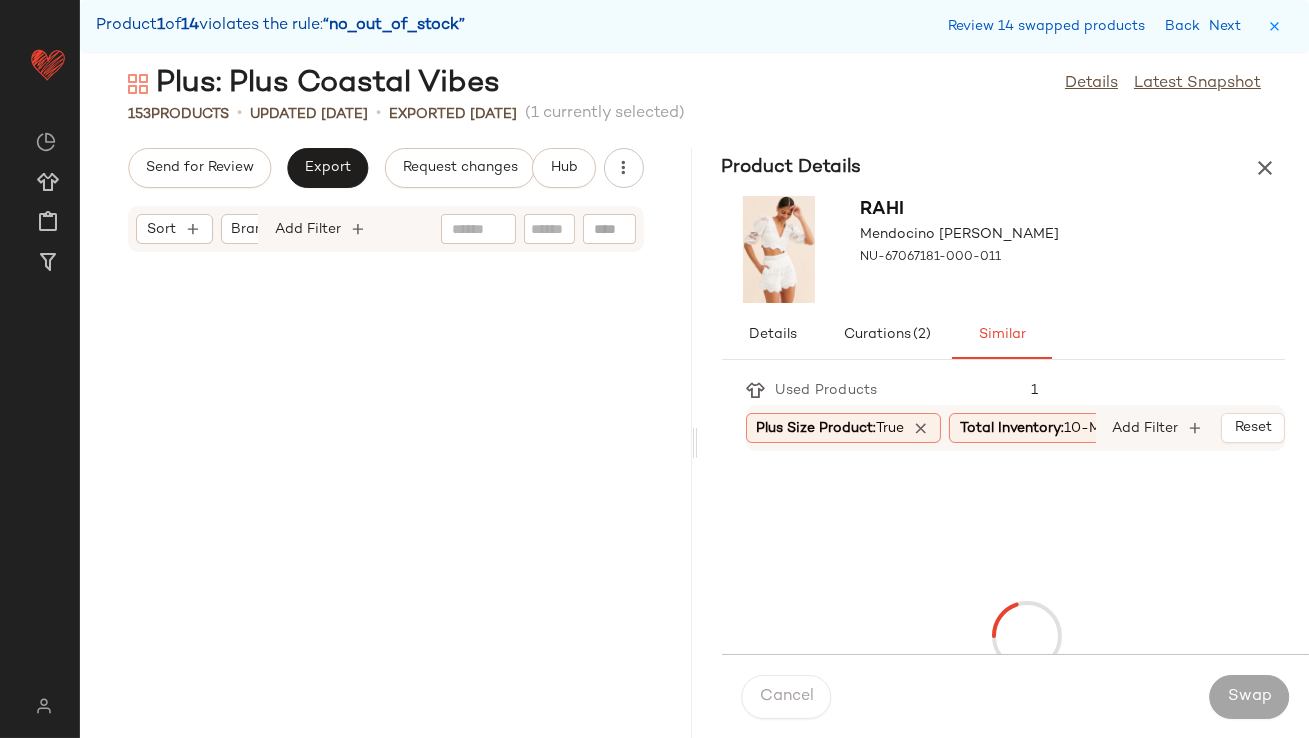 scroll, scrollTop: 10614, scrollLeft: 0, axis: vertical 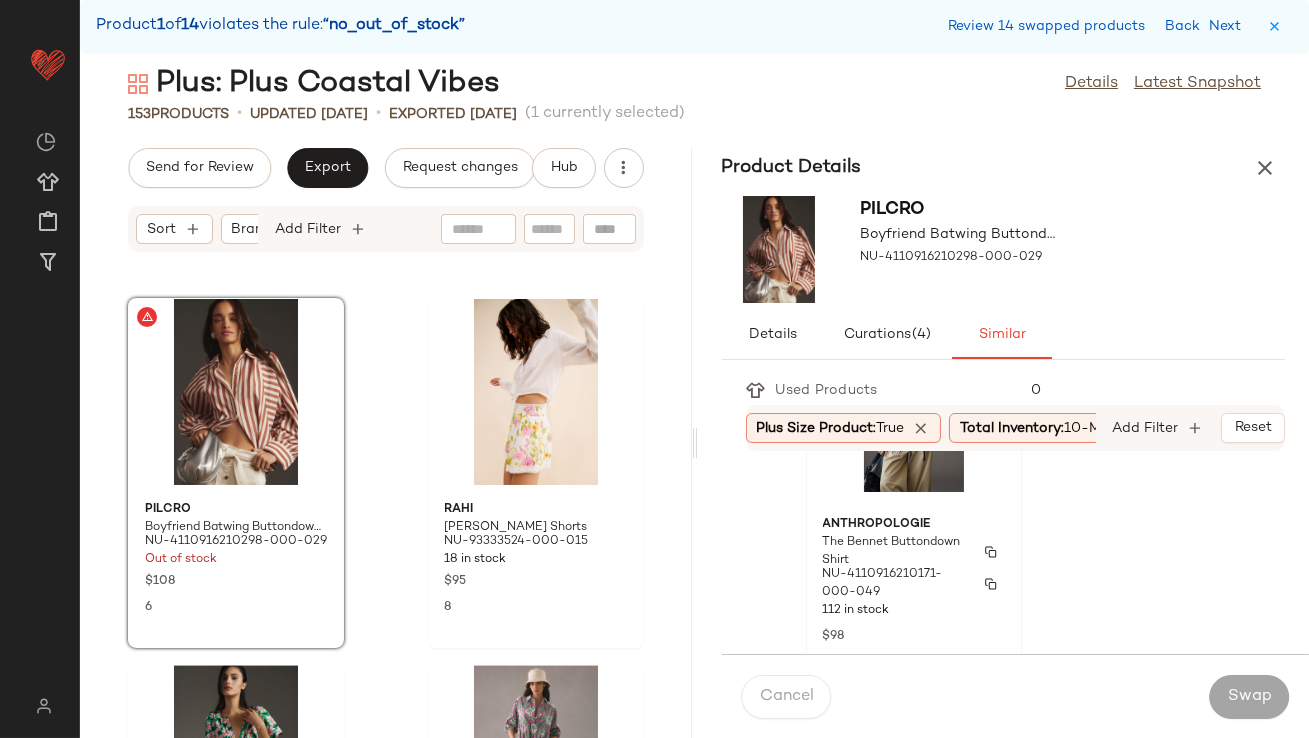 click on "Anthropologie The Bennet Buttondown Shirt NU-4110916210171-000-049 112 in stock $98 11" 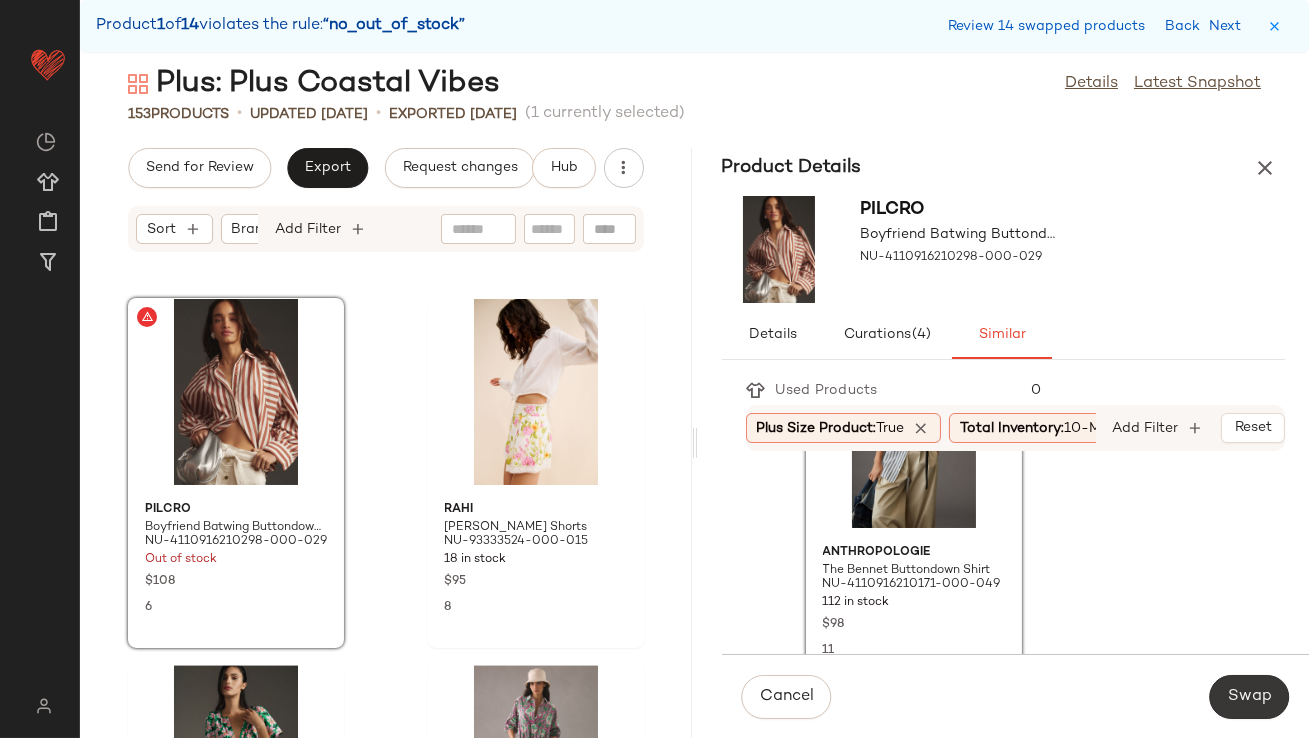 click on "Swap" at bounding box center (1249, 697) 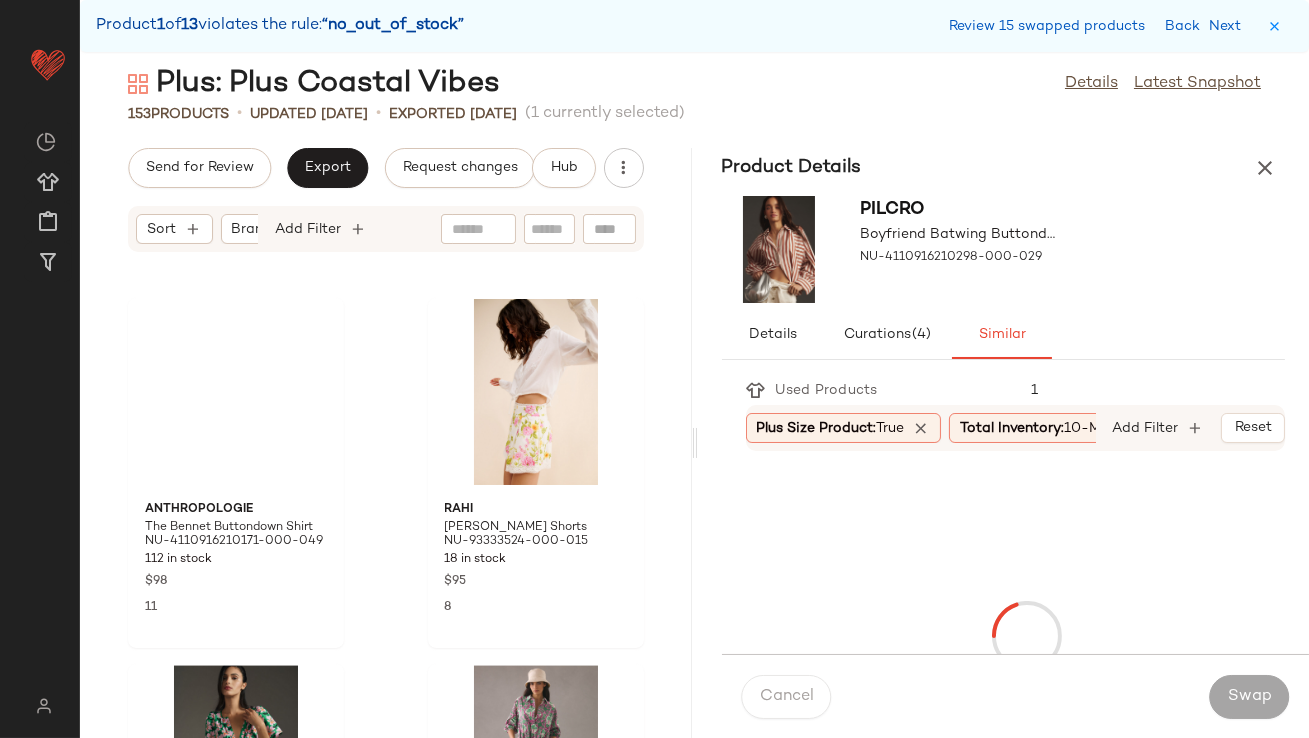 scroll, scrollTop: 12078, scrollLeft: 0, axis: vertical 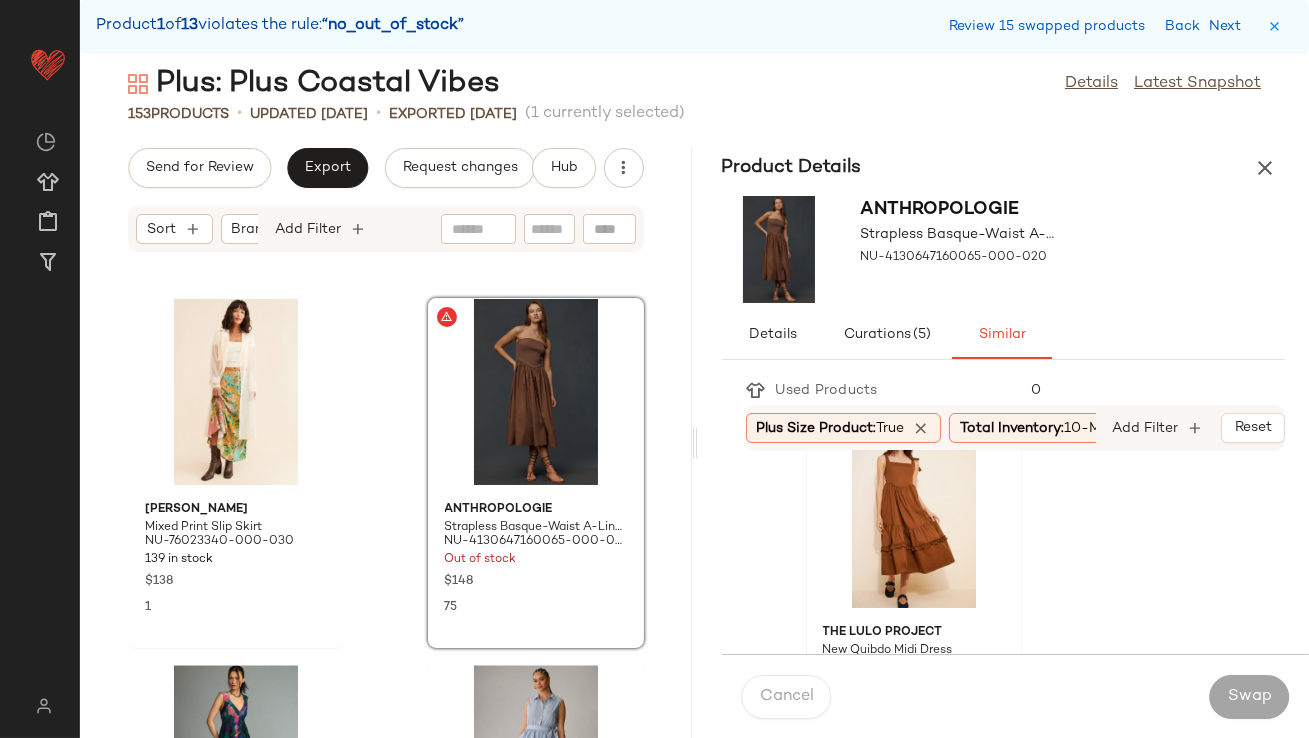 click 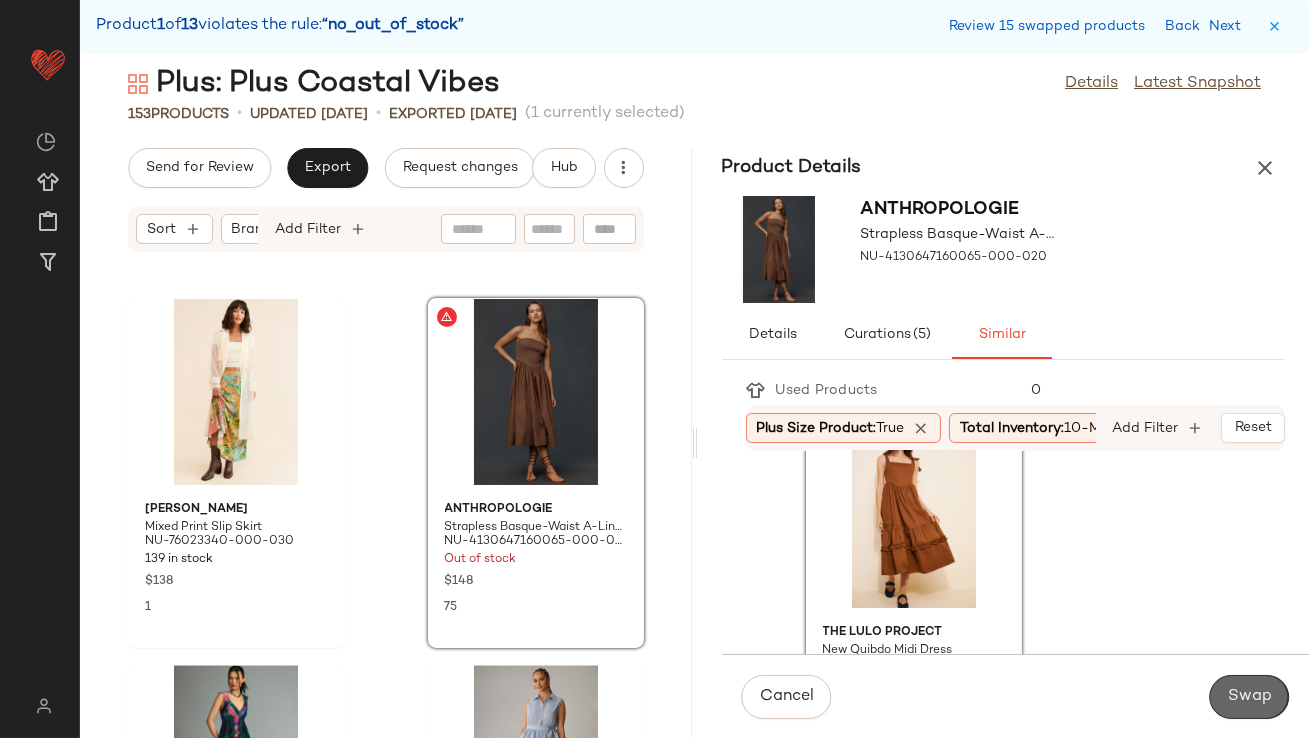 click on "Swap" 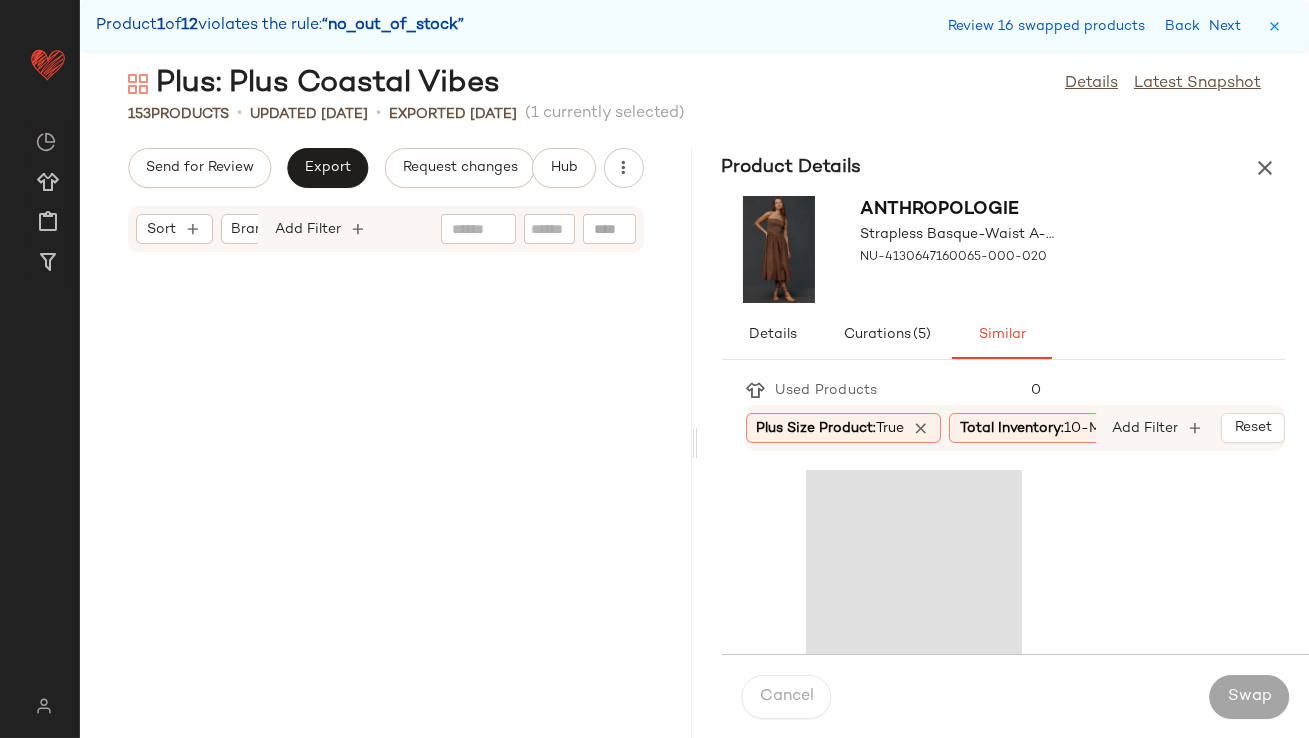 scroll, scrollTop: 13541, scrollLeft: 0, axis: vertical 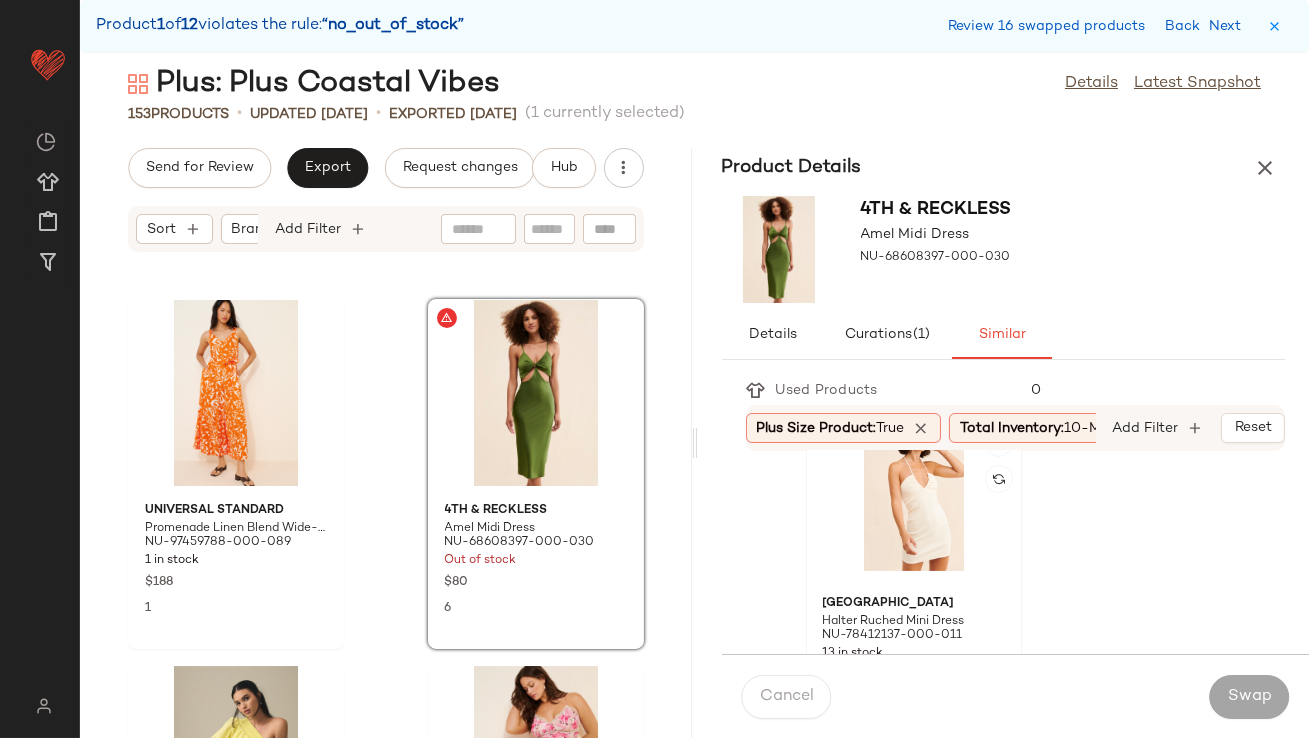 click 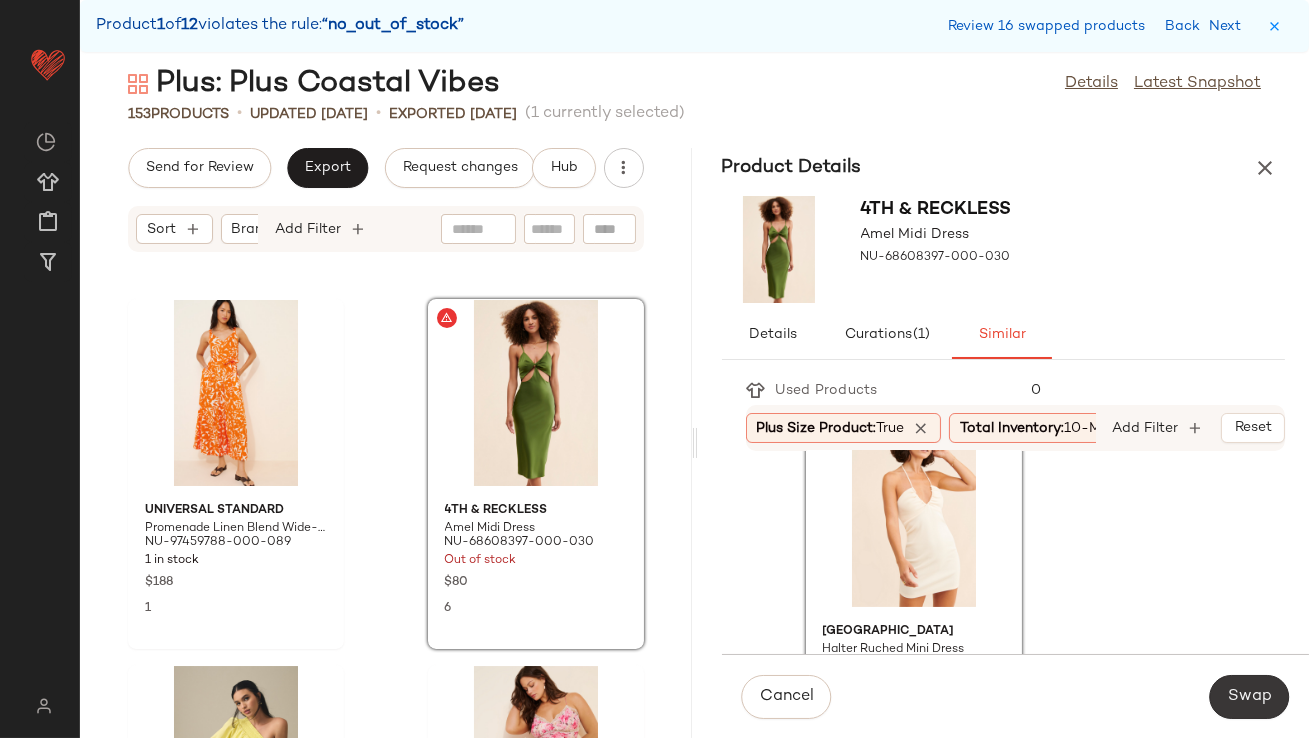 click on "Swap" 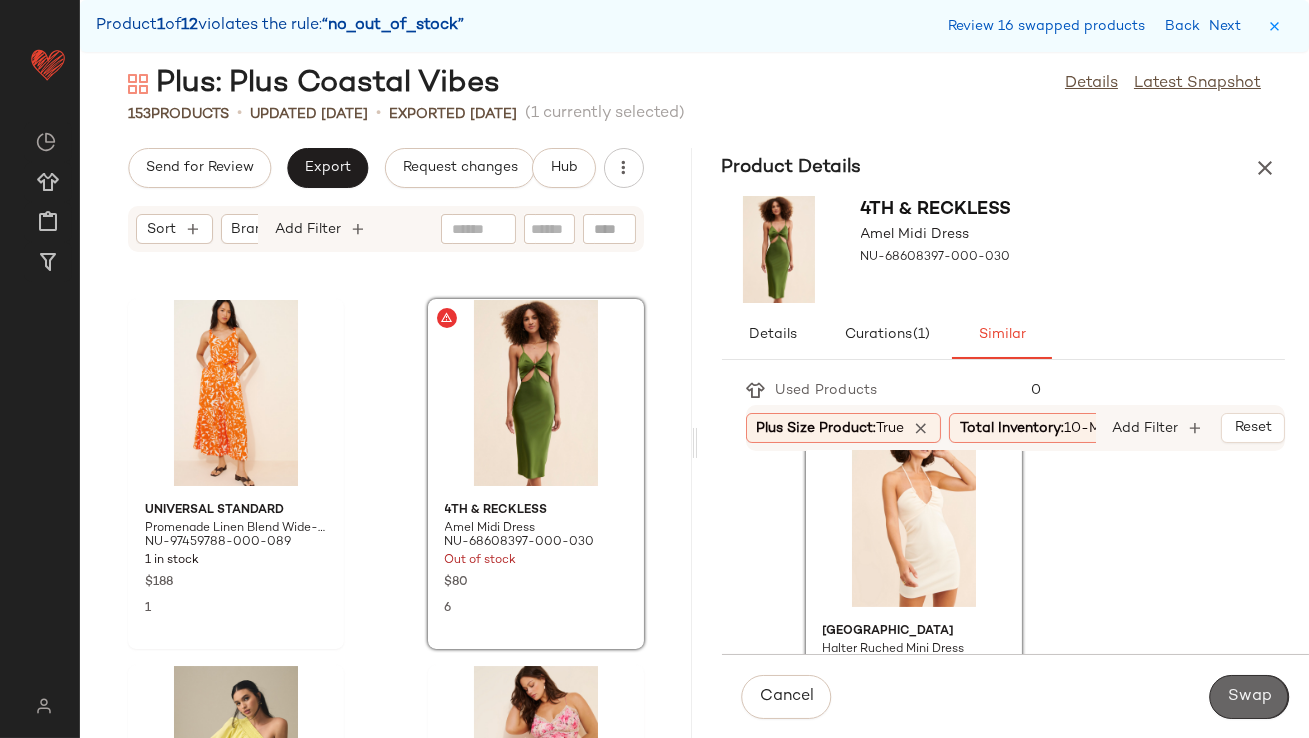 scroll, scrollTop: 16104, scrollLeft: 0, axis: vertical 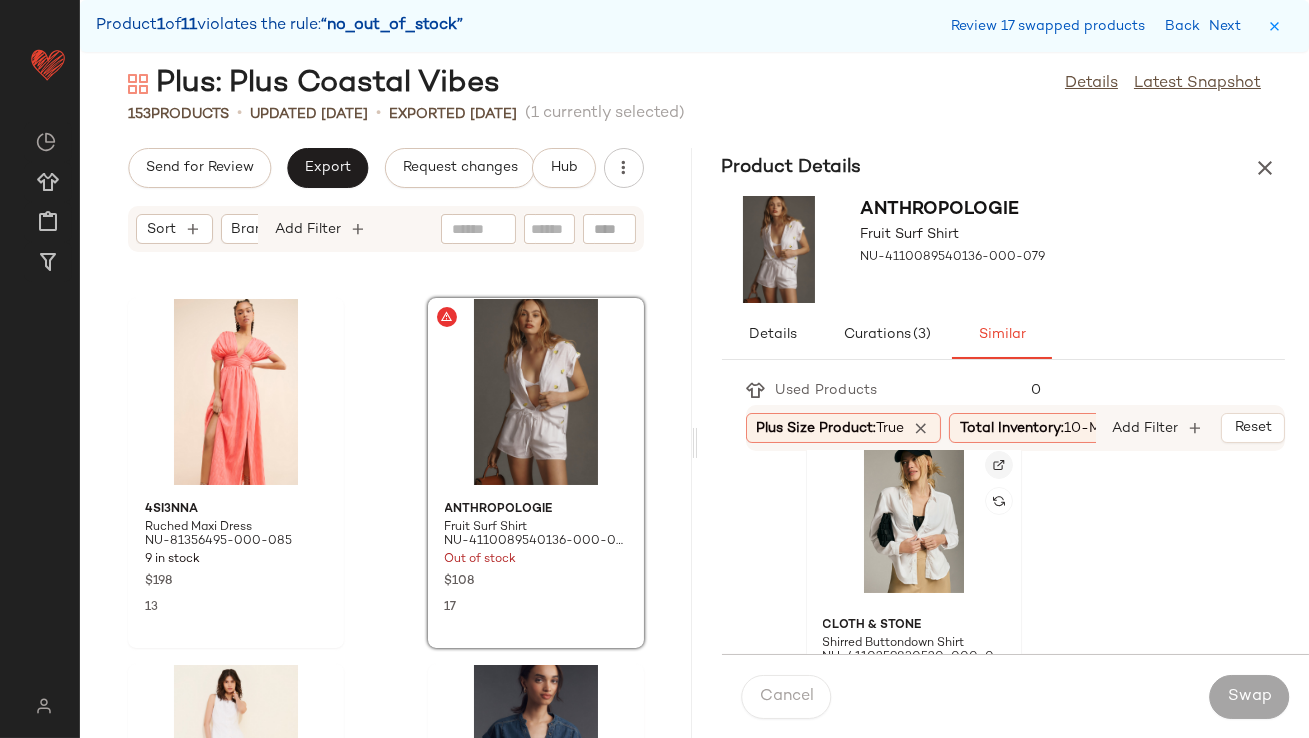 click at bounding box center (999, 465) 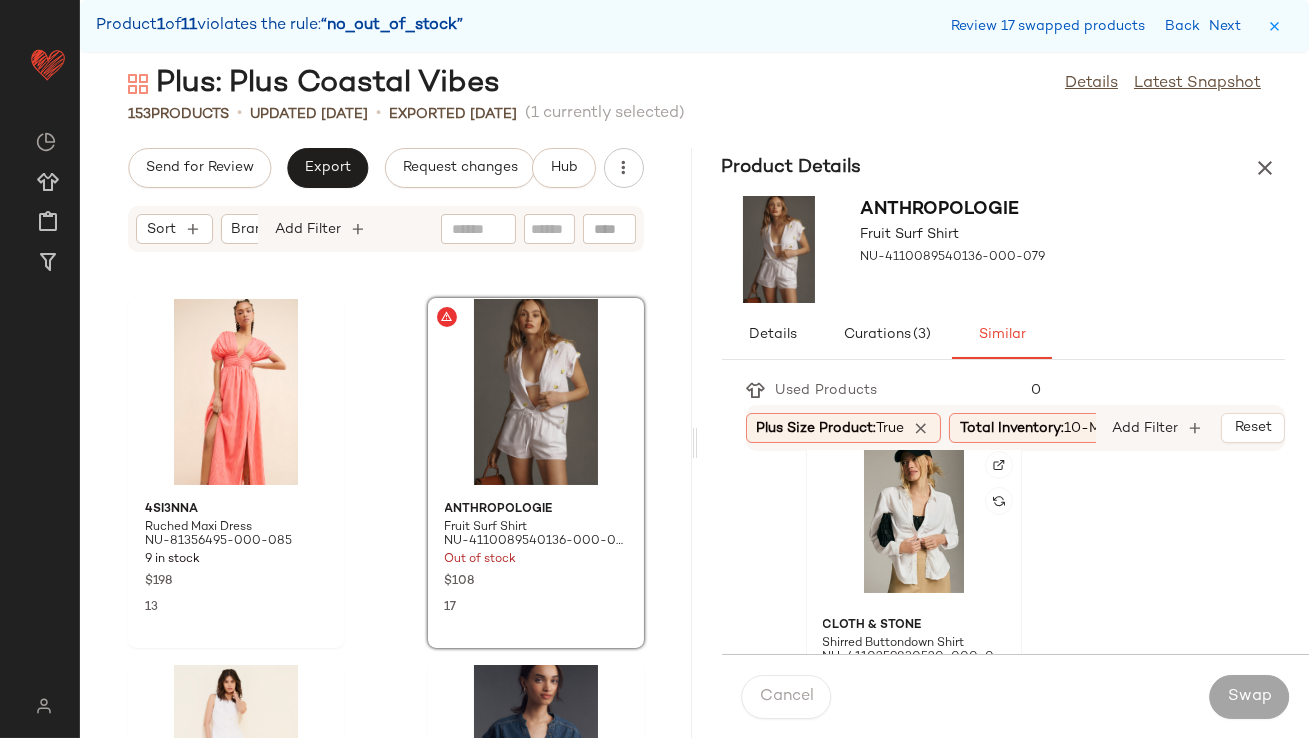 click 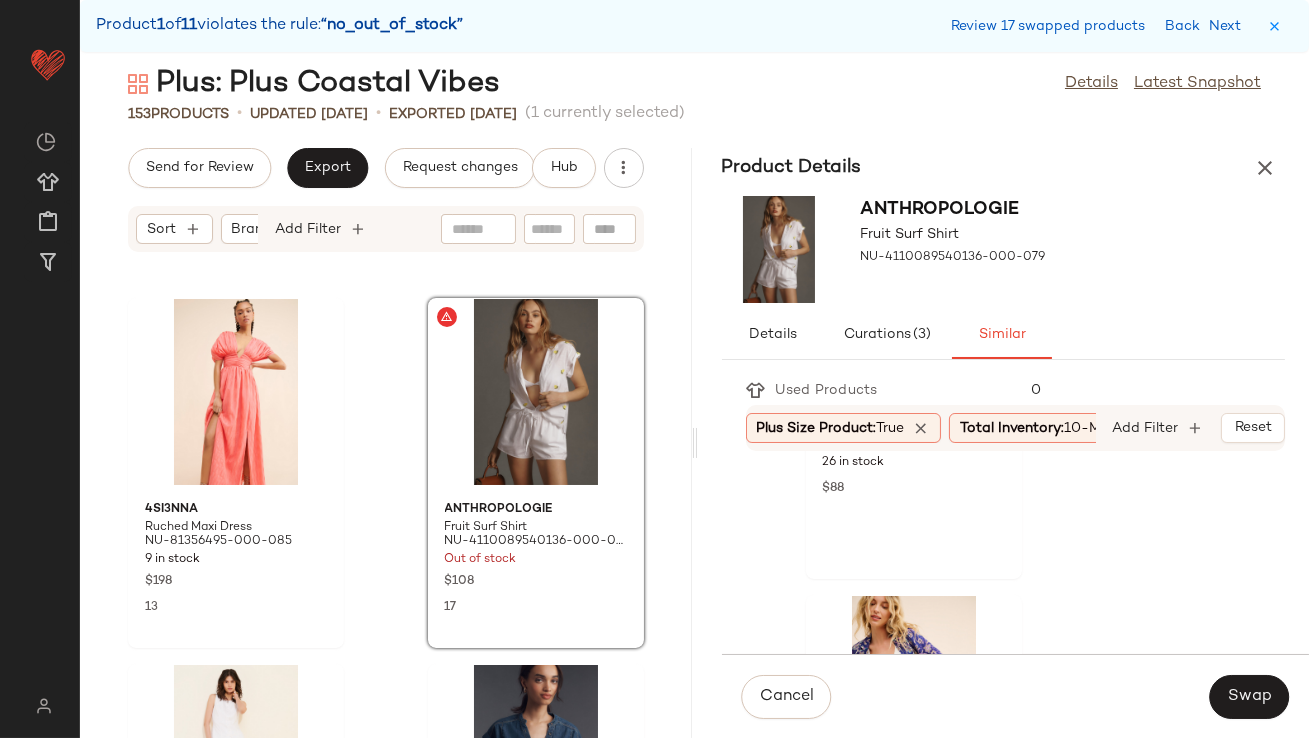 scroll, scrollTop: 2092, scrollLeft: 0, axis: vertical 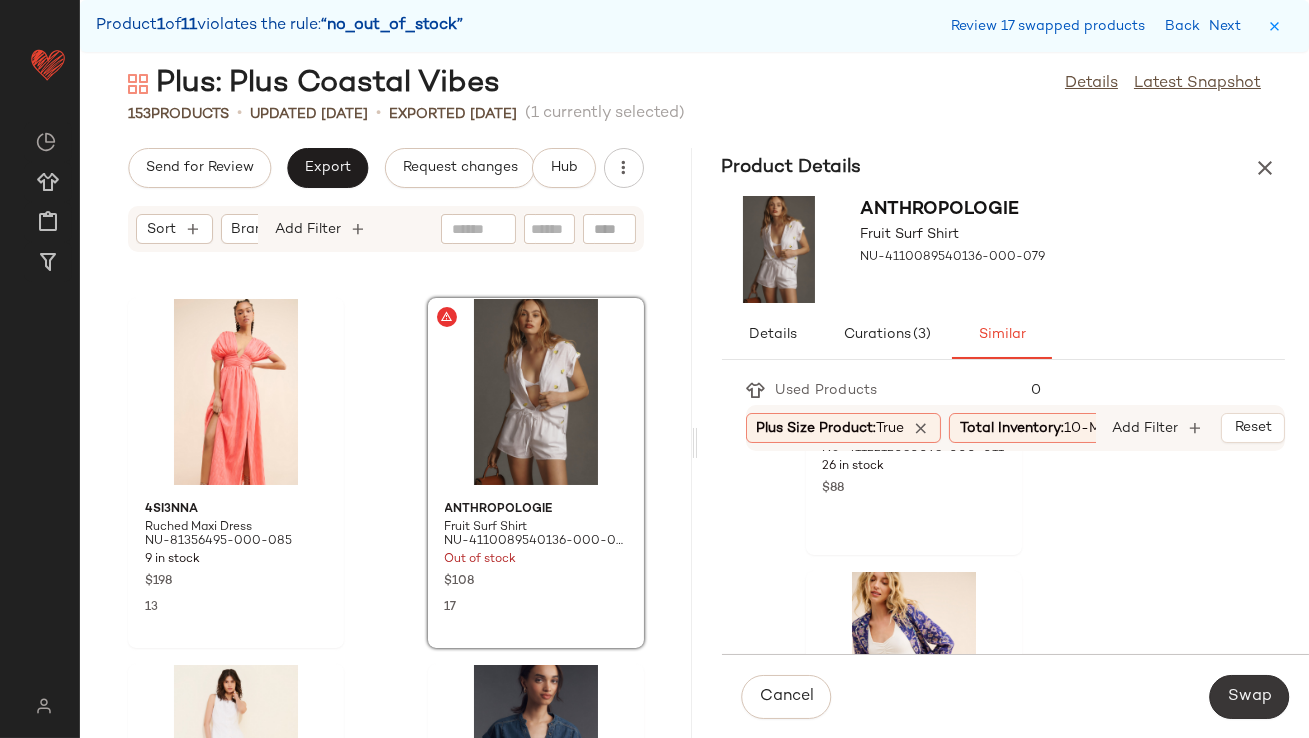 click on "Swap" 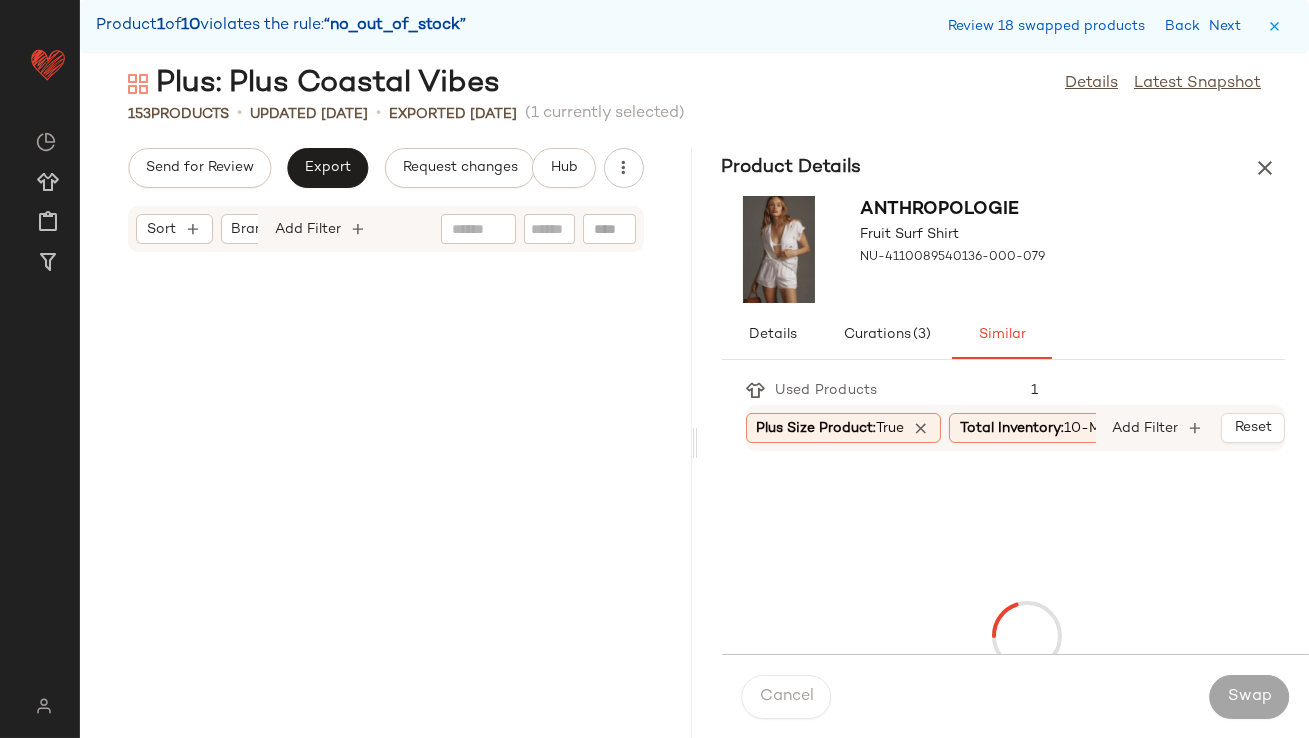 scroll, scrollTop: 17568, scrollLeft: 0, axis: vertical 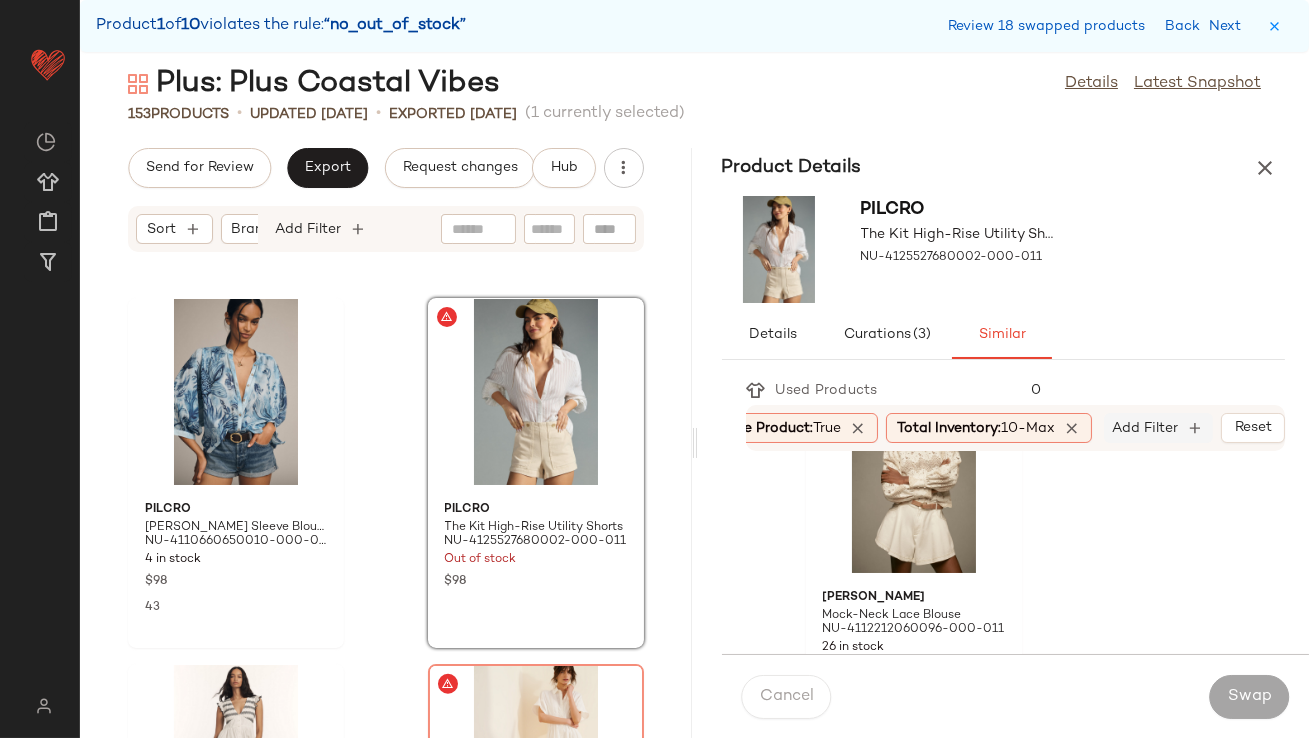 click on "Add Filter" at bounding box center (1146, 428) 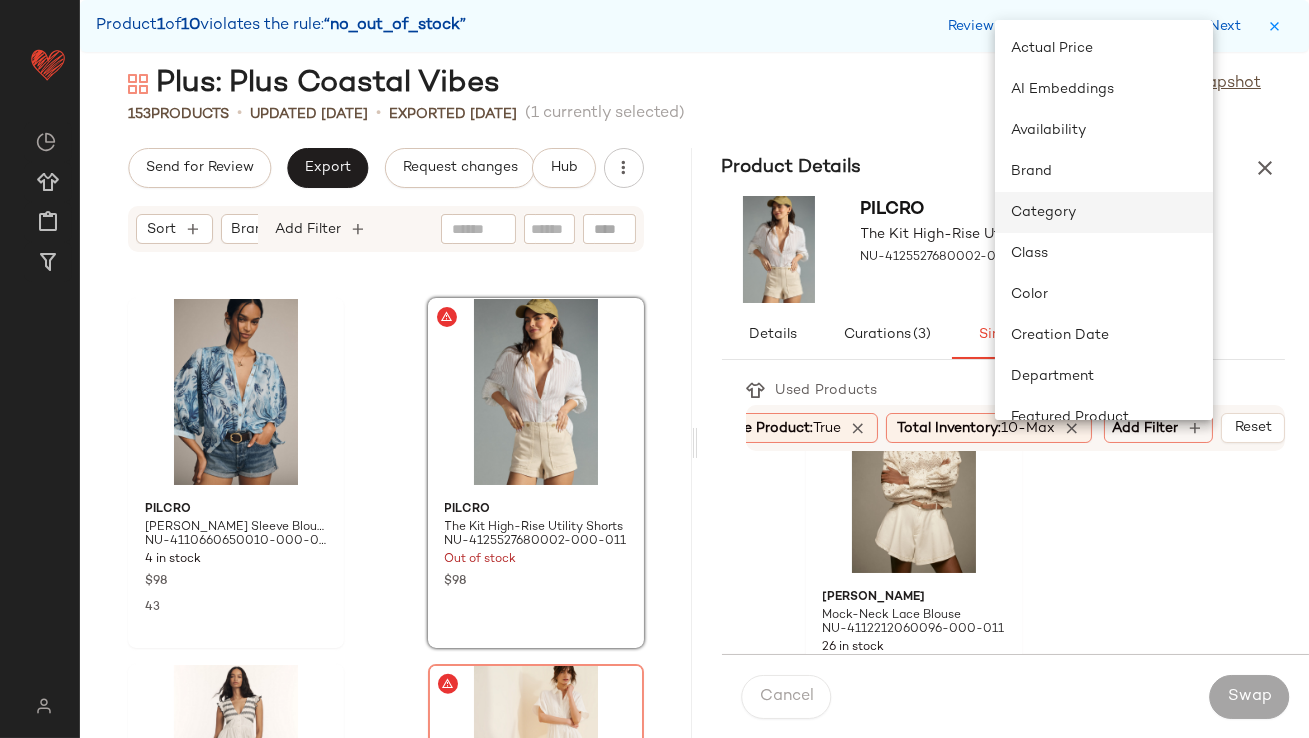 click on "Category" 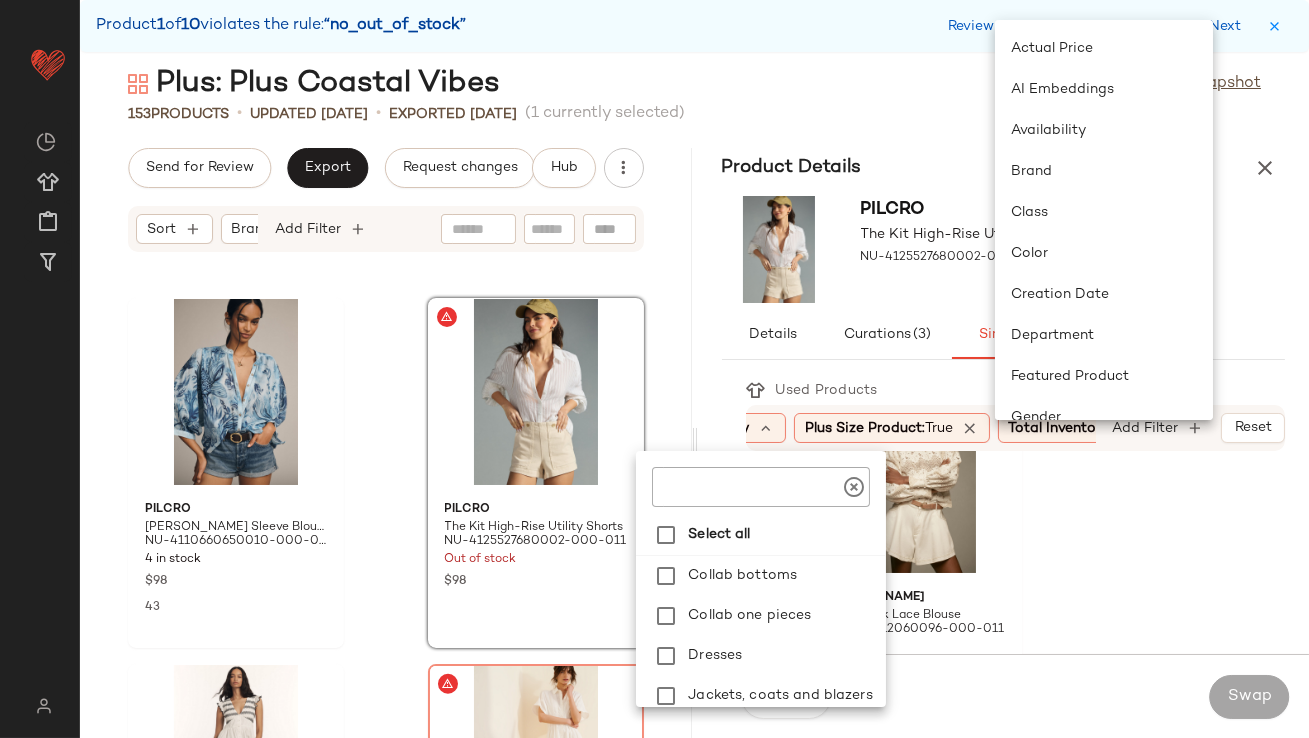 scroll, scrollTop: 0, scrollLeft: 109, axis: horizontal 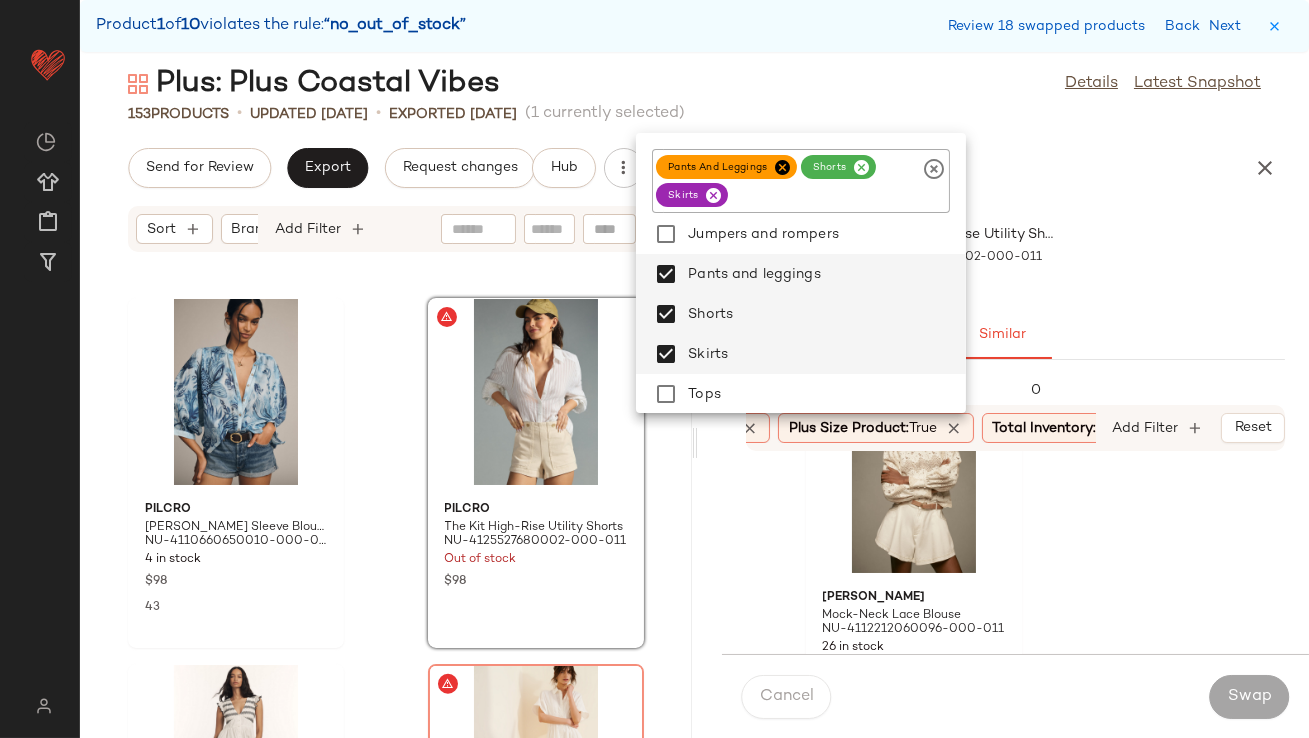 click on "Pilcro Long-Sleeve Denim Micro Mini Shirt Dress NU-4130095140067-000-013 24 in stock $158 2 Pilcro Keira Collared Button-Front Blouse NU-4110916210190-000-038 16 in stock $98 3 Pilcro The Greer Regenerative Cotton Bubble-Hem Shirt NU-4110264840078-000-010 11 in stock $88 4 Good American Good Ease Relaxed Jeans NU-89391213-000-024 22 in stock $179 Pilcro The Madi Front-Slit Denim Skirt NU-4120900970007-000-091 11 in stock $138 10 Pilcro The Aly Puff-Sleeve Blouse: Linen Edition NU-4110916210356-000-010 13 in stock $108 22 Pilcro Relaxed Velvet Buttondown Shirt NU-4110370060123-000-054 14 in stock $128 1 Pilcro The Adi Mid-Rise Frayed Relaxed Flare Jeans NU-4122900970213-000-092 20 in stock $148 10 Bhanuni by Jyoti Crafted Lace Button Down Blouse NU-89870497-000-072 24 in stock $168 2 Porridge Long-Sleeve Gauze Smocked Top NU-4110059680095-000-008 11 in stock $118 1 Anthropologie Long-Sleeve Collared A-Line Mini Dress NU-4130972460060-000-045 17 in stock $158 6 Anthropologie Slim Rib Cardigan Sweater $98 15 $58" 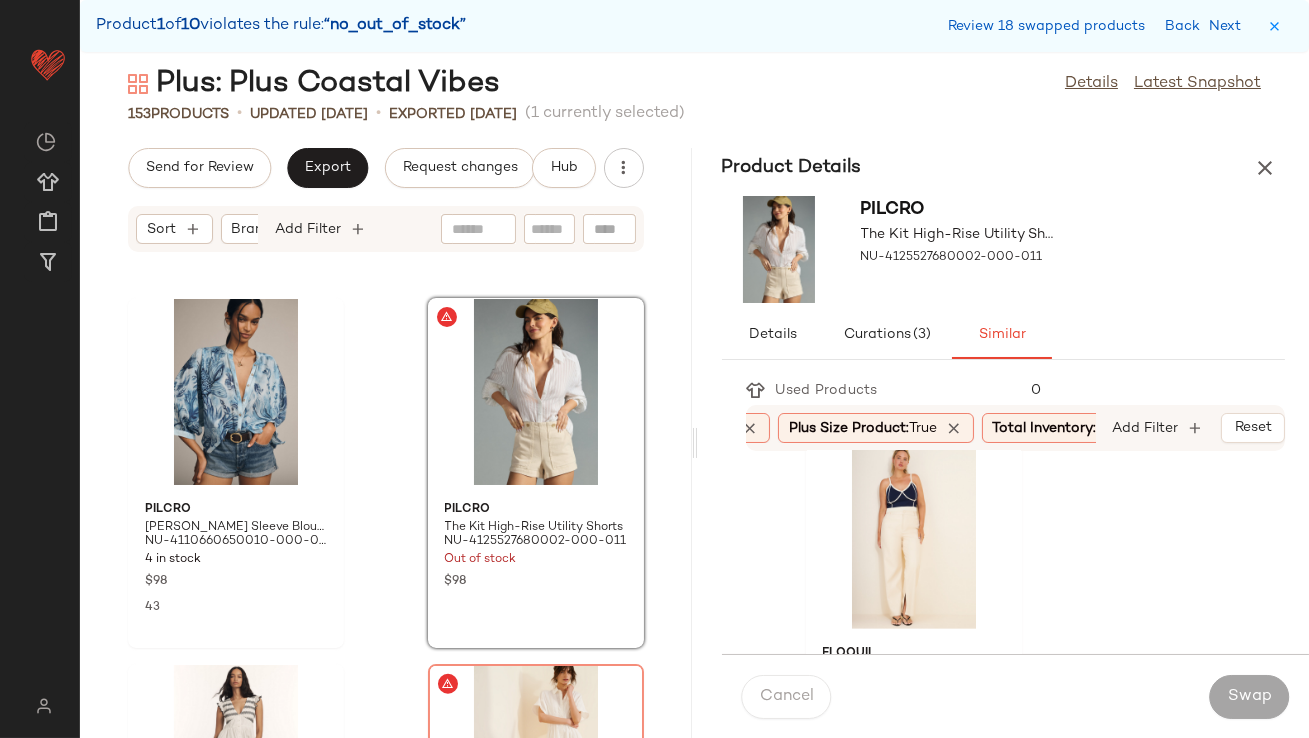 scroll, scrollTop: 1853, scrollLeft: 0, axis: vertical 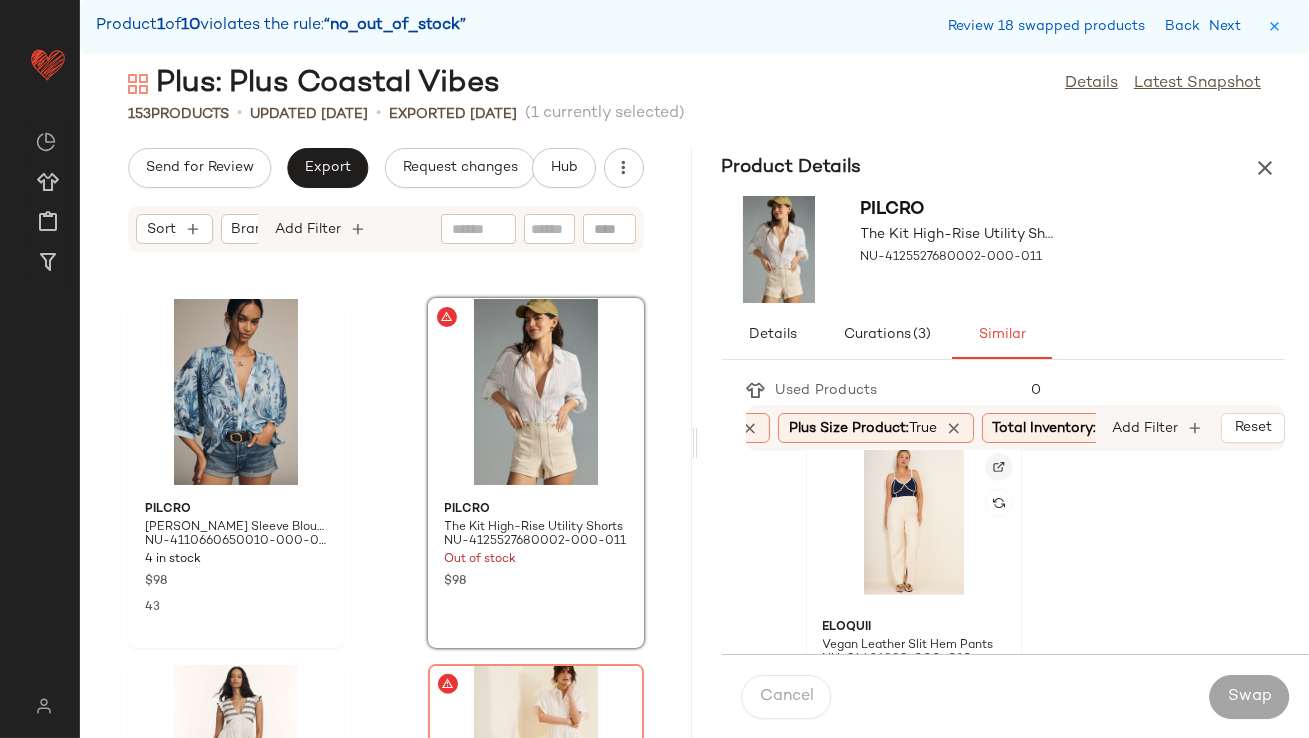 click at bounding box center [999, 467] 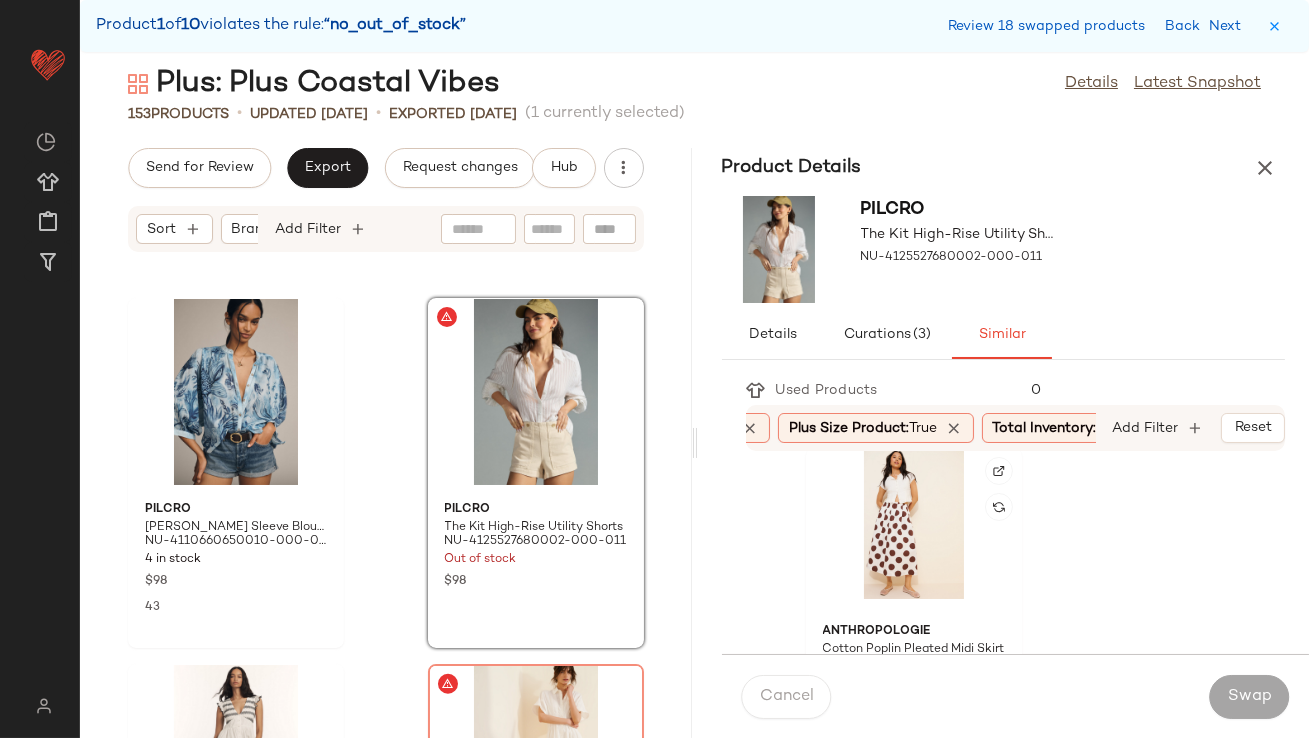 scroll, scrollTop: 4109, scrollLeft: 0, axis: vertical 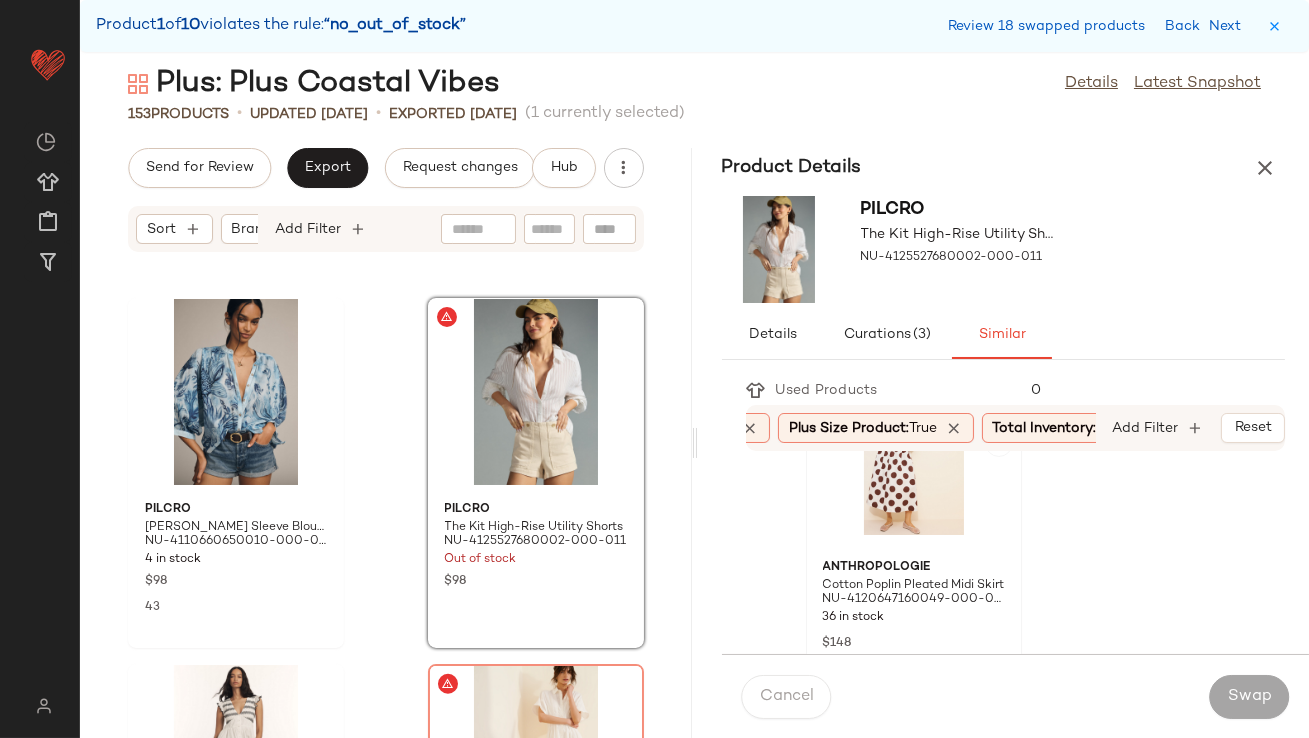 click 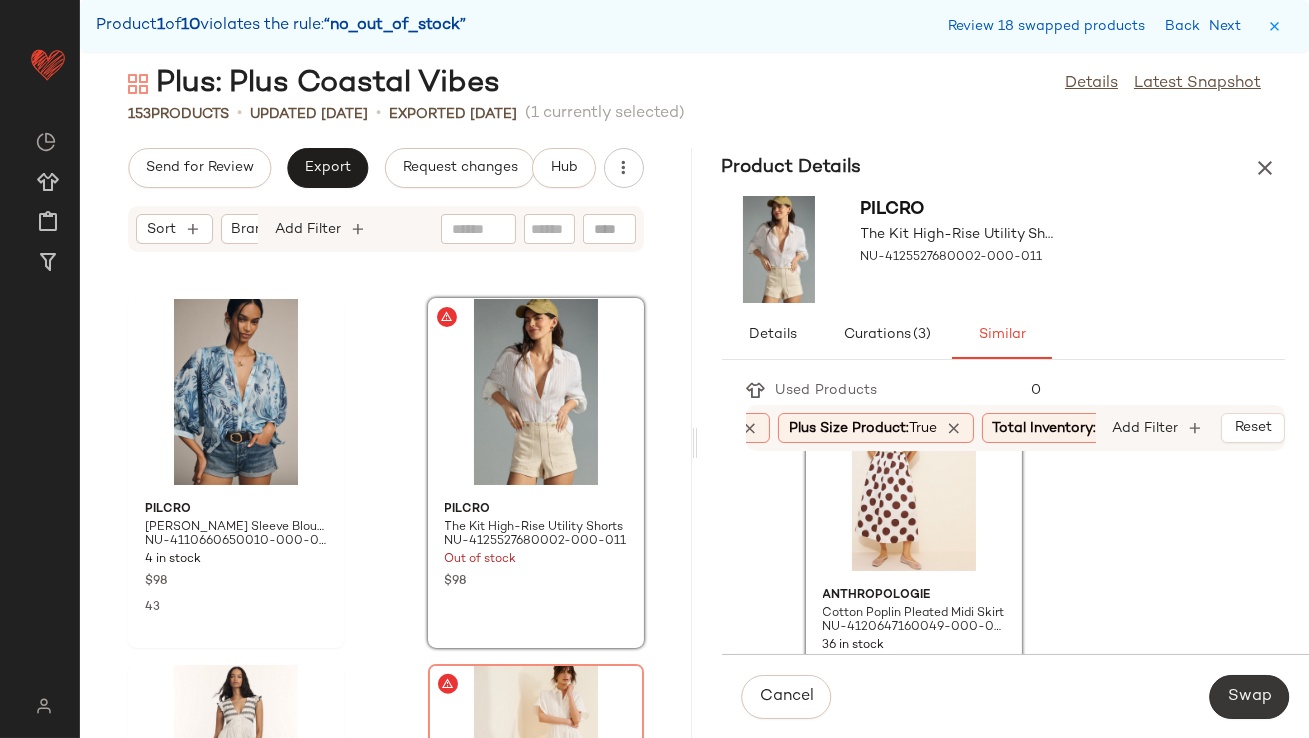click on "Swap" 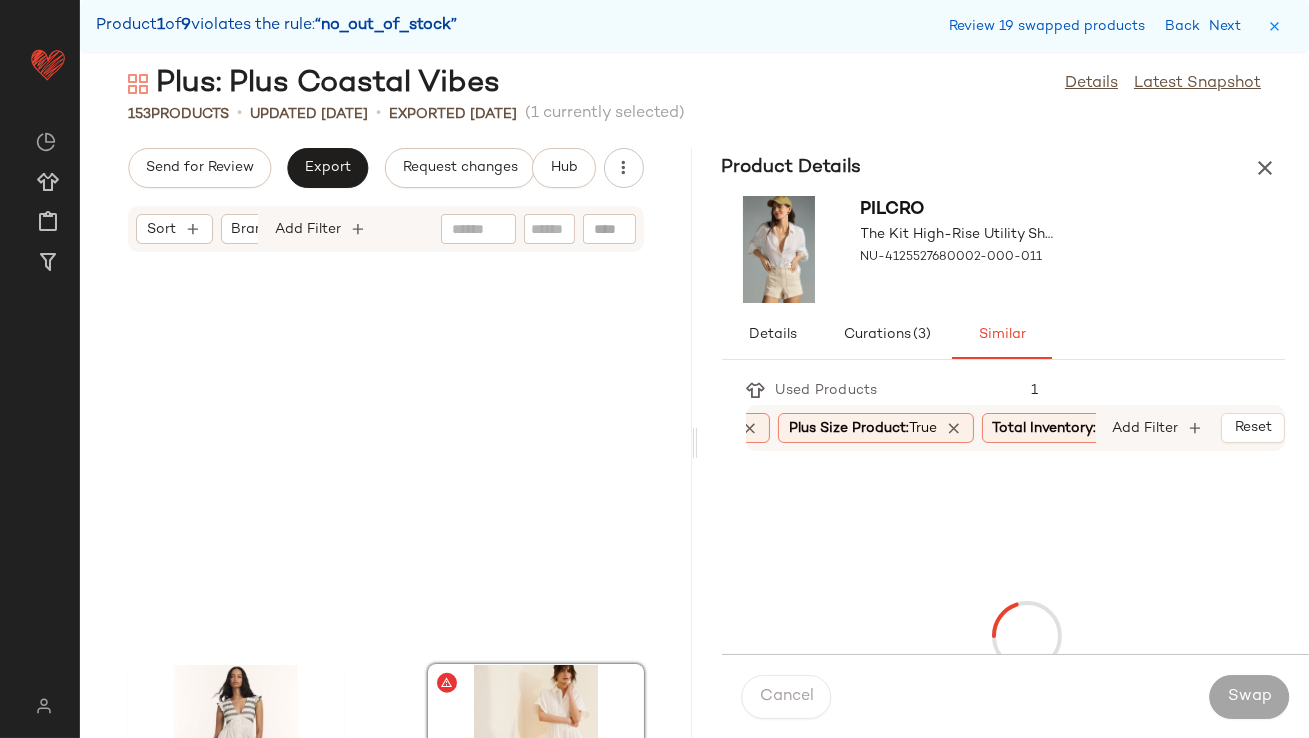 scroll, scrollTop: 17934, scrollLeft: 0, axis: vertical 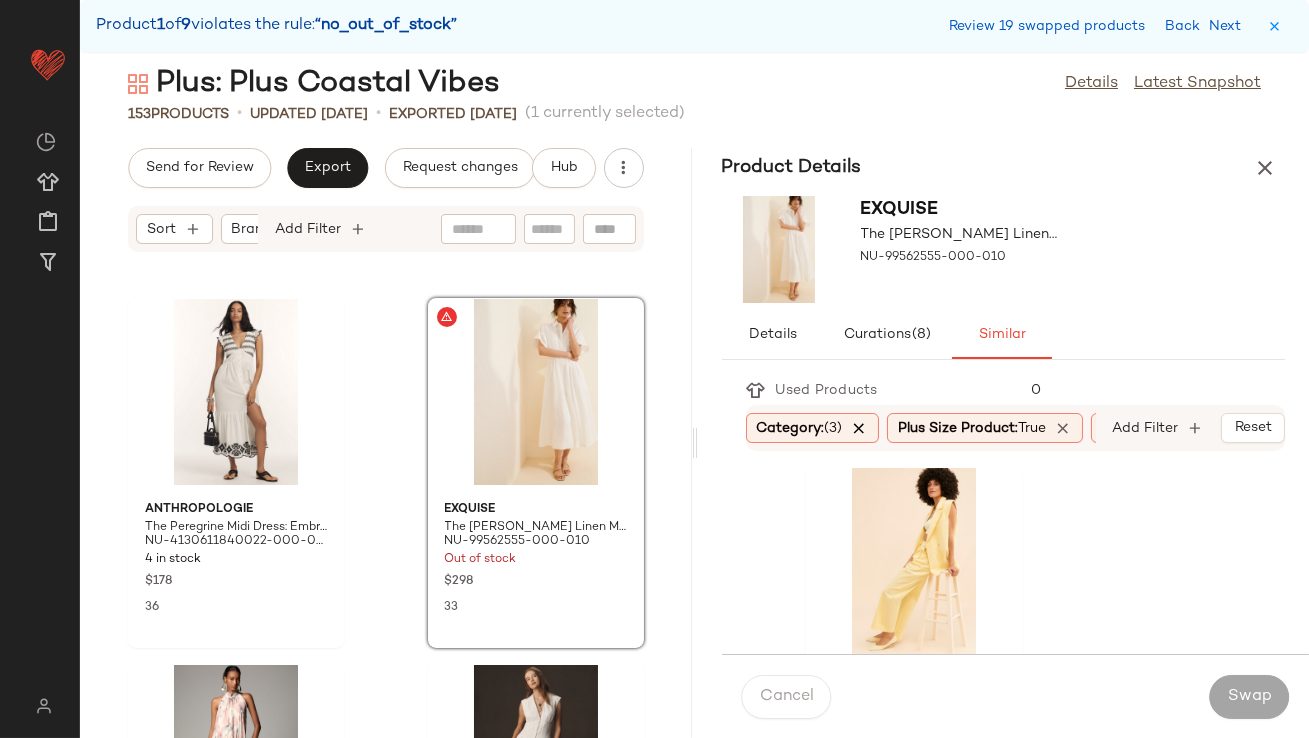 click at bounding box center [860, 428] 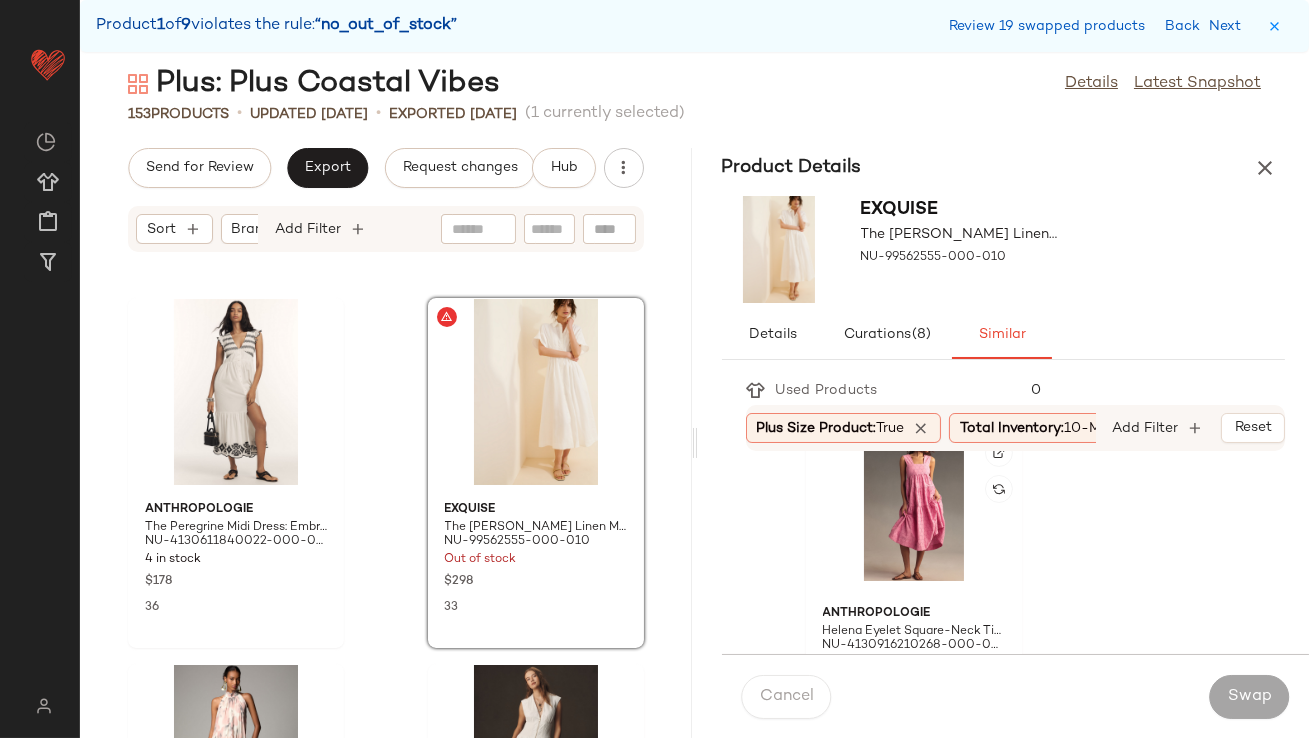 scroll, scrollTop: 772, scrollLeft: 0, axis: vertical 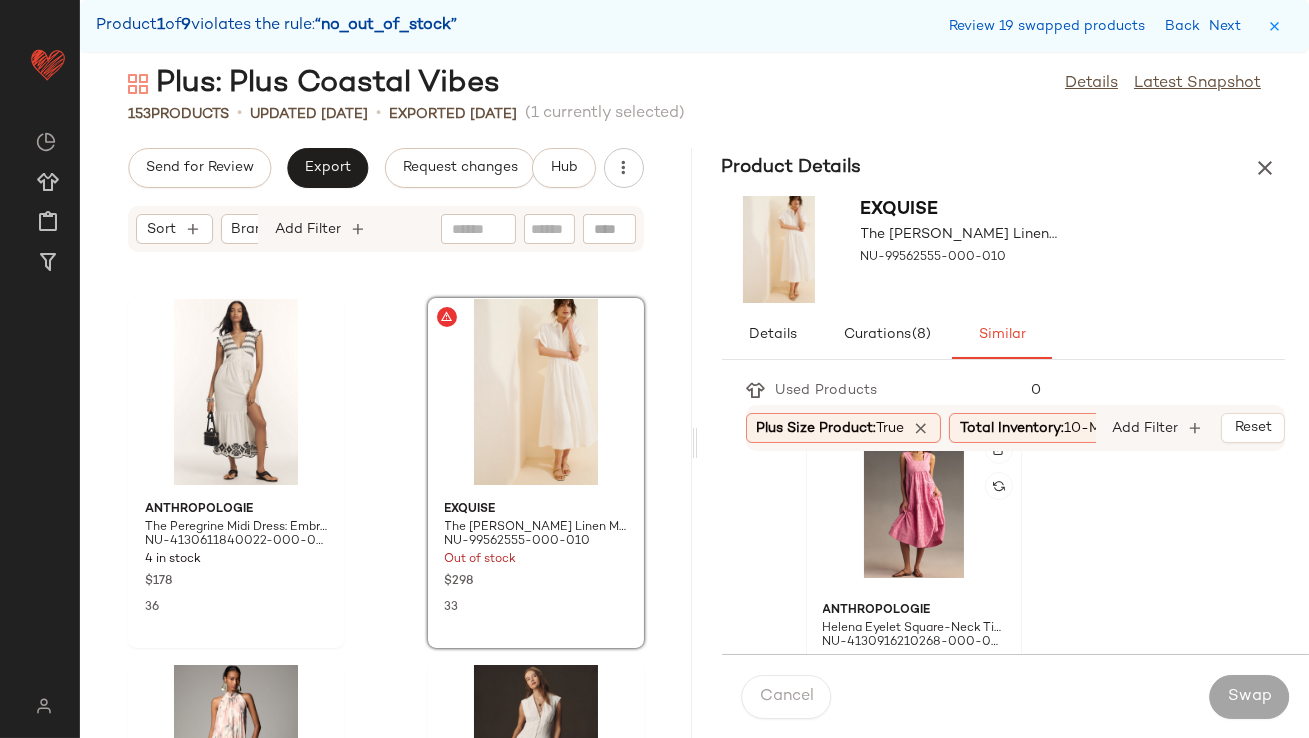 click 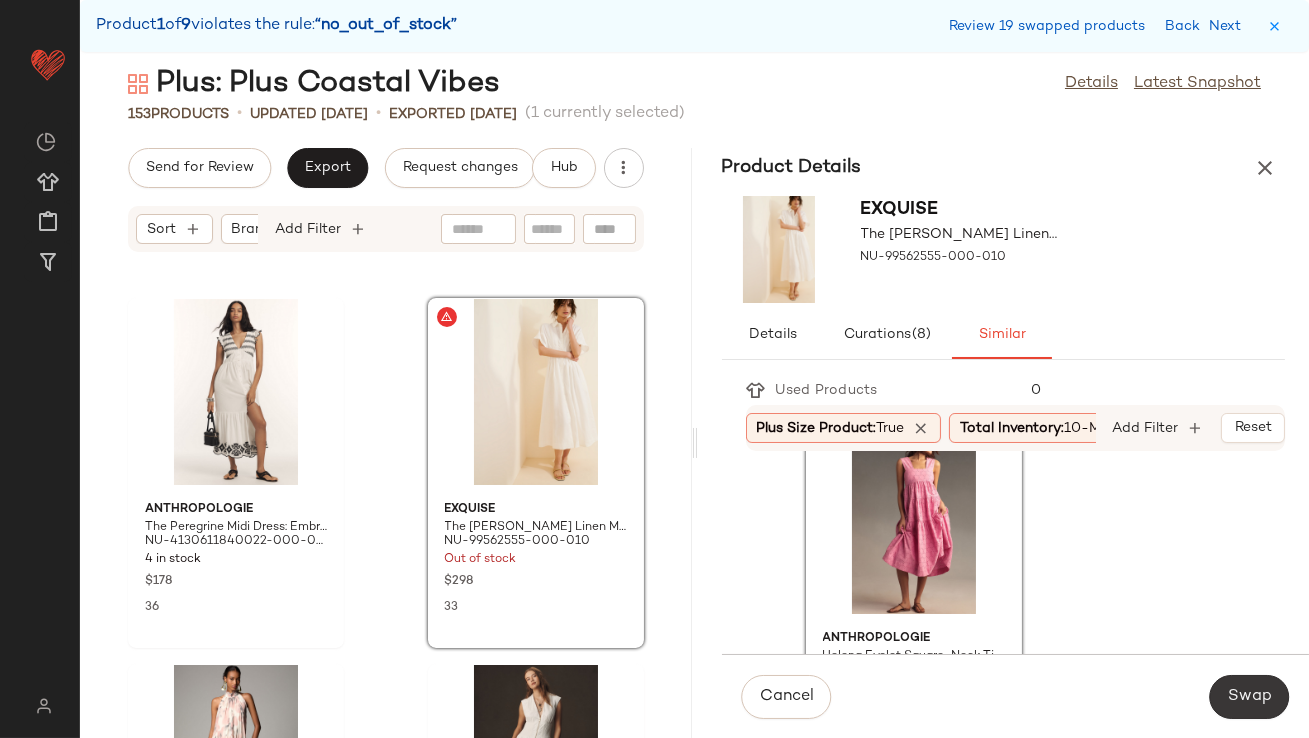click on "Swap" 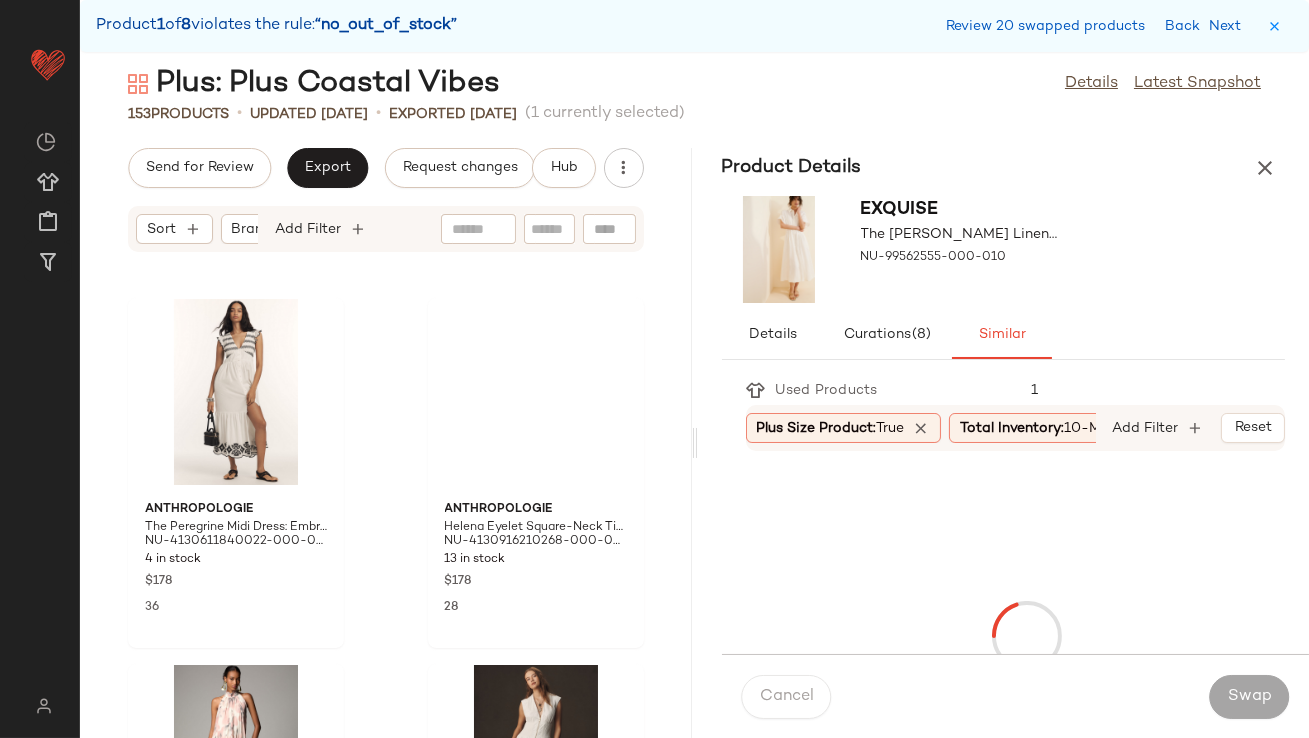 scroll, scrollTop: 20495, scrollLeft: 0, axis: vertical 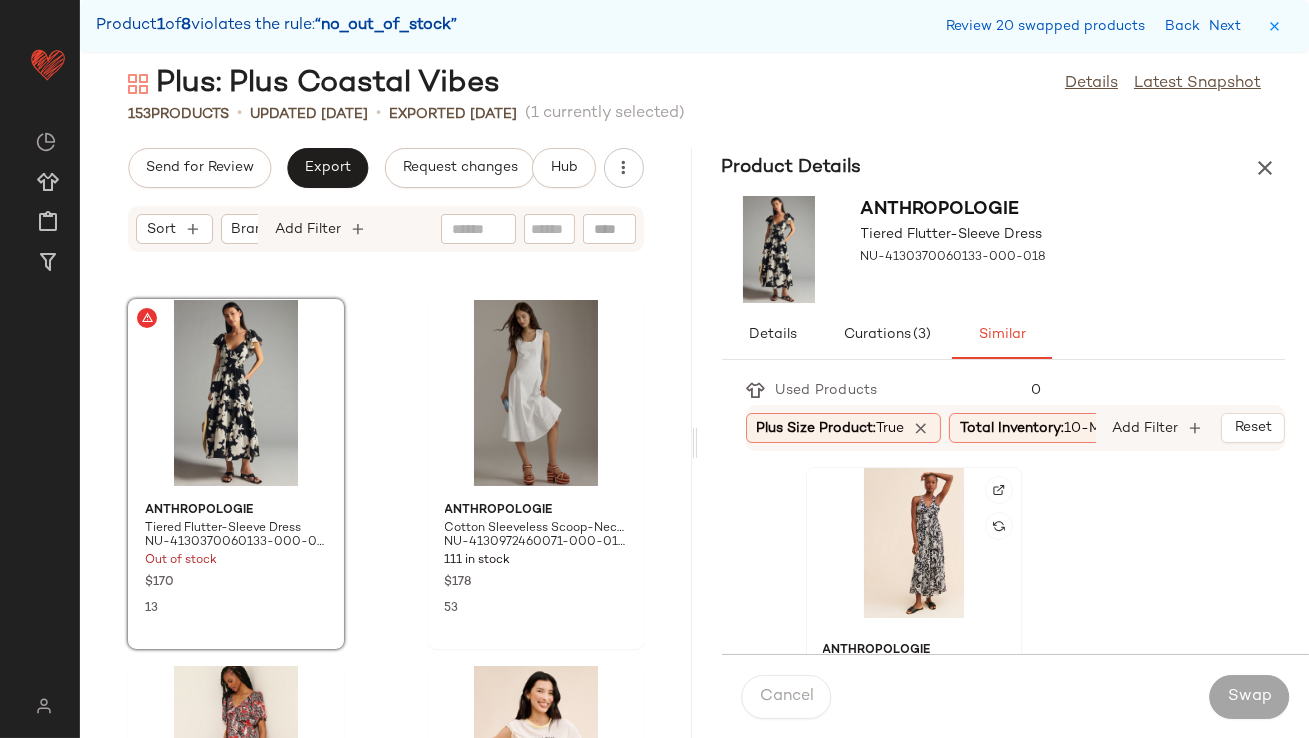 click 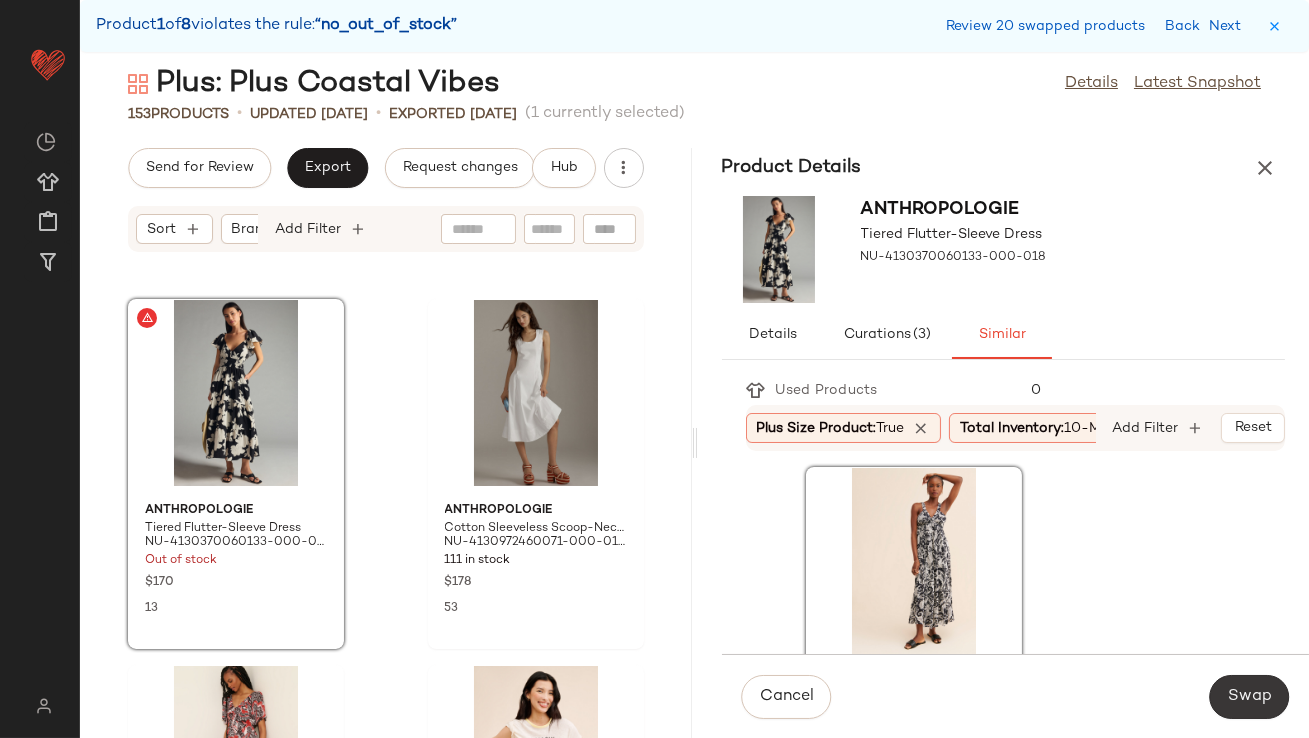 click on "Swap" 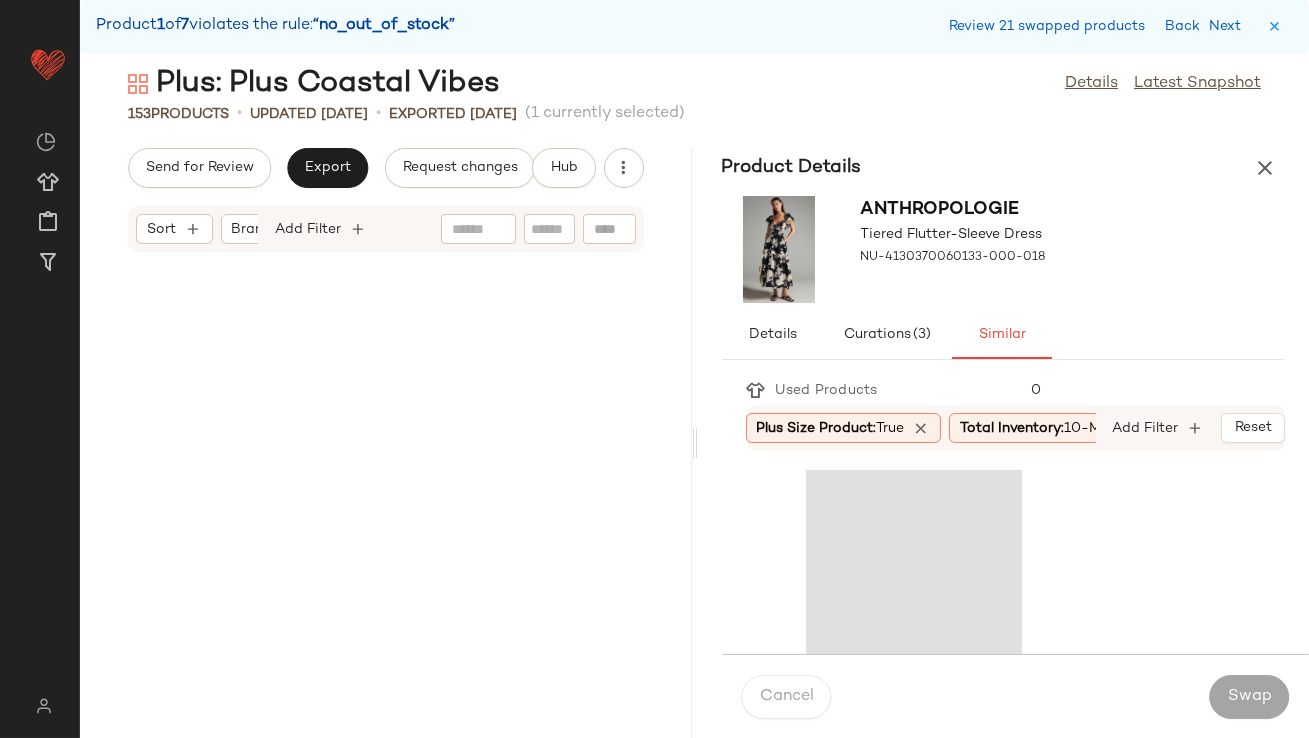 scroll, scrollTop: 21594, scrollLeft: 0, axis: vertical 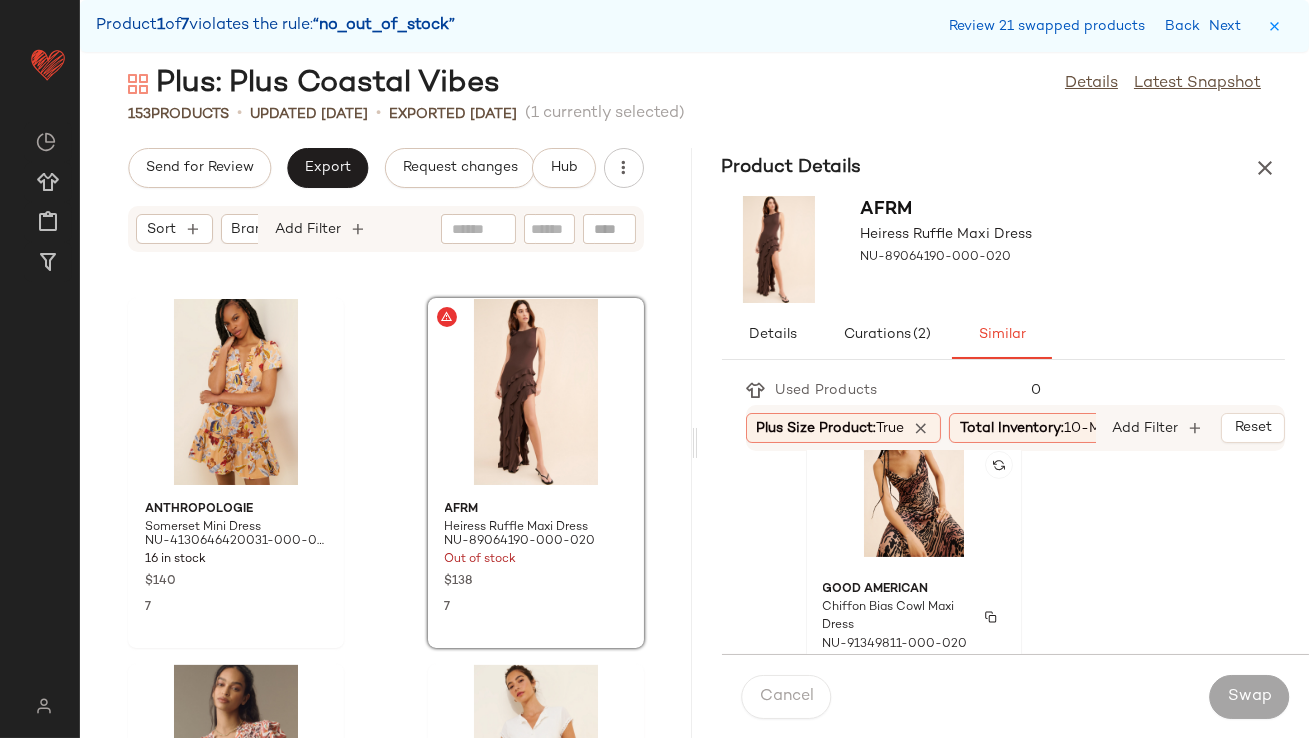 click on "Good American Chiffon Bias Cowl Maxi Dress NU-91349811-000-020 15 in stock $209 4" 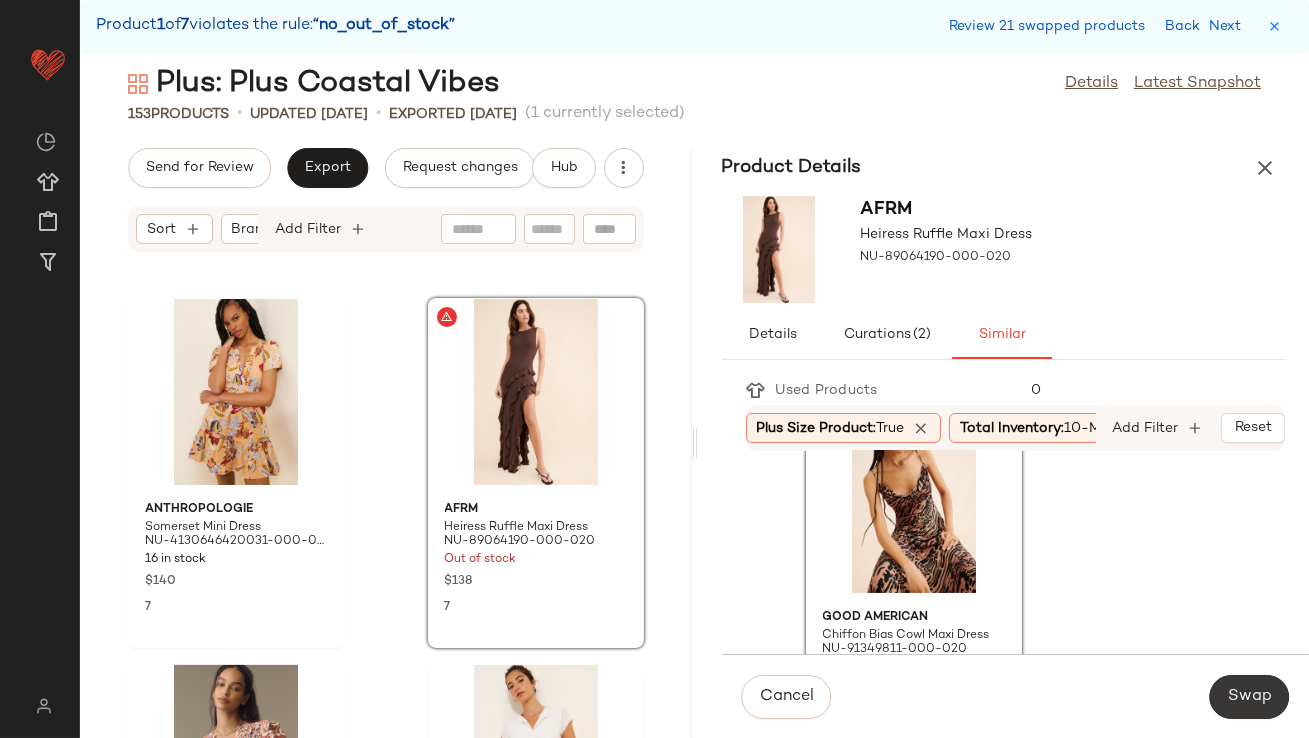 click on "Swap" 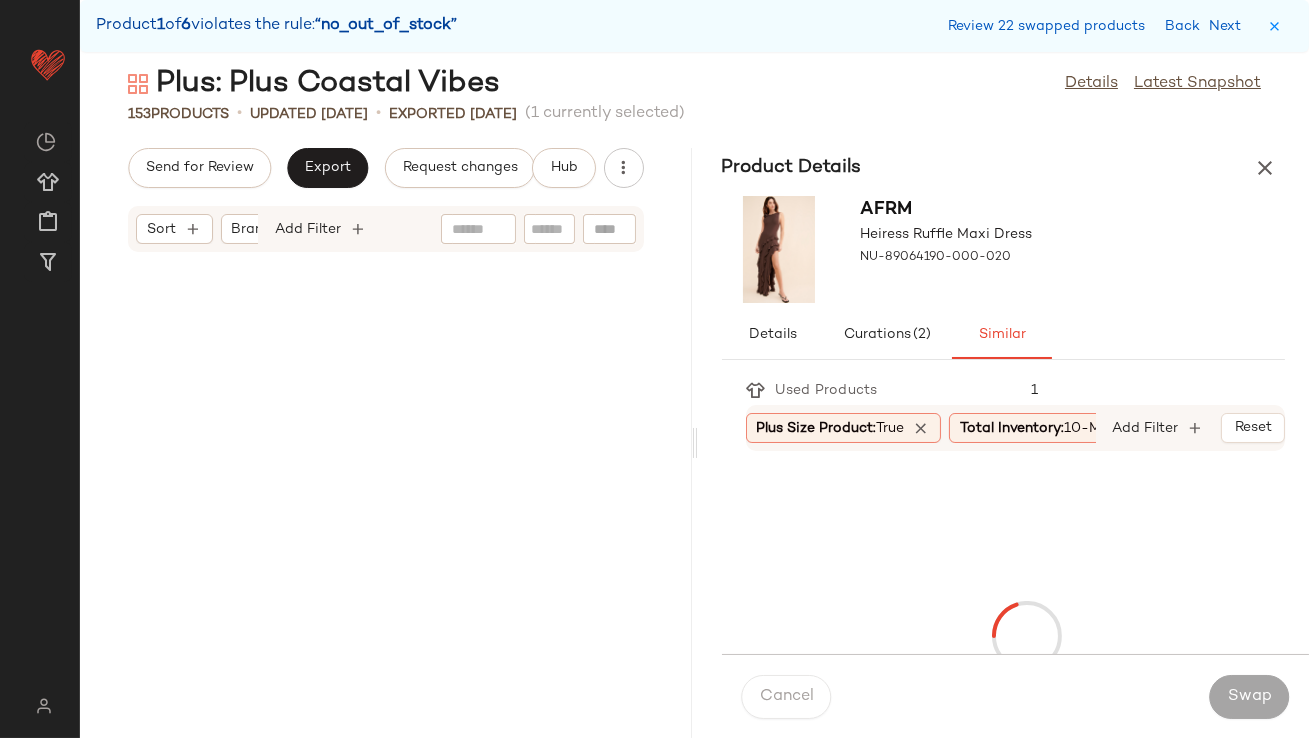 scroll, scrollTop: 22325, scrollLeft: 0, axis: vertical 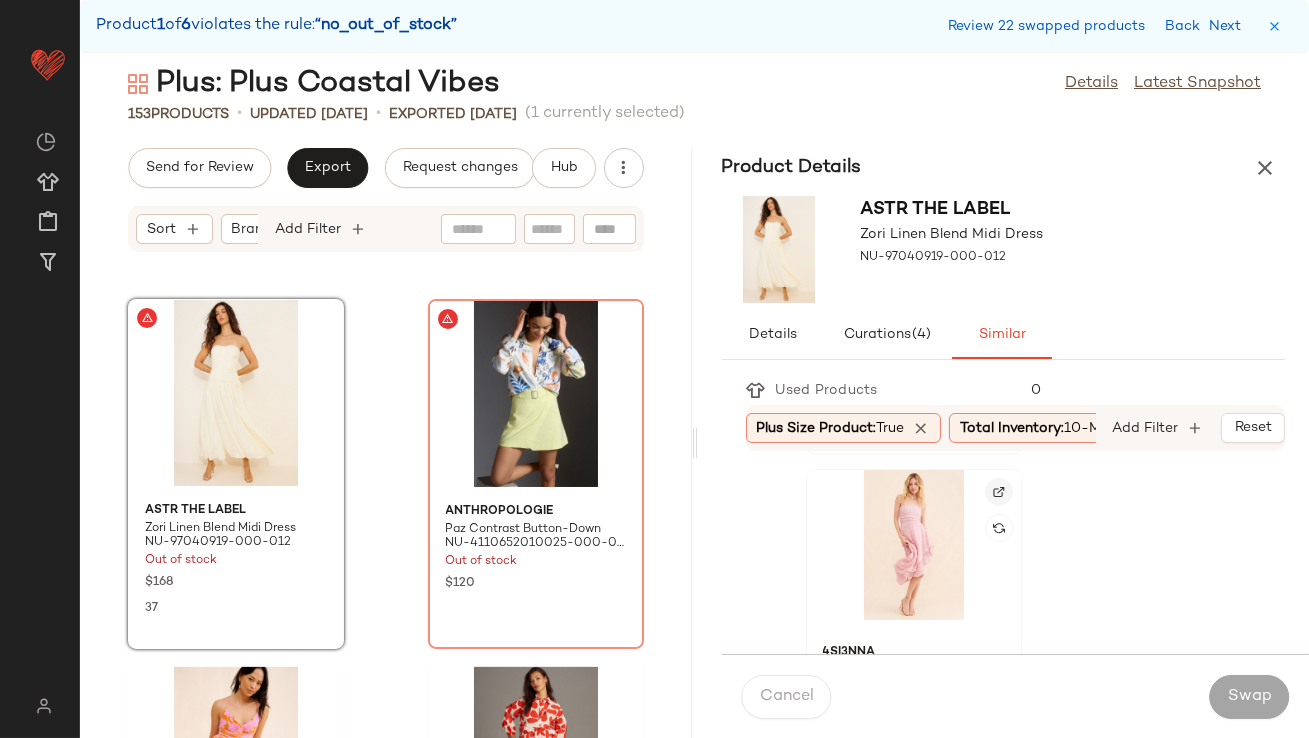 click 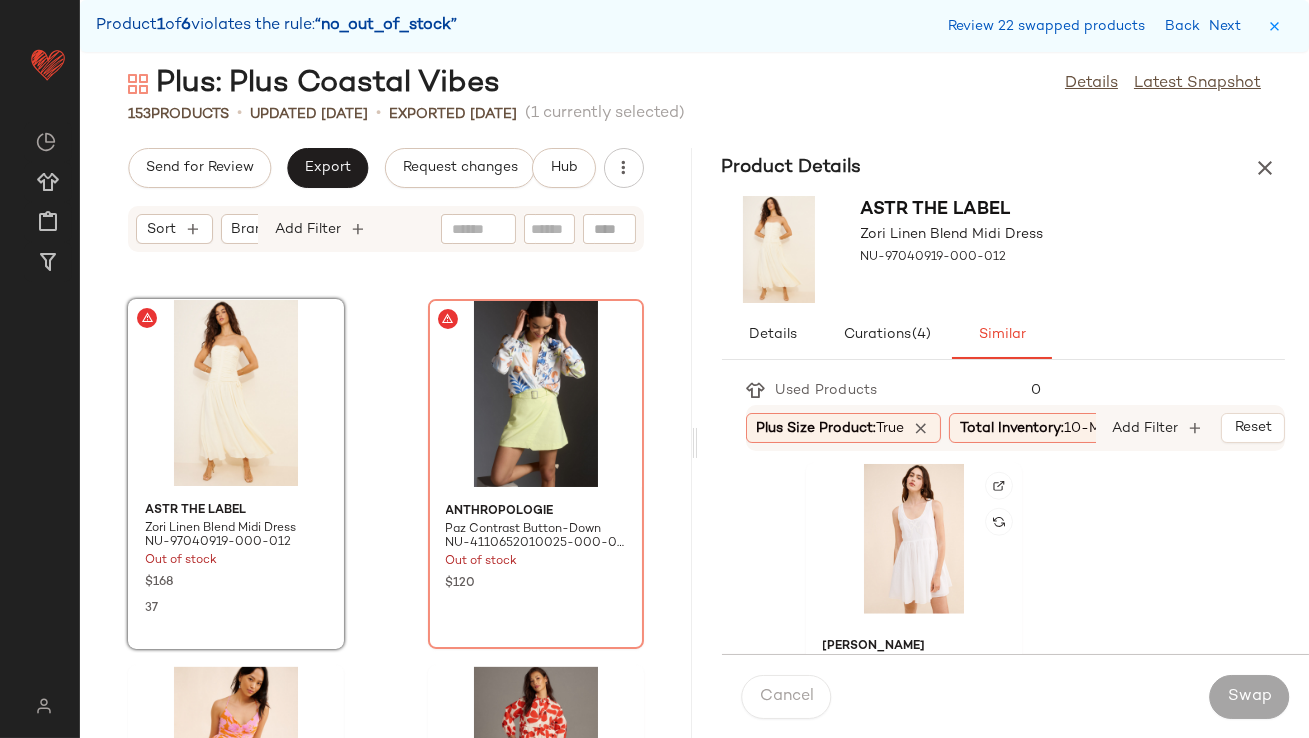 scroll, scrollTop: 4028, scrollLeft: 0, axis: vertical 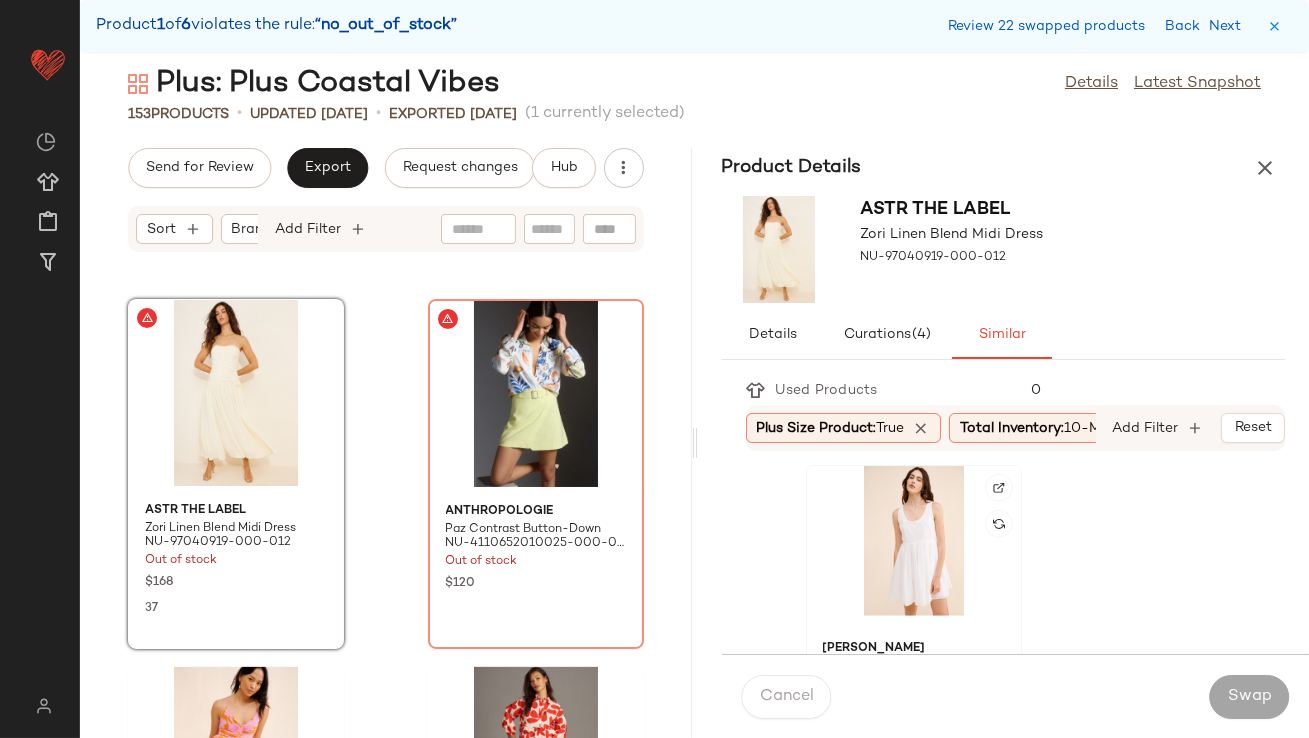 click 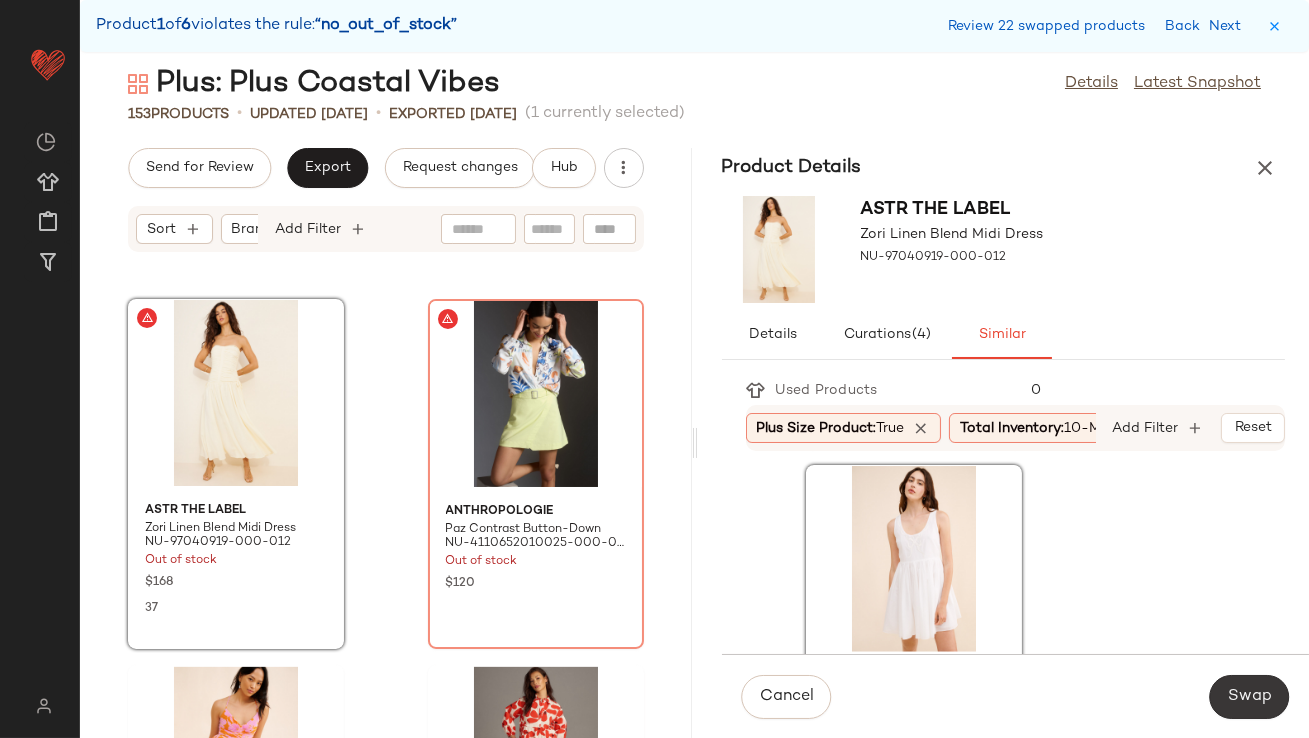 click on "Swap" 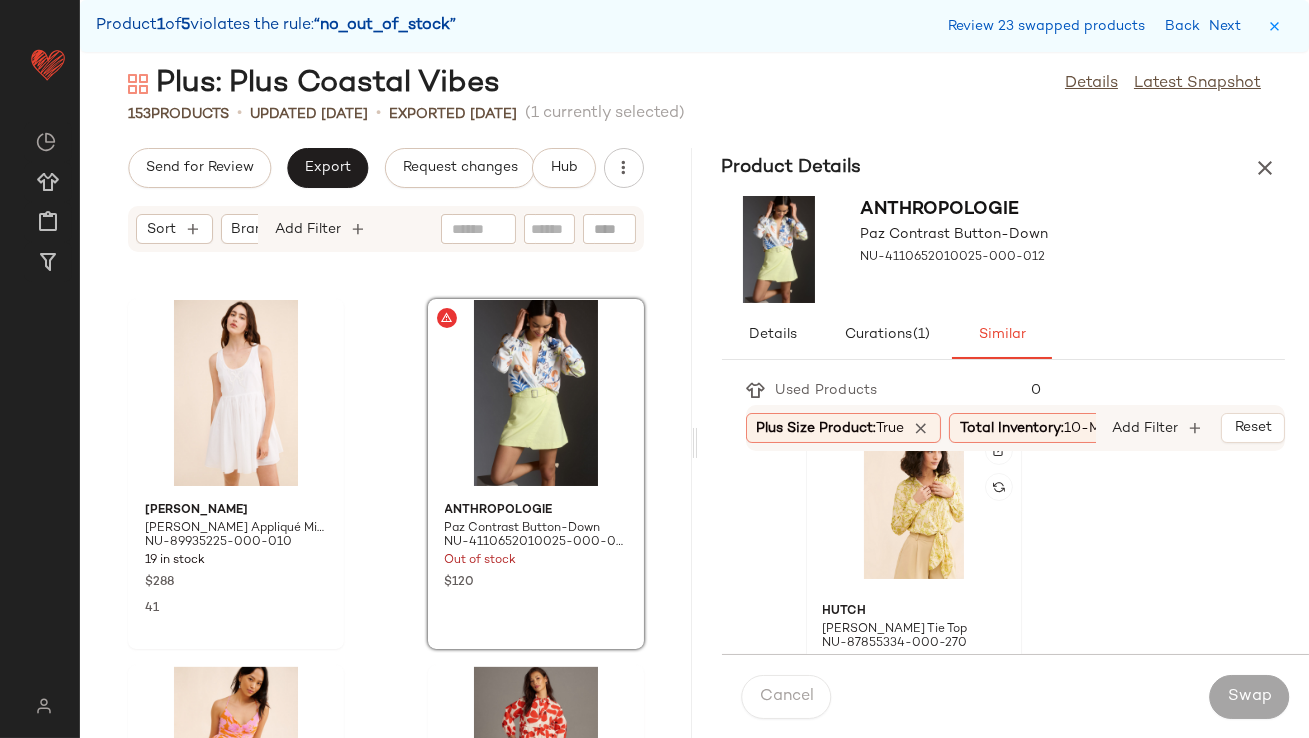 scroll, scrollTop: 363, scrollLeft: 0, axis: vertical 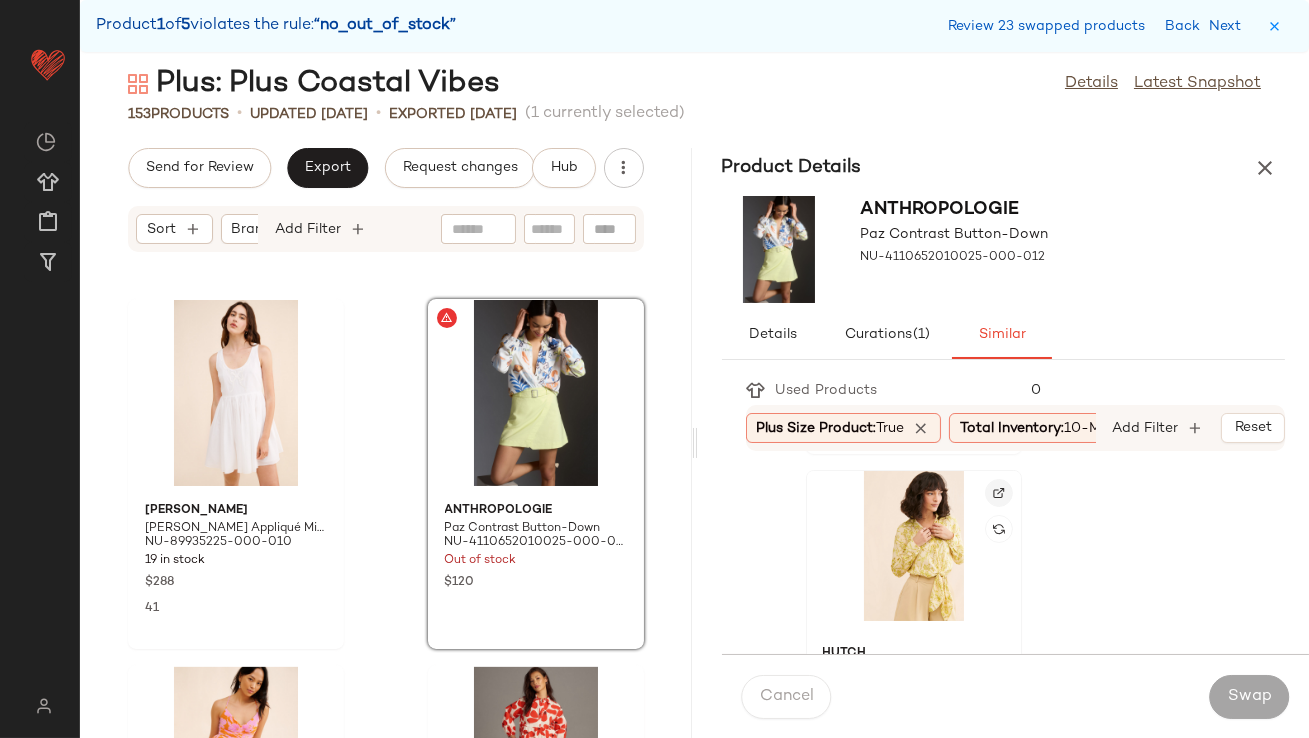 click at bounding box center (999, 493) 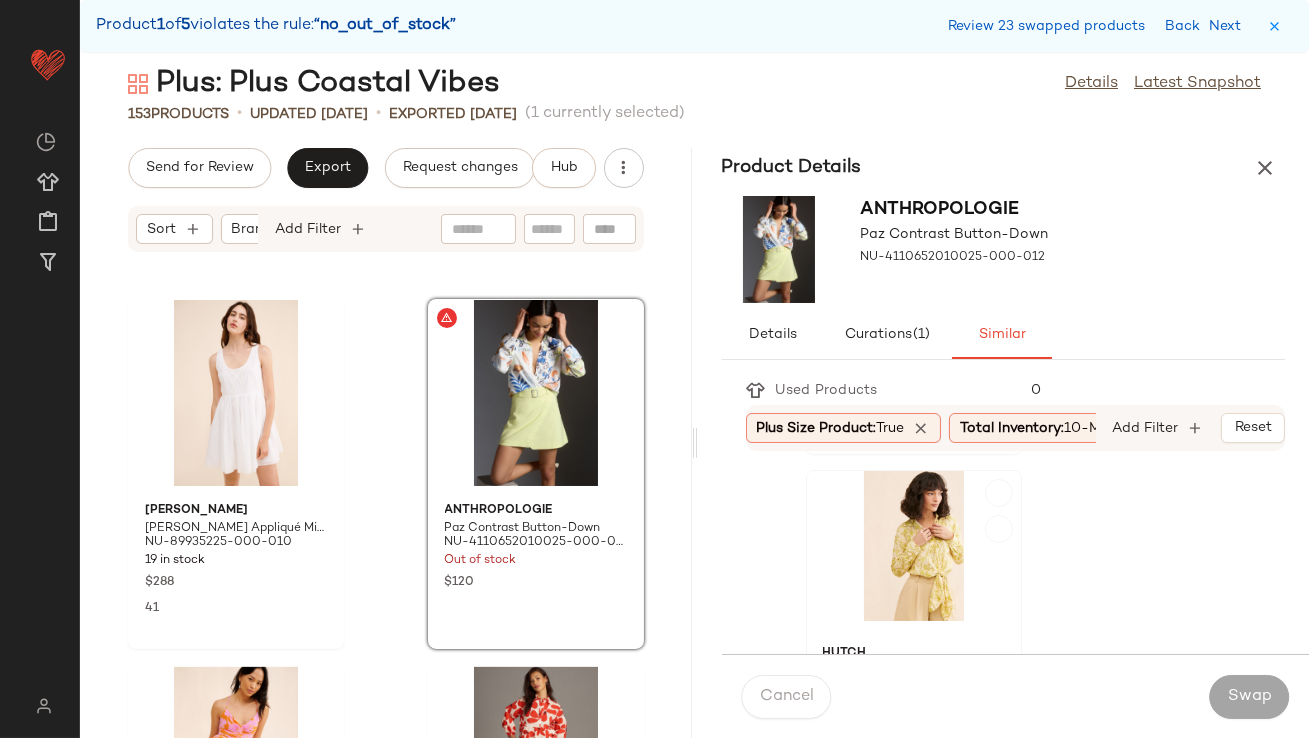 click 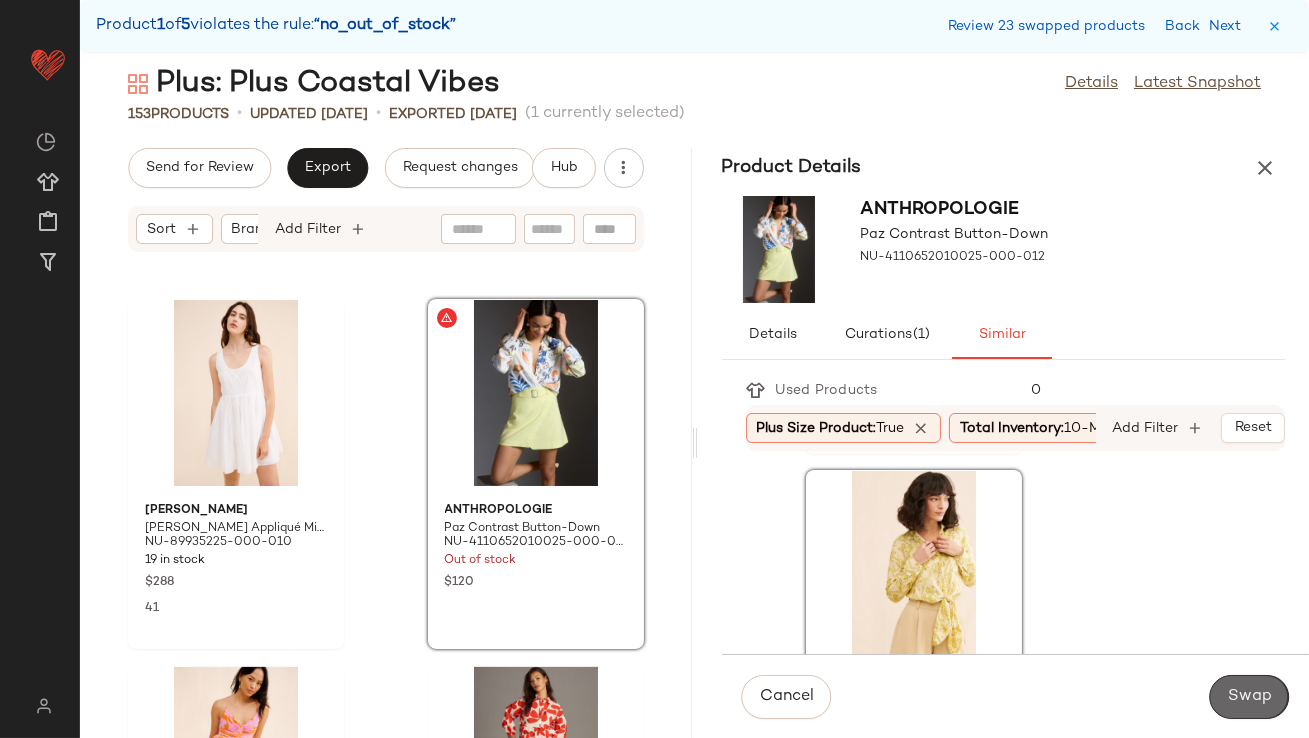 click on "Swap" at bounding box center [1249, 697] 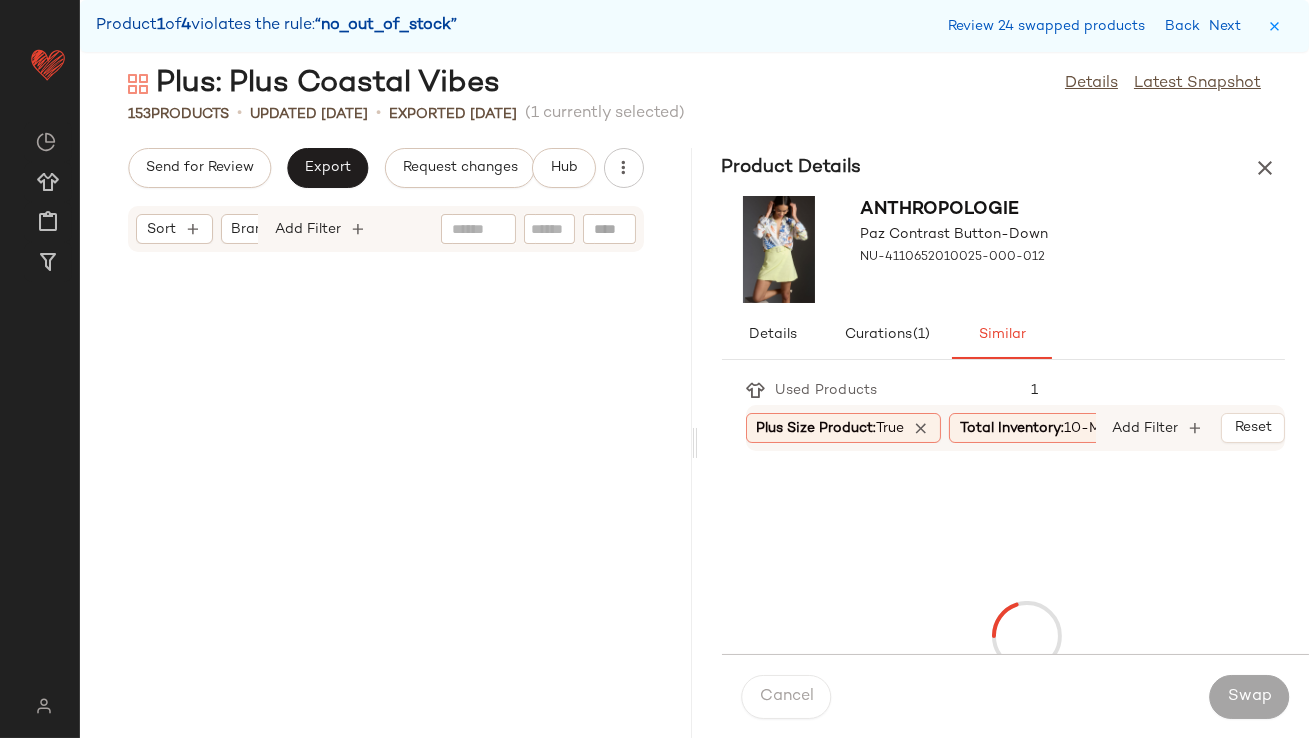 scroll, scrollTop: 24521, scrollLeft: 0, axis: vertical 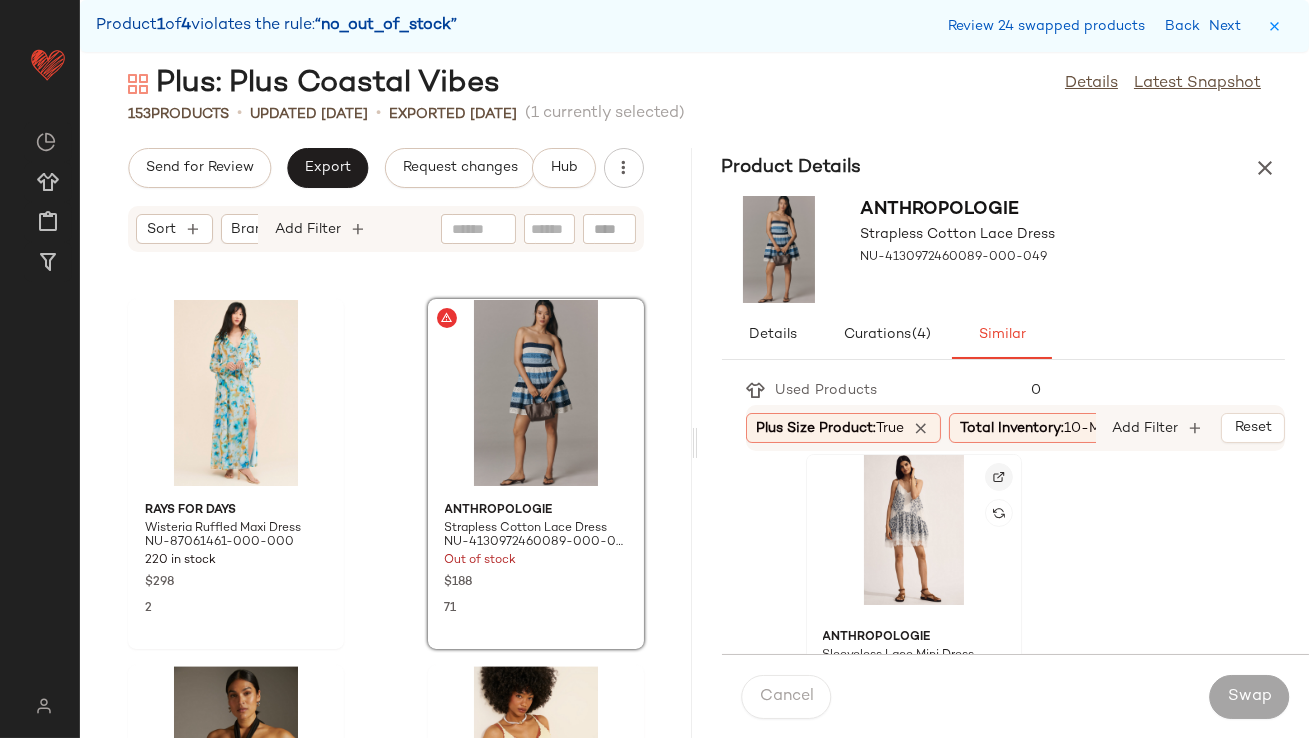 click 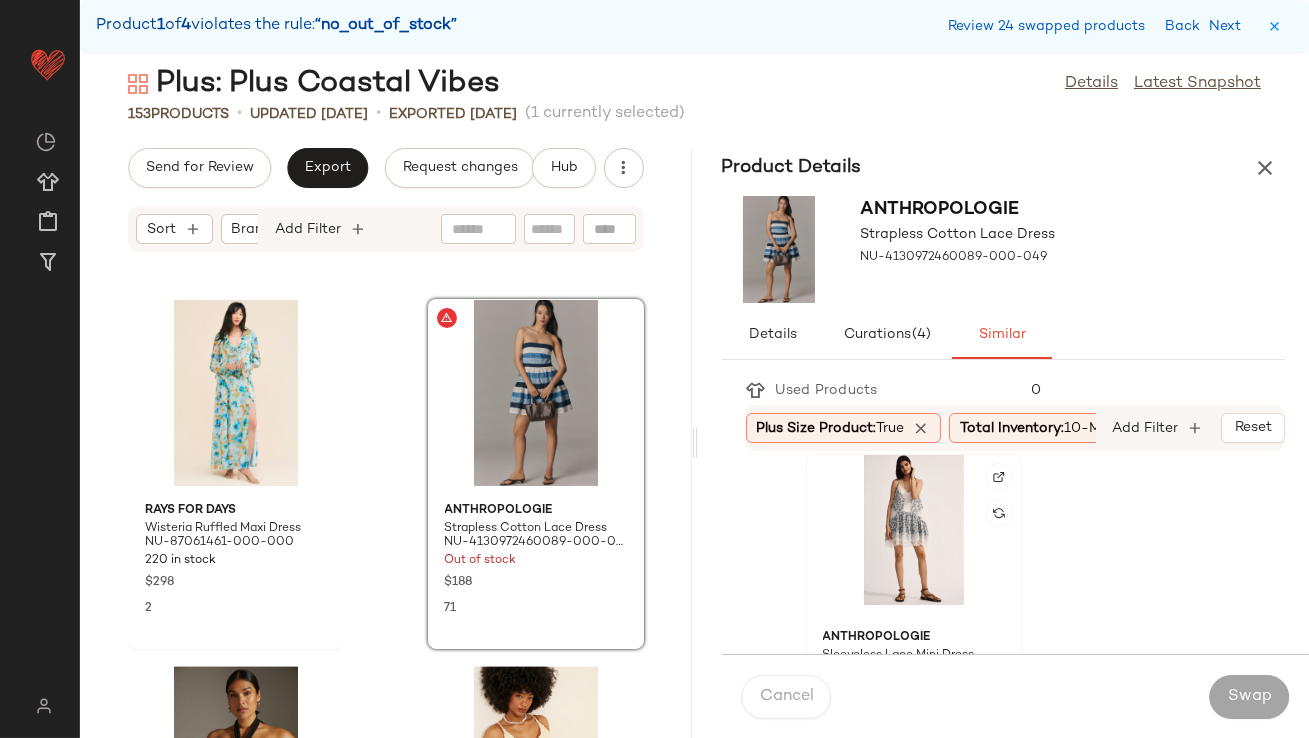 click 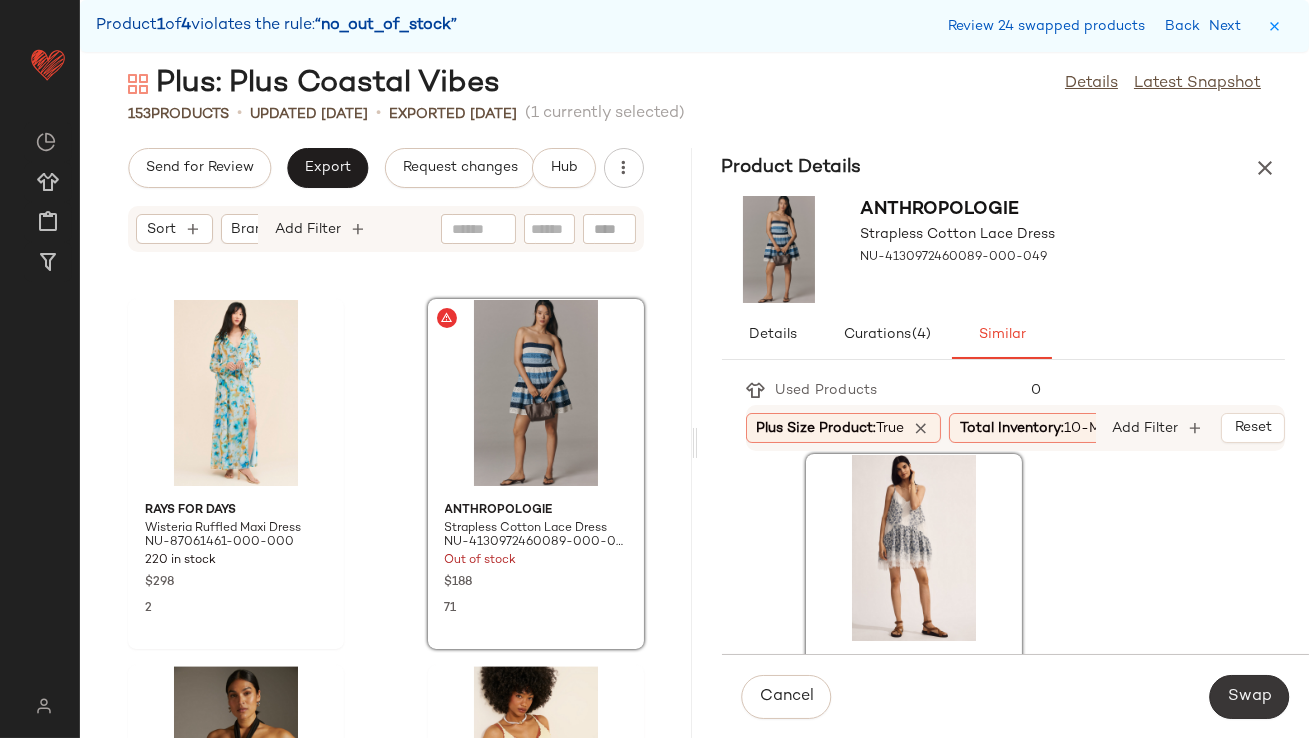 click on "Swap" at bounding box center [1249, 697] 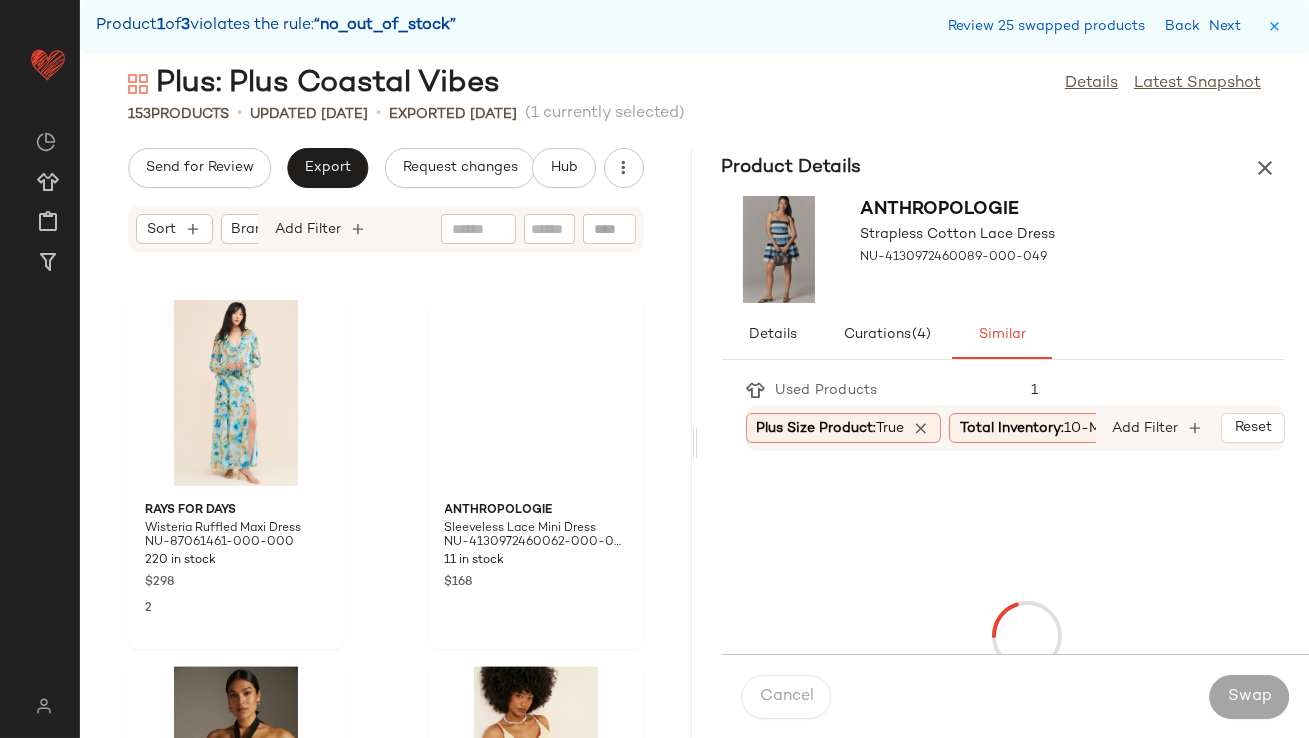 scroll, scrollTop: 25620, scrollLeft: 0, axis: vertical 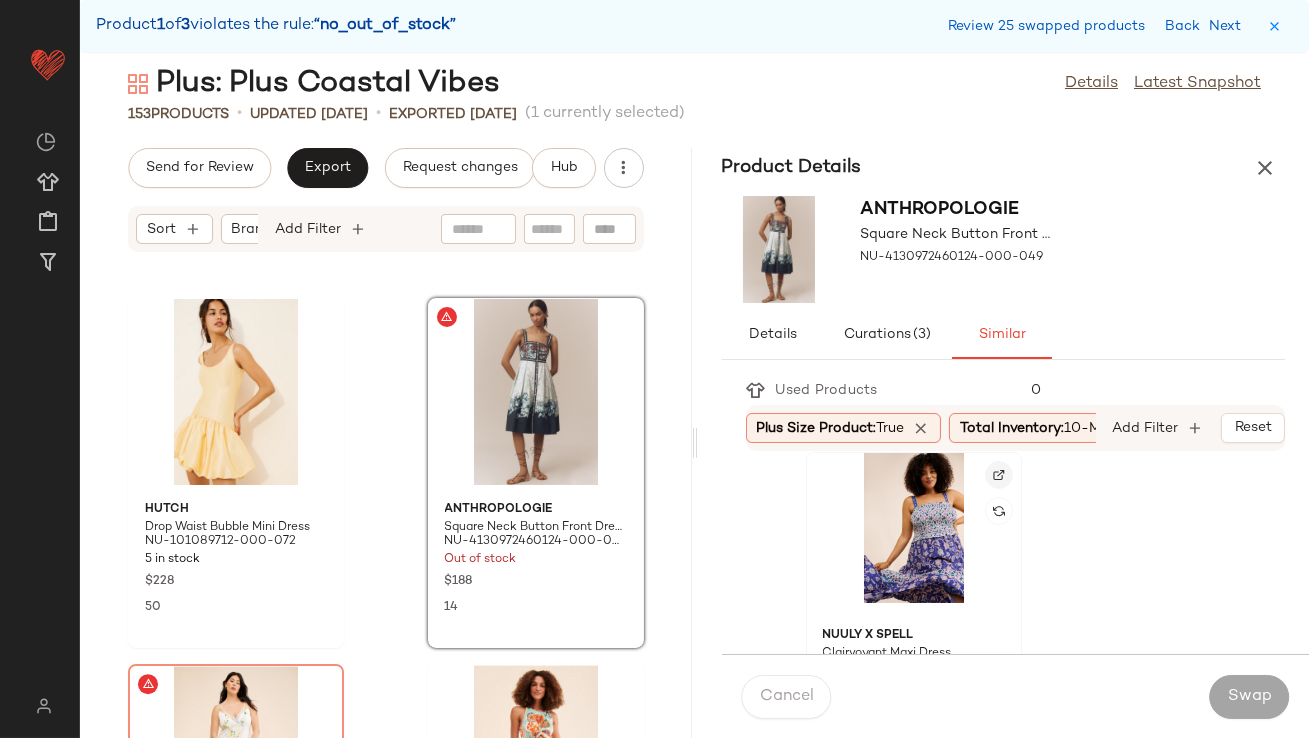 click 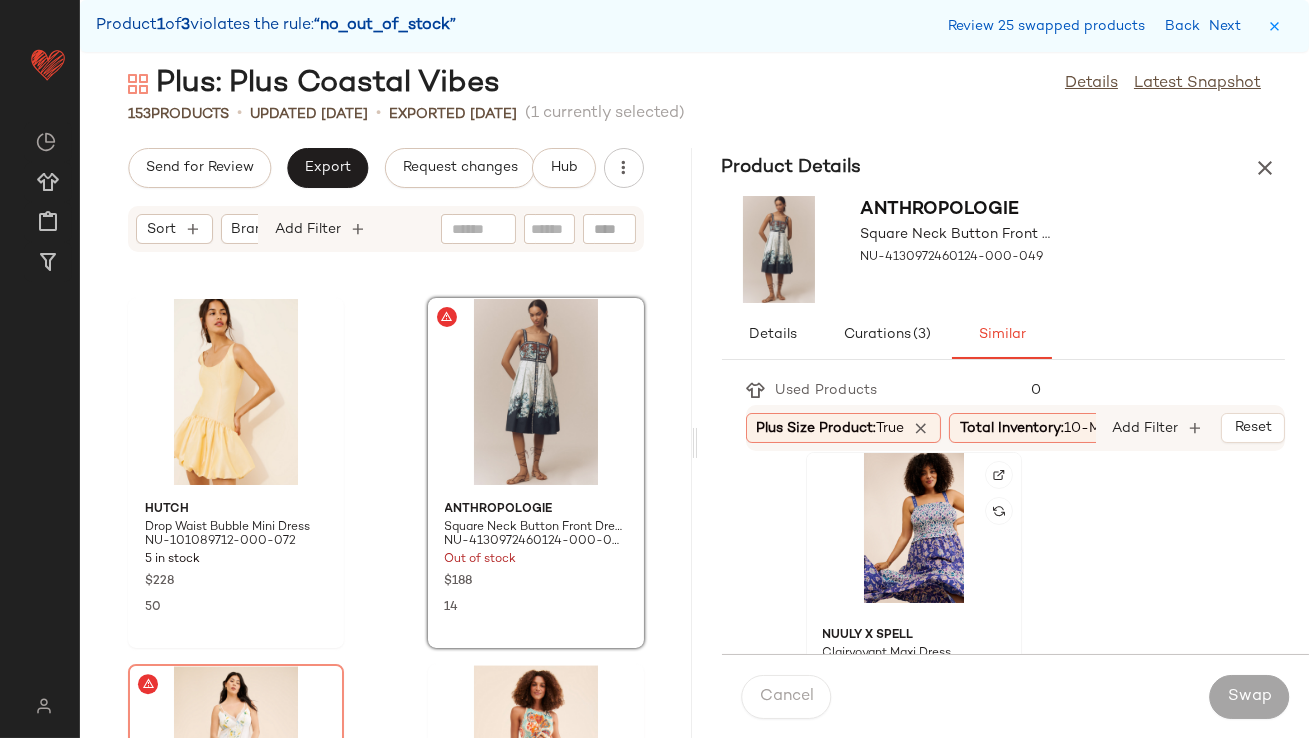 click 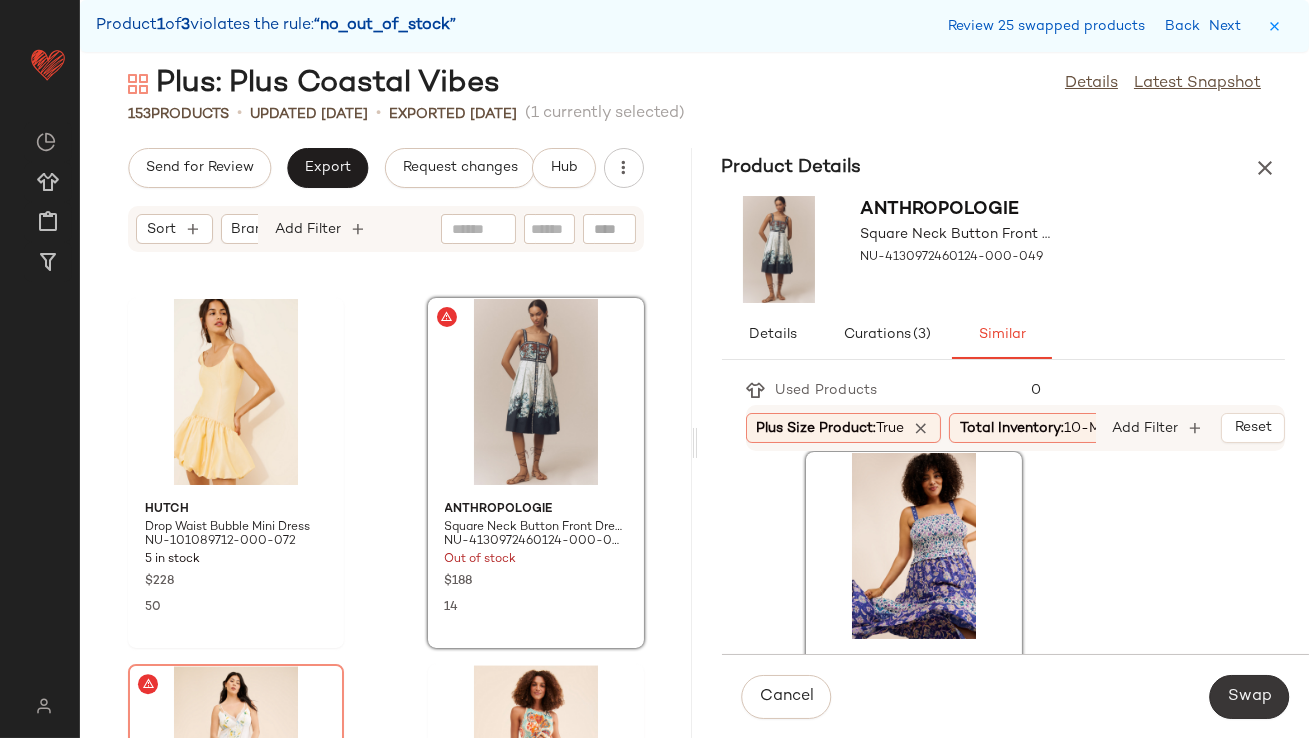 click on "Swap" 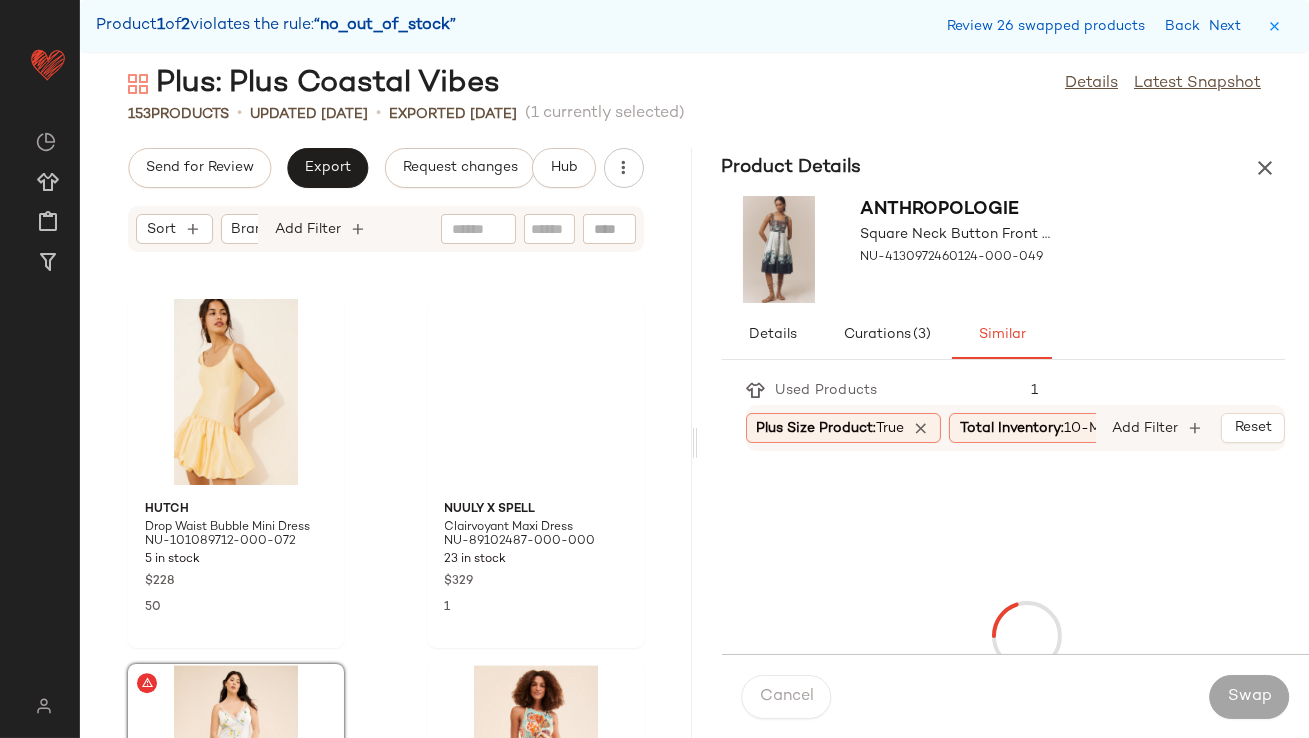 scroll, scrollTop: 25985, scrollLeft: 0, axis: vertical 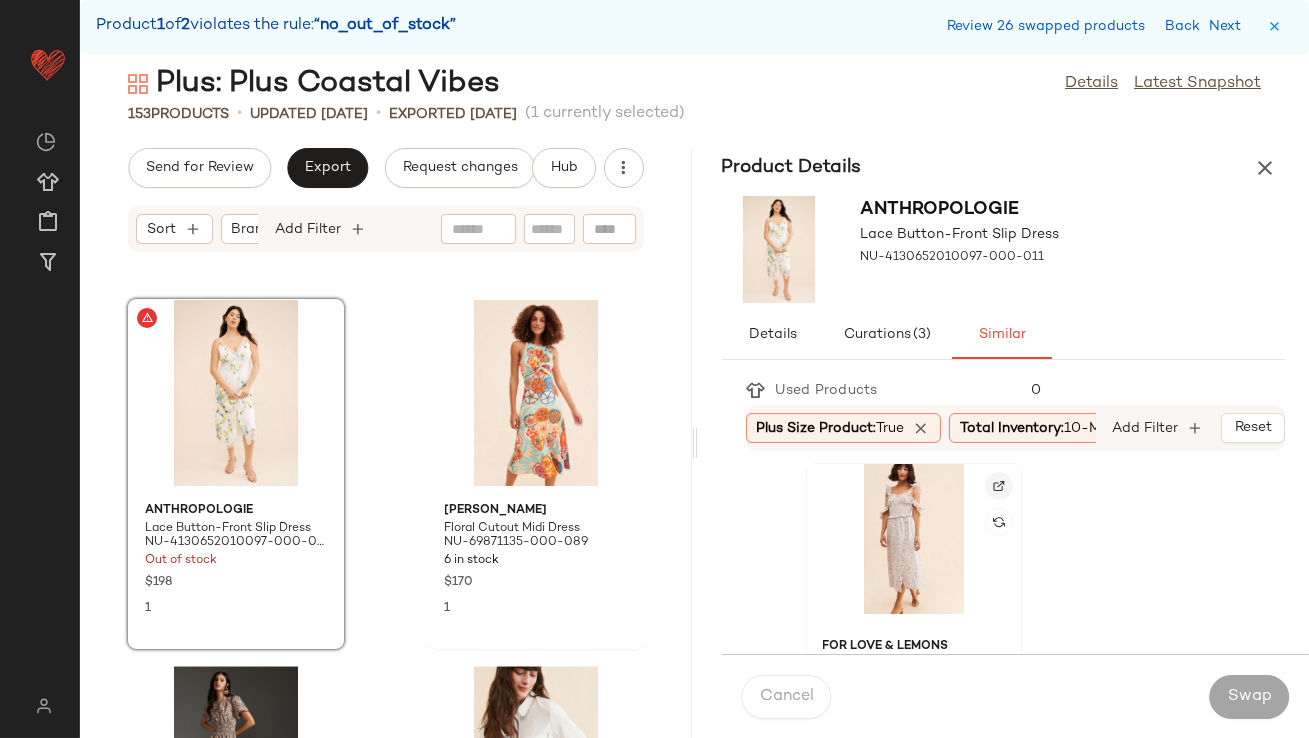 click 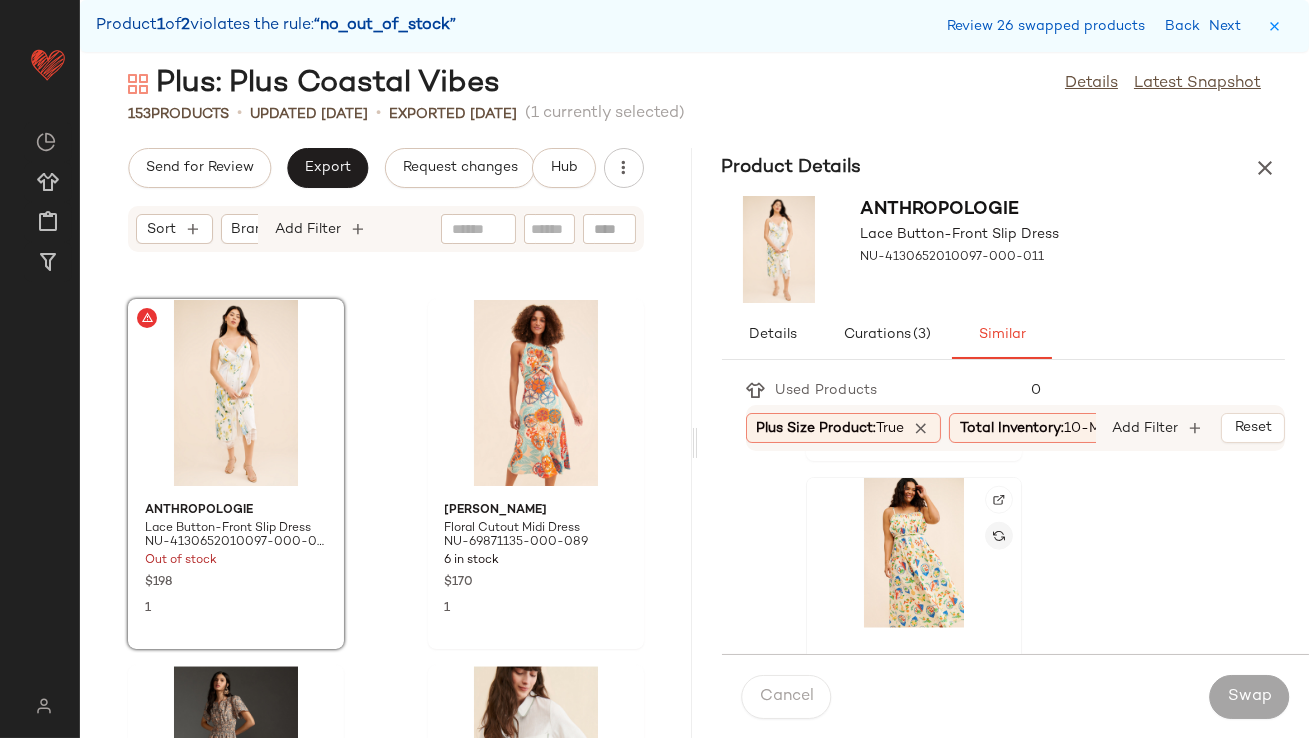 scroll, scrollTop: 4749, scrollLeft: 0, axis: vertical 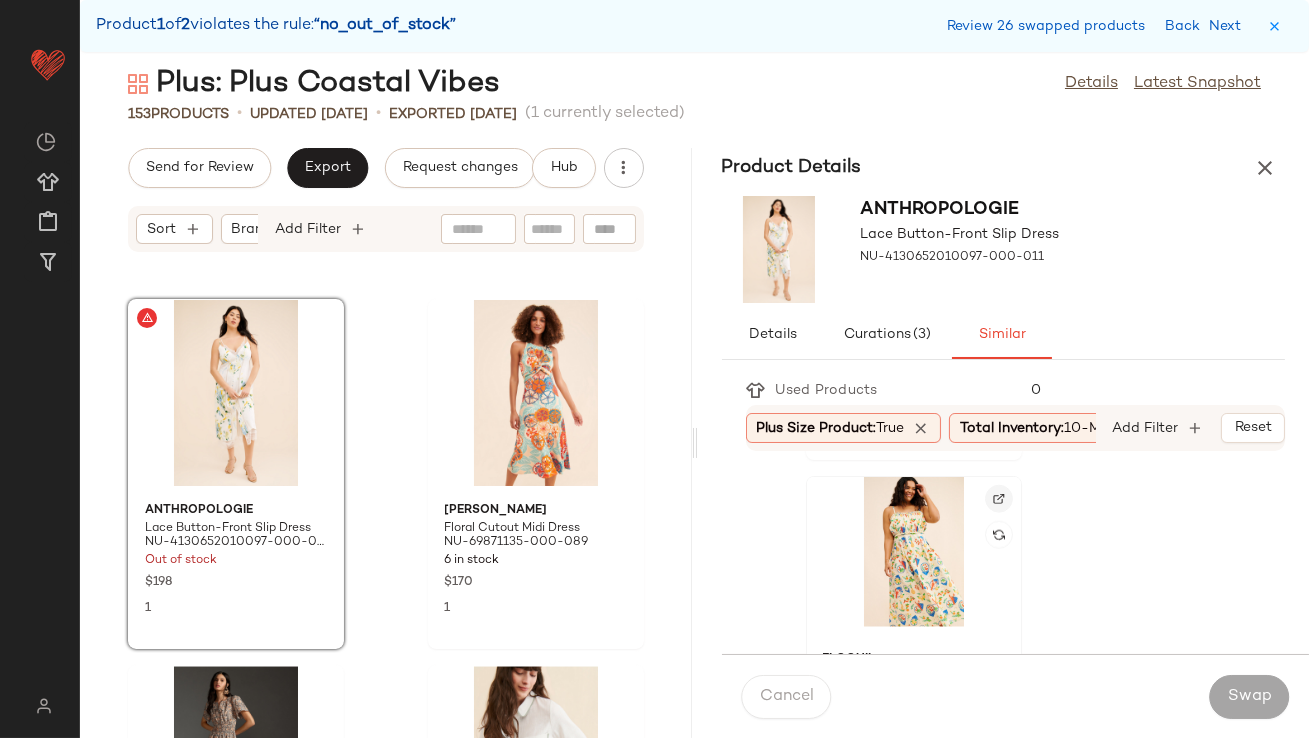 click 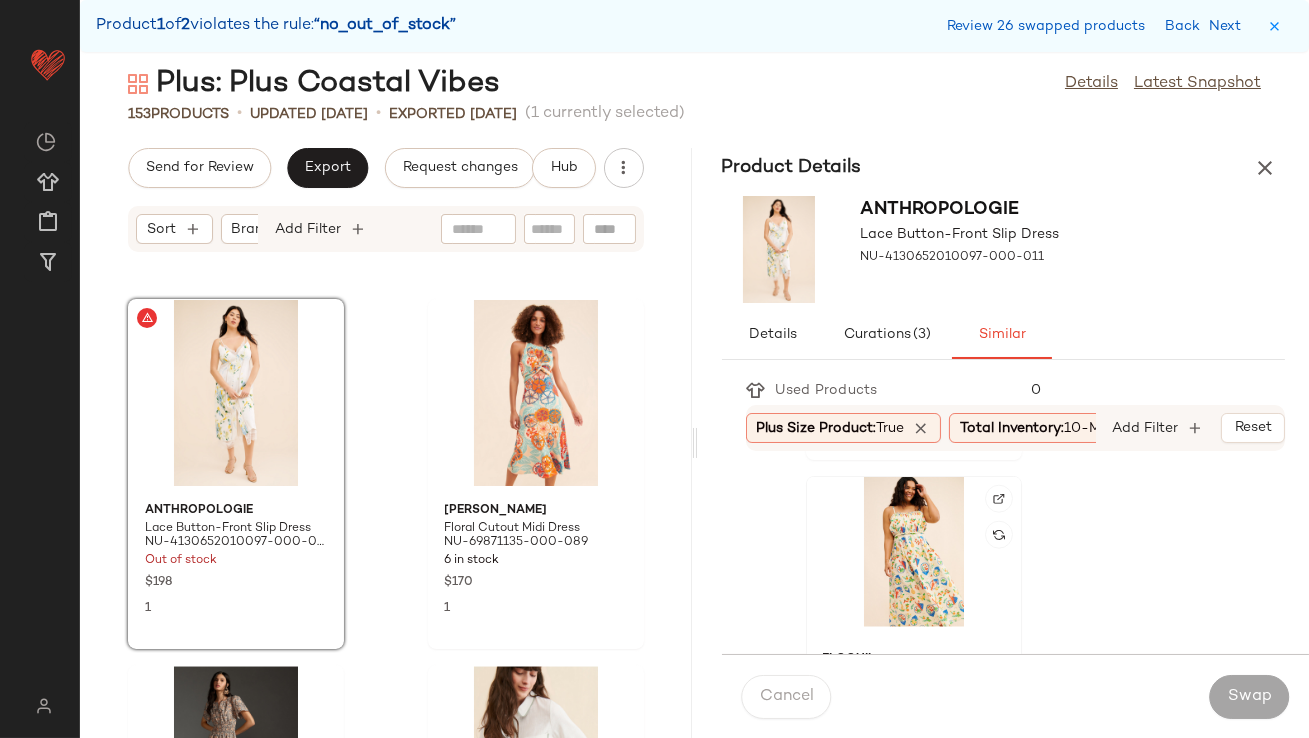 click 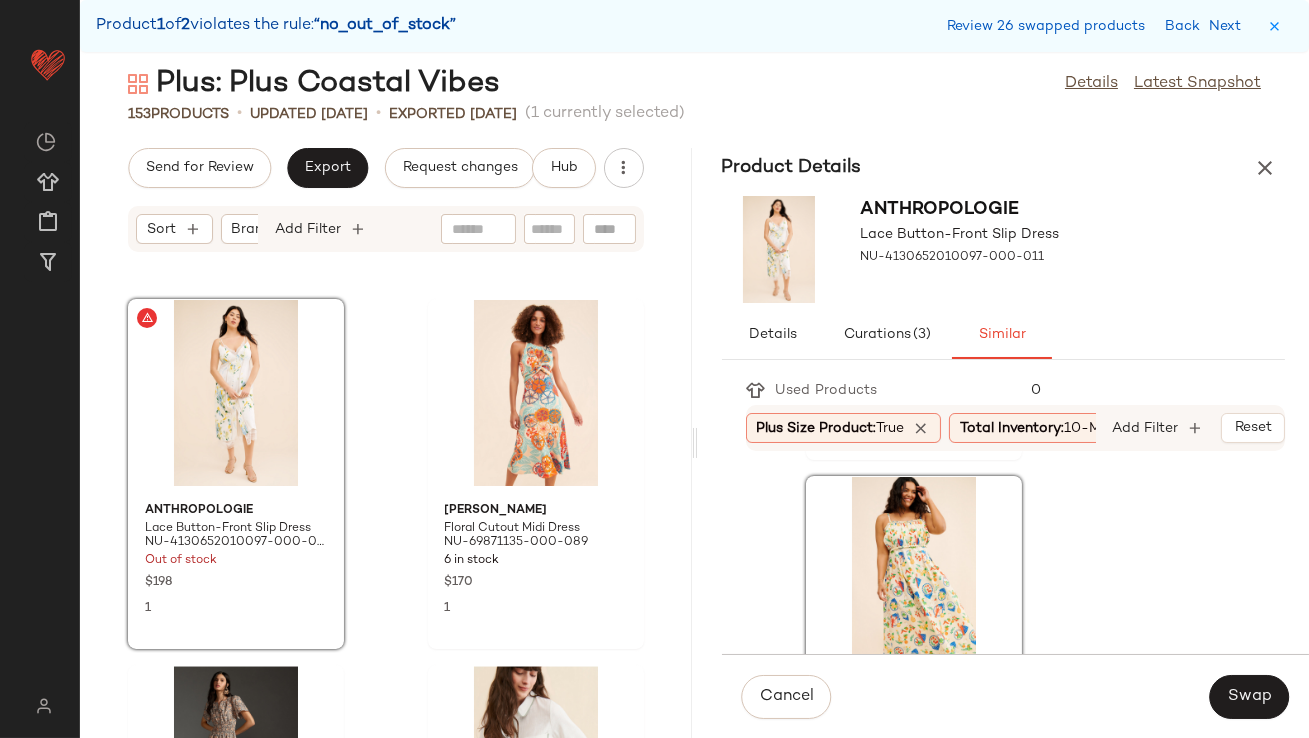 click on "Swap" at bounding box center (1249, 697) 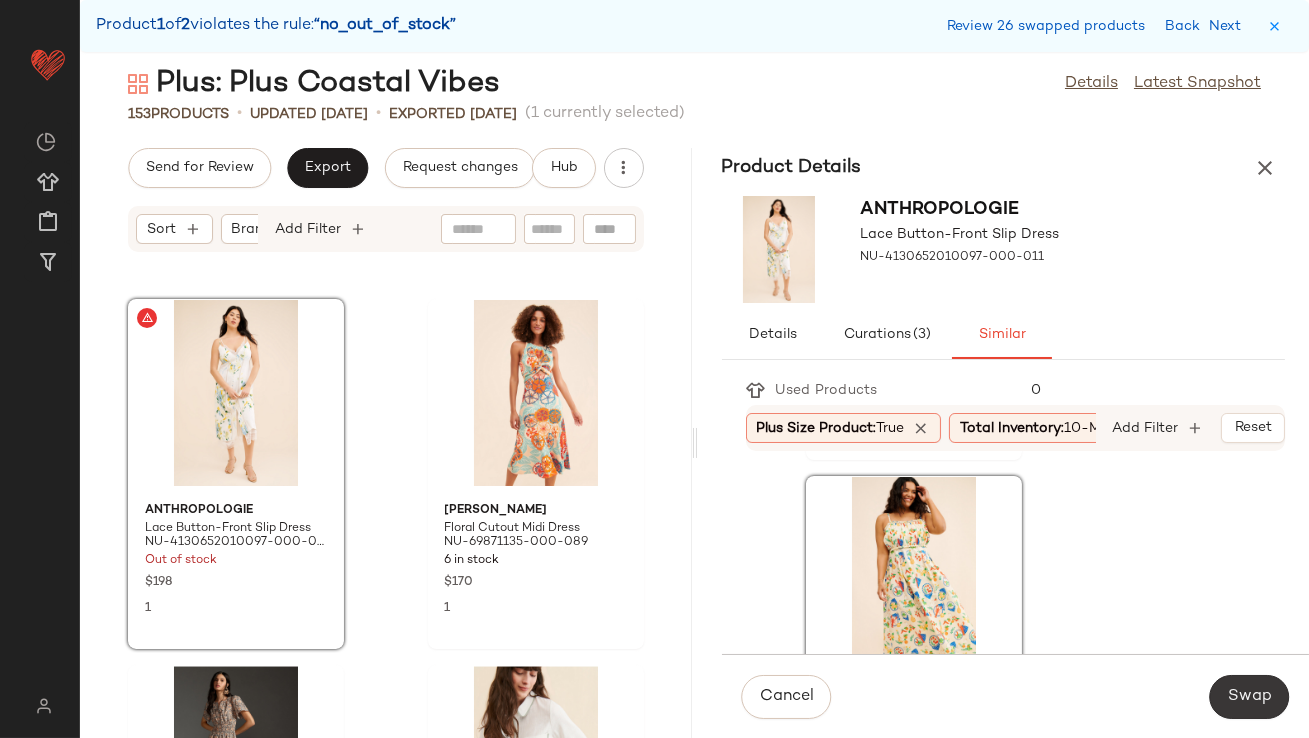 click on "Swap" 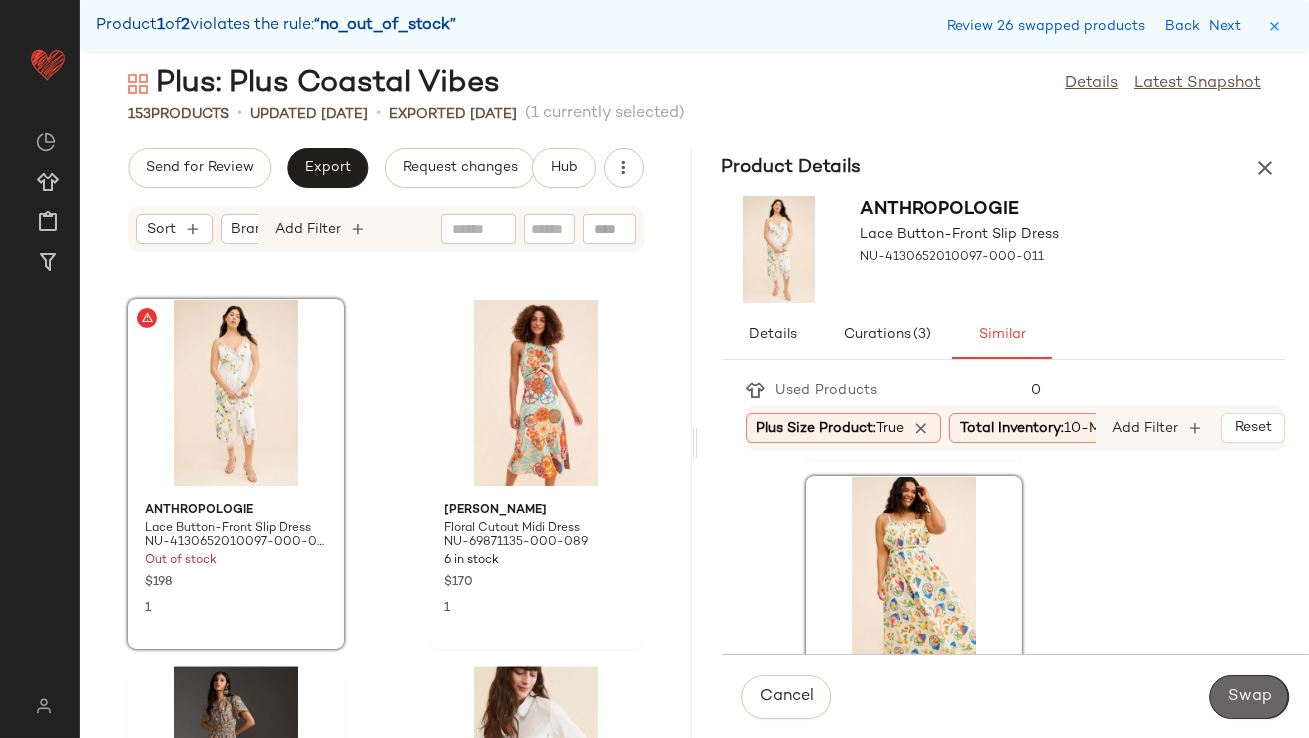 scroll, scrollTop: 26718, scrollLeft: 0, axis: vertical 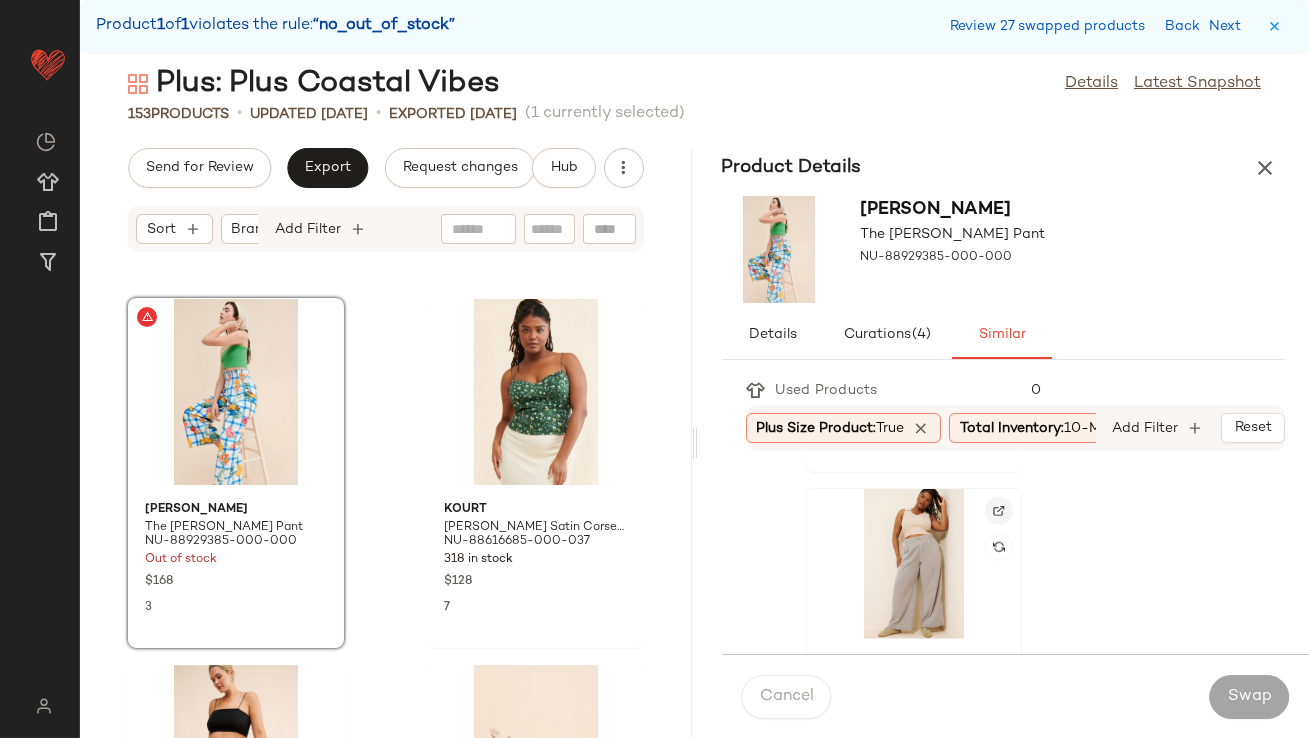 click at bounding box center [999, 511] 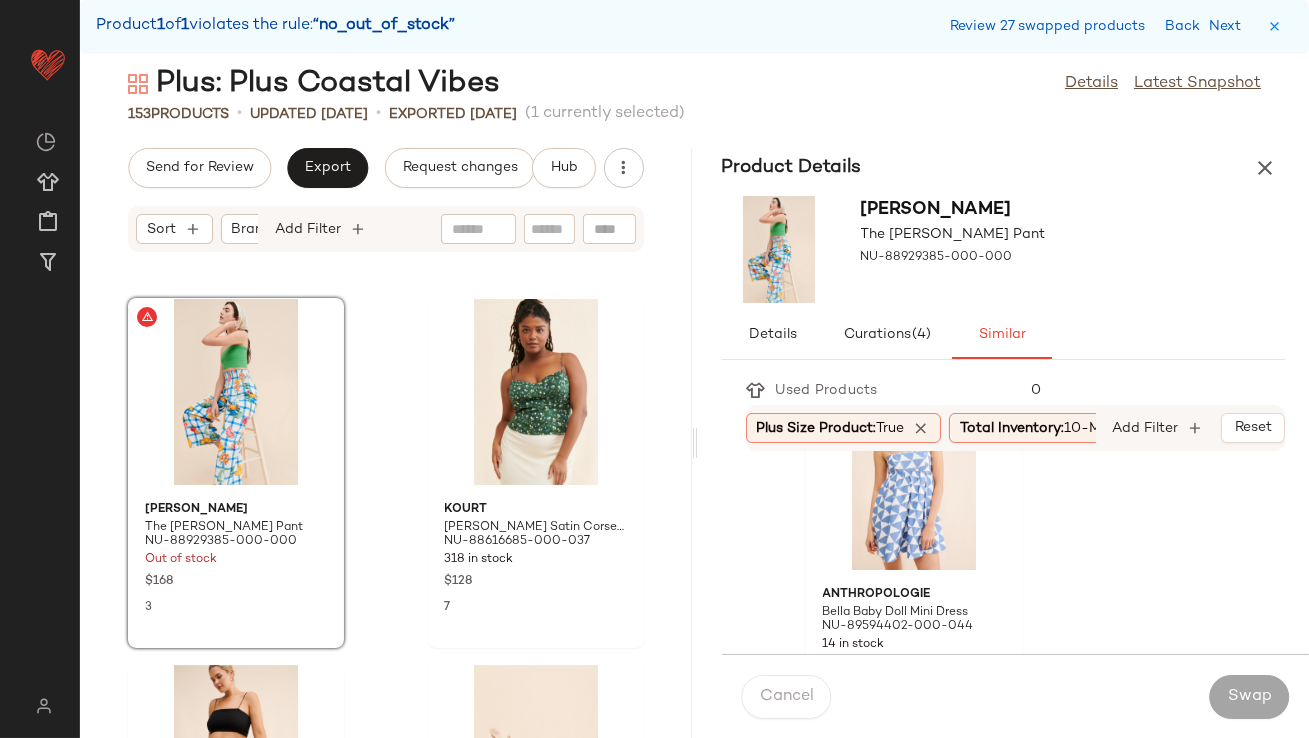 scroll, scrollTop: 5594, scrollLeft: 0, axis: vertical 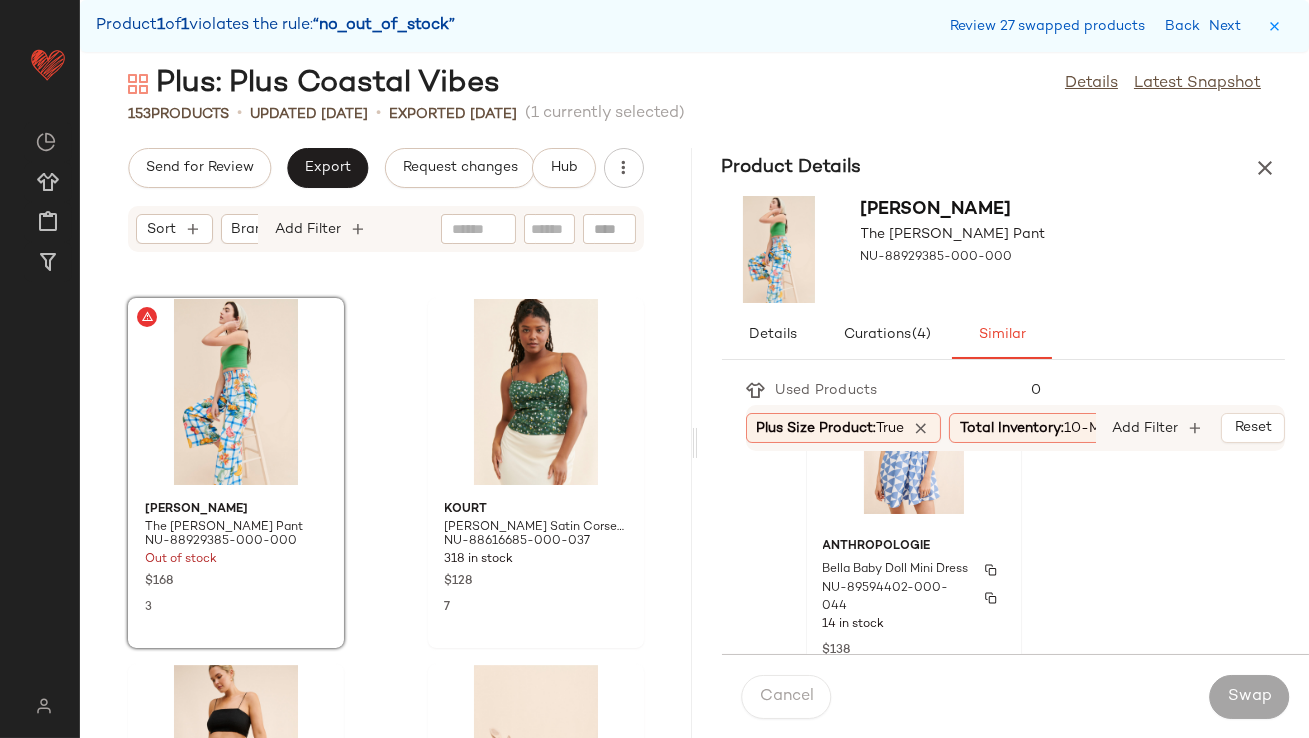 click on "Anthropologie Bella Baby Doll Mini Dress NU-89594402-000-044 14 in stock $138 54" 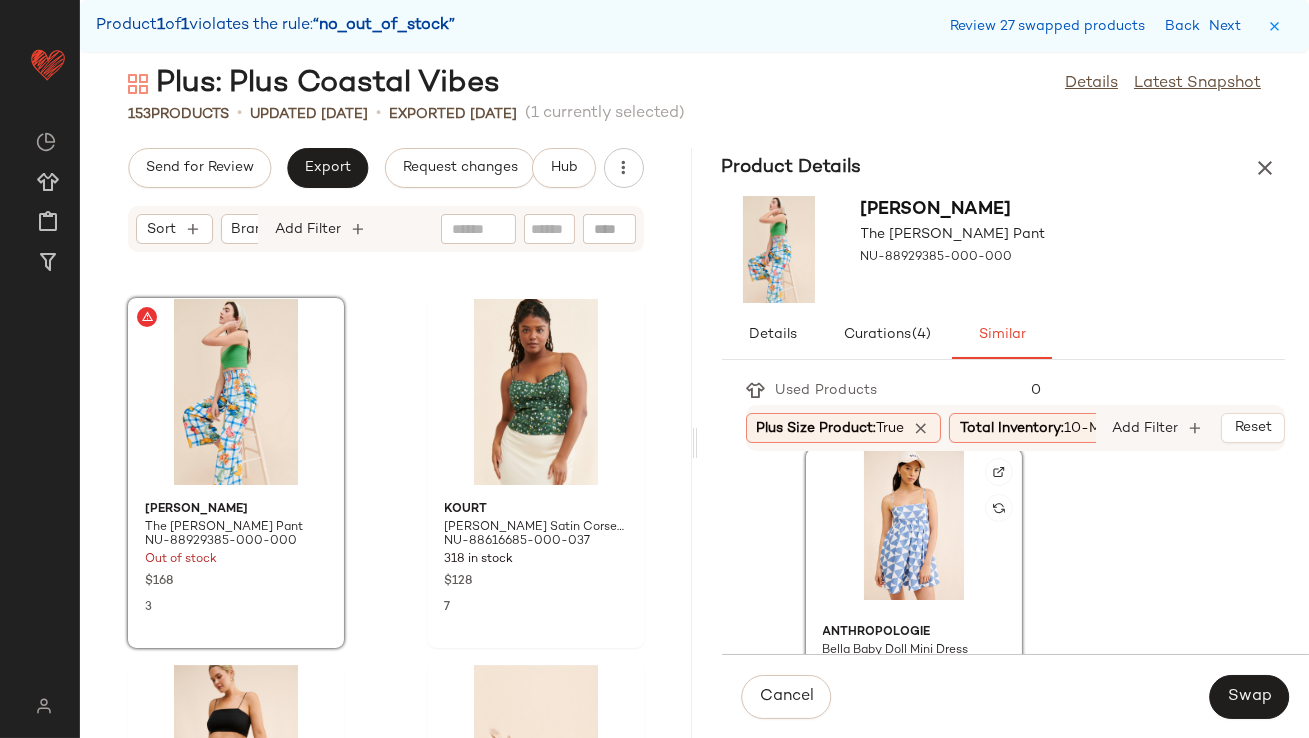 scroll, scrollTop: 5506, scrollLeft: 0, axis: vertical 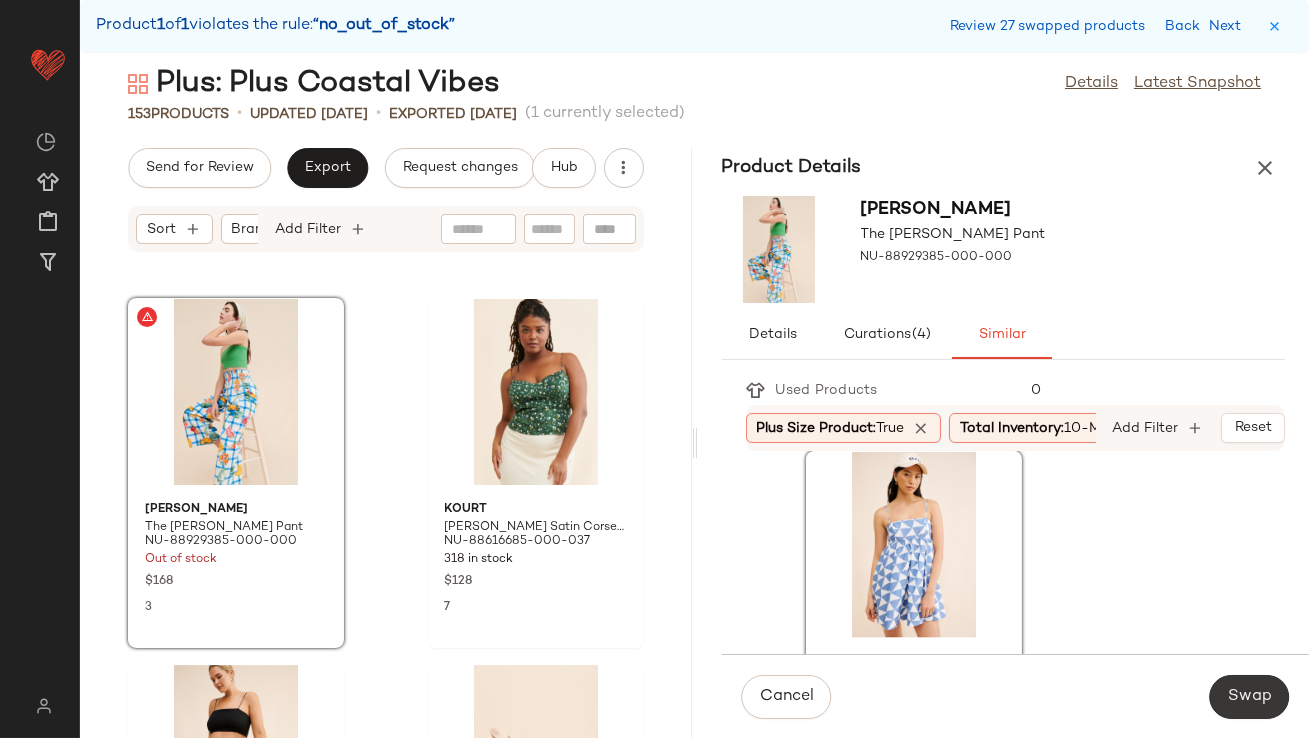 click on "Swap" at bounding box center (1249, 697) 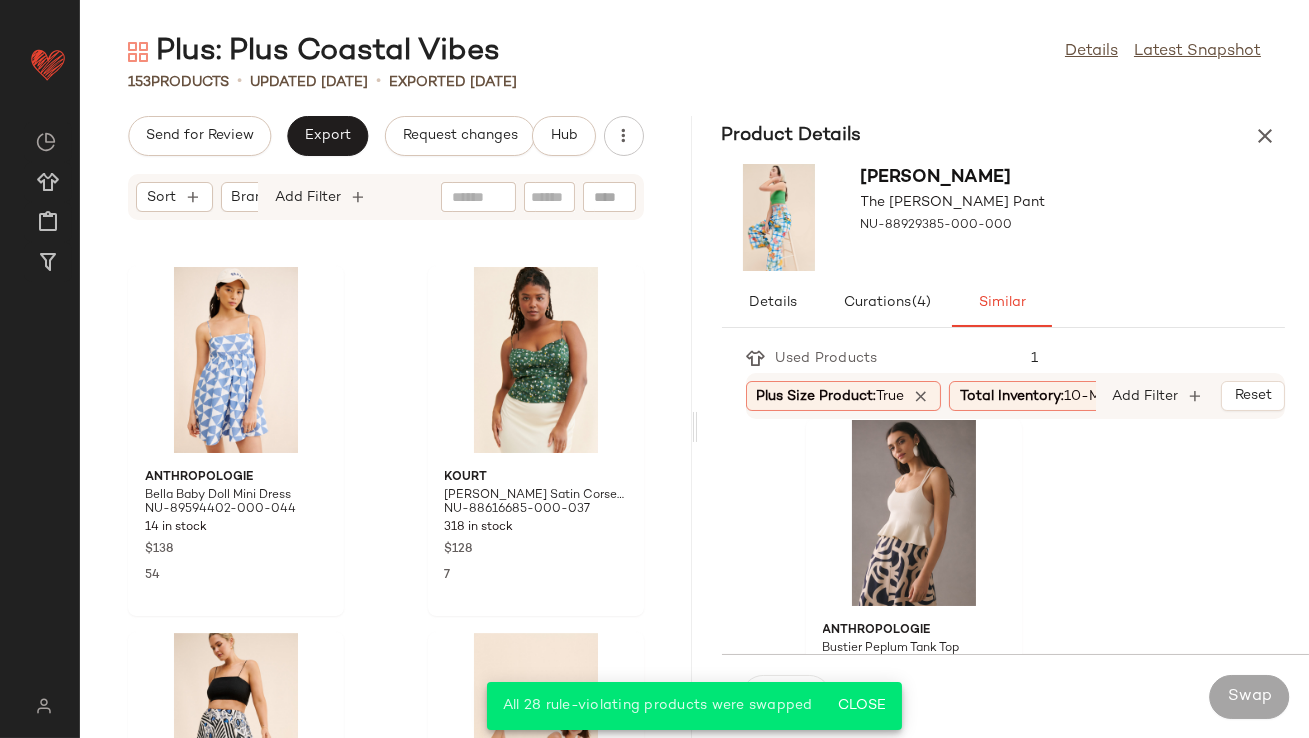 click at bounding box center (1265, 136) 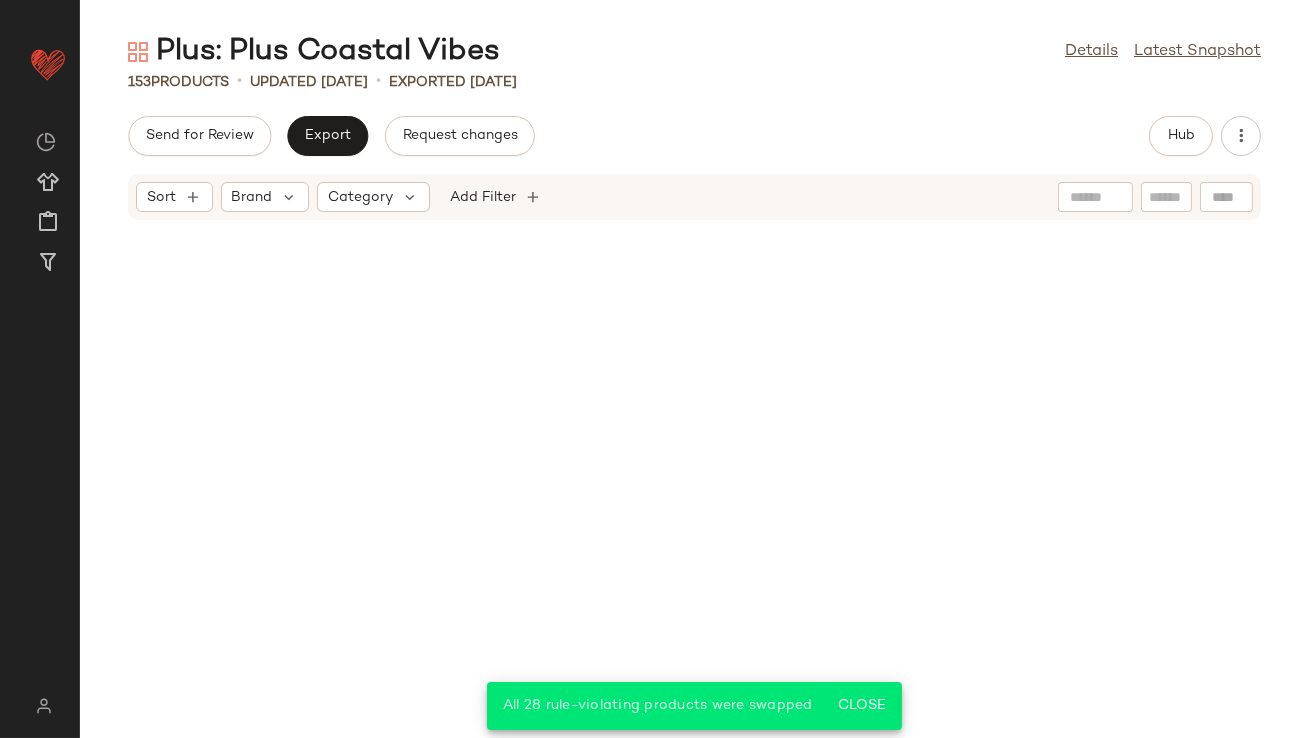 scroll, scrollTop: 0, scrollLeft: 0, axis: both 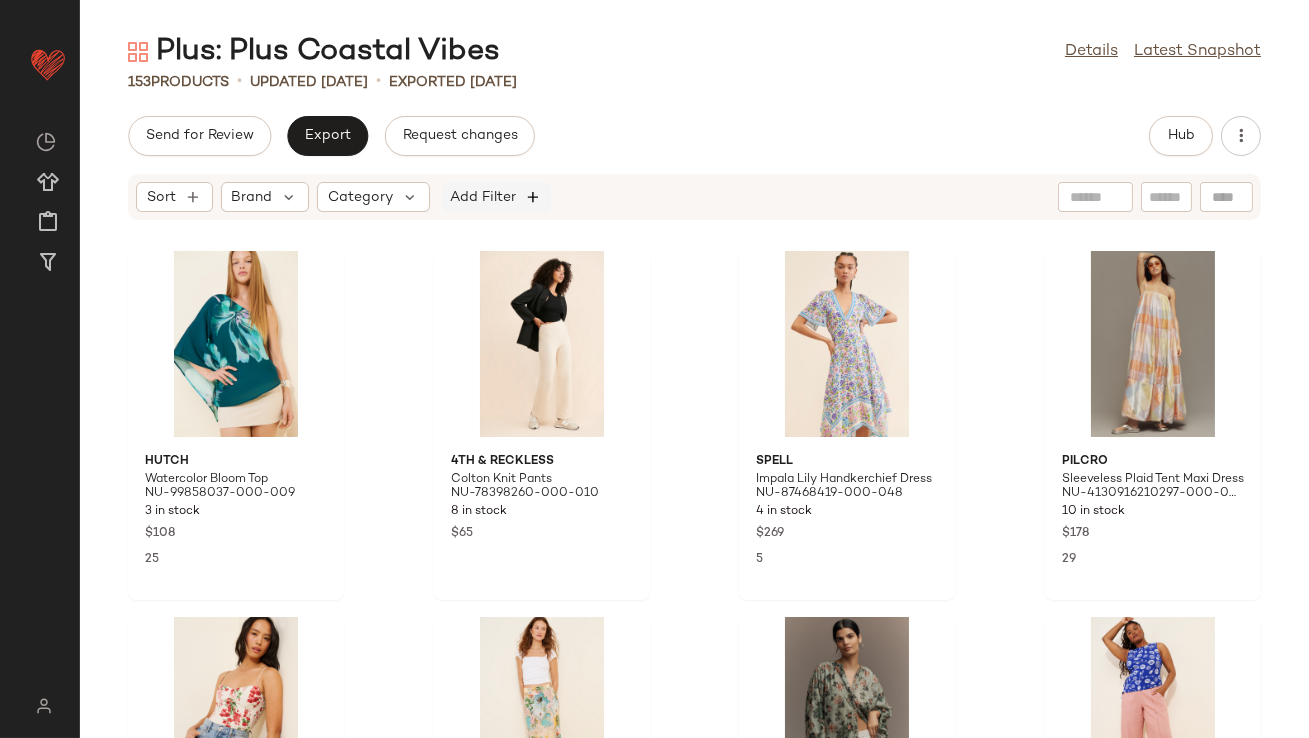 click at bounding box center [534, 197] 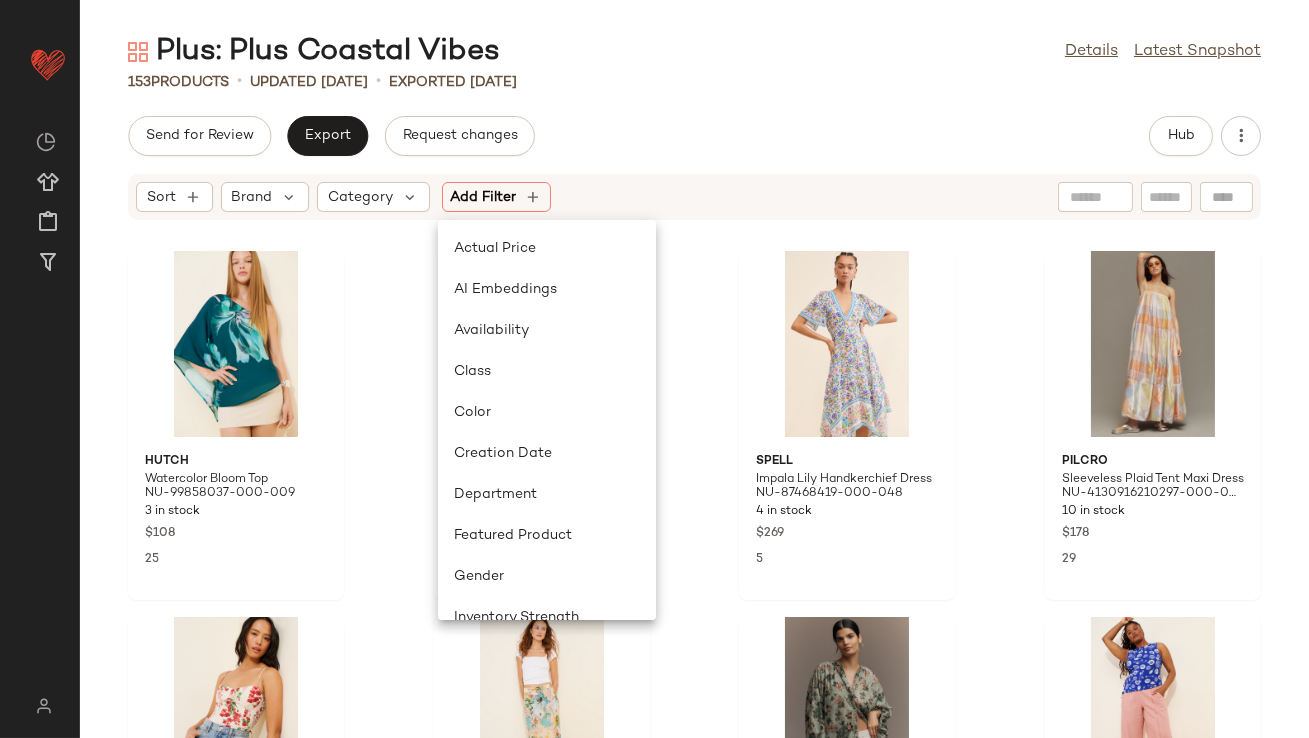 click on "Send for Review   Export   Request changes   Hub" 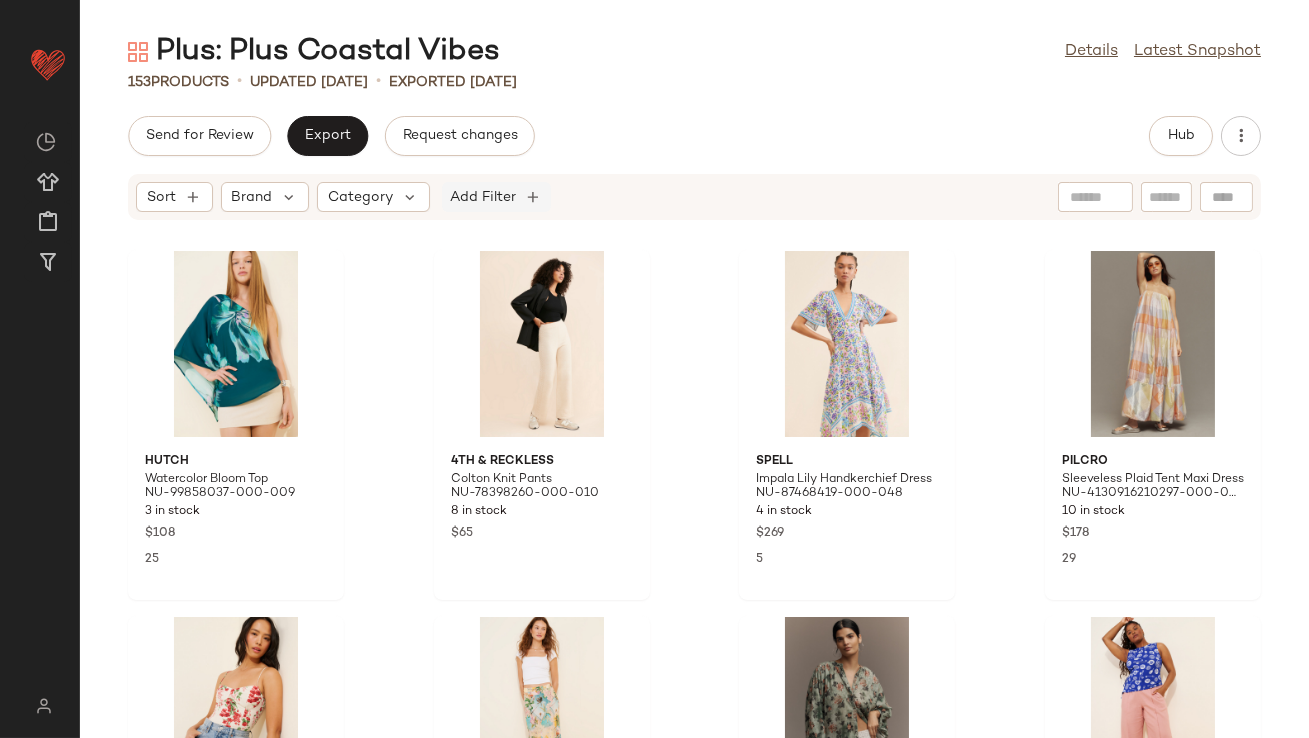 click on "Add Filter" at bounding box center (484, 197) 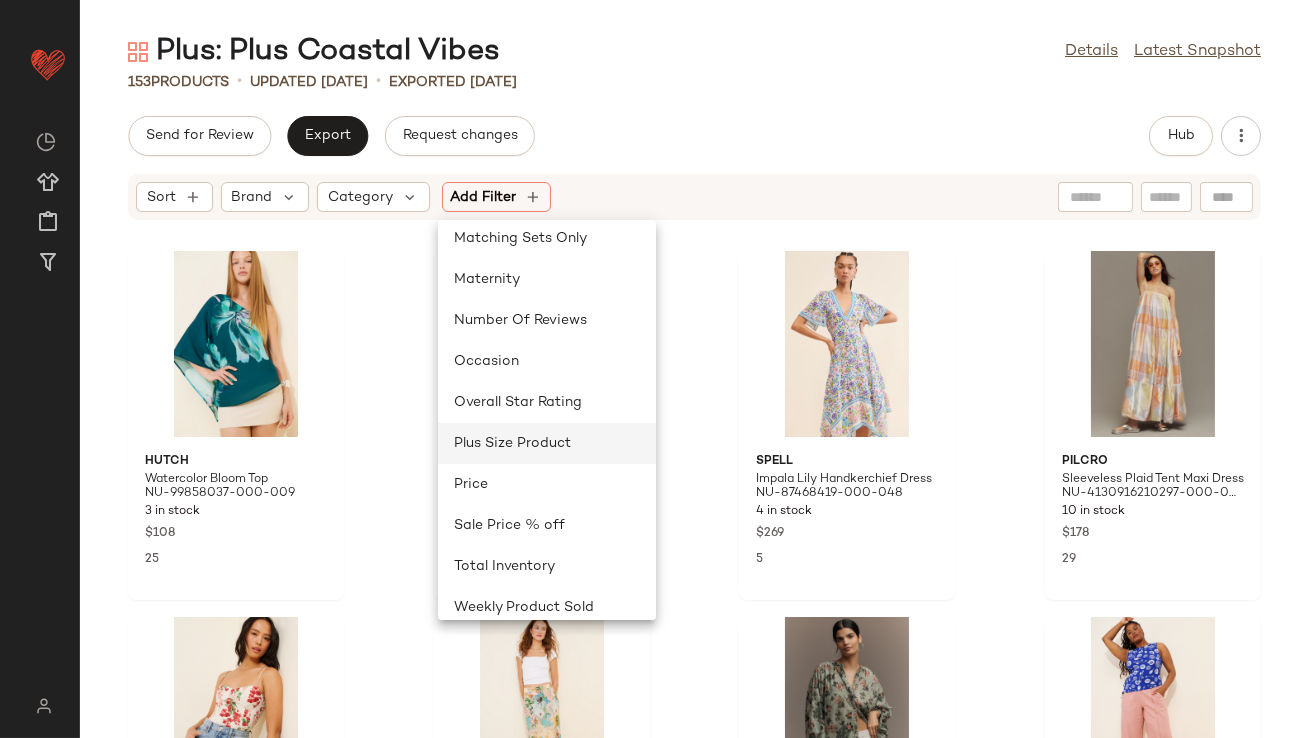 click on "Plus Size Product" 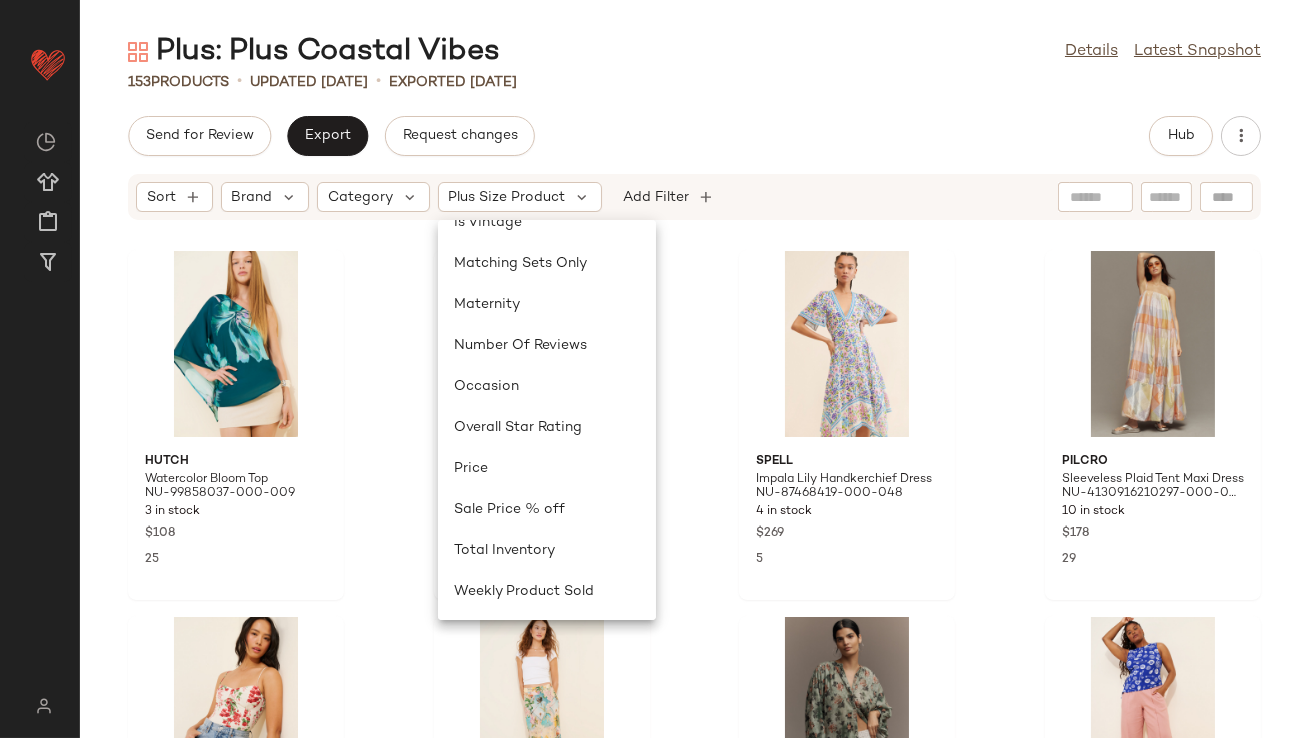 scroll, scrollTop: 435, scrollLeft: 0, axis: vertical 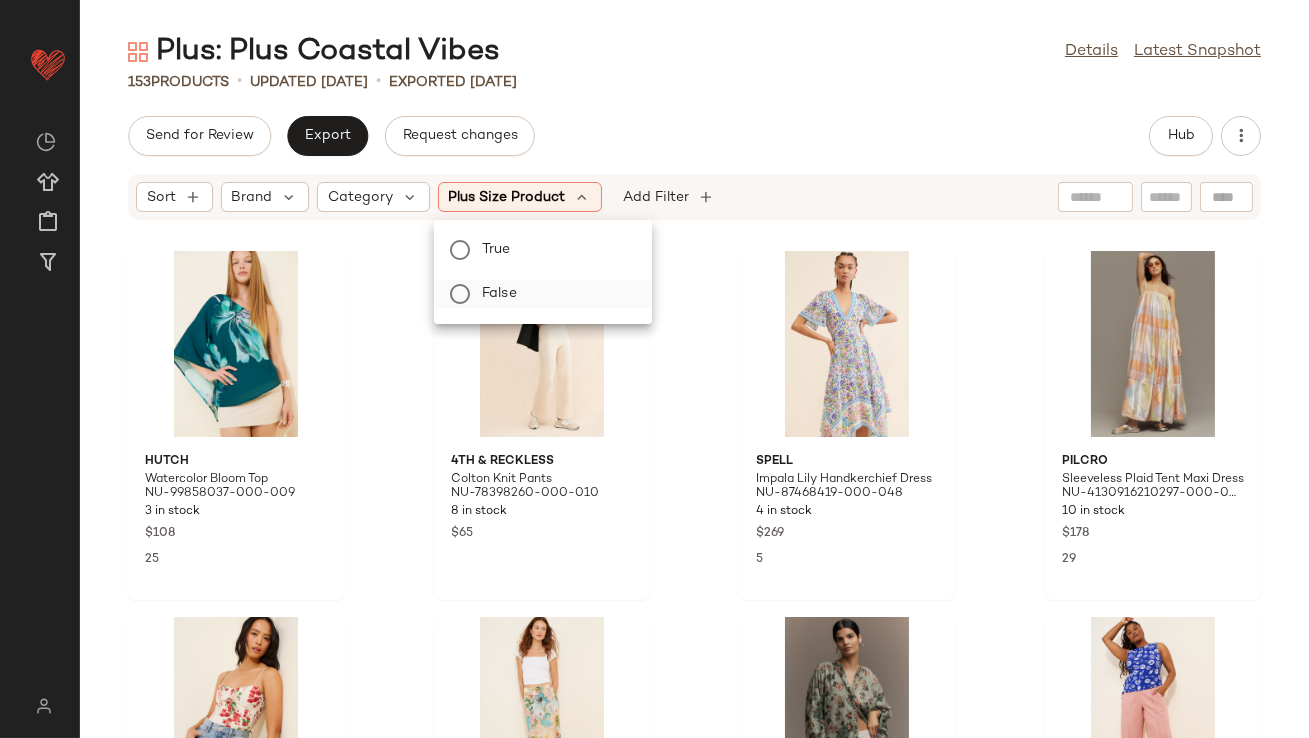 click on "False" at bounding box center [555, 294] 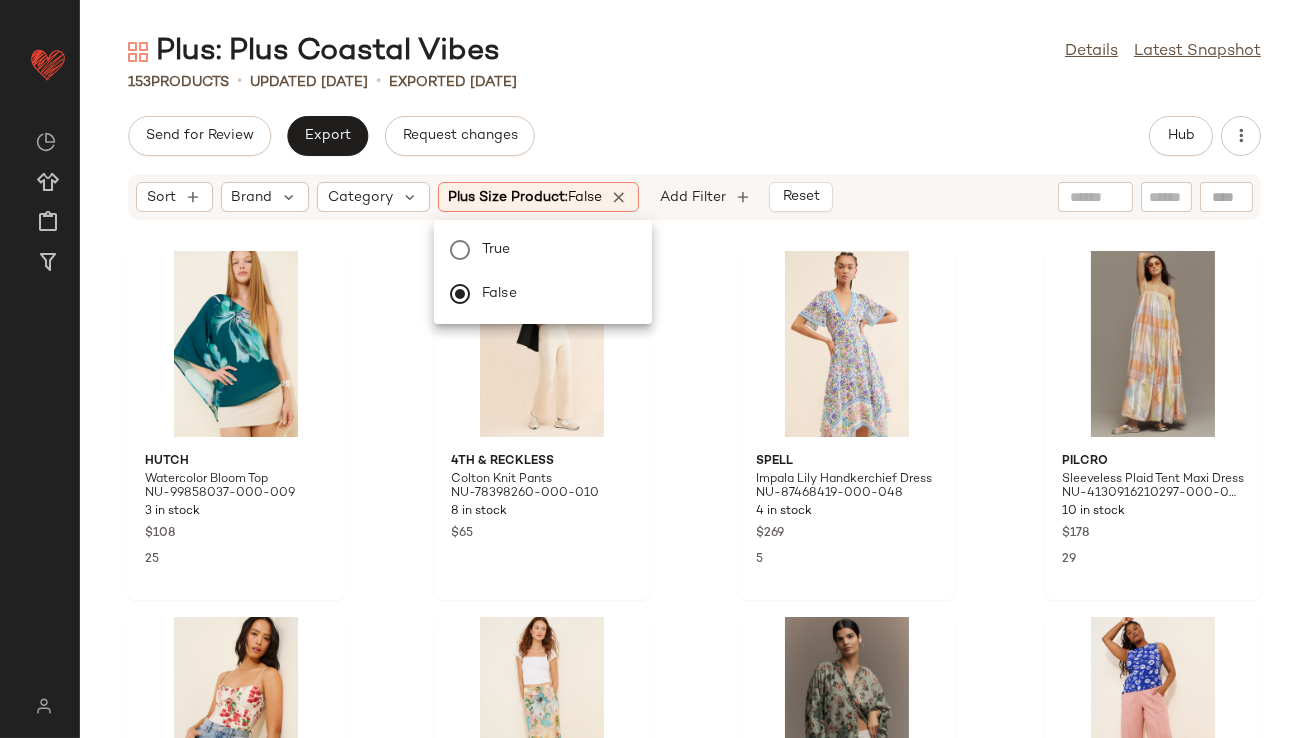 click on "Send for Review   Export   Request changes   Hub" 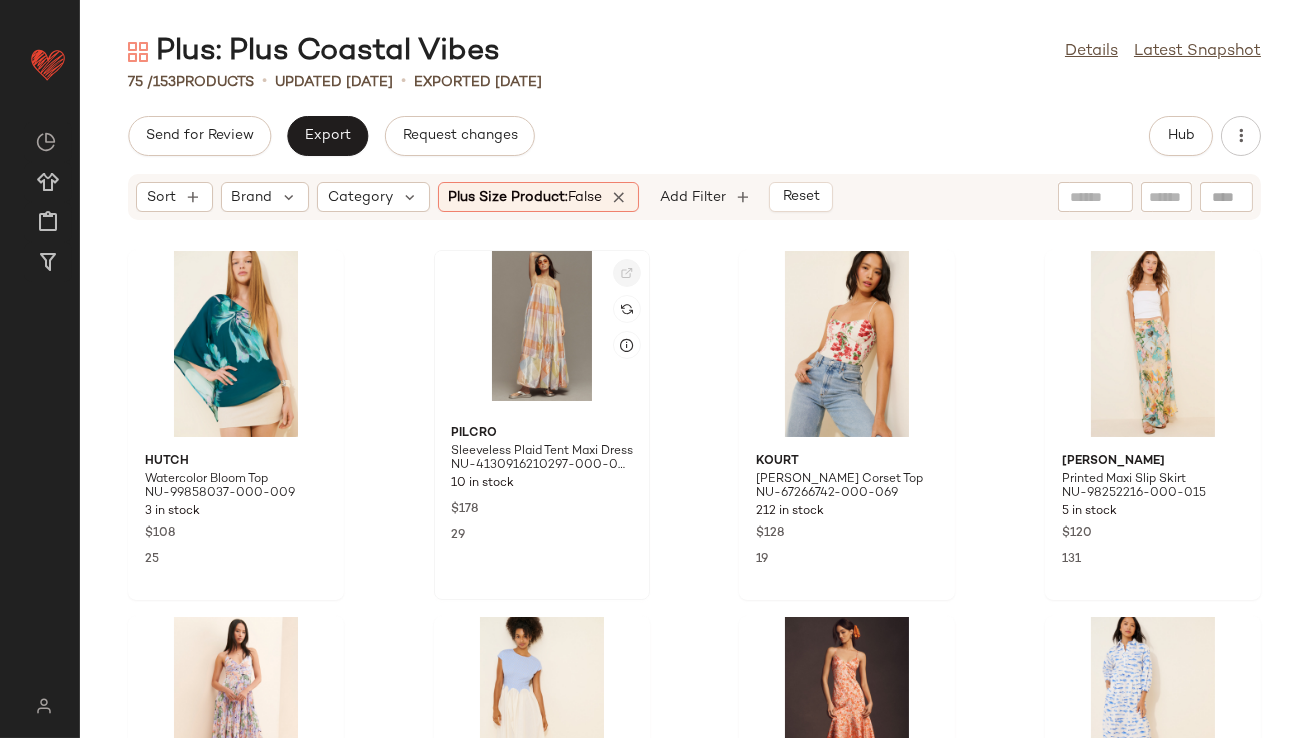 click 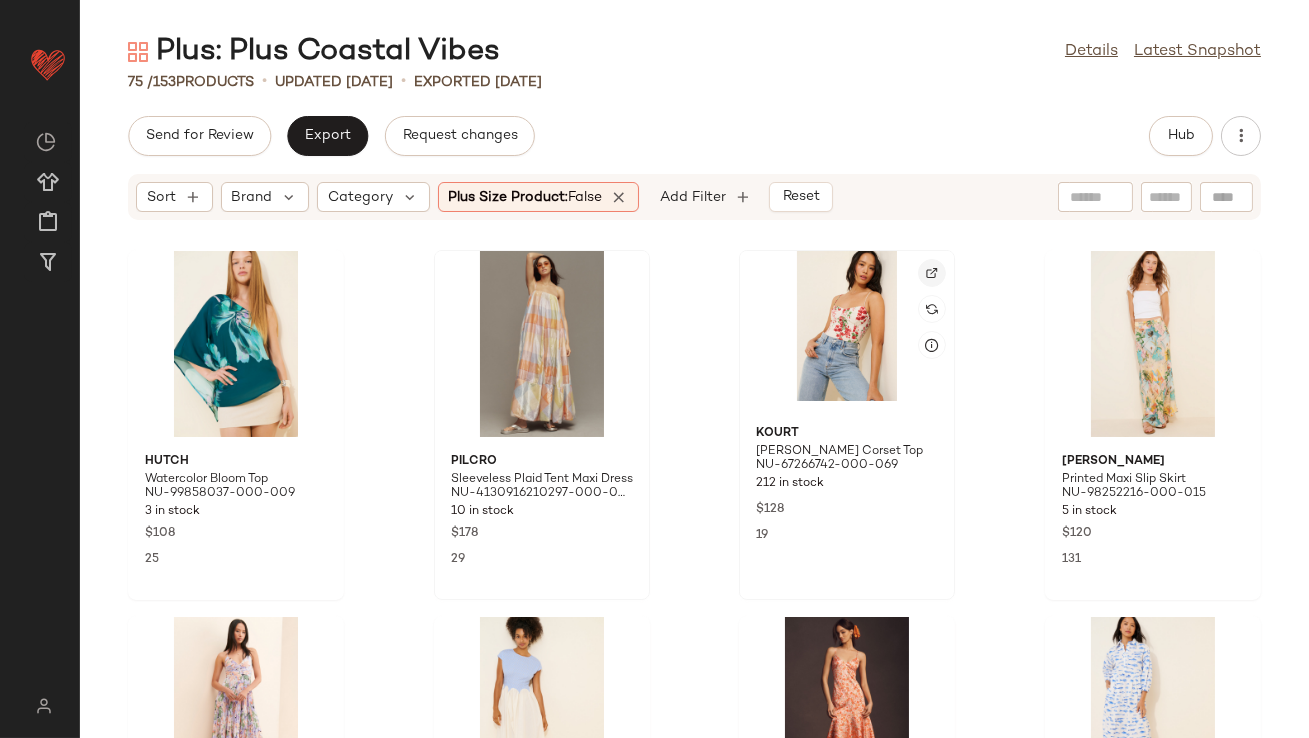 click at bounding box center (932, 273) 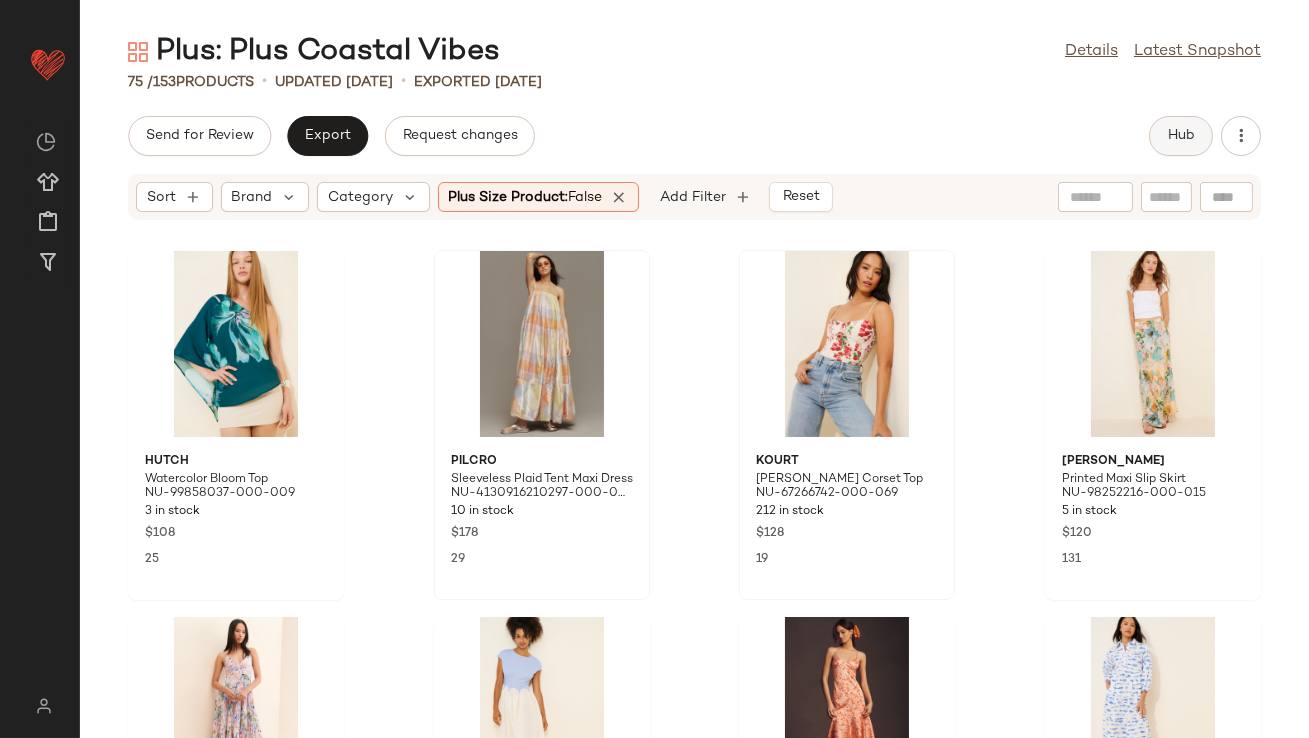 click on "Hub" at bounding box center (1181, 136) 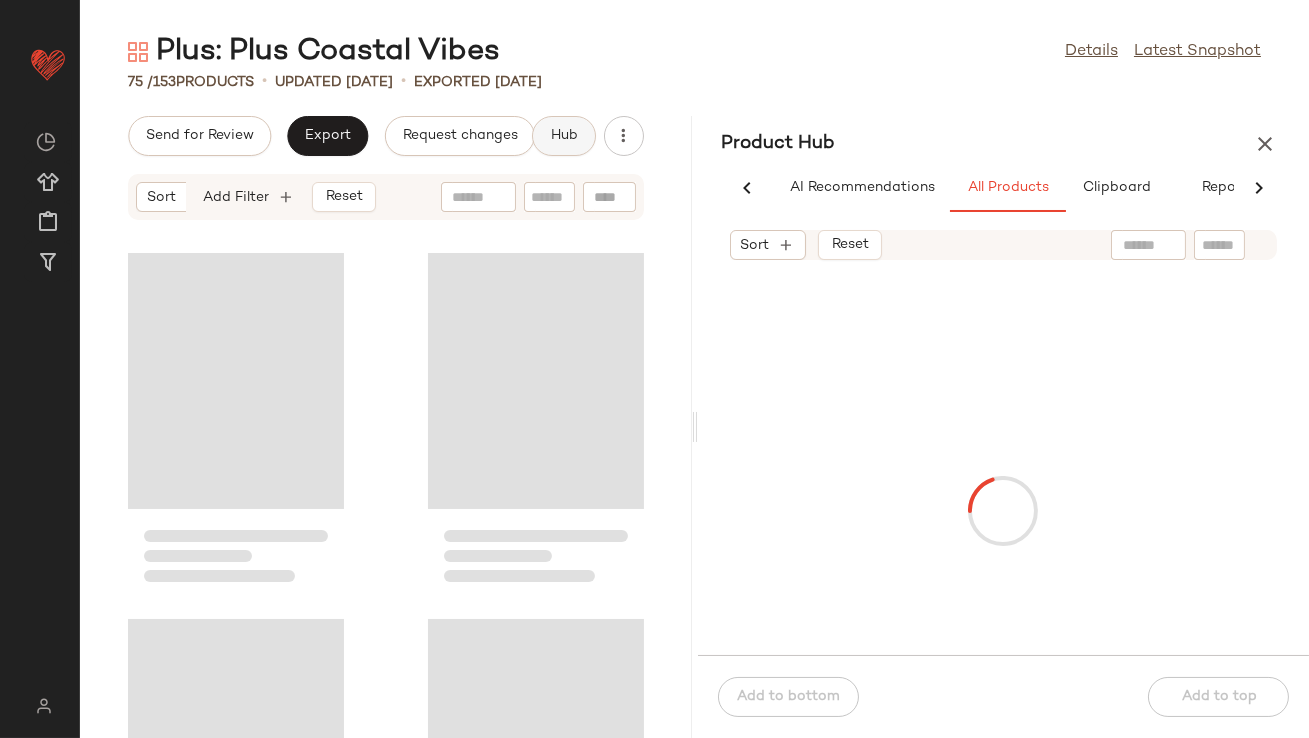 scroll, scrollTop: 0, scrollLeft: 48, axis: horizontal 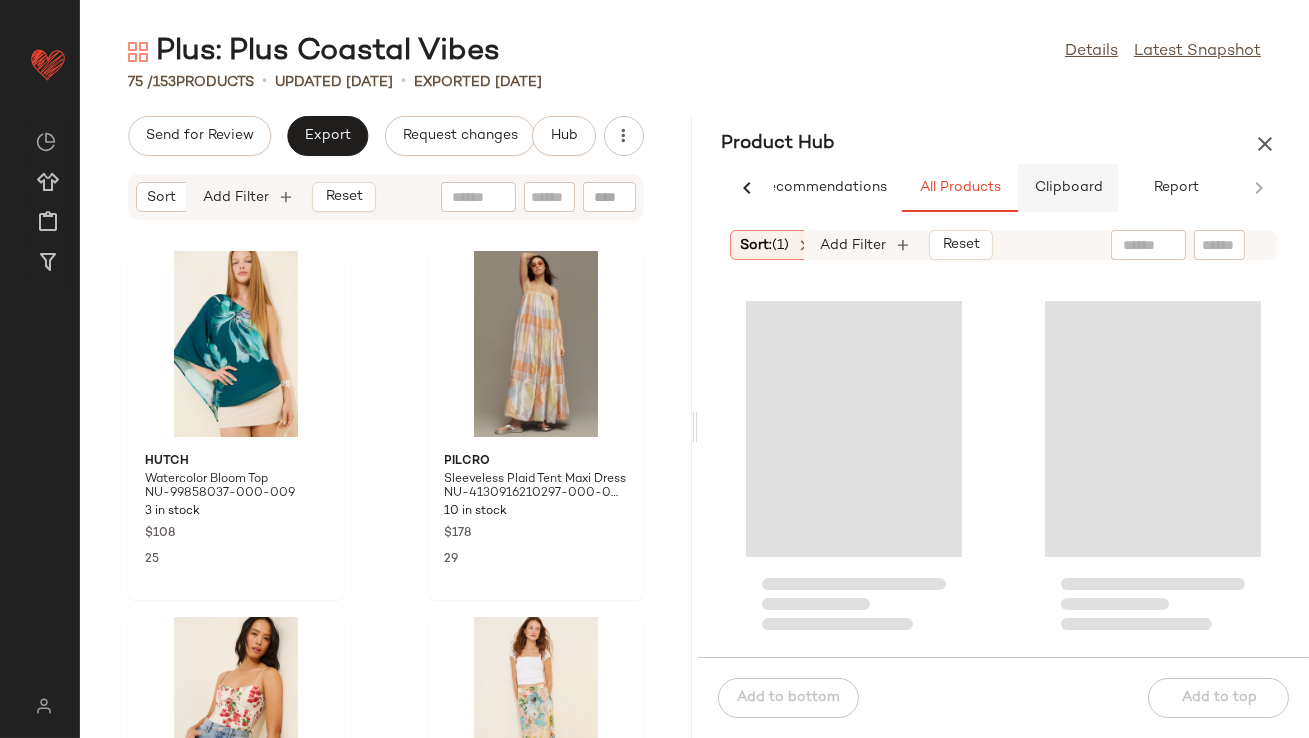 click on "Clipboard" 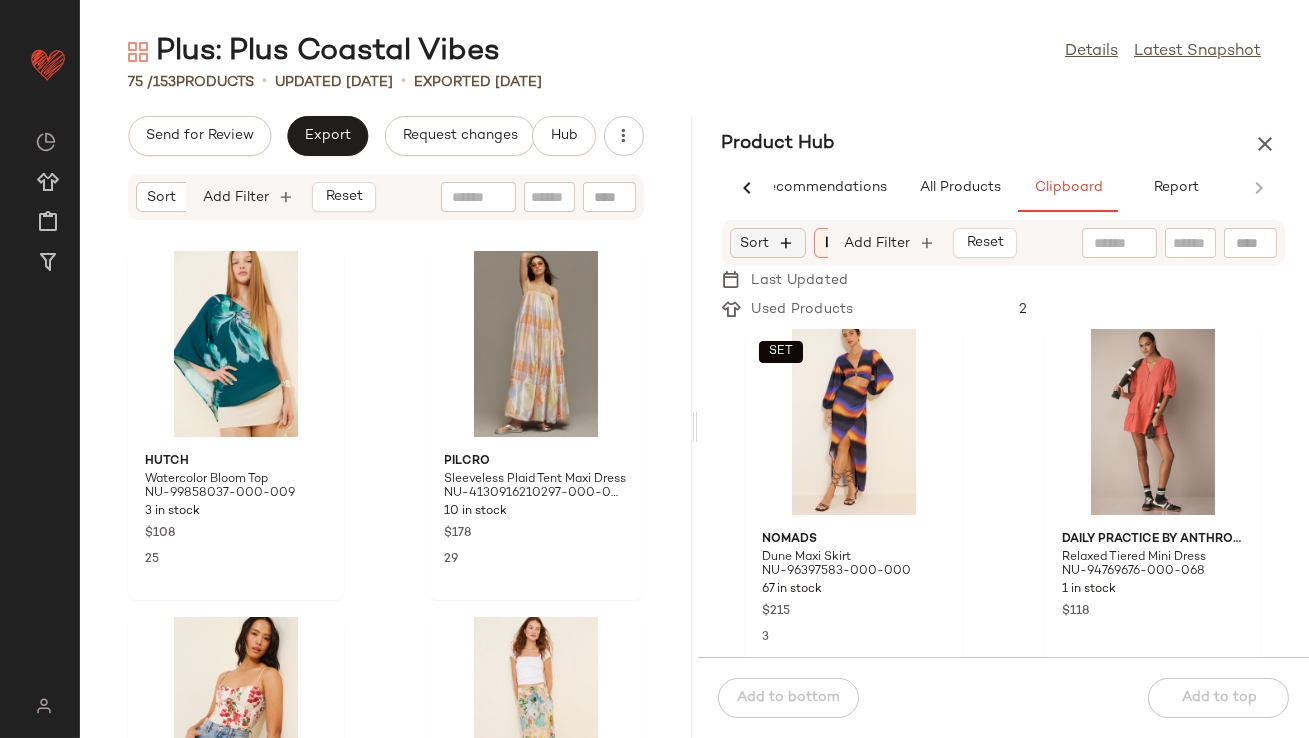 click at bounding box center (787, 243) 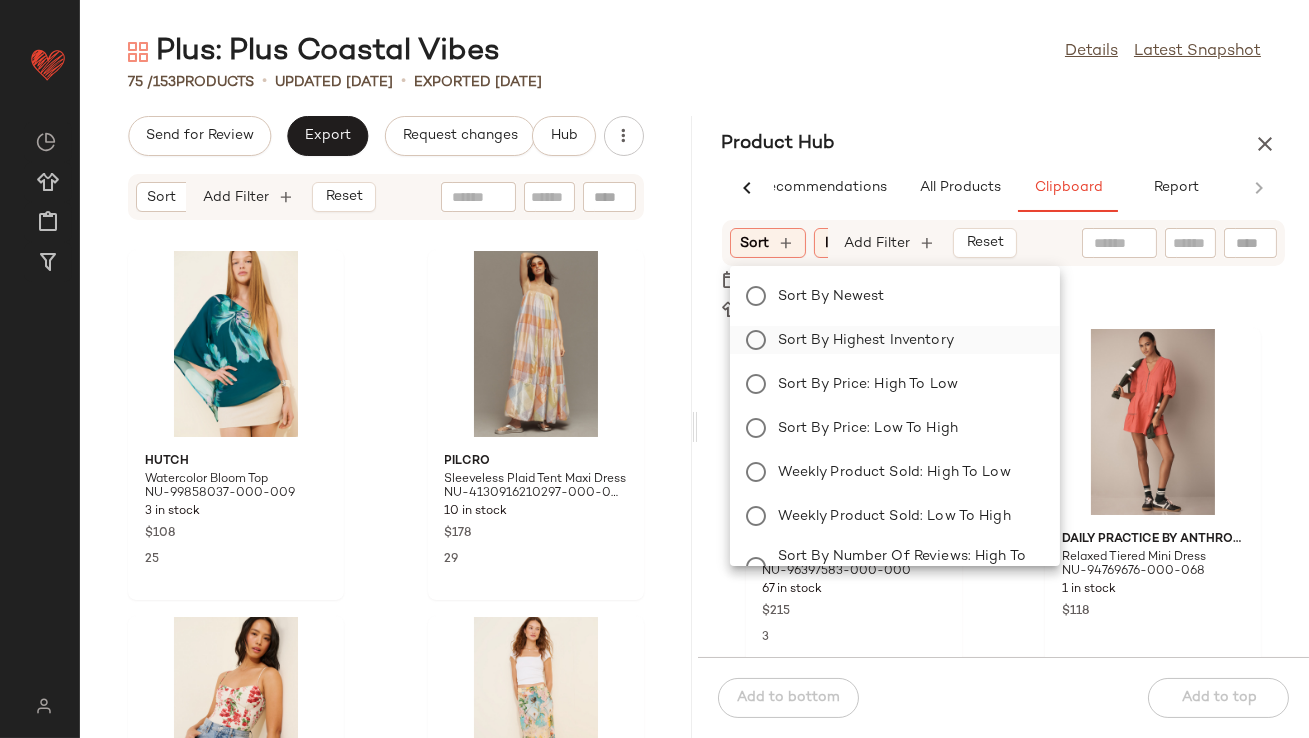 click on "Sort by Highest Inventory" 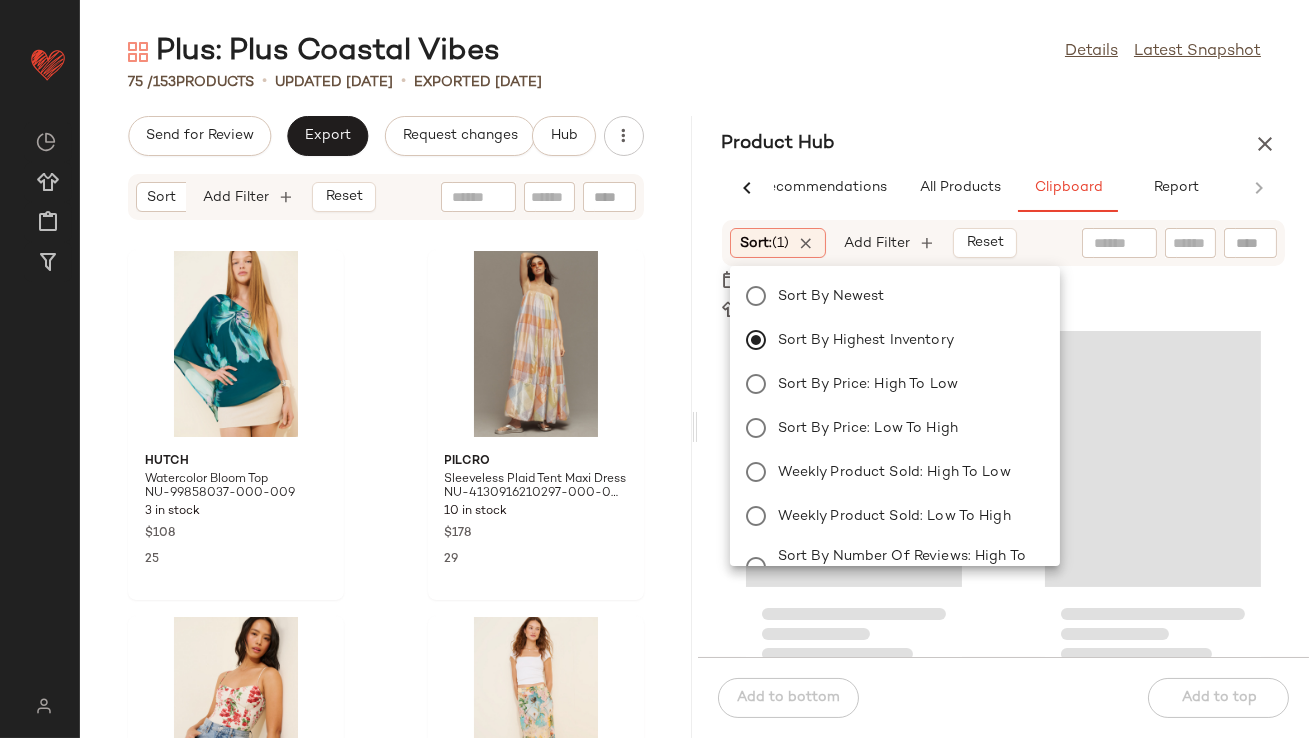 click on "Product Hub" at bounding box center (1004, 144) 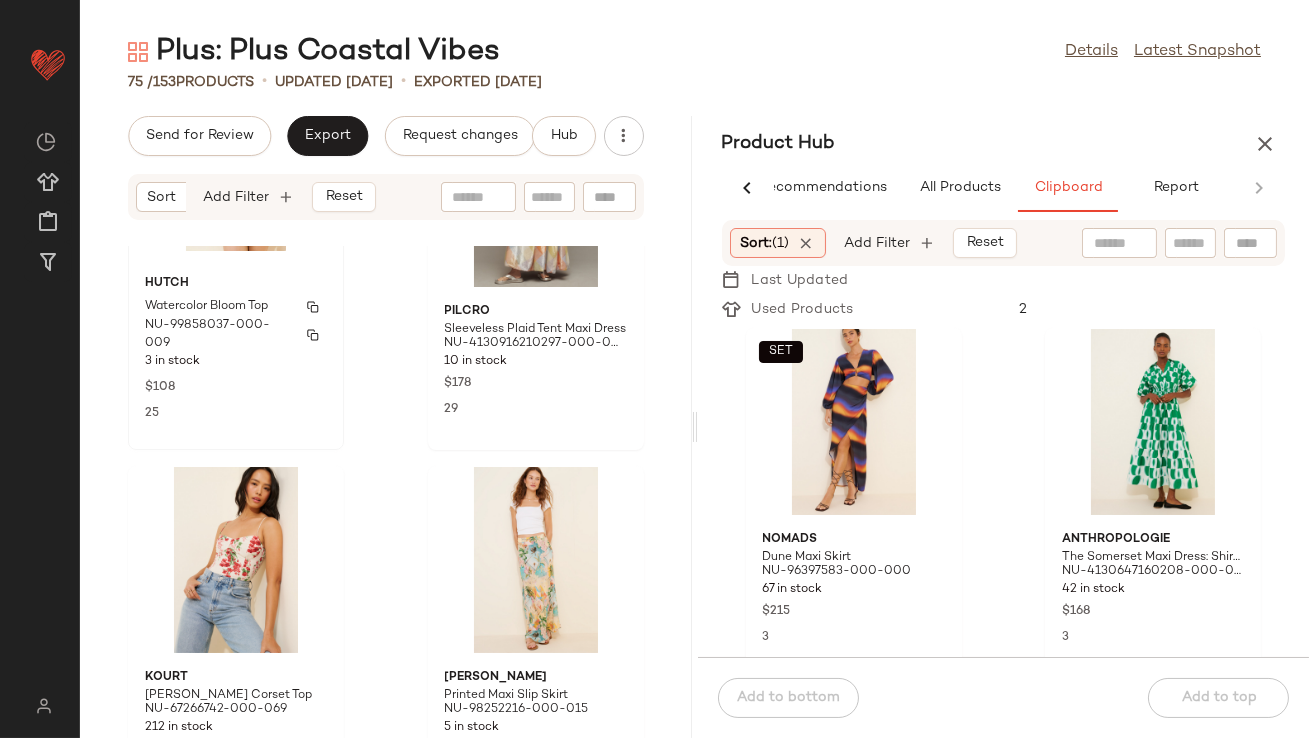 scroll, scrollTop: 151, scrollLeft: 0, axis: vertical 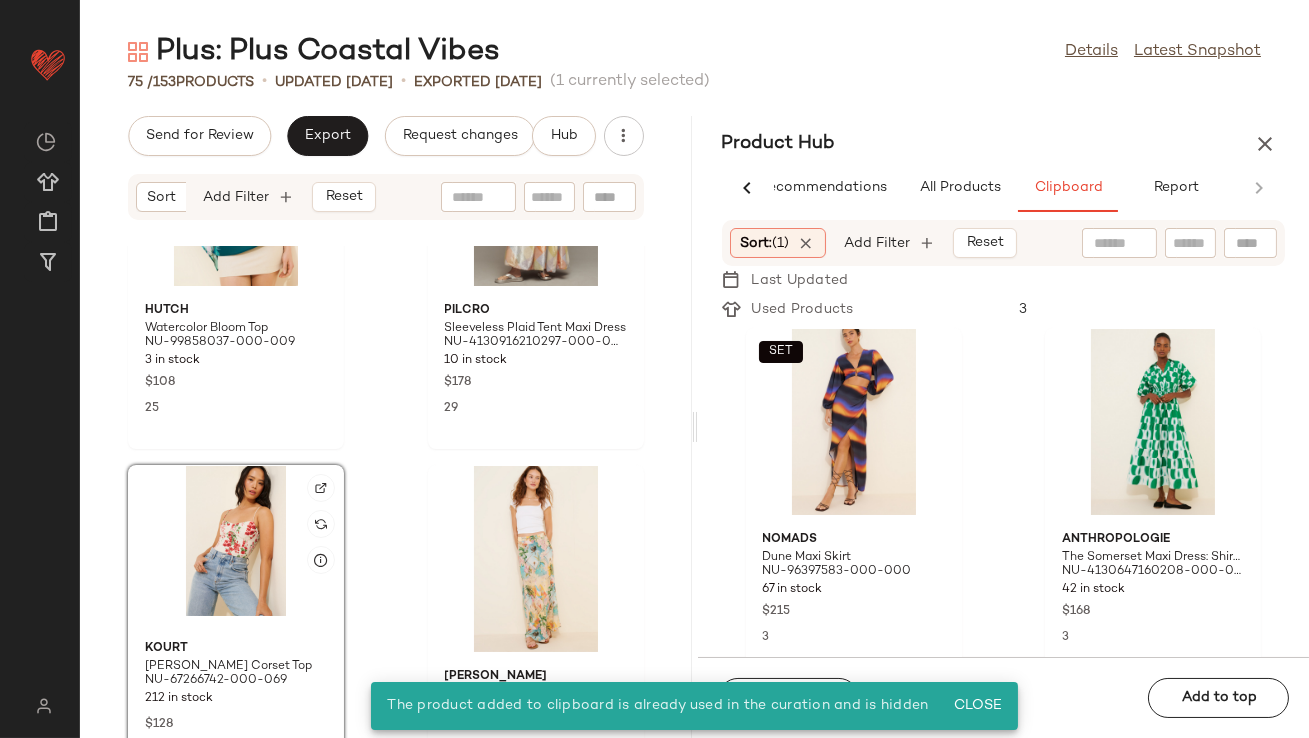 click 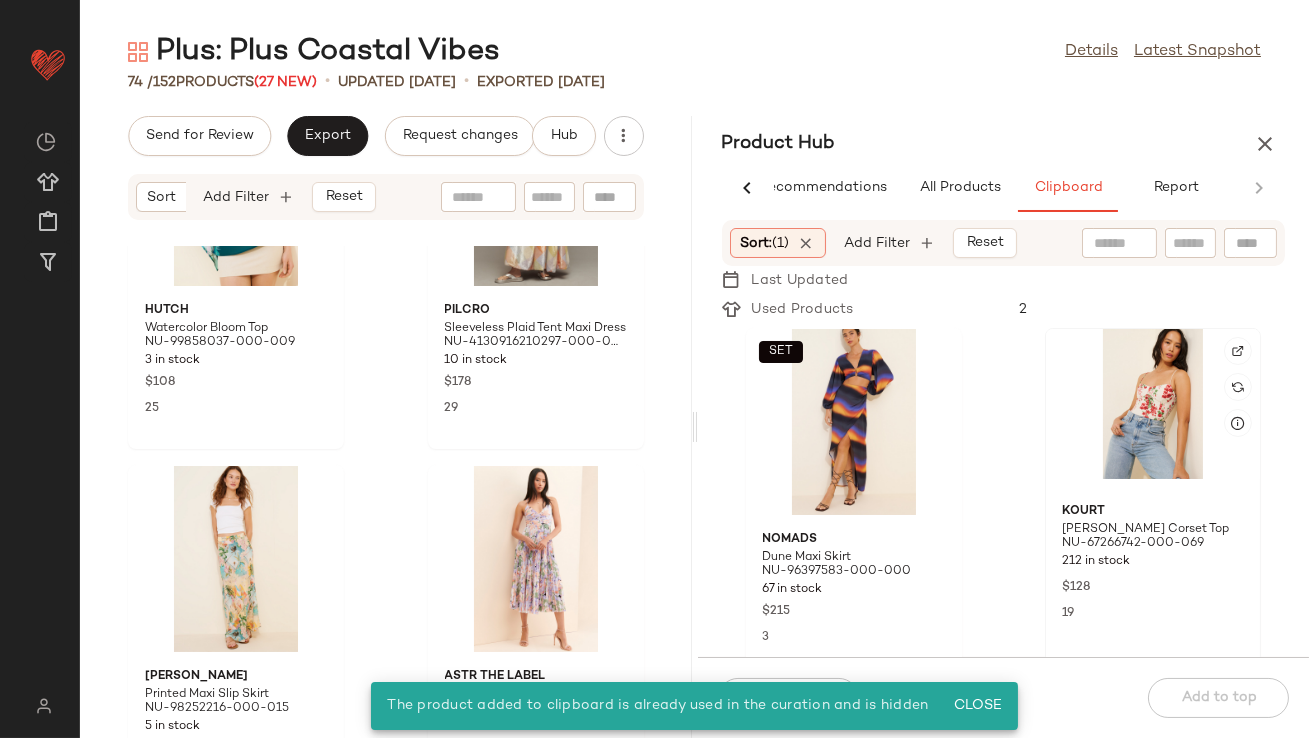 click 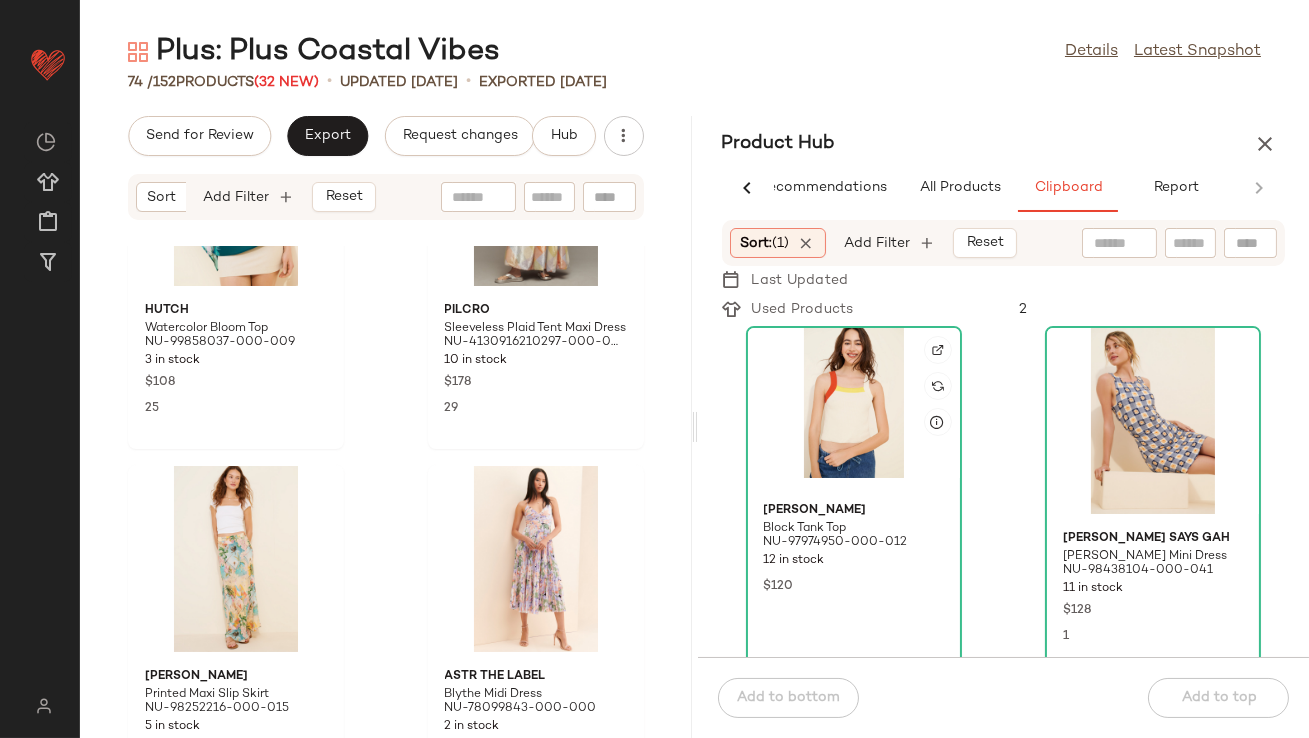 scroll, scrollTop: 383, scrollLeft: 0, axis: vertical 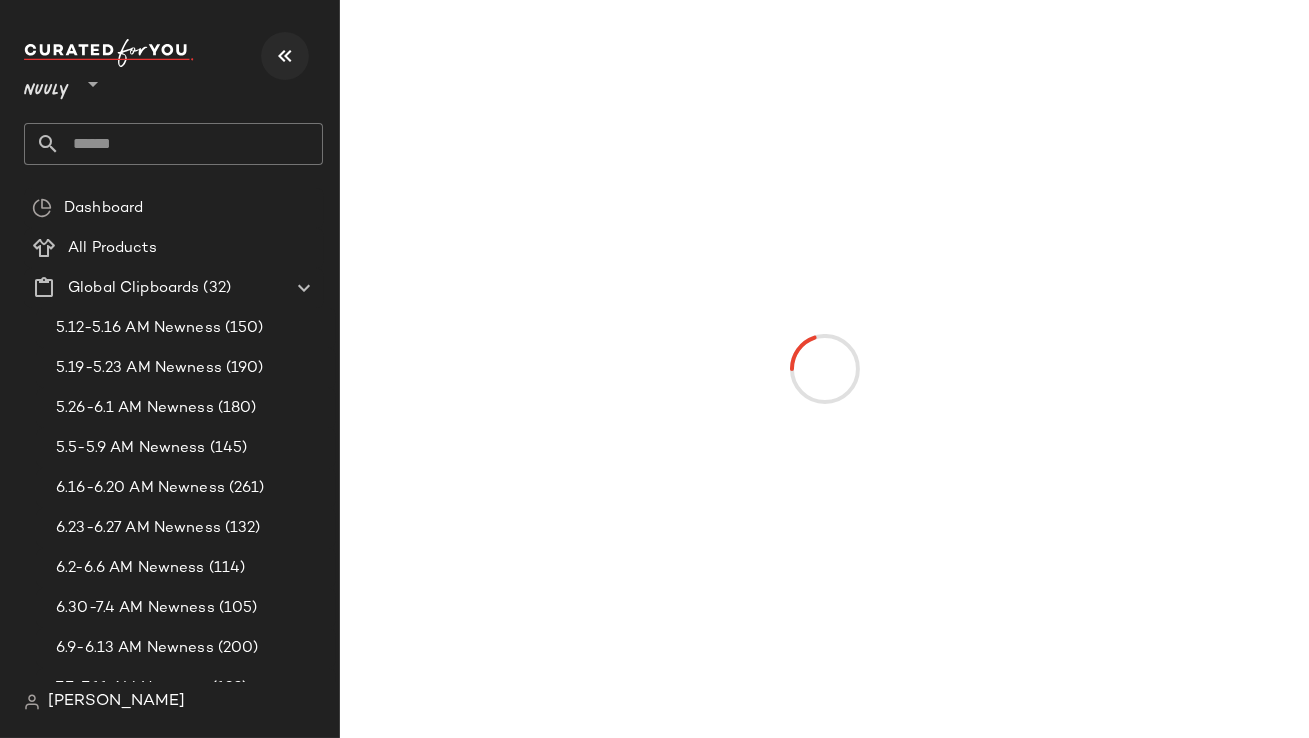 click at bounding box center (285, 56) 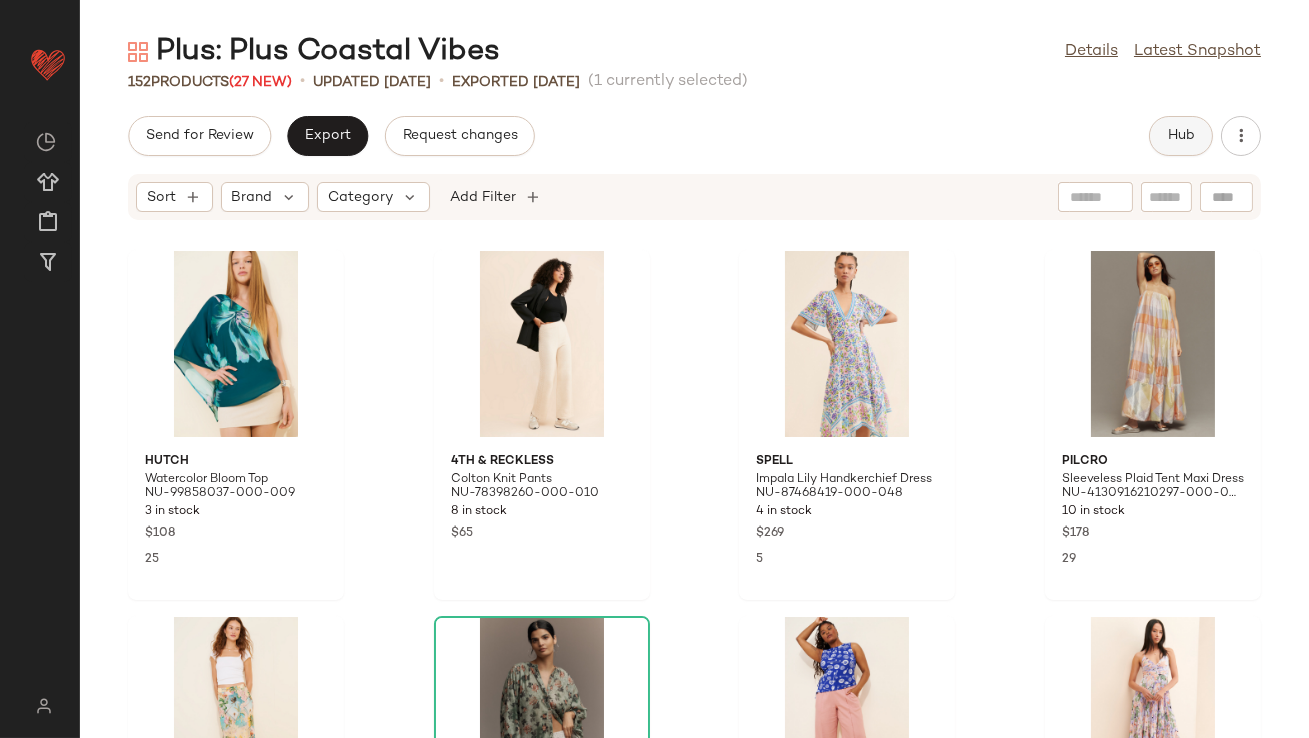 click on "Hub" 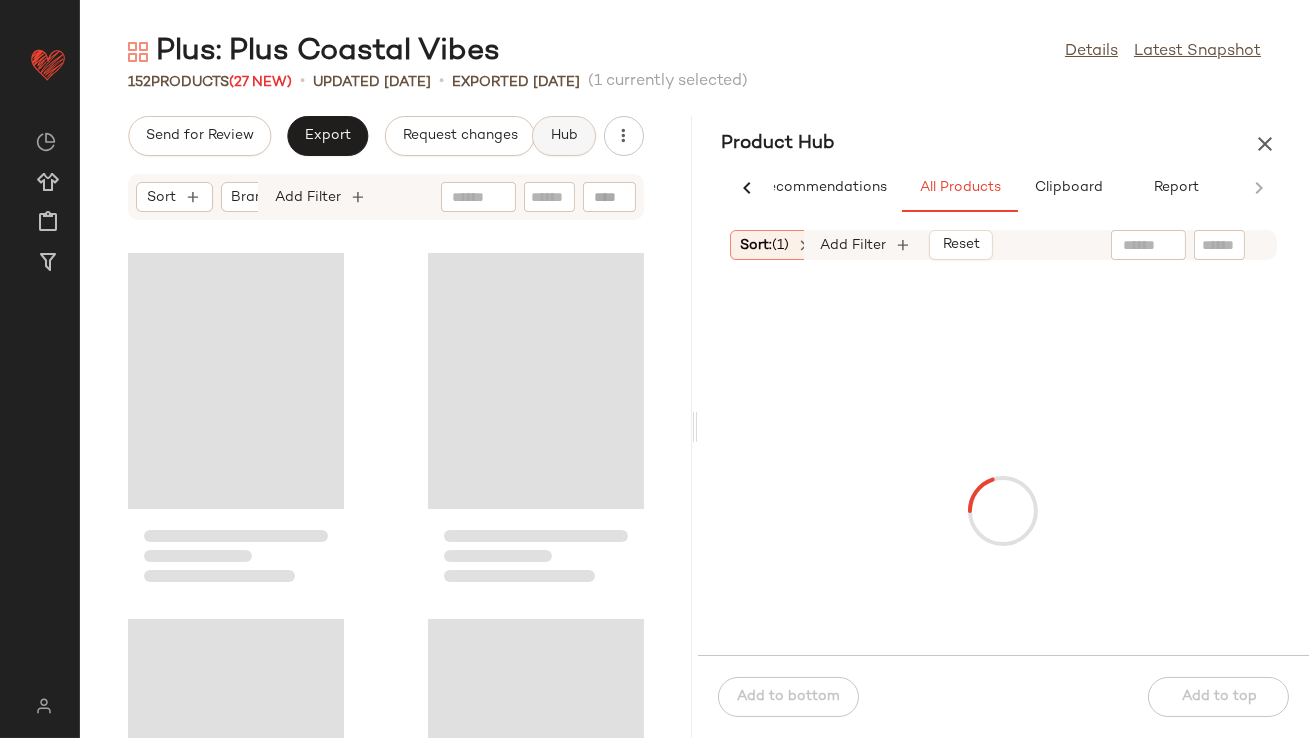 scroll, scrollTop: 0, scrollLeft: 48, axis: horizontal 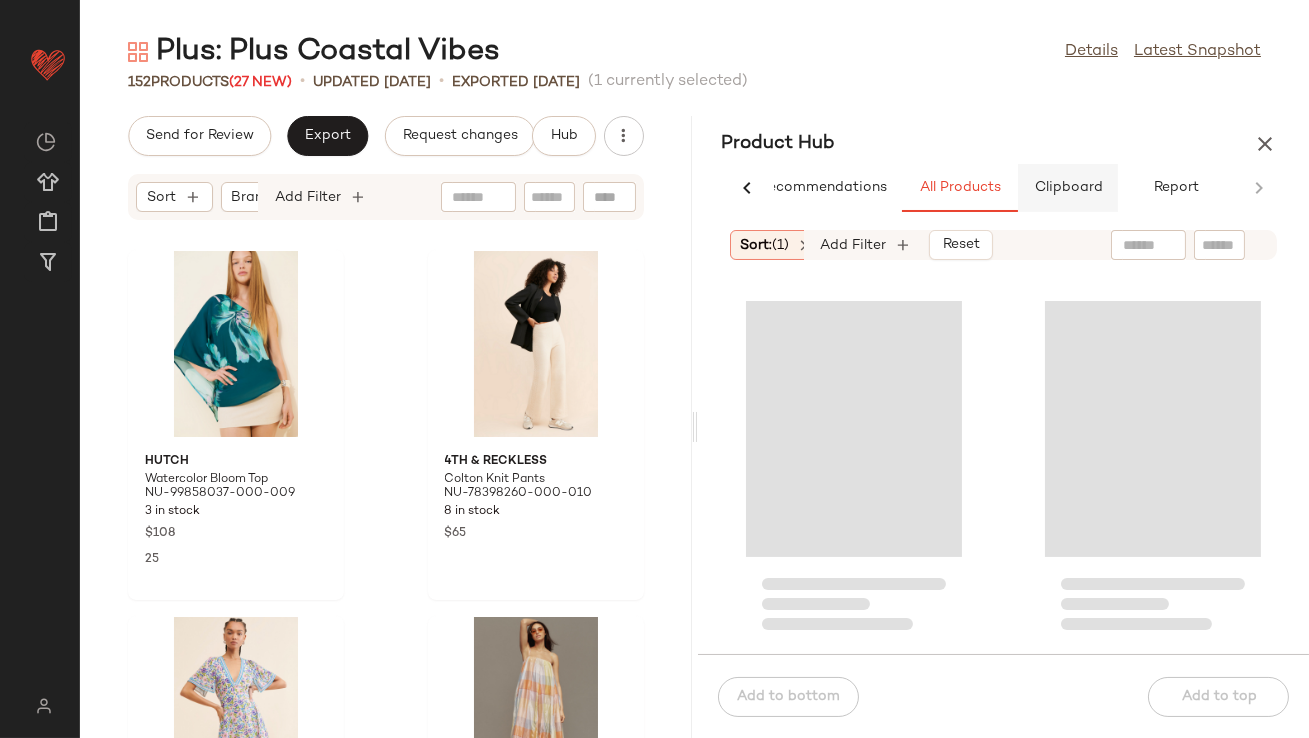 click on "Clipboard" 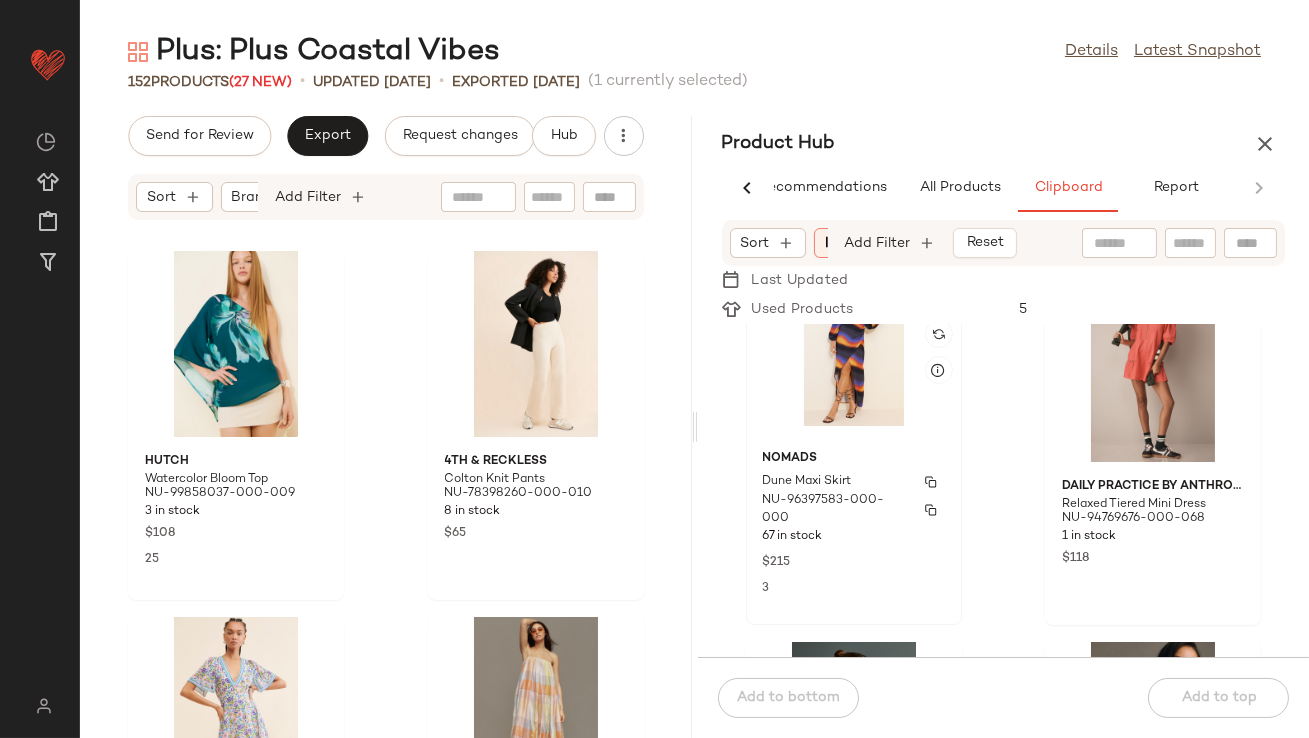 scroll, scrollTop: 57, scrollLeft: 0, axis: vertical 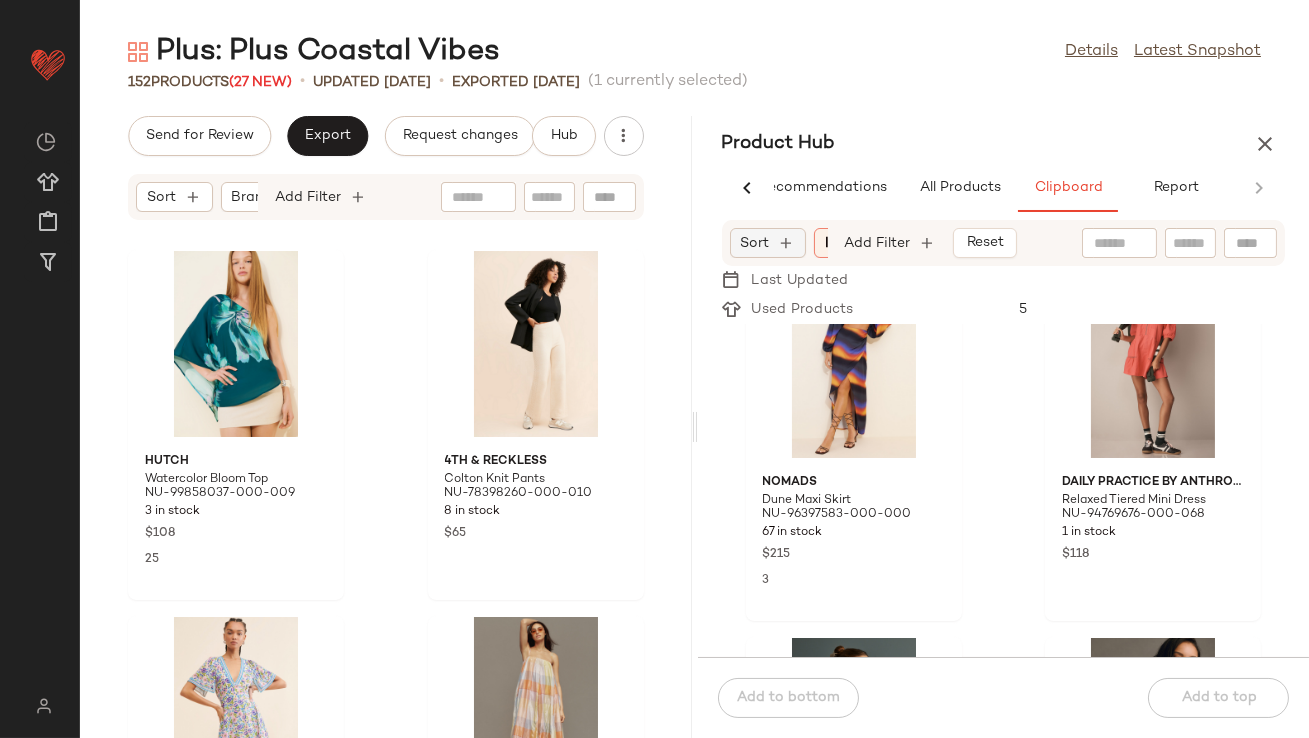 click on "Sort" 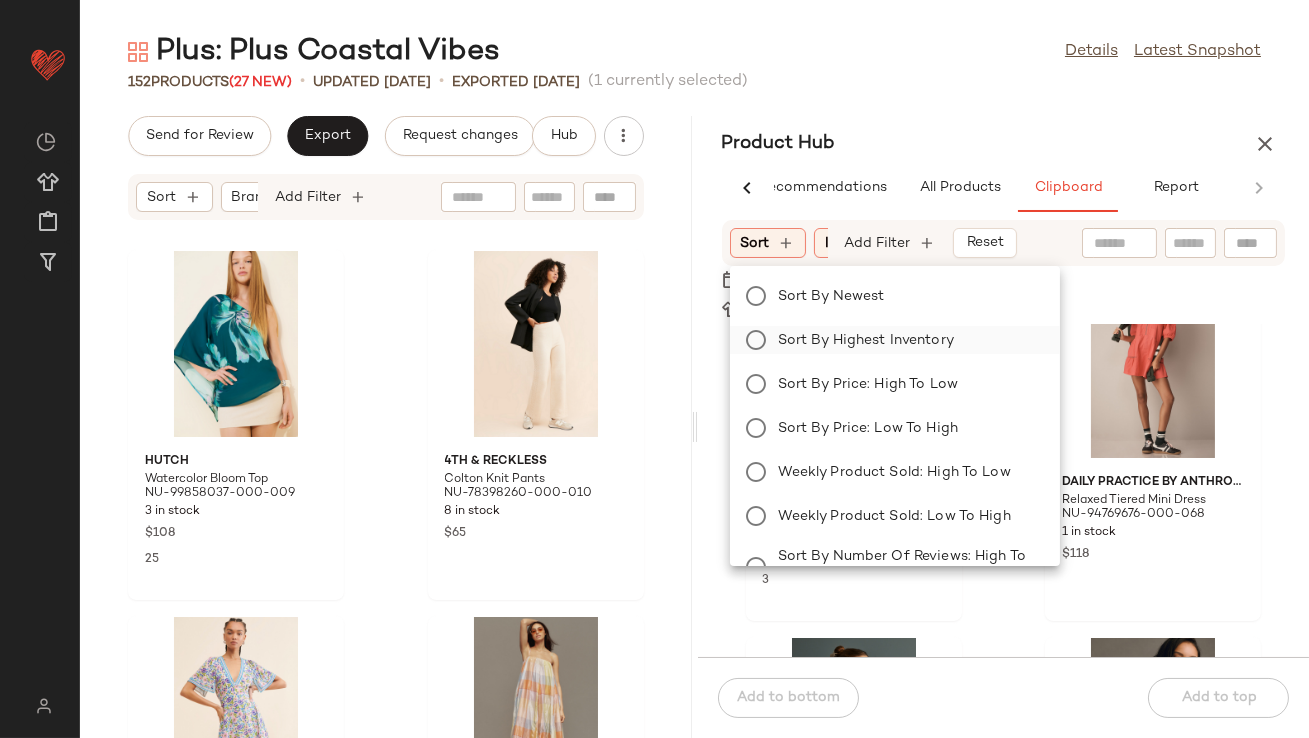 click on "Sort by Highest Inventory" at bounding box center (907, 340) 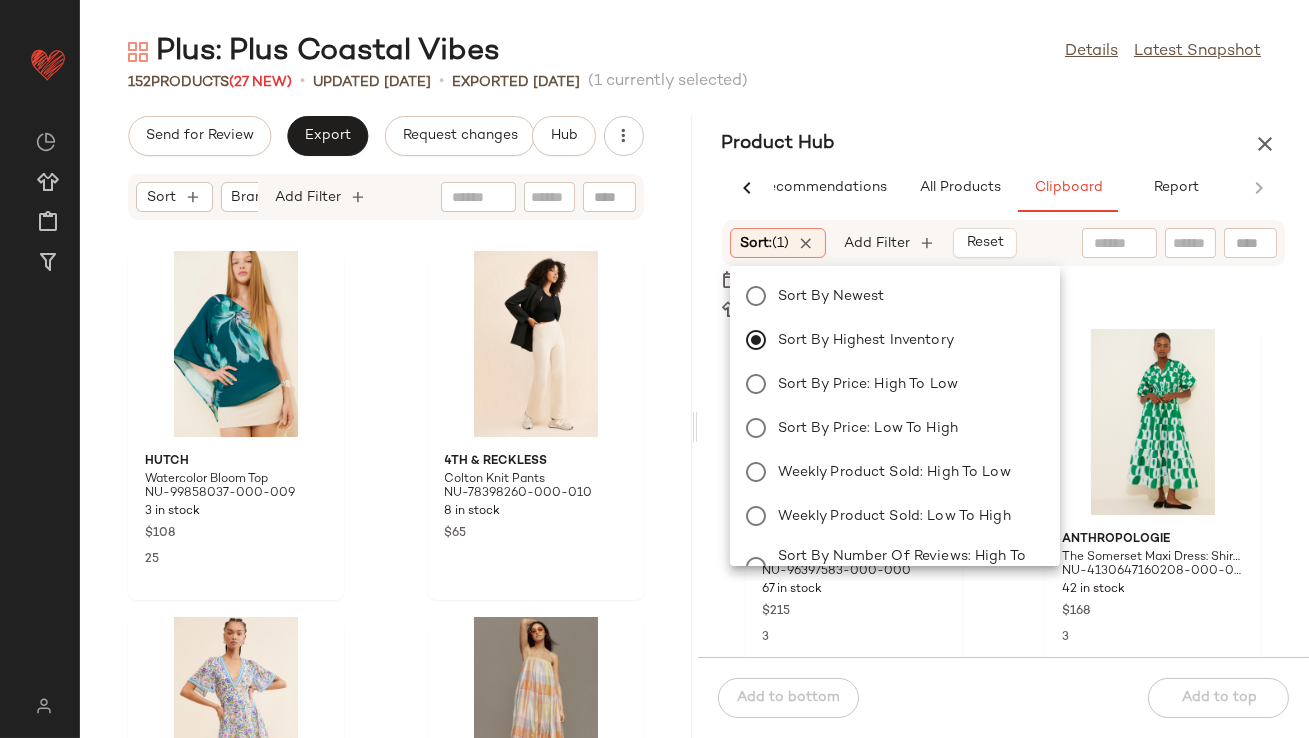 click on "Product Hub  AI Recommendations   All Products   Clipboard   Report  Sort:   (1) Brand  Category  In Curation?:   No Matching Sets Only Plus Size Product:   True Total Inventory:   10-Max Weekly Product Sold:   10-Max Add Filter   Reset  Sort:   (1) In Curation?:   No Add Filter   Reset   Last Updated   Used Products  5  SET  Nomads Dune Maxi Skirt NU-96397583-000-000 67 in stock $215 3 Anthropologie The Somerset Maxi Dress: Shirt Dress Edition NU-4130647160208-000-038 42 in stock $168 3 [PERSON_NAME] Block Tank Top NU-97974950-000-012 12 in stock $120 [PERSON_NAME] Says Gah [PERSON_NAME] Mini Dress NU-98438104-000-041 11 in stock $128 1 Nuuly x For Love & [PERSON_NAME] Mini Dress NU-97969992-000-010 5 in stock $220 4 Anthropologie Short-Sleeve V-Neck Wrap Midi Shirt Dress NU-4130916210345-000-014 4 in stock $178 56  Add to bottom   Add to top" 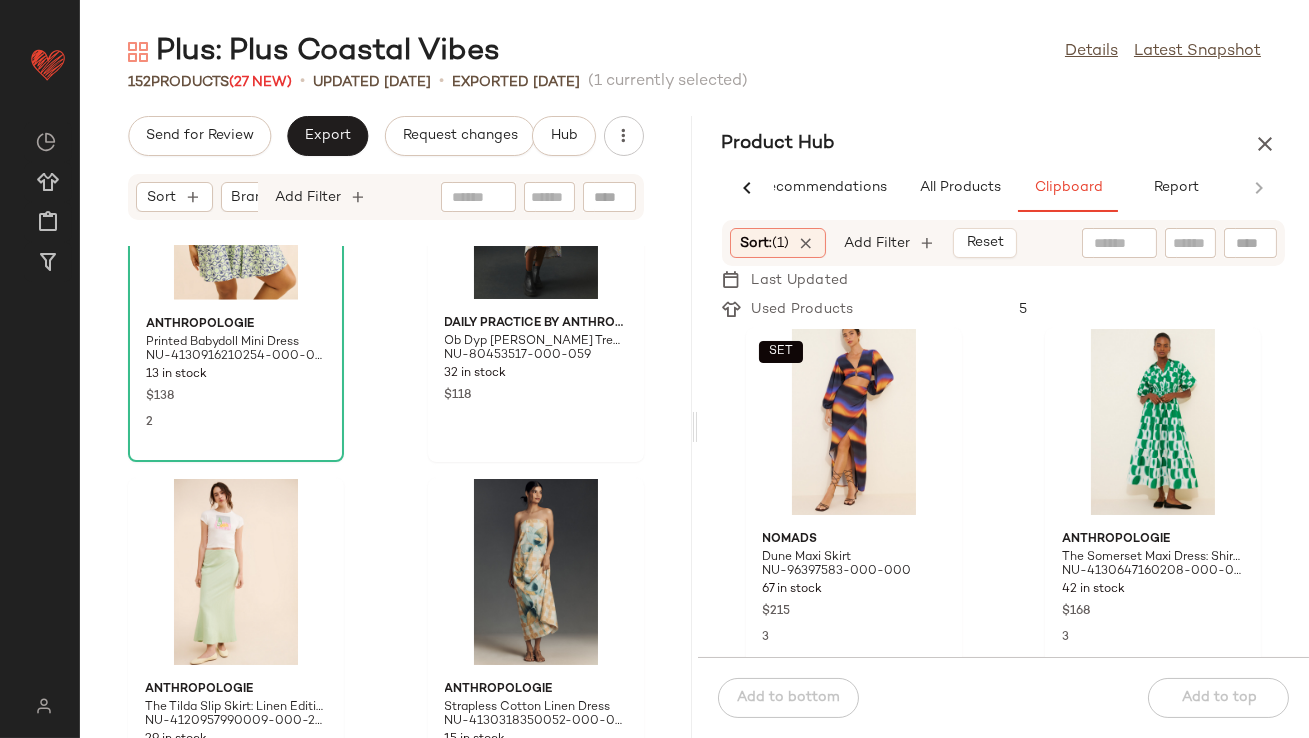 scroll, scrollTop: 4240, scrollLeft: 0, axis: vertical 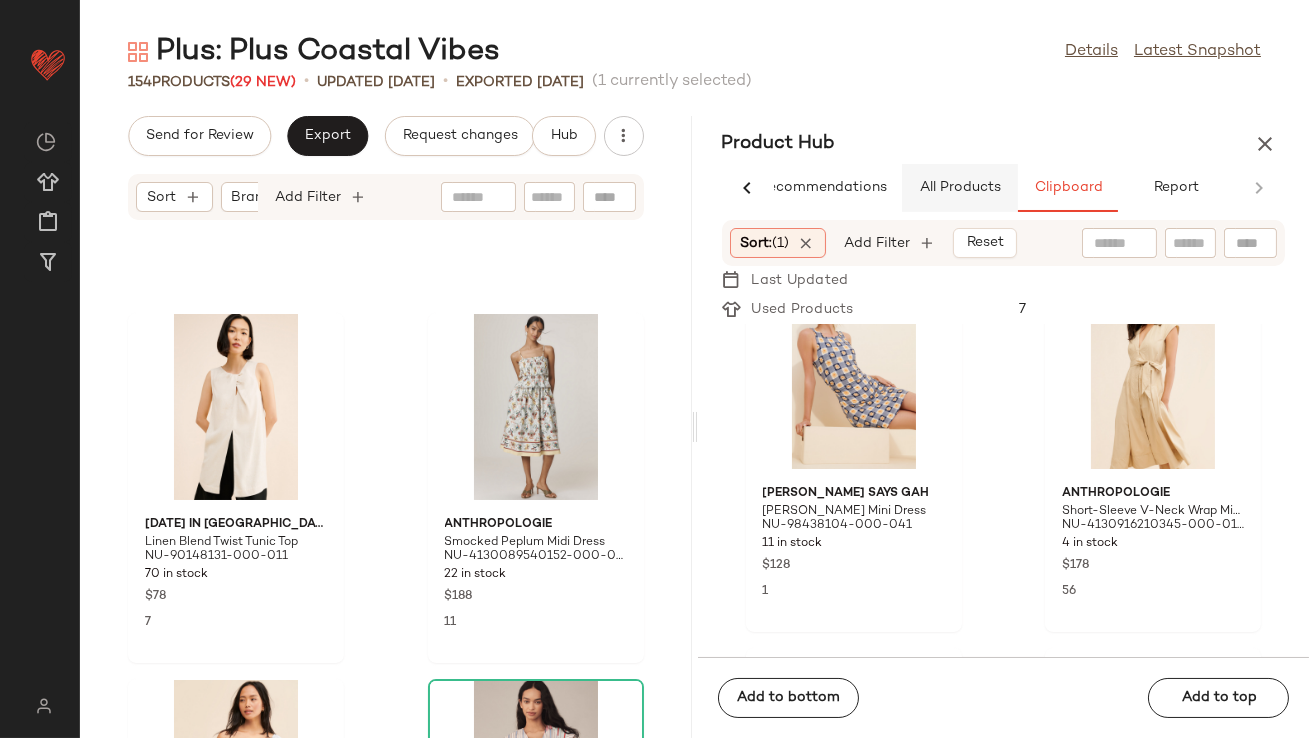 click on "All Products" 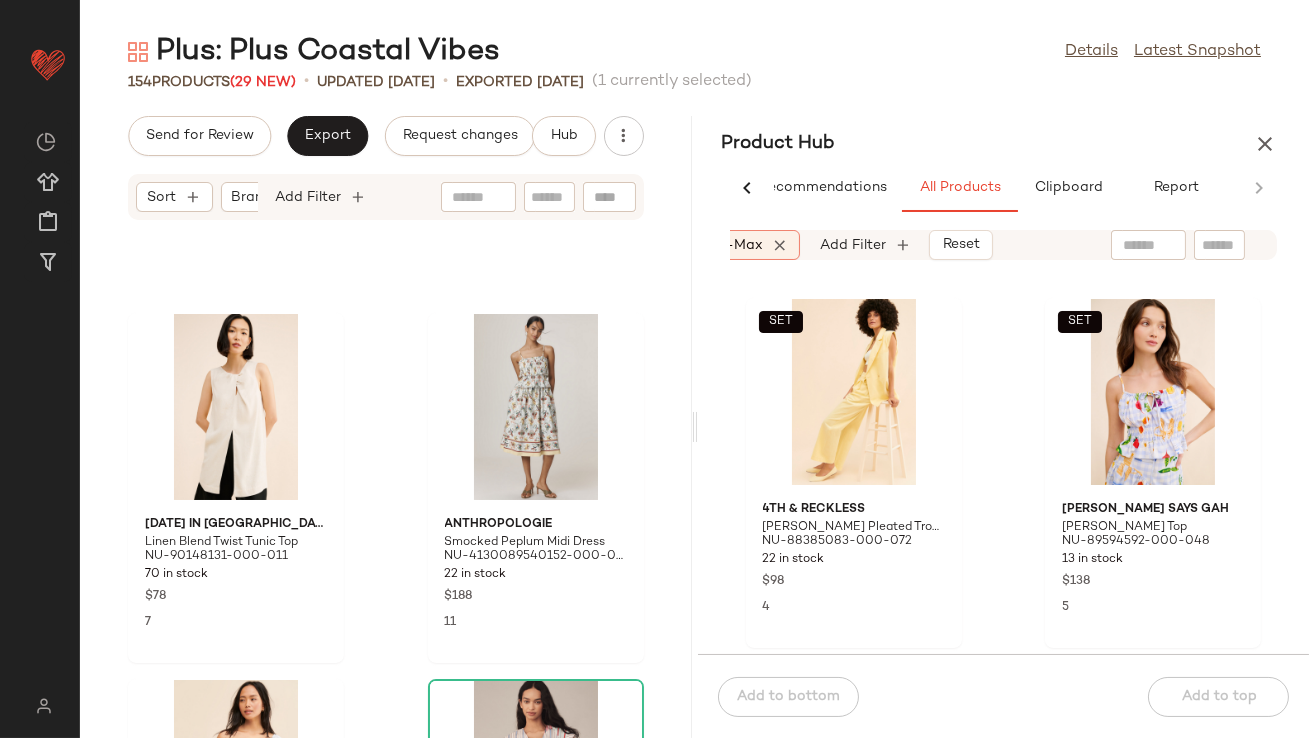 click at bounding box center (780, 245) 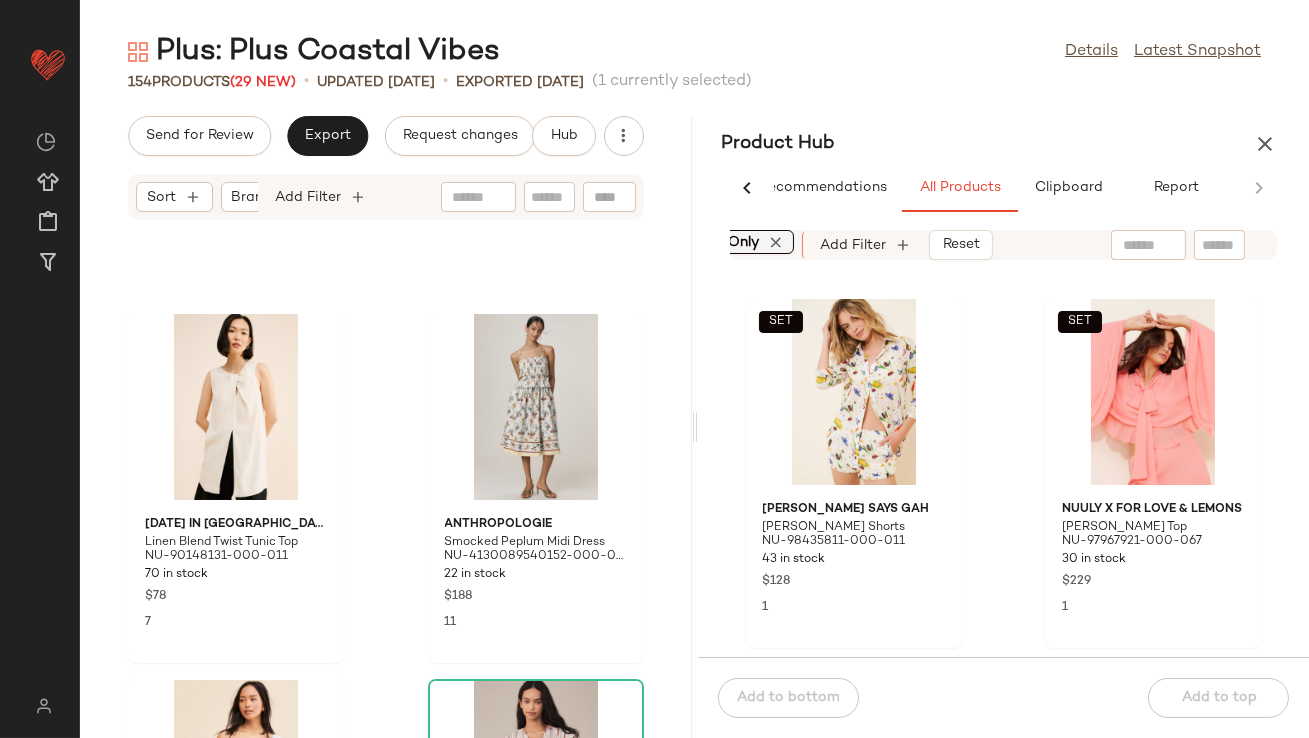 scroll, scrollTop: 0, scrollLeft: 579, axis: horizontal 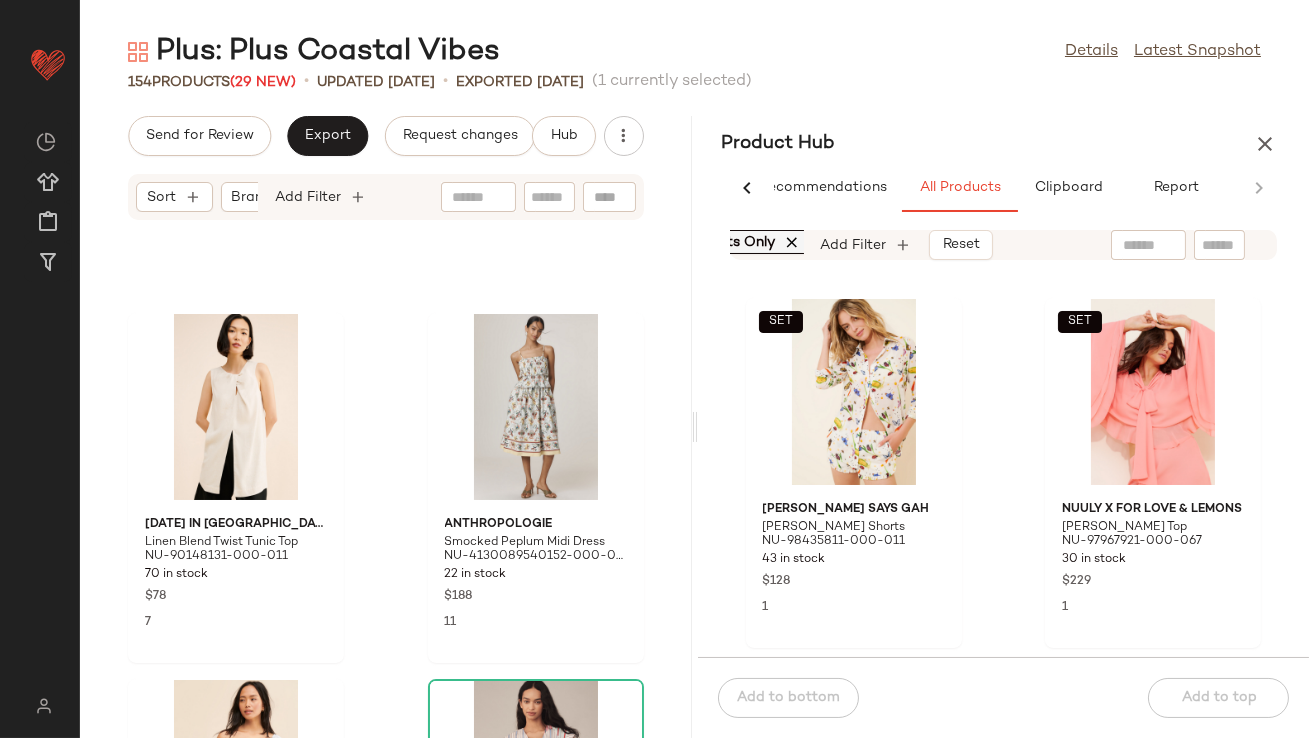 click at bounding box center (793, 242) 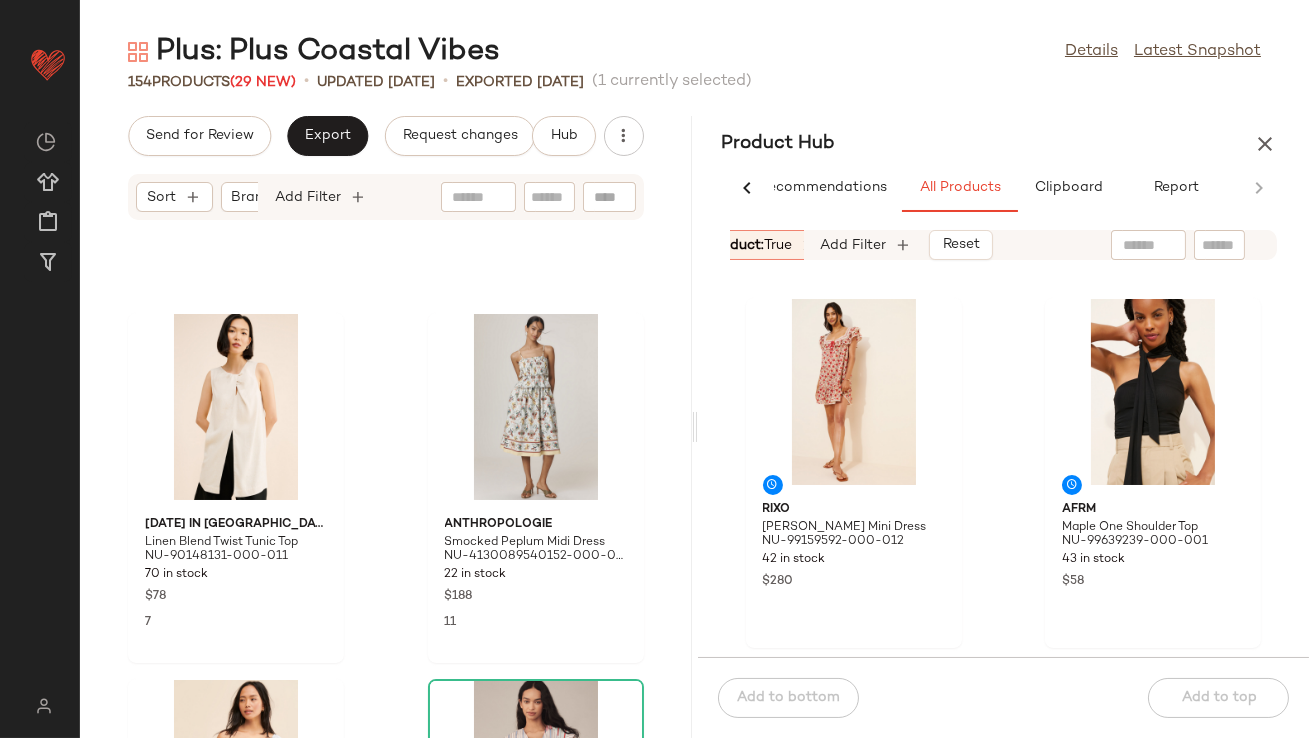 scroll, scrollTop: 0, scrollLeft: 0, axis: both 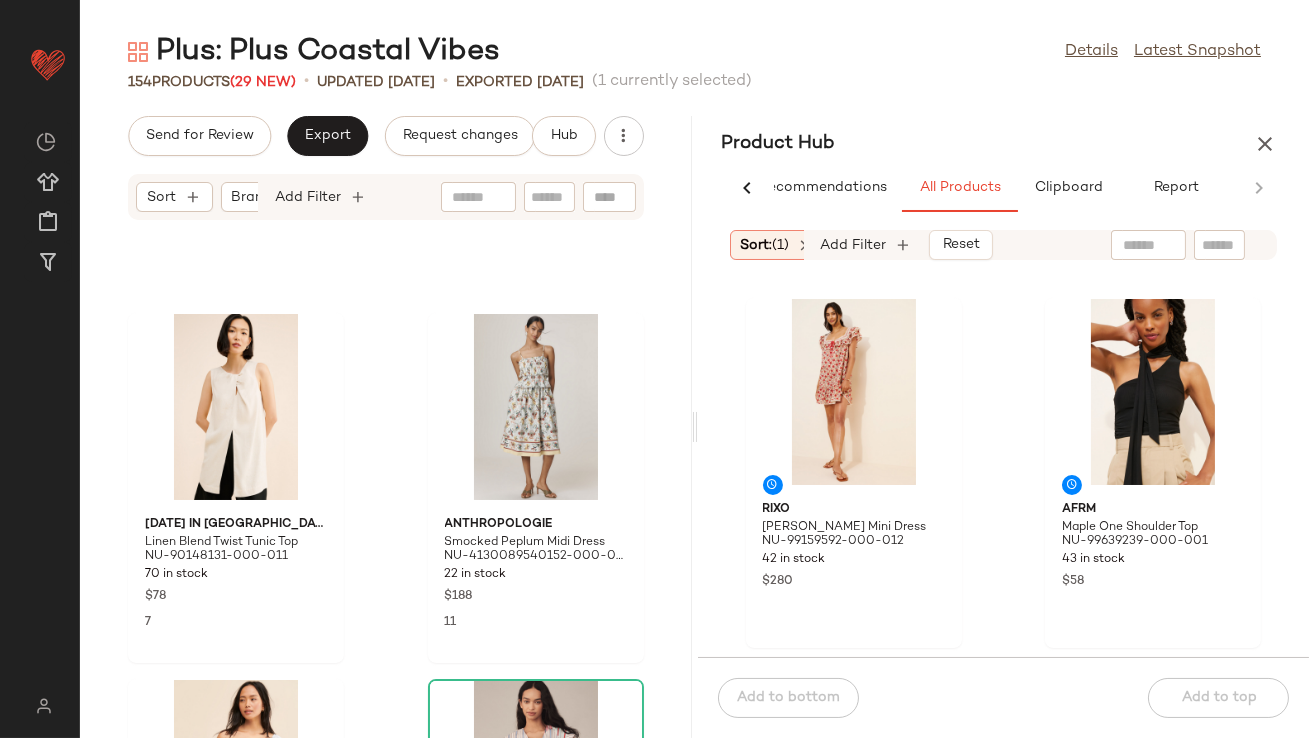 click on "Sort:   (1)" at bounding box center (765, 245) 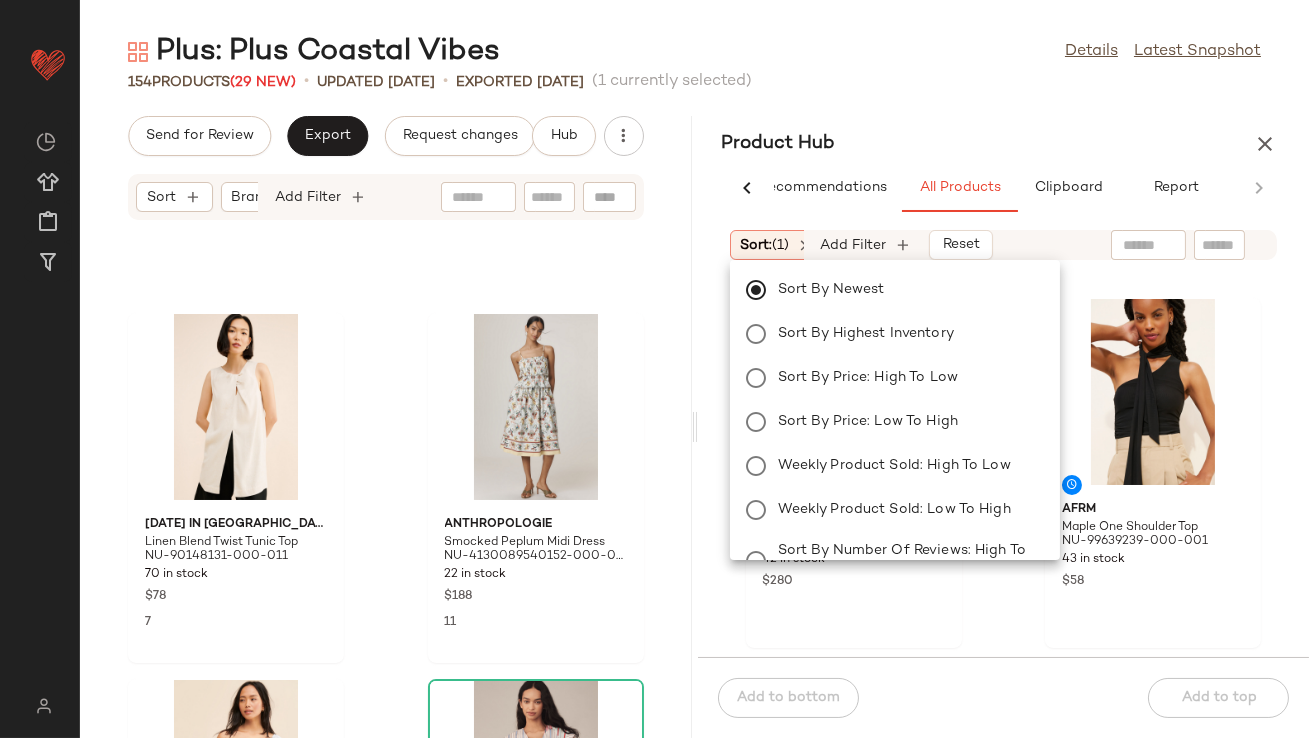 click on "Product Hub" at bounding box center [1004, 144] 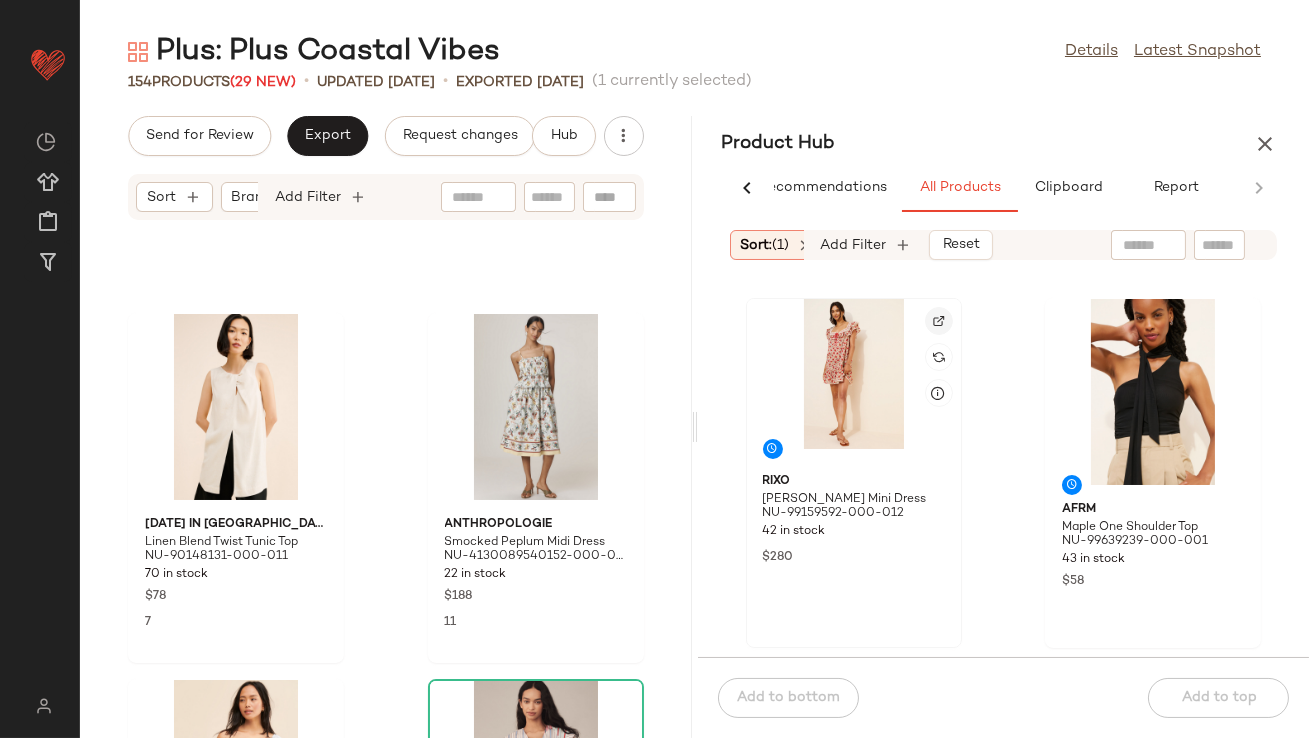 click at bounding box center (939, 321) 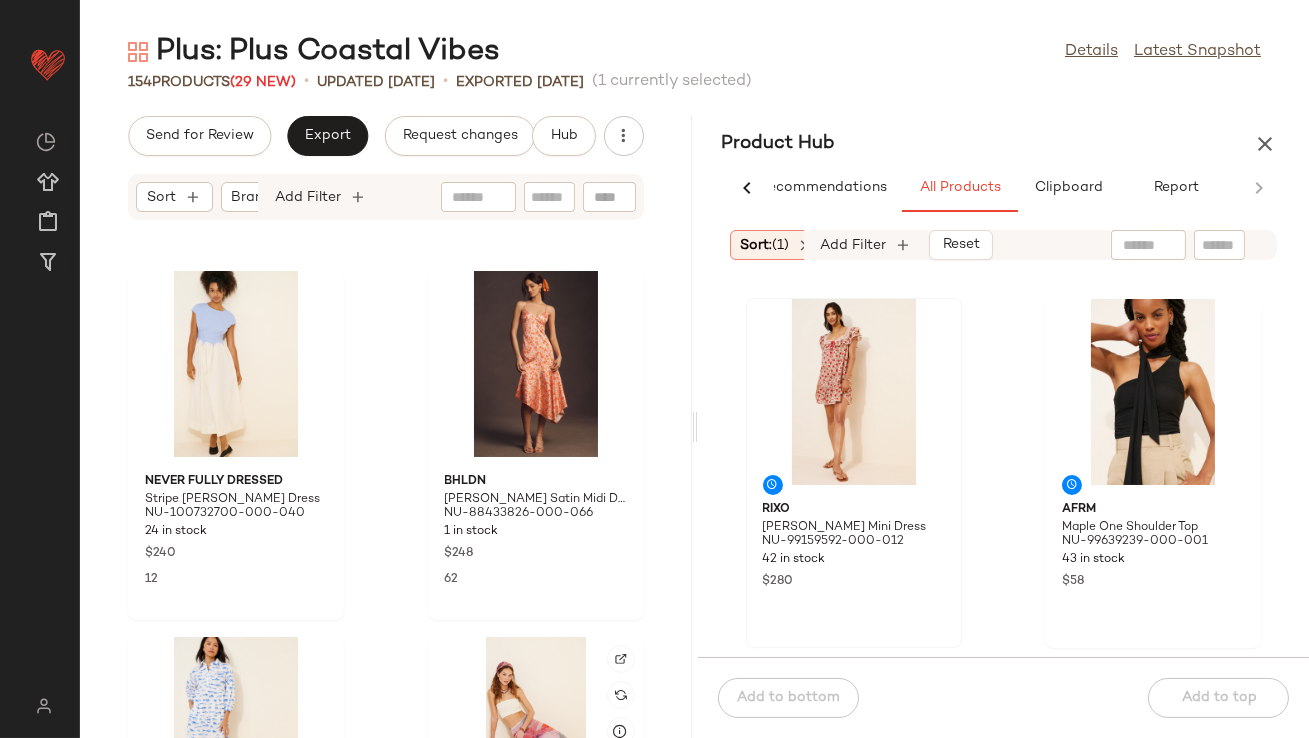 scroll, scrollTop: 1442, scrollLeft: 0, axis: vertical 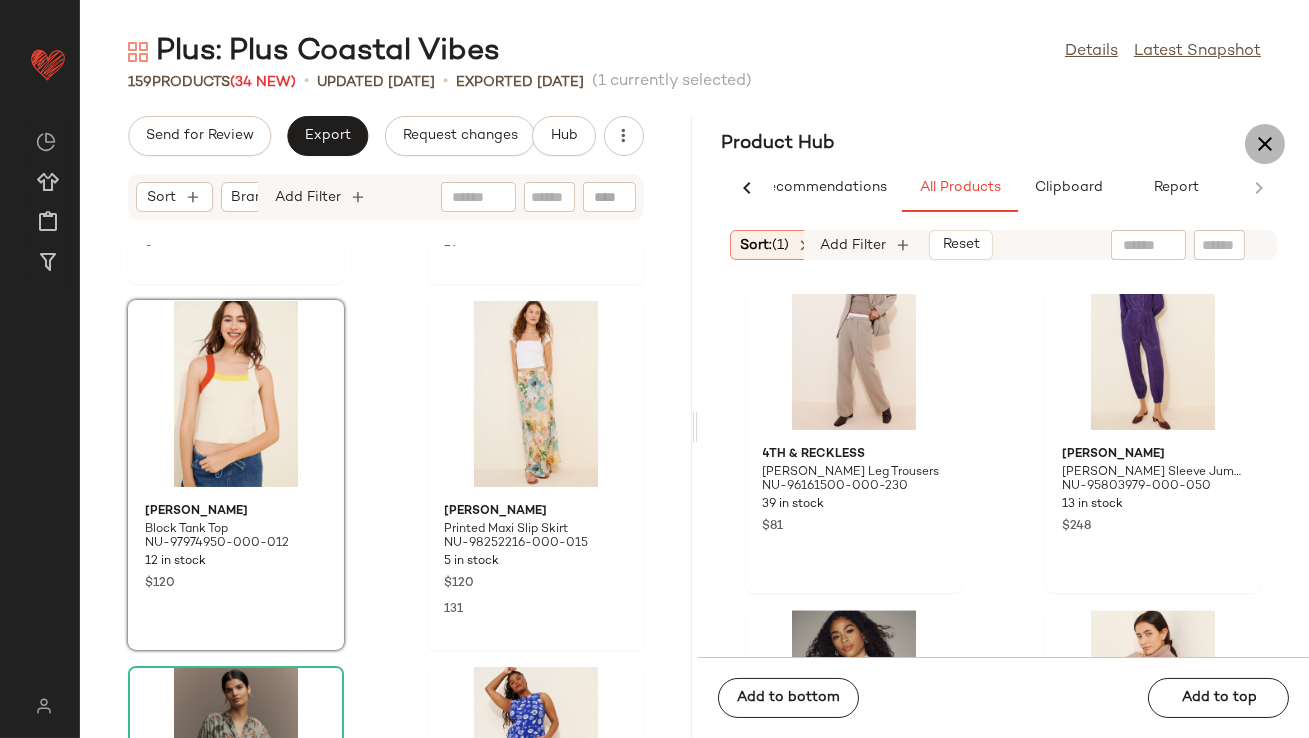 click at bounding box center [1265, 144] 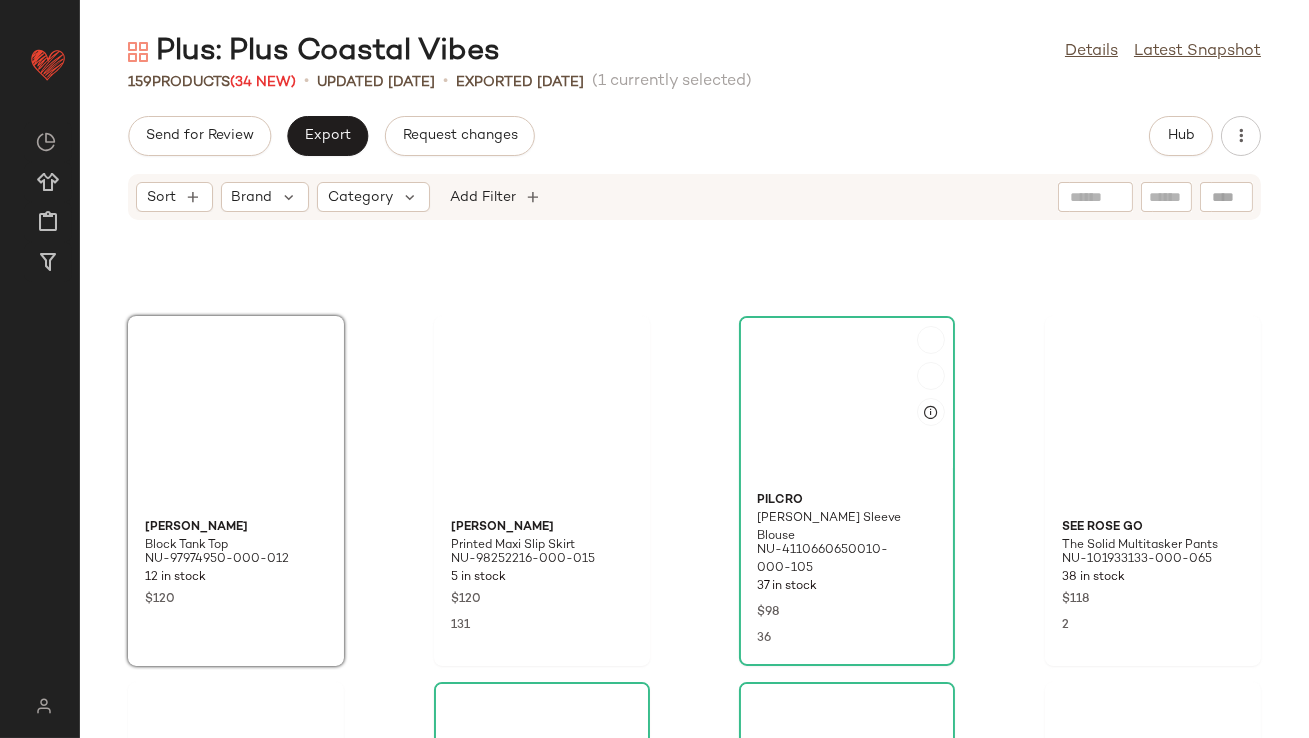 scroll, scrollTop: 0, scrollLeft: 0, axis: both 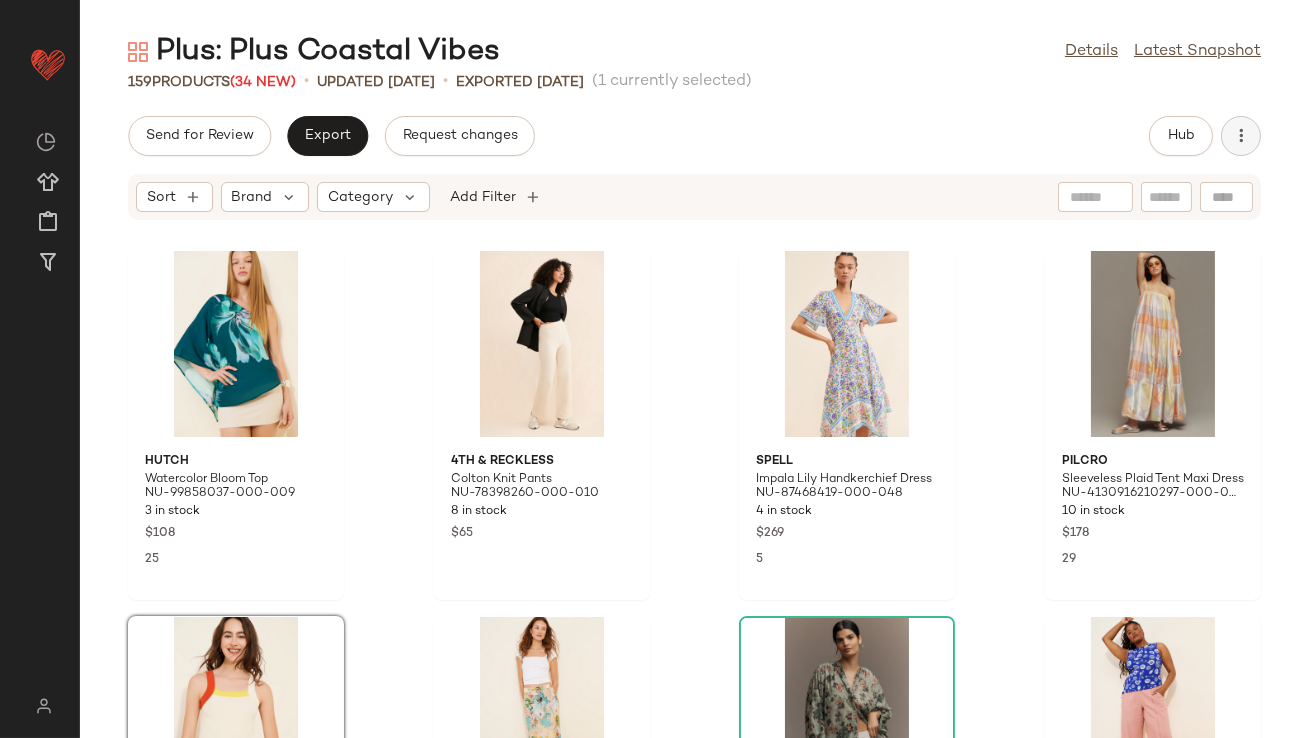 click 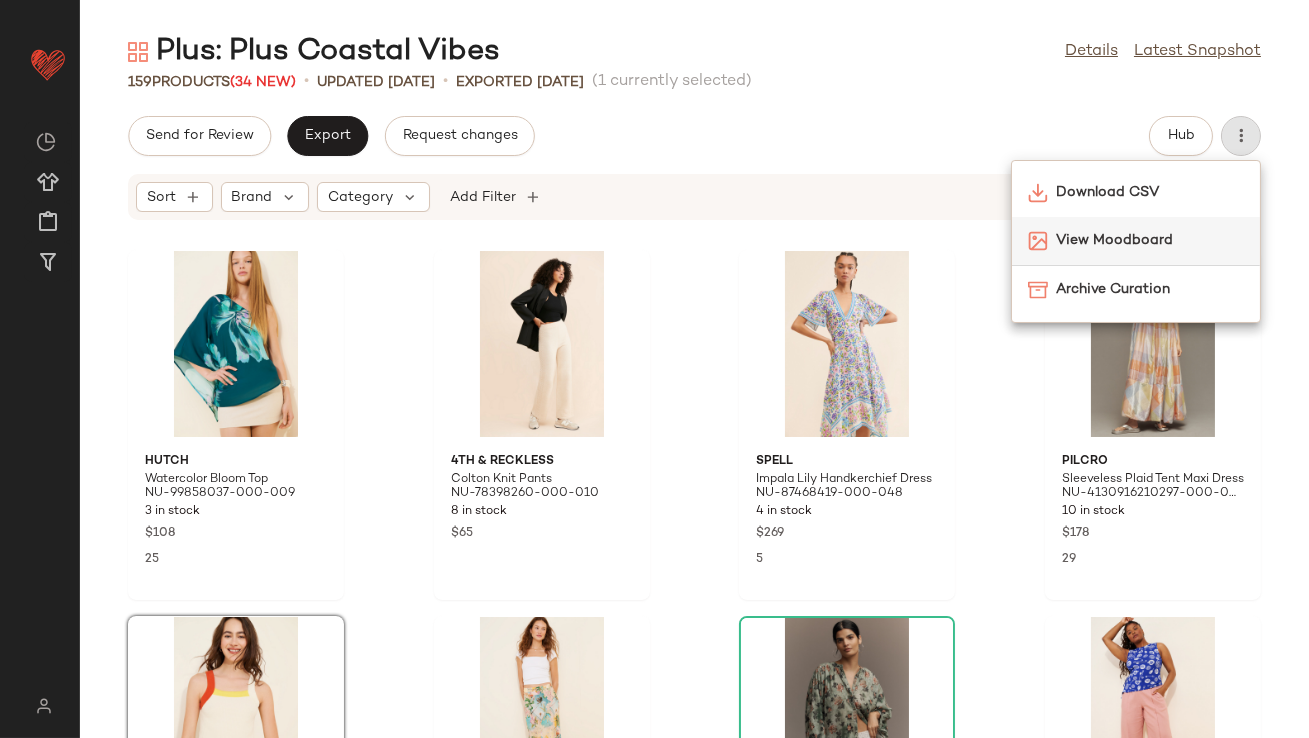 click on "View Moodboard" at bounding box center (1150, 240) 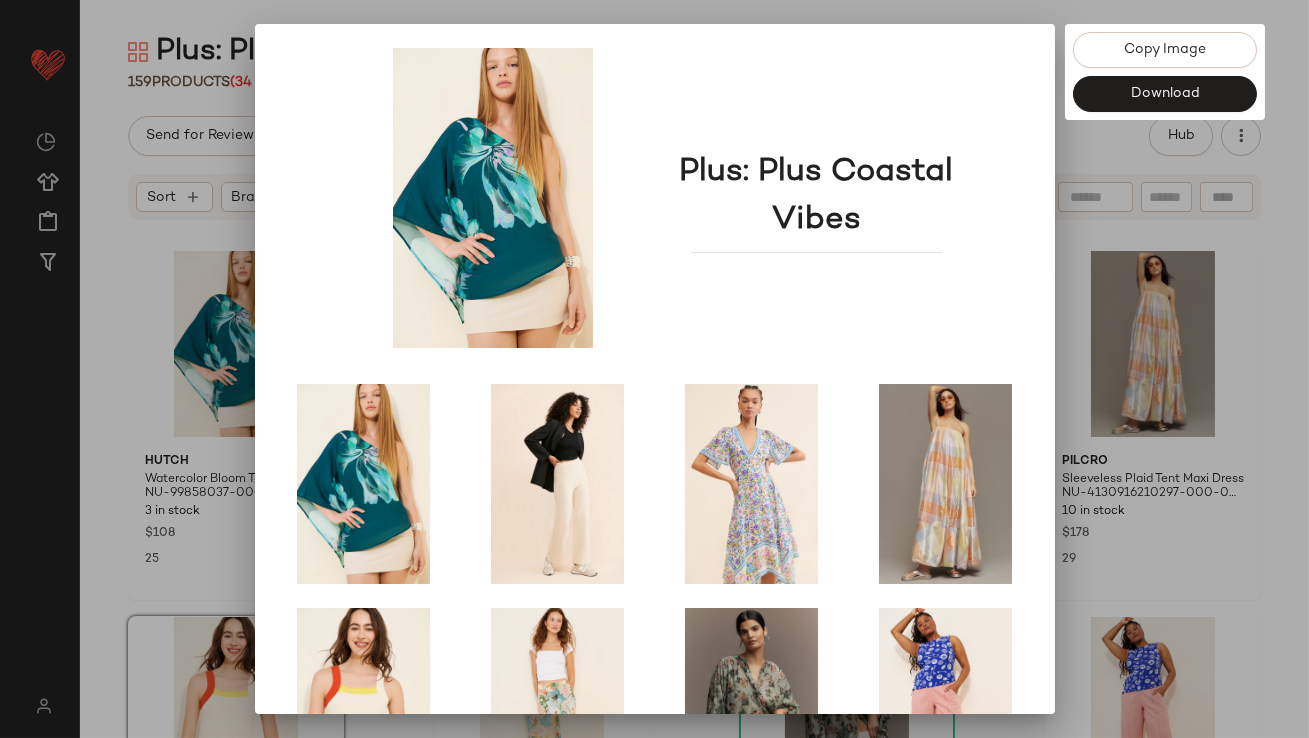 scroll, scrollTop: 341, scrollLeft: 0, axis: vertical 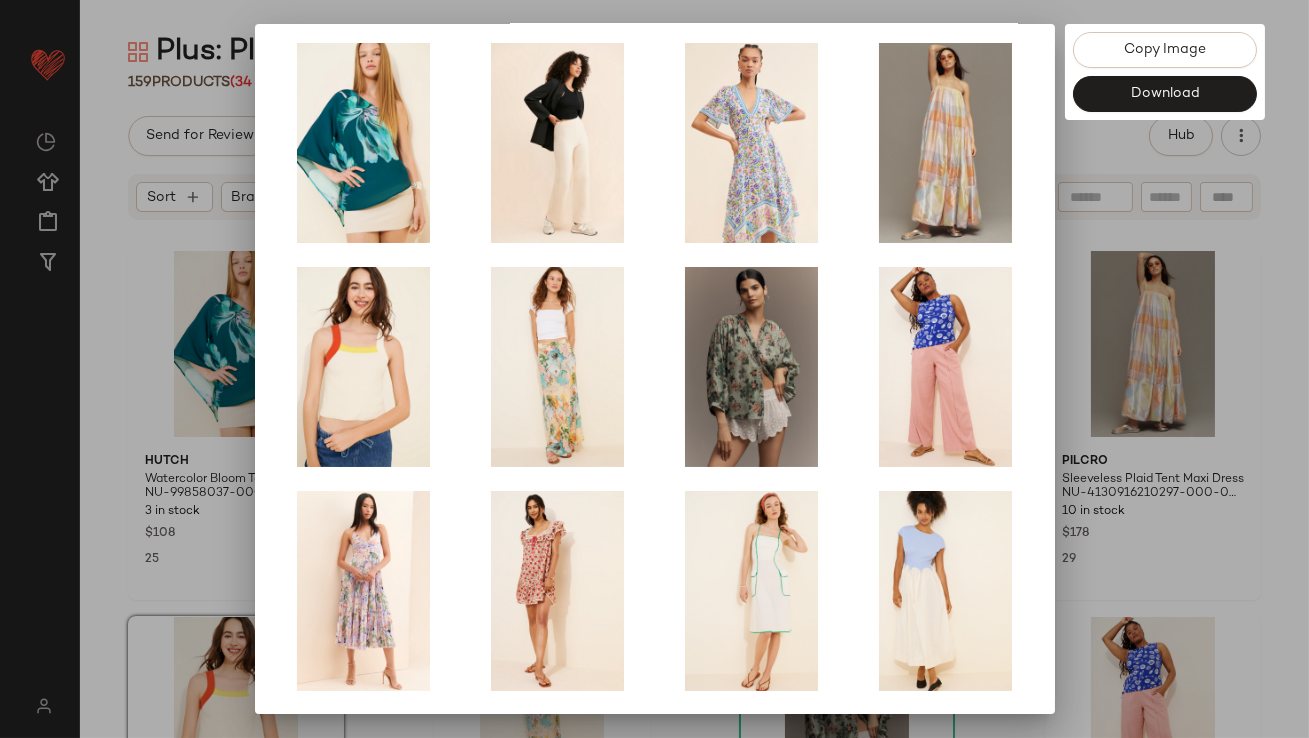 click at bounding box center (654, 369) 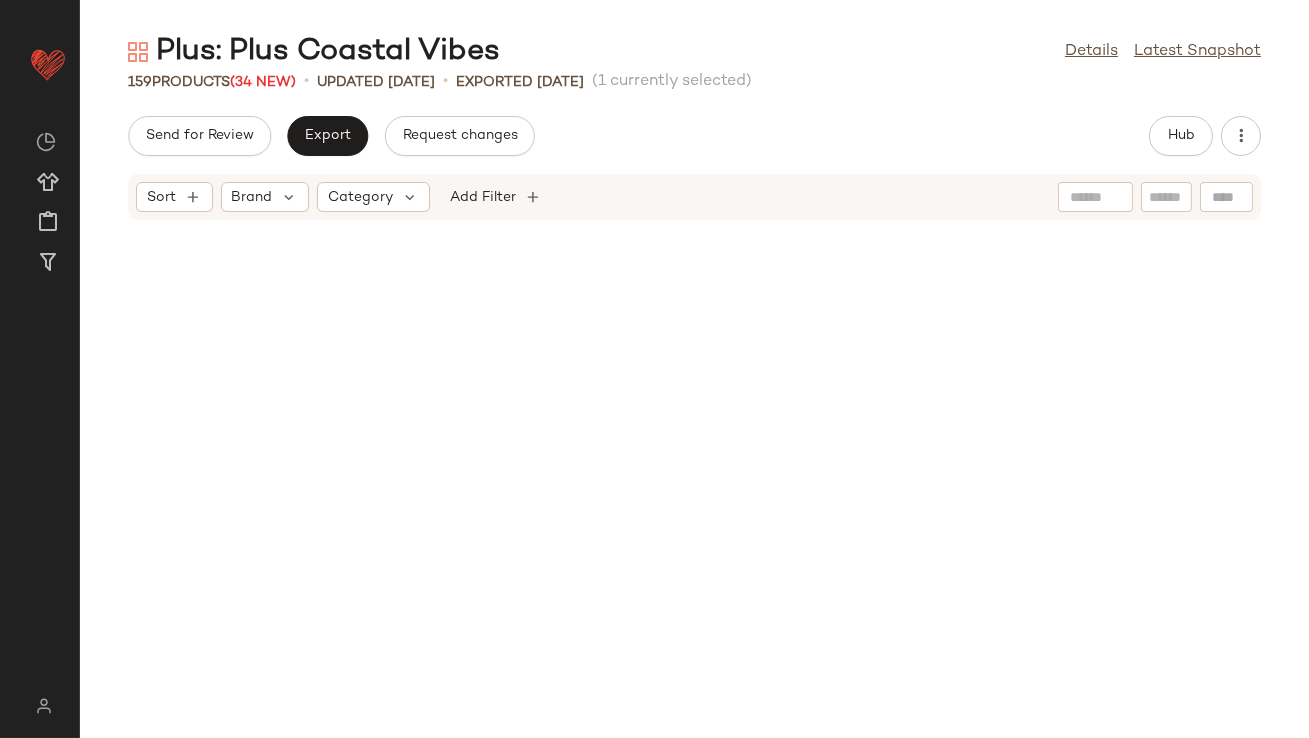 scroll, scrollTop: 0, scrollLeft: 0, axis: both 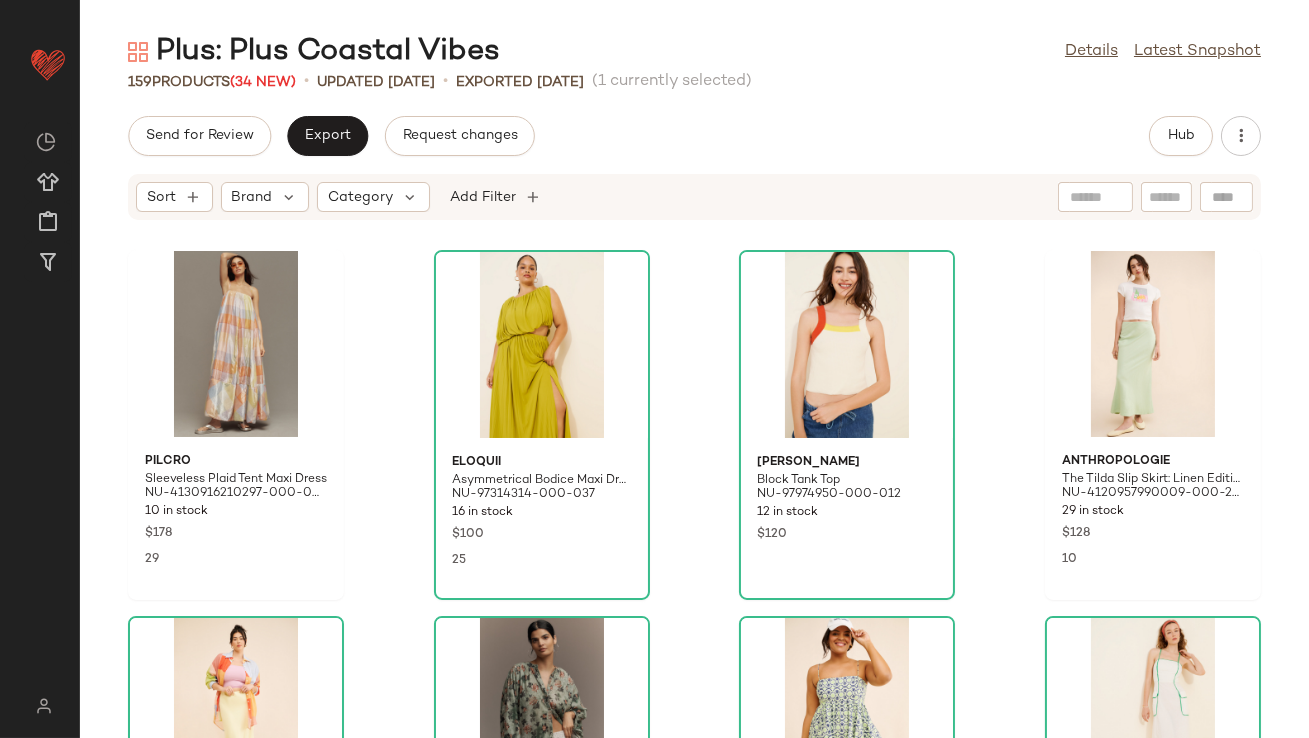 click on "Send for Review   Export   Request changes   Hub  Sort  Brand  Category  Add Filter  Pilcro Sleeveless Plaid Tent Maxi Dress NU-4130916210297-000-000 10 in stock $178 29 Eloquii Asymmetrical Bodice Maxi Dress NU-97314314-000-037 16 in stock $100 25 [PERSON_NAME] Block Tank Top NU-97974950-000-012 12 in stock $120 Anthropologie The Tilda Slip Skirt: Linen Edition NU-4120957990009-000-237 29 in stock $128 10 Anthropologie The Tilda Slip Skirt: Linen Edition NU-4120957990009-000-072 21 in stock $128 13 Pilcro [PERSON_NAME] Sleeve Blouse NU-4110660650010-000-105 37 in stock $98 36 Anthropologie Printed Babydoll Mini Dress NU-4130916210254-000-030 13 in stock $138 2 Celandine Sleeveless Piped Midi Dress NU-98433907-000-011 28 in stock $98 Never Fully Dressed Stripe [PERSON_NAME] Maxi Dress NU-100732700-000-040 24 in stock $240 12 BHLDN [PERSON_NAME] Satin Midi Dress NU-88433826-000-066 1 in stock $248 62 Anthropologie The [PERSON_NAME] Shirt Dress NU-98855299-000-240 36 in stock $148 11 [PERSON_NAME] Mesh Maxi Skirt NU-98251440-000-066 5" at bounding box center [694, 427] 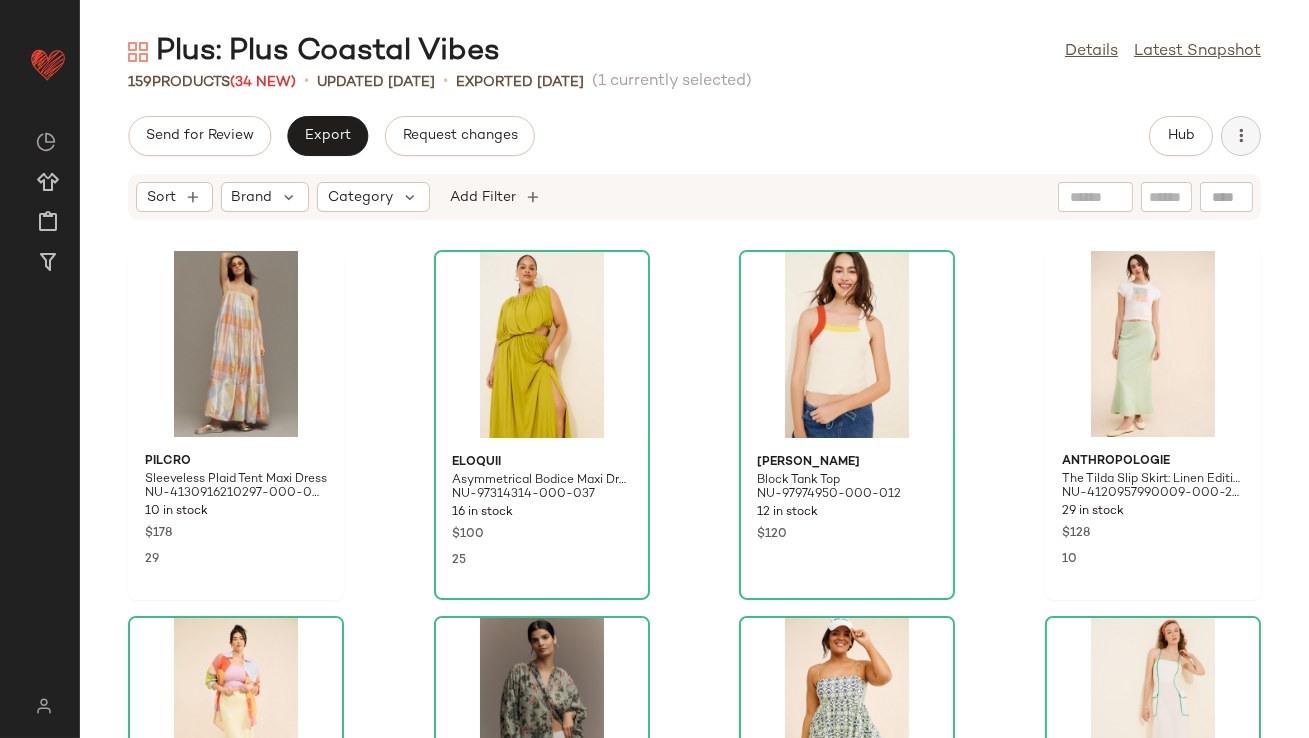 click 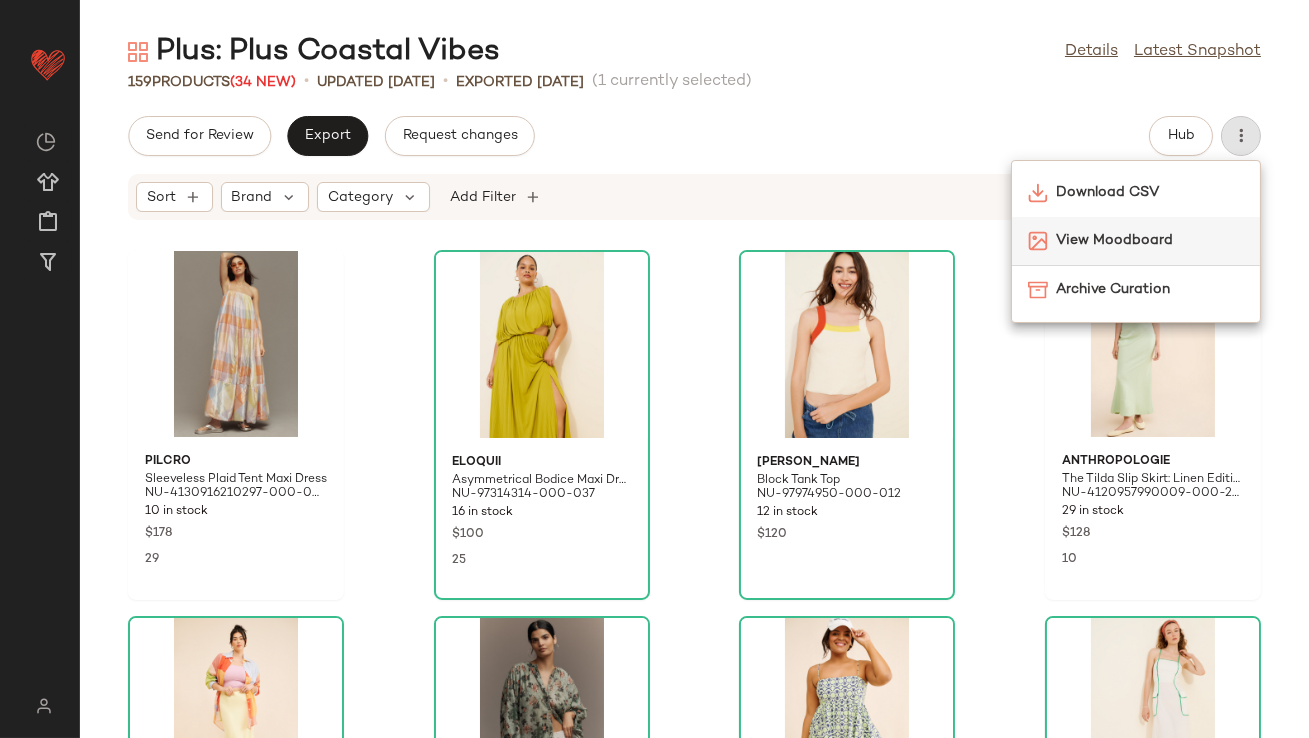 click on "View Moodboard" at bounding box center [1150, 240] 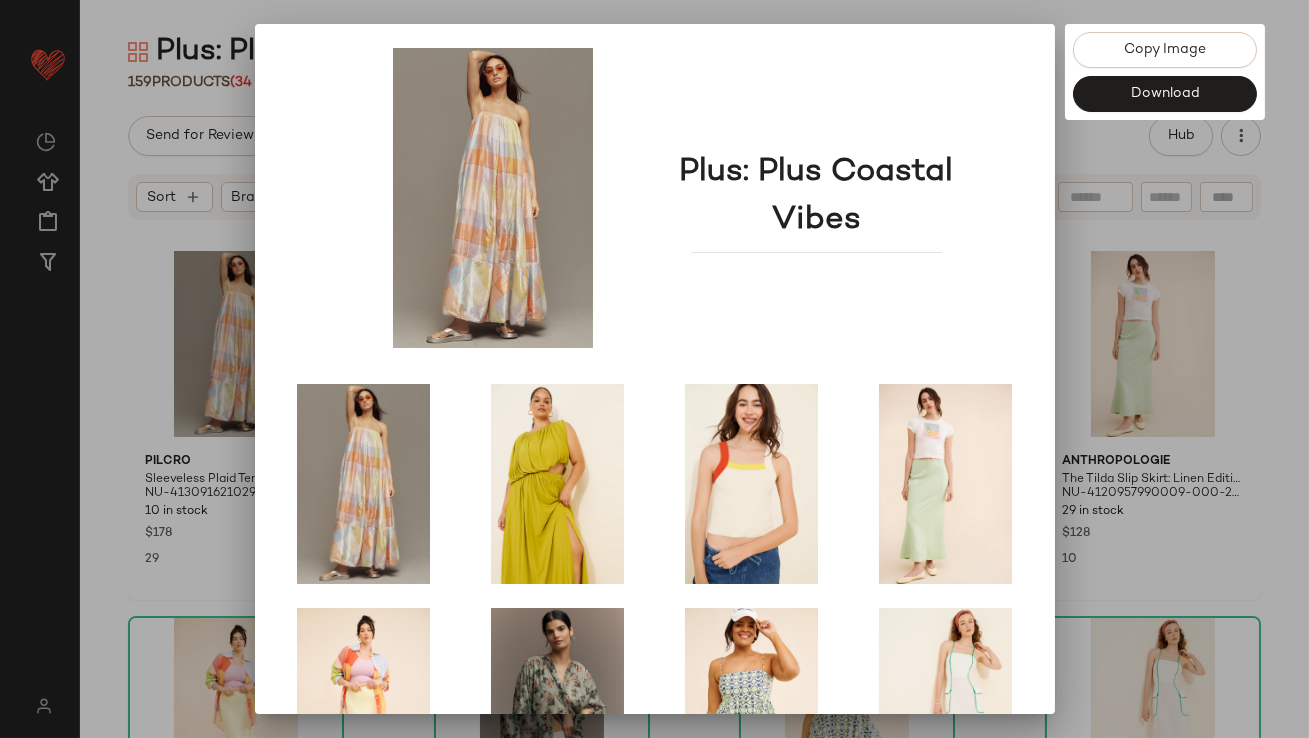 scroll, scrollTop: 341, scrollLeft: 0, axis: vertical 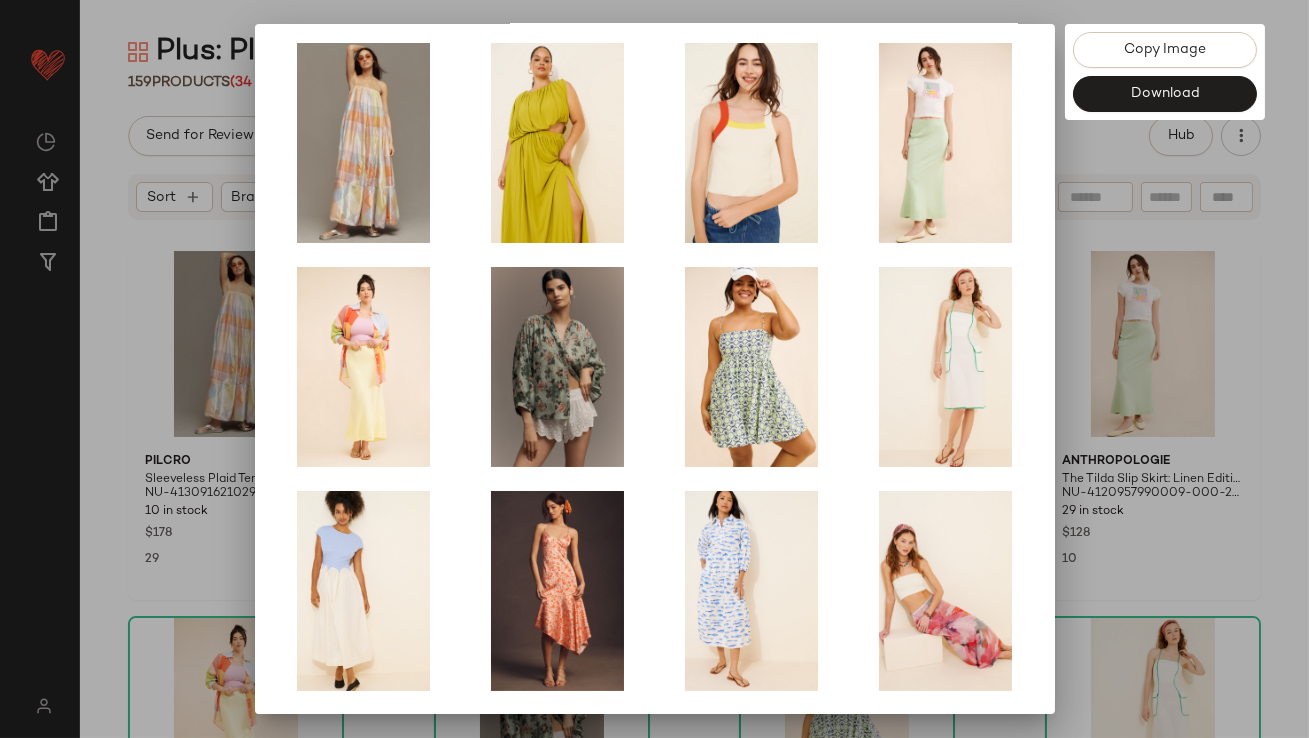 click at bounding box center (654, 369) 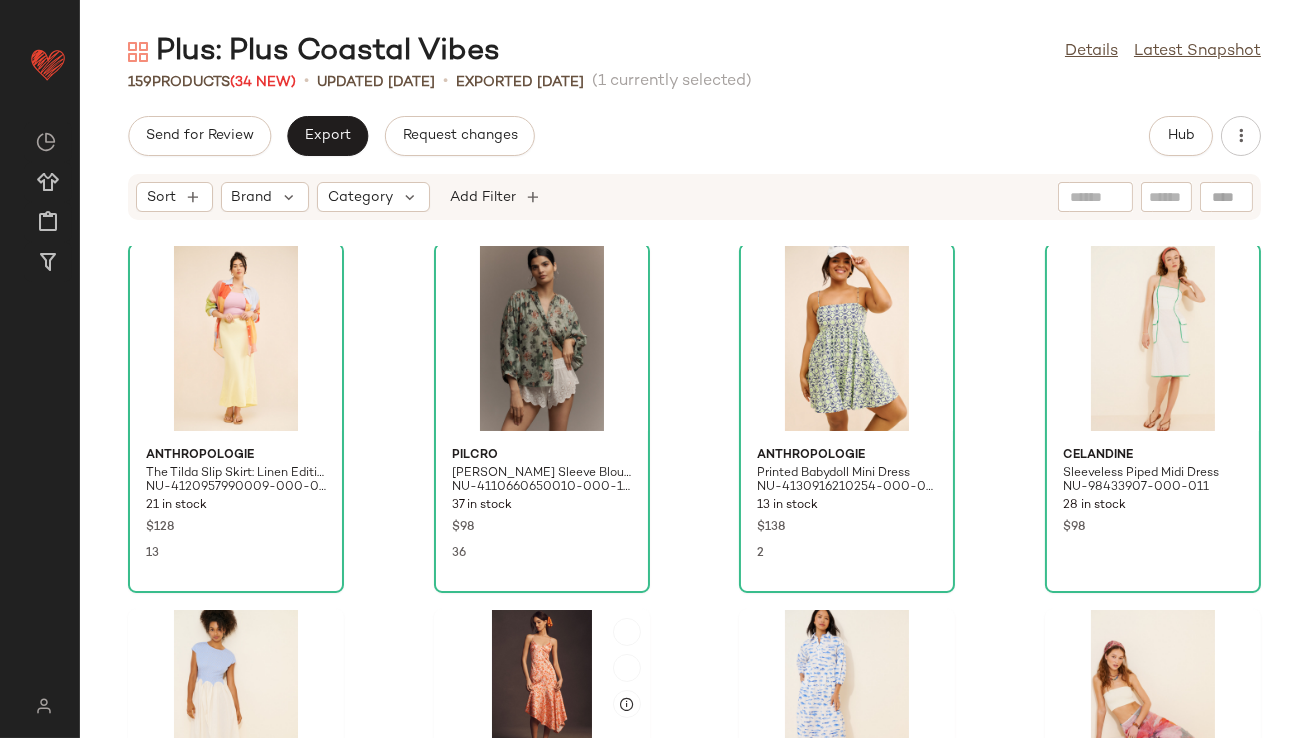 scroll, scrollTop: 616, scrollLeft: 0, axis: vertical 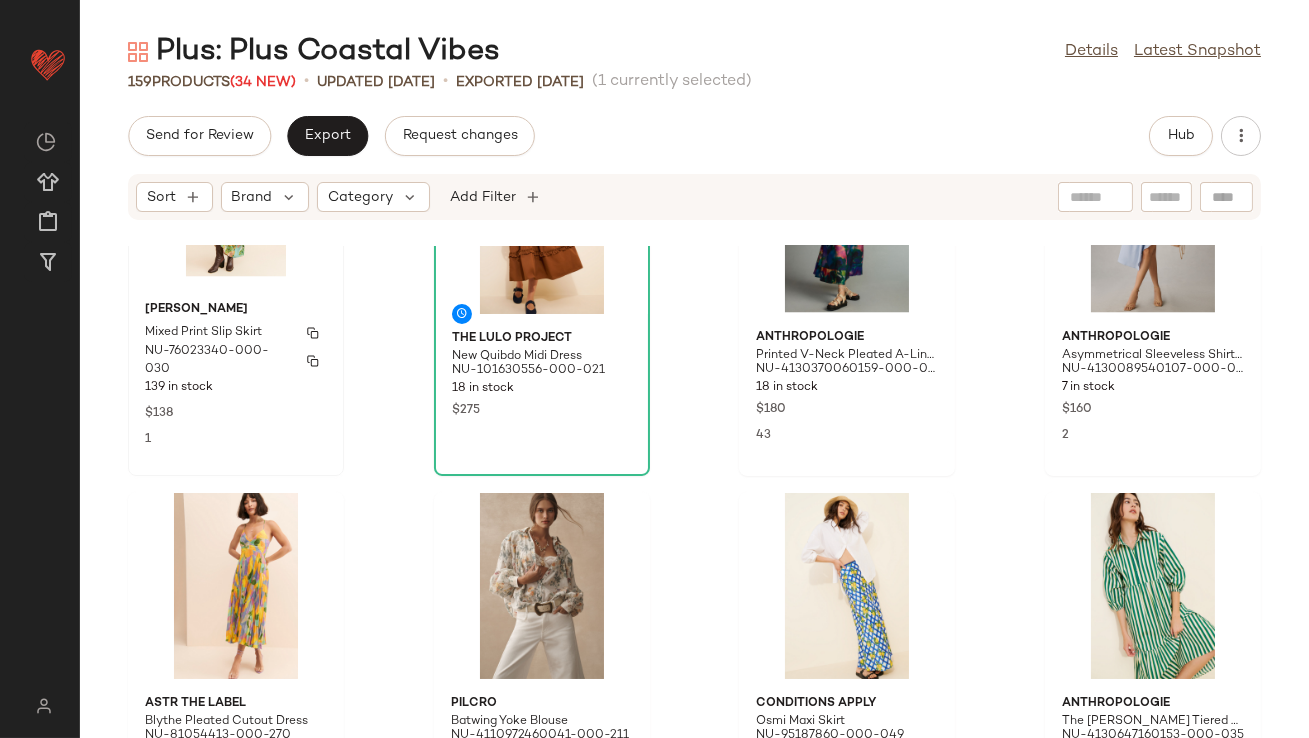click on "[PERSON_NAME] Mixed Print Slip Skirt NU-76023340-000-030 139 in stock $138 1" 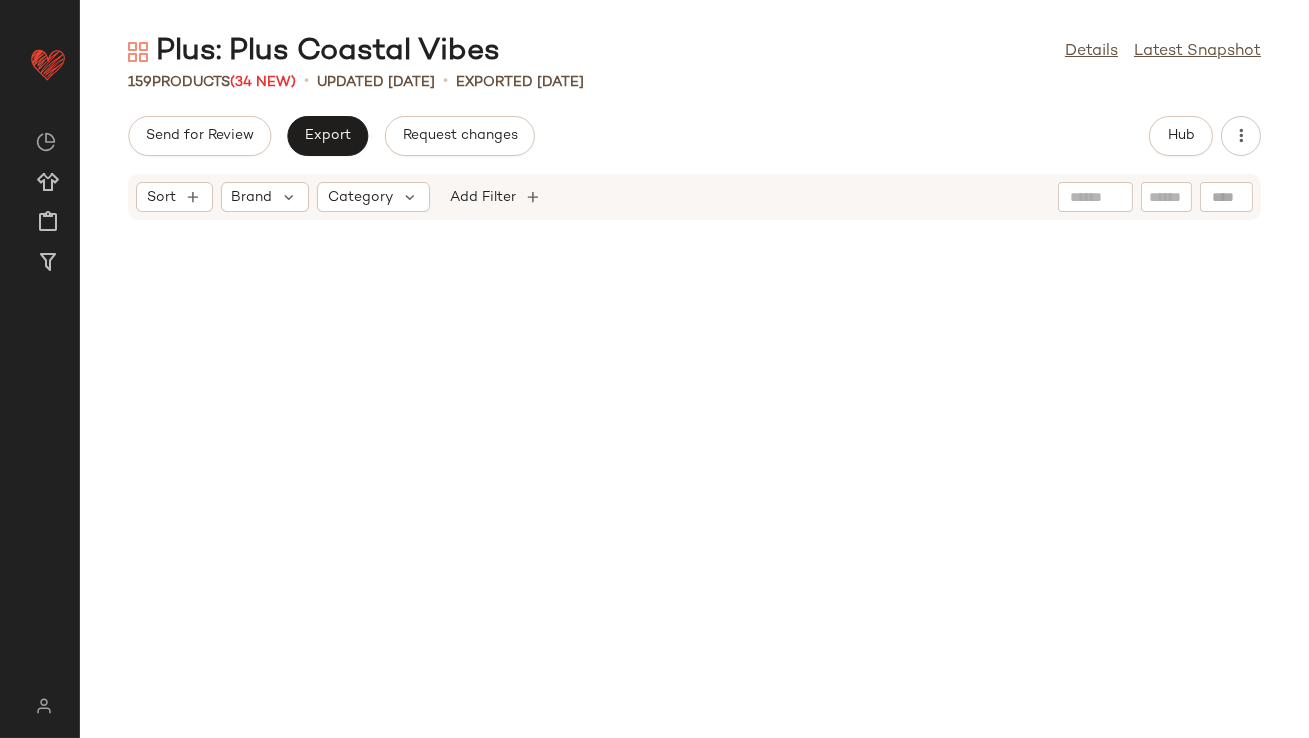scroll, scrollTop: 0, scrollLeft: 0, axis: both 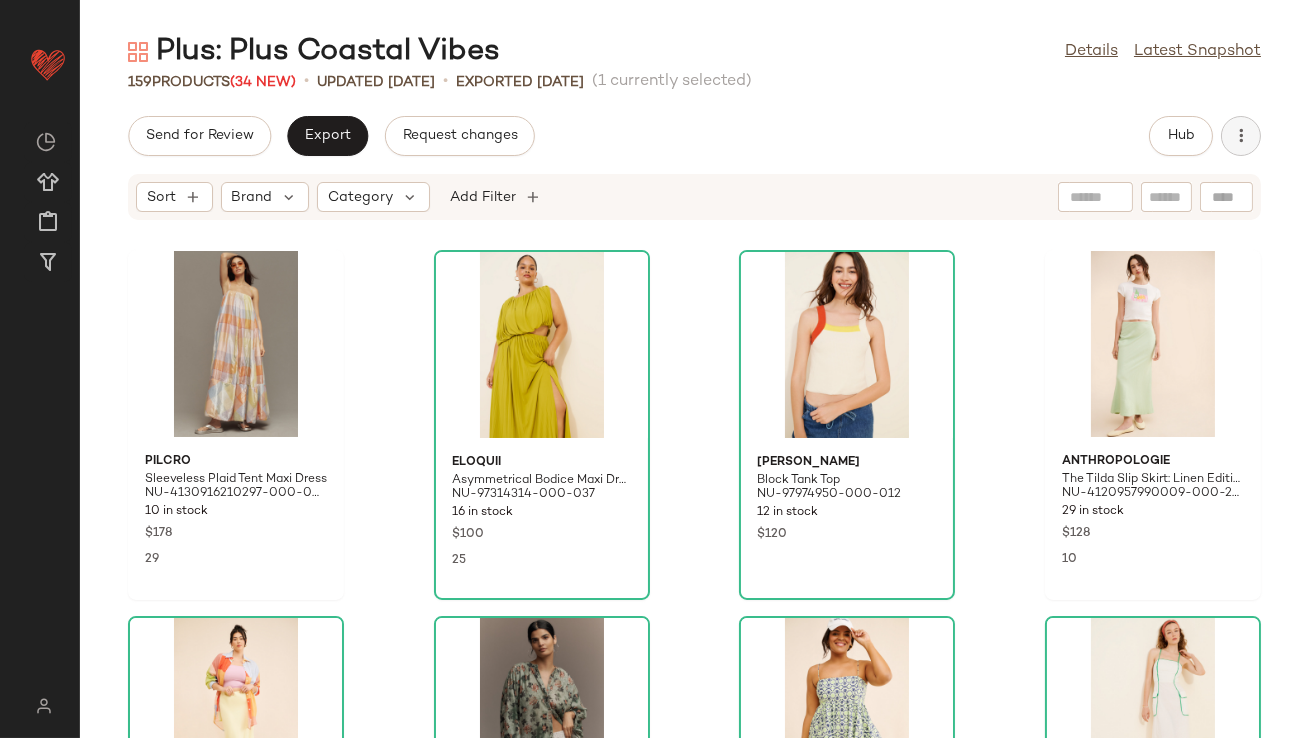 click 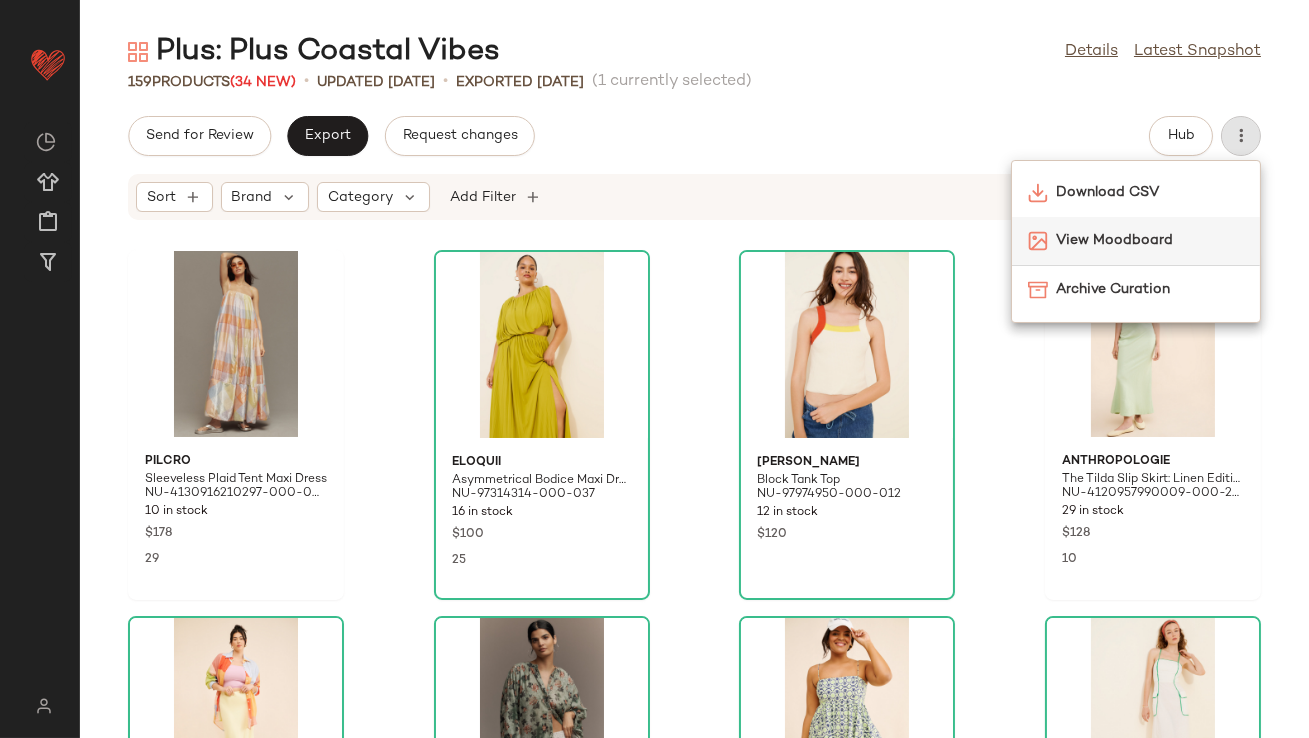 click on "View Moodboard" at bounding box center [1150, 240] 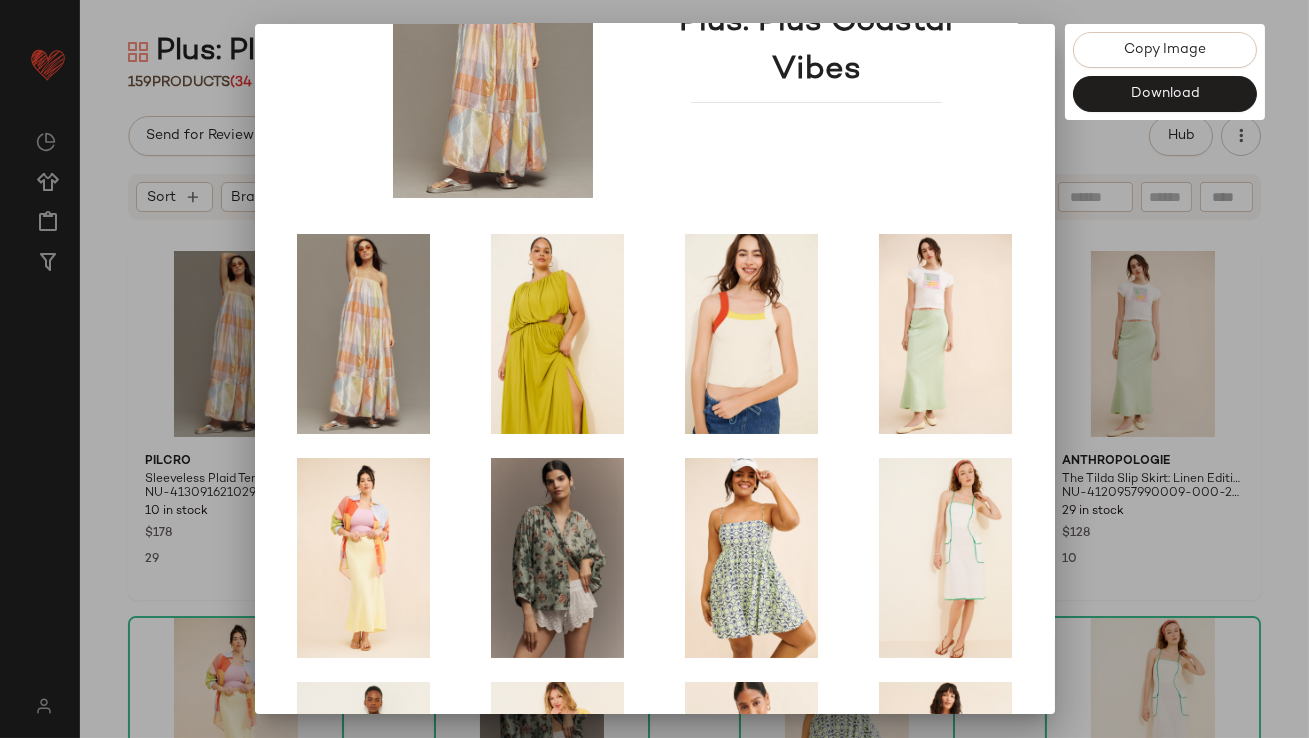 scroll, scrollTop: 341, scrollLeft: 0, axis: vertical 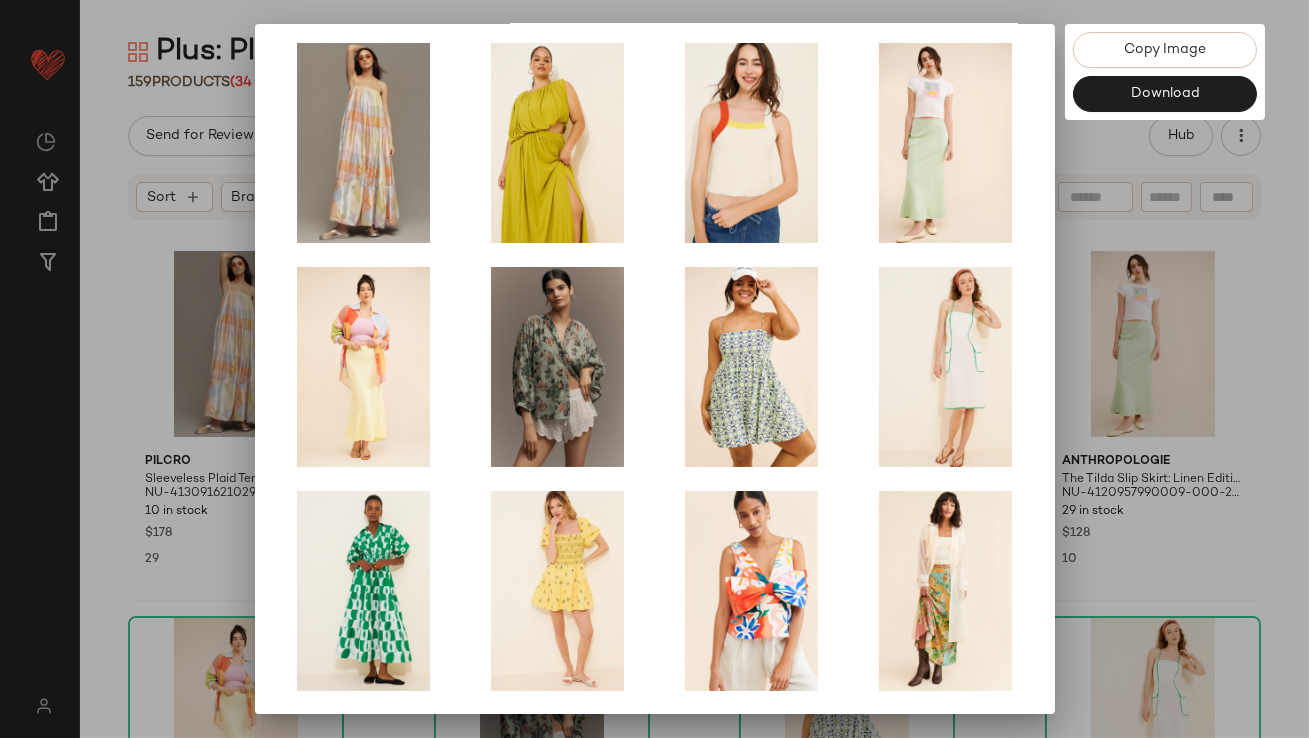 click at bounding box center [654, 369] 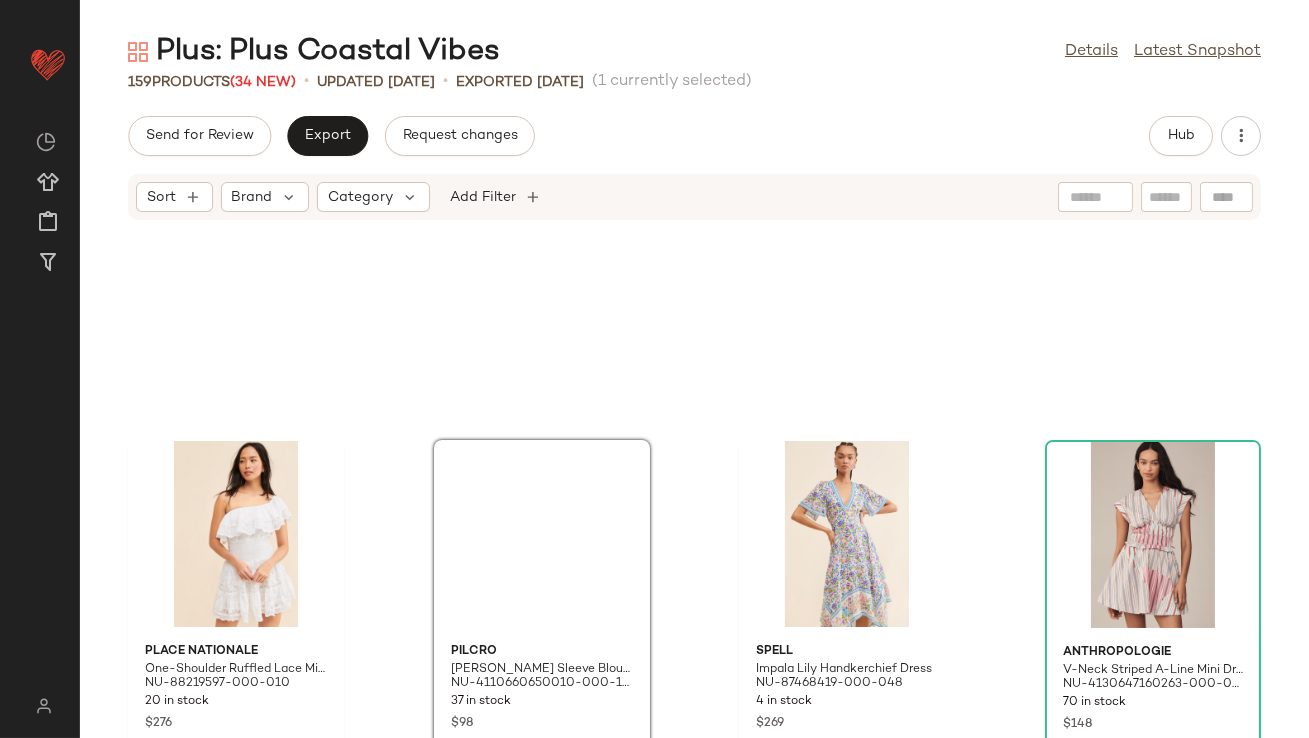 scroll, scrollTop: 2130, scrollLeft: 0, axis: vertical 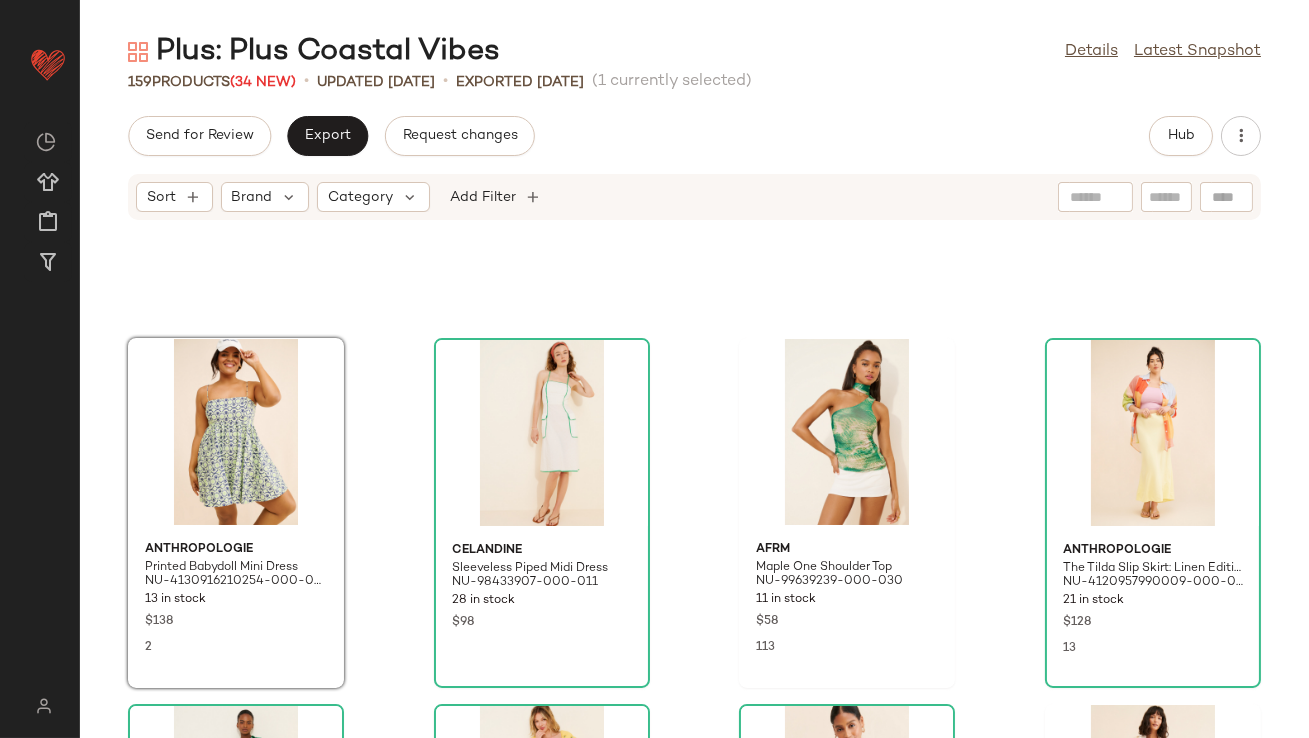 click on "Plus: Plus Coastal Vibes  Details   Latest Snapshot  159   Products  (34 New)  •   updated [DATE]  •  Exported [DATE]   (1 currently selected)   Send for Review   Export   Request changes   Hub  Sort  Brand  Category  Add Filter  Anthropologie Printed Babydoll Mini Dress NU-4130916210254-000-030 13 in stock $138 2 Celandine Sleeveless Piped Midi Dress NU-98433907-000-011 28 in stock $98 AFRM Maple One Shoulder Top NU-99639239-000-030 11 in stock $58 113 Anthropologie The Tilda Slip Skirt: Linen Edition NU-4120957990009-000-072 21 in stock $128 13 Anthropologie The Somerset Maxi Dress: Shirt Dress Edition NU-4130647160208-000-038 42 in stock $168 3 Anthropologie Puff-Sleeve Square-Neck Smocked Mini Dress NU-4130972460039-000-072 16 in stock $158 10 Hutch Meggy Bow Top NU-83987586-000-080 10 in stock $174 18 [PERSON_NAME] Mixed Print Slip Skirt NU-76023340-000-030 139 in stock $138 1 Never Fully Dressed Stripe [PERSON_NAME] Dress NU-100732700-000-040 24 in stock $240 12 BHLDN [PERSON_NAME] Satin Midi Dress" at bounding box center (694, 385) 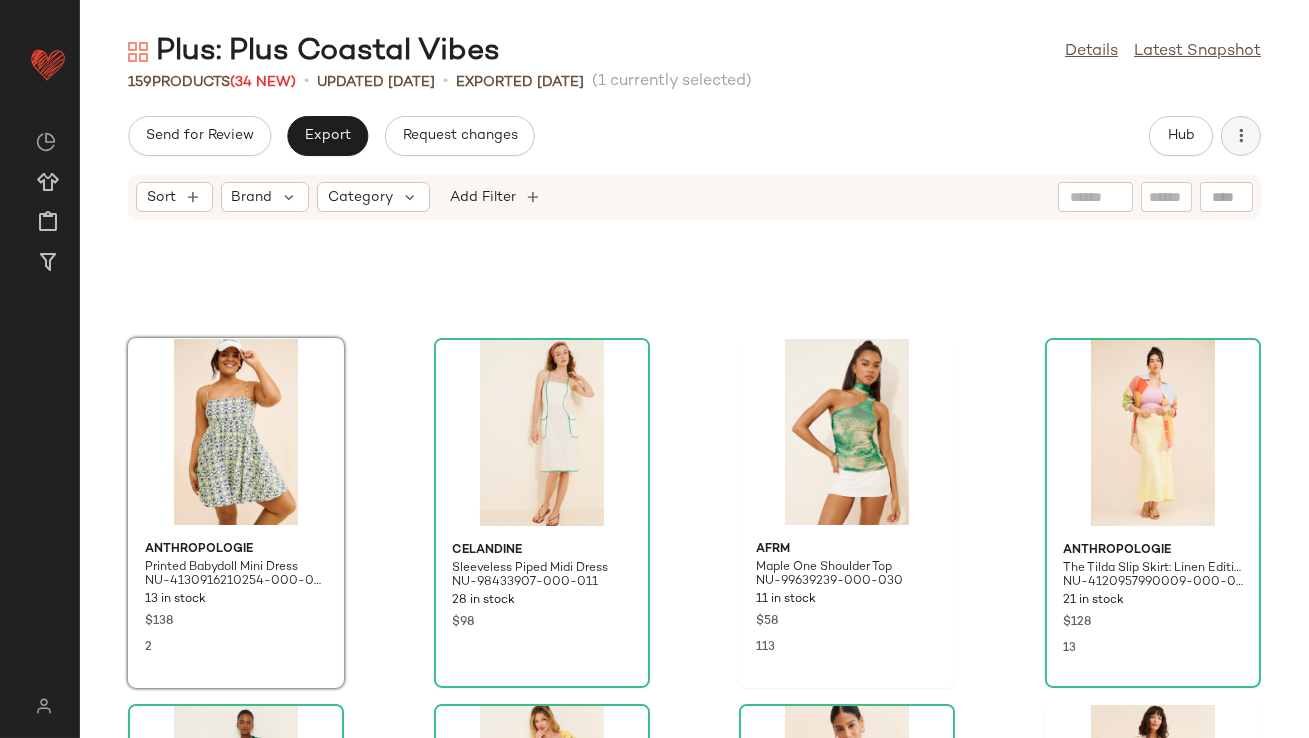 click 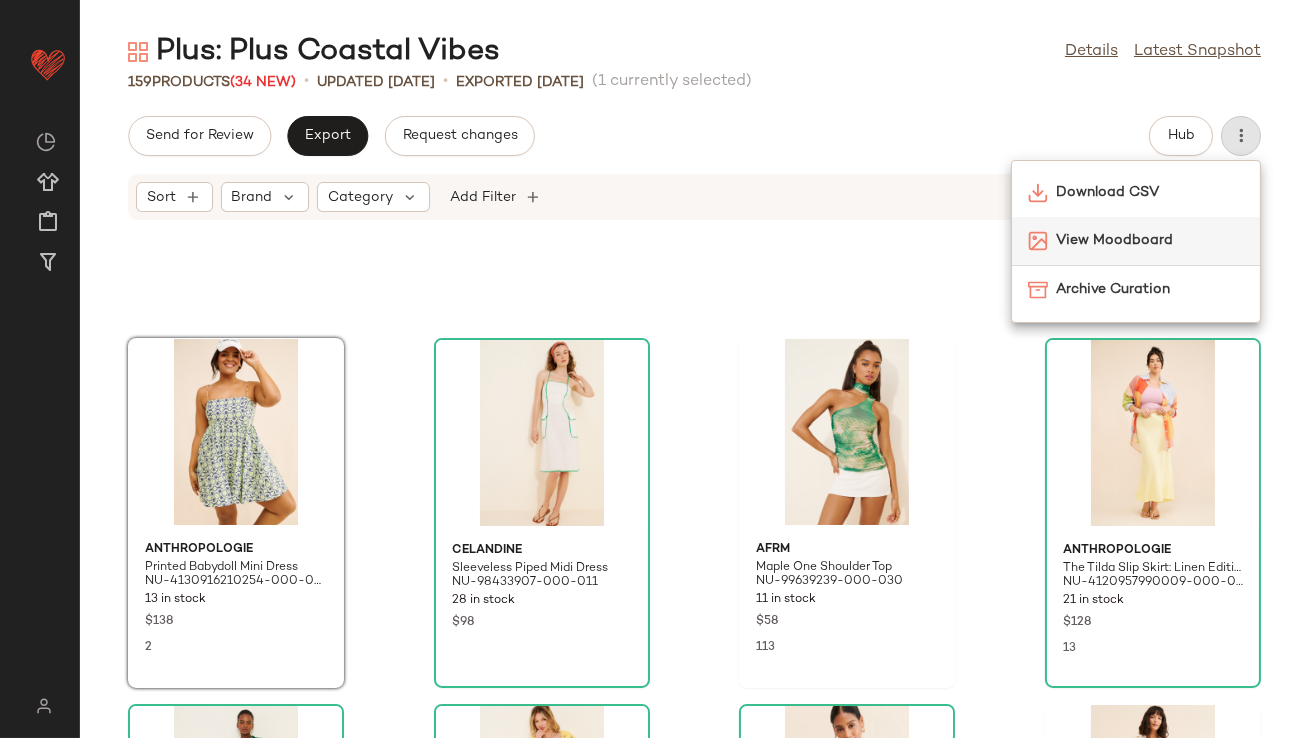 click on "View Moodboard" 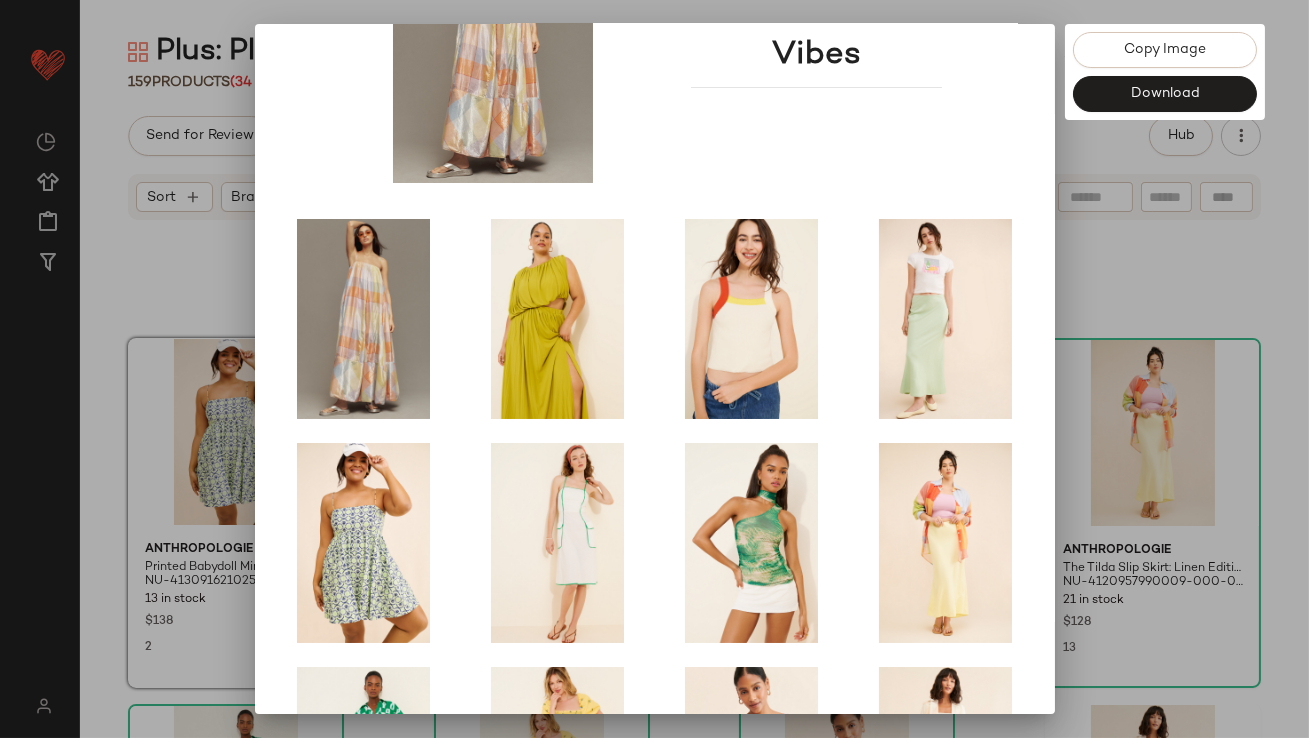 scroll, scrollTop: 341, scrollLeft: 0, axis: vertical 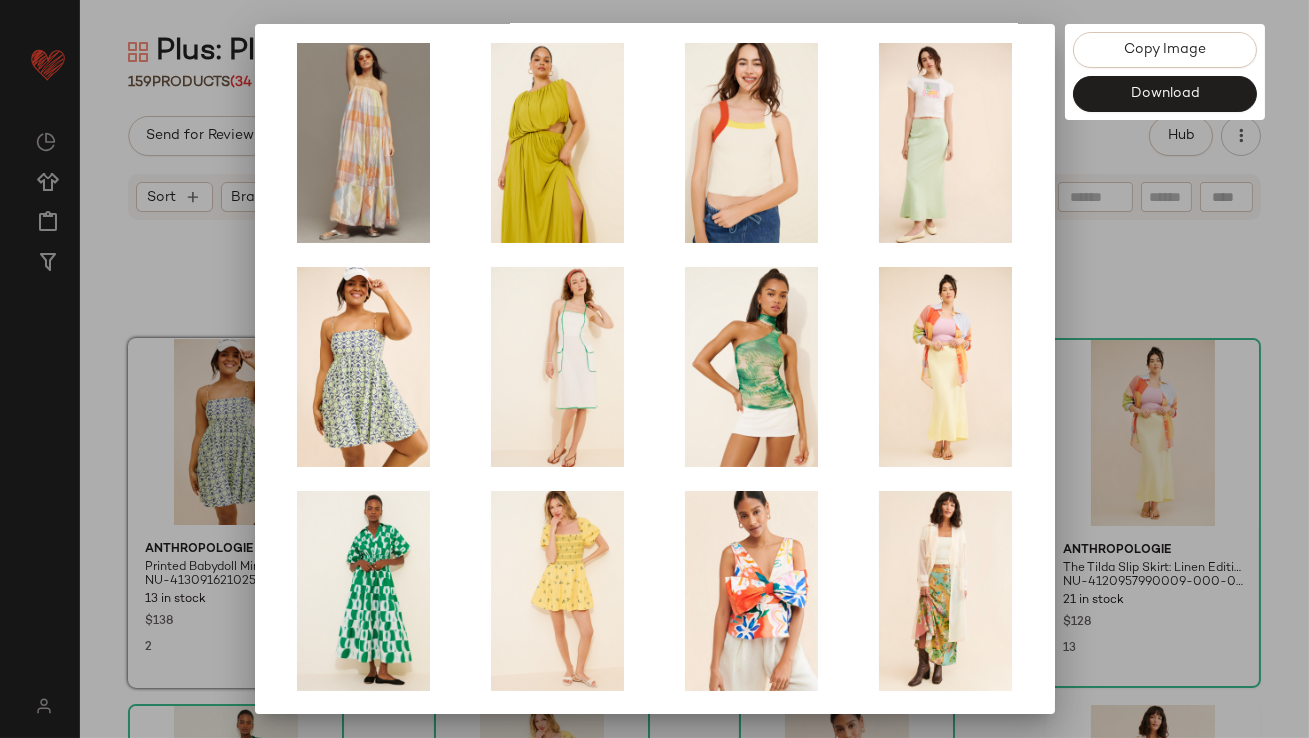 click at bounding box center (654, 369) 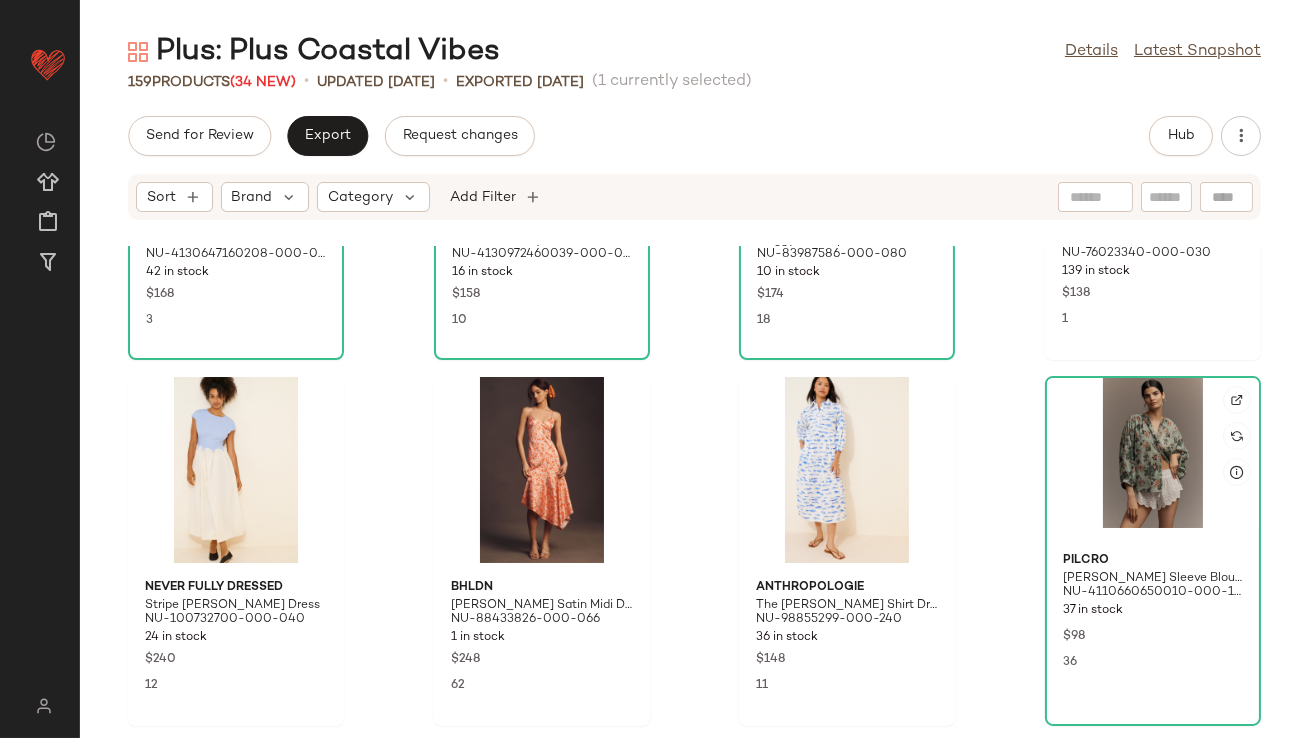 scroll, scrollTop: 1104, scrollLeft: 0, axis: vertical 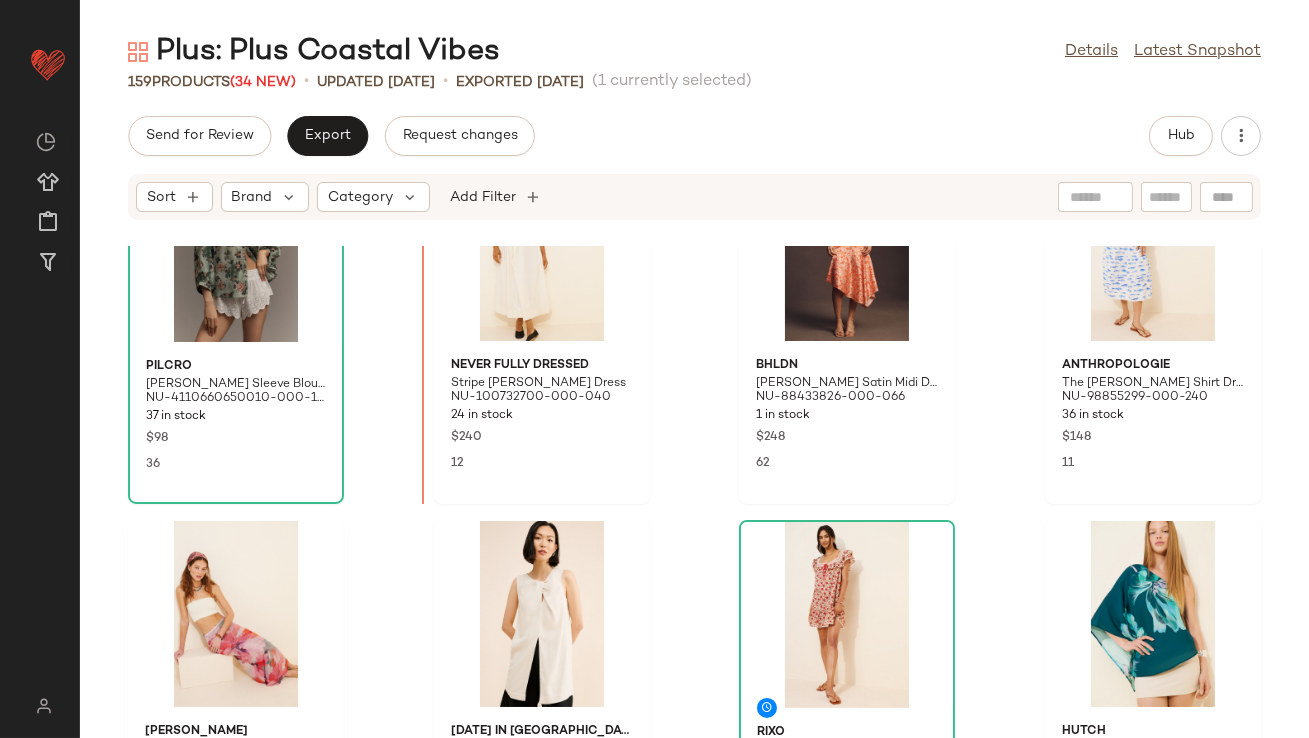 drag, startPoint x: 284, startPoint y: 572, endPoint x: 298, endPoint y: 563, distance: 16.643316 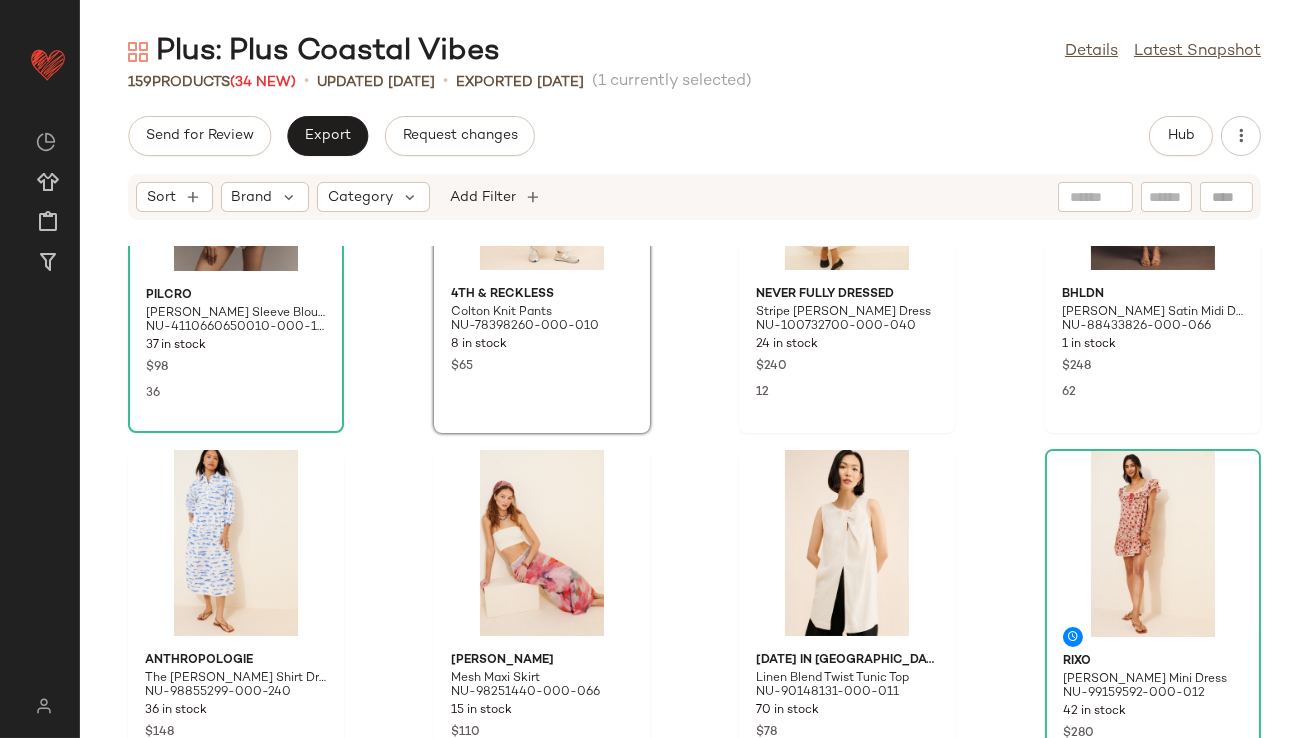 scroll, scrollTop: 1252, scrollLeft: 0, axis: vertical 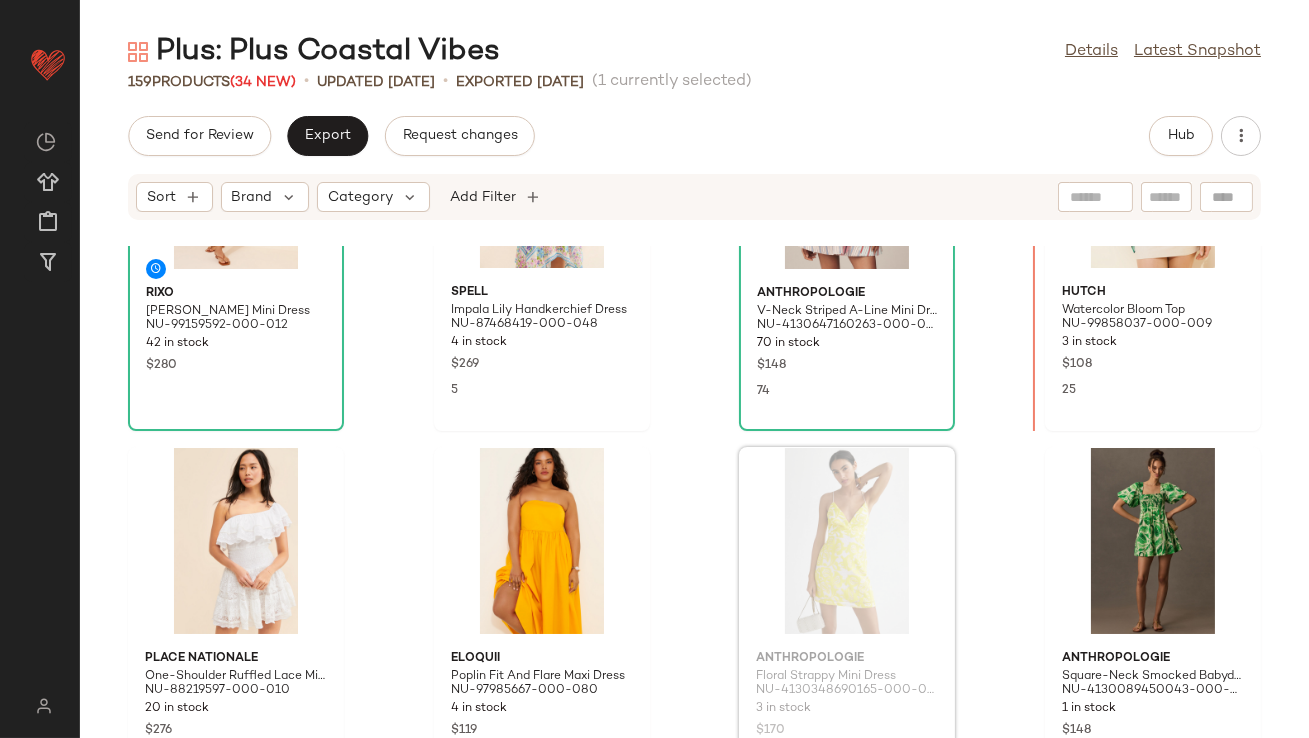 drag, startPoint x: 820, startPoint y: 452, endPoint x: 829, endPoint y: 447, distance: 10.29563 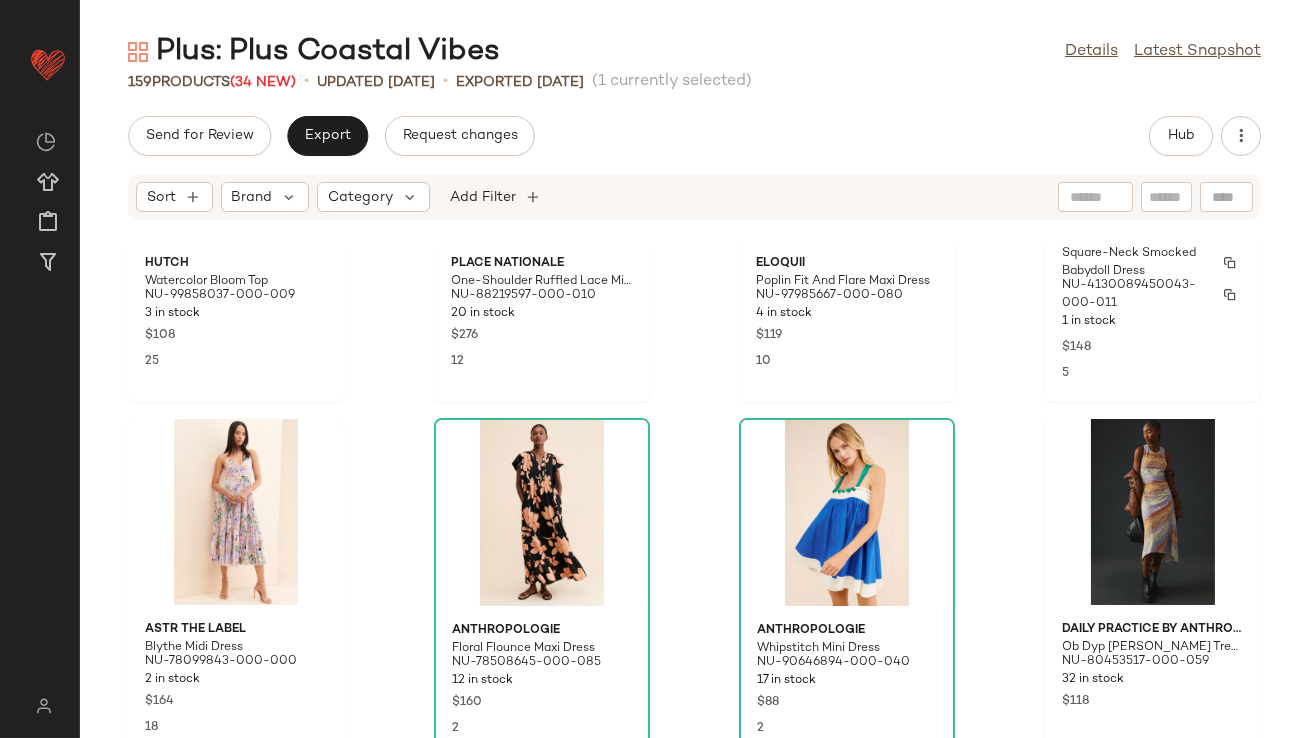 scroll, scrollTop: 2293, scrollLeft: 0, axis: vertical 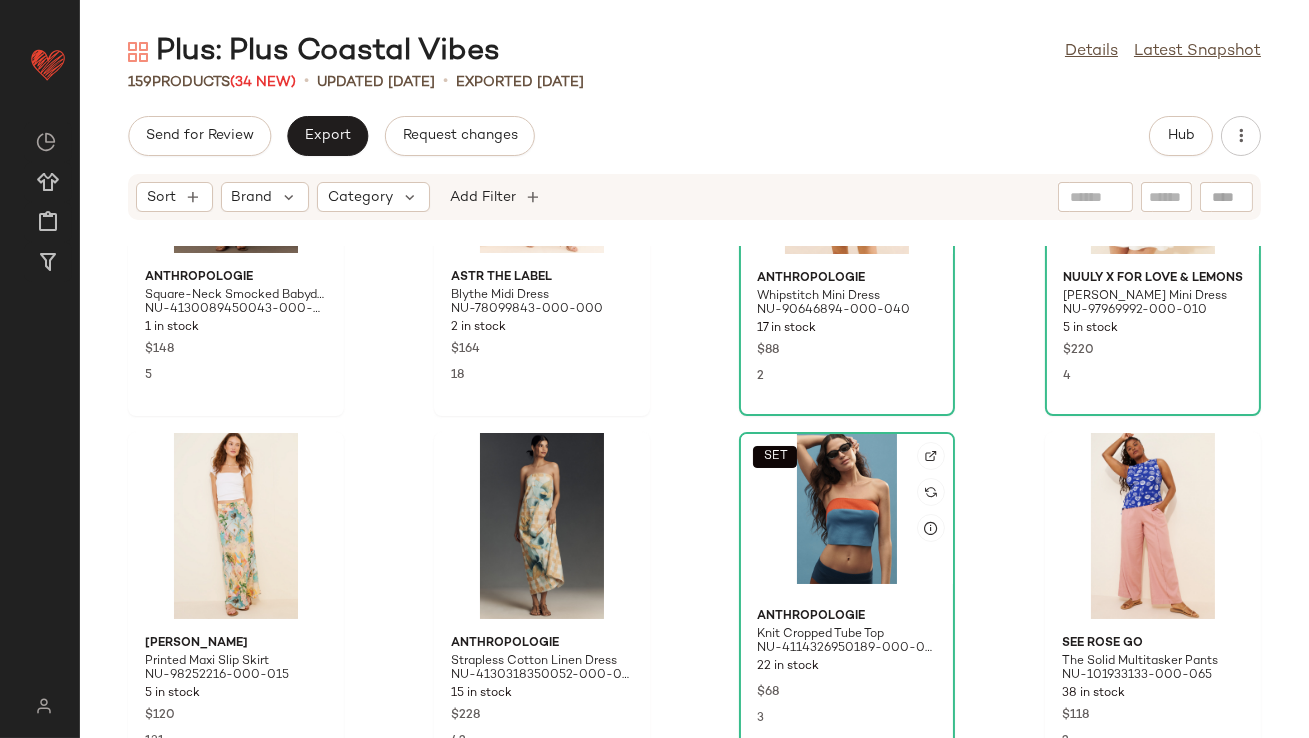 click on "SET" 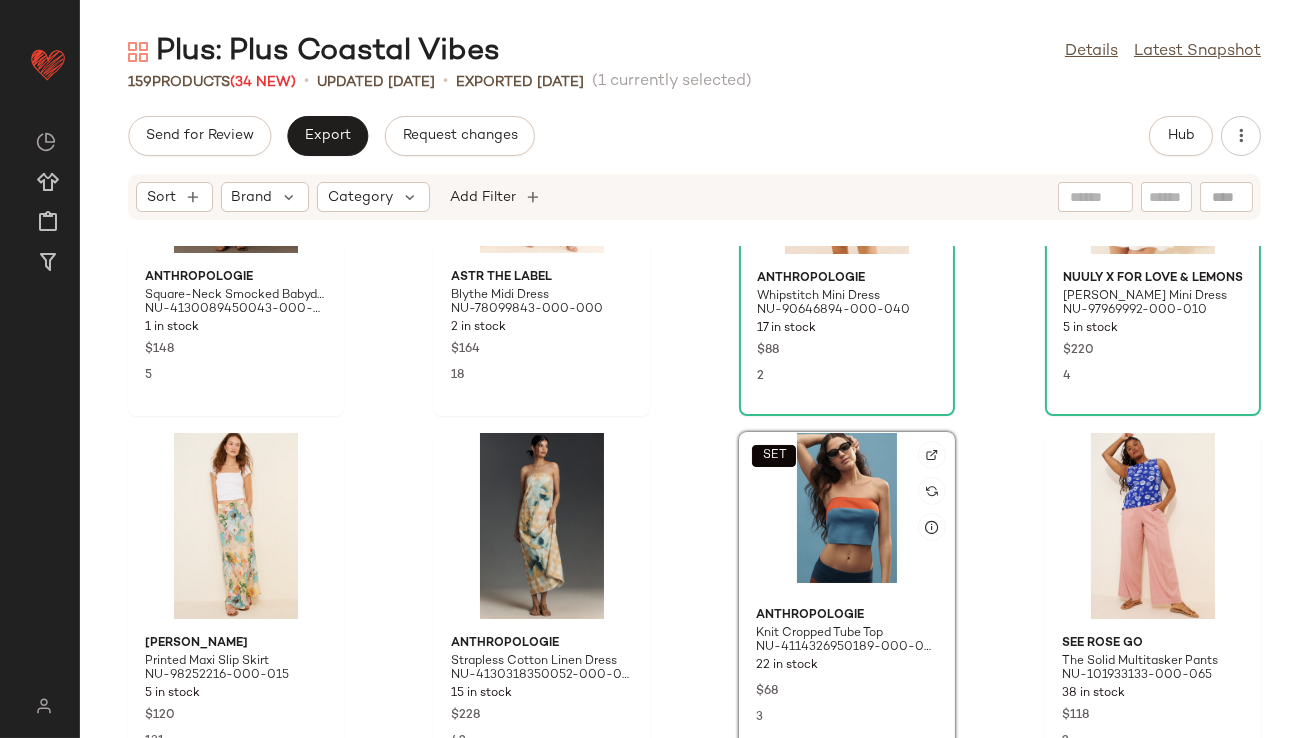 click on "SET" 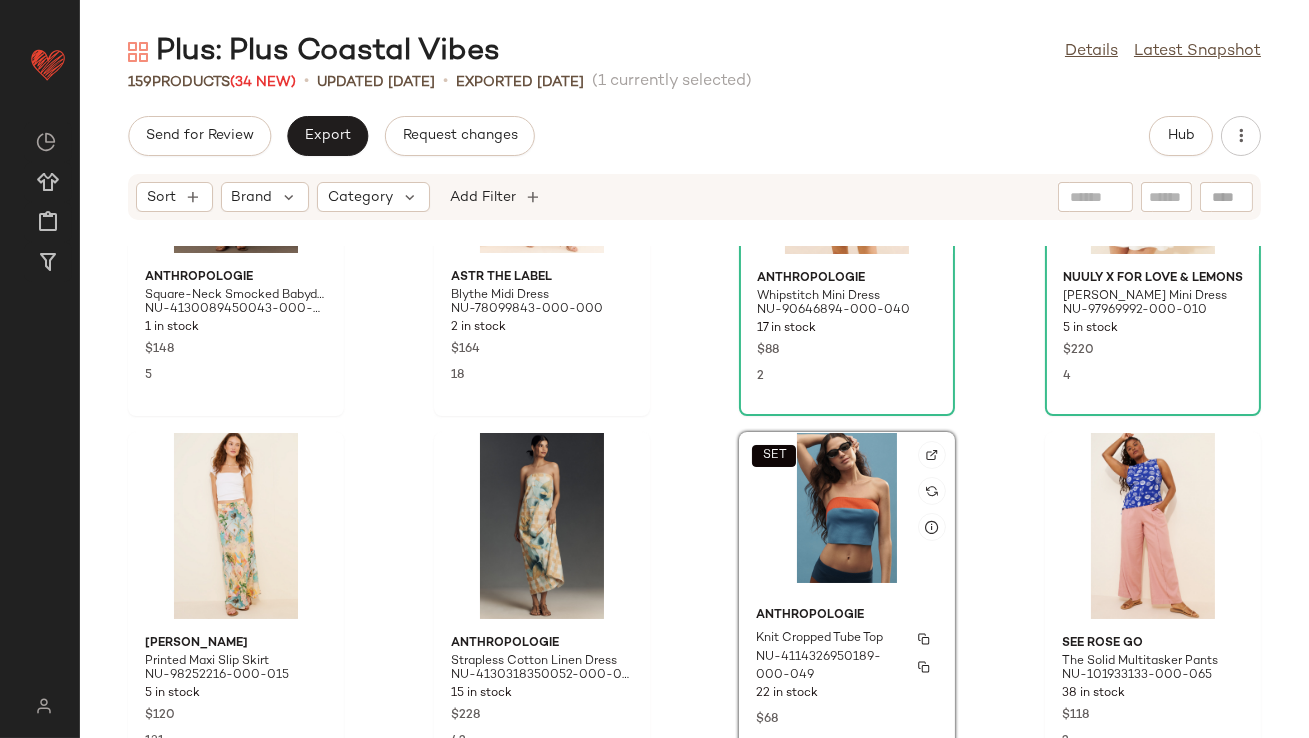 scroll, scrollTop: 2765, scrollLeft: 0, axis: vertical 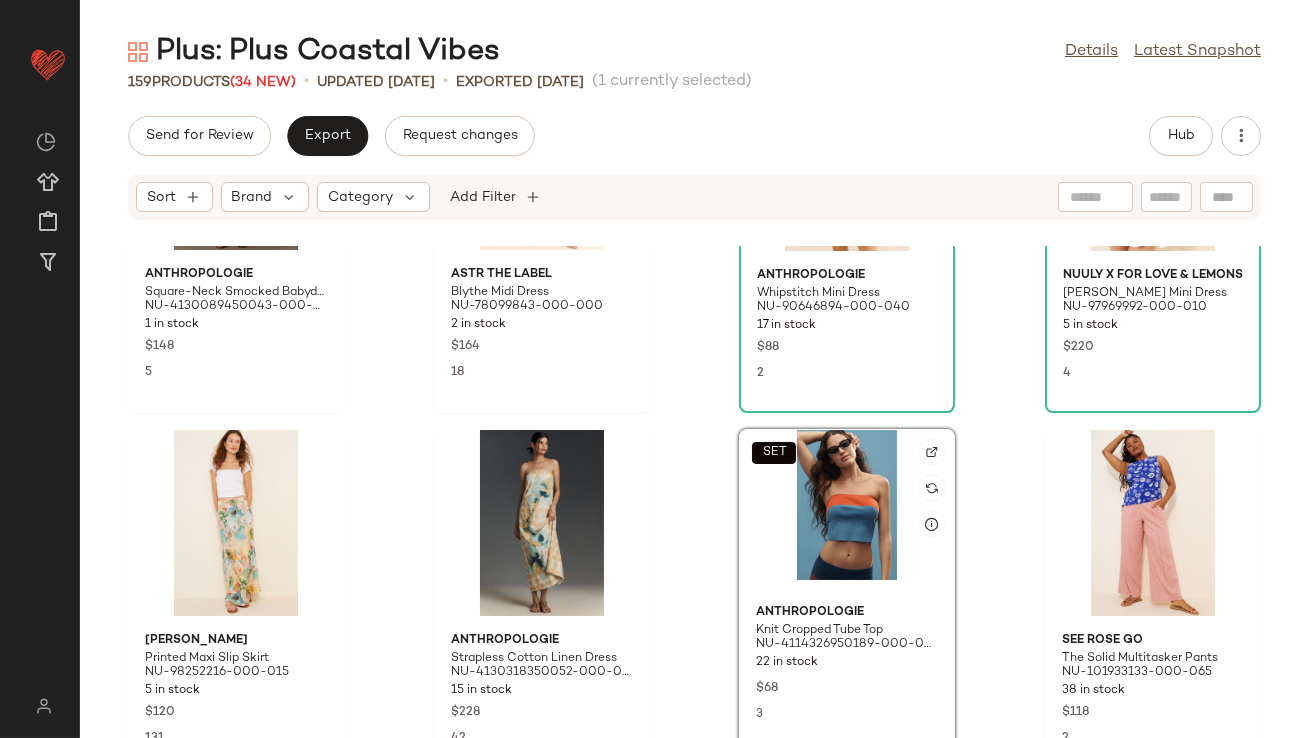 click on "SET" 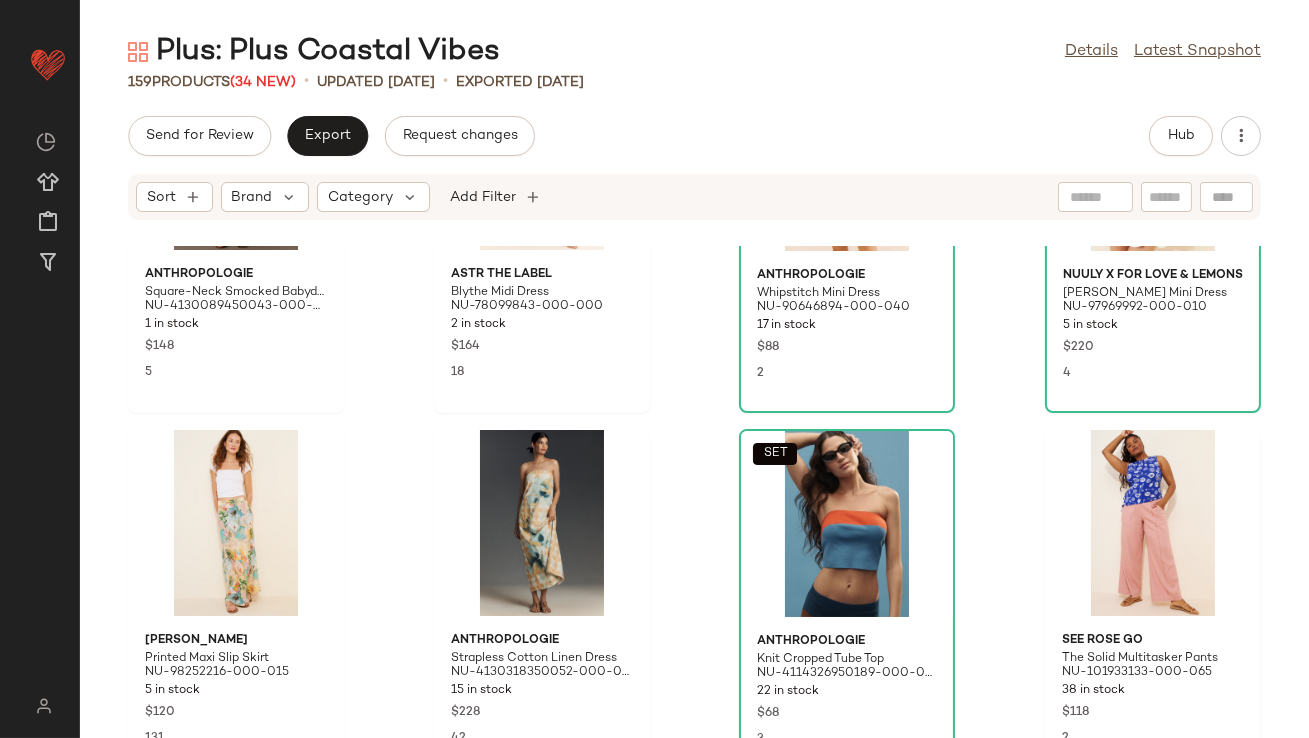 click on "Anthropologie Square-Neck Smocked Babydoll Dress NU-4130089450043-000-011 1 in stock $148 5 ASTR The Label Blythe Midi Dress NU-78099843-000-000 2 in stock $164 18 Anthropologie Whipstitch Mini Dress NU-90646894-000-040 17 in stock $88 2 Nuuly x For Love & [PERSON_NAME] Mini Dress NU-97969992-000-010 5 in stock $220 4 [PERSON_NAME] Printed Maxi Slip Skirt NU-98252216-000-015 5 in stock $120 131 Anthropologie Strapless Cotton Linen Dress NU-4130318350052-000-049 15 in stock $228 42  SET  Anthropologie Knit Cropped Tube Top NU-4114326950189-000-049 22 in stock $68 3 See Rose Go The Solid Multitasker Pants NU-101933133-000-065 38 in stock $118 2 Anthropologie Cheap Shot Sweater Mini dress NU-90287640-000-266 23 in stock $98 25 Anthropologie Short-Sleeve Tunic Mini Dress NU-4130264840036-000-049 37 in stock $148 45 Anthropologie Silk Halter Midi Dress NU-4130916210036-000-001 83 in stock $248 13 Anthropologie The [PERSON_NAME]-Front Dress NU-4130264840034-000-055 1 in stock $178 12 Anthropologie 10 in stock $148 32 2" 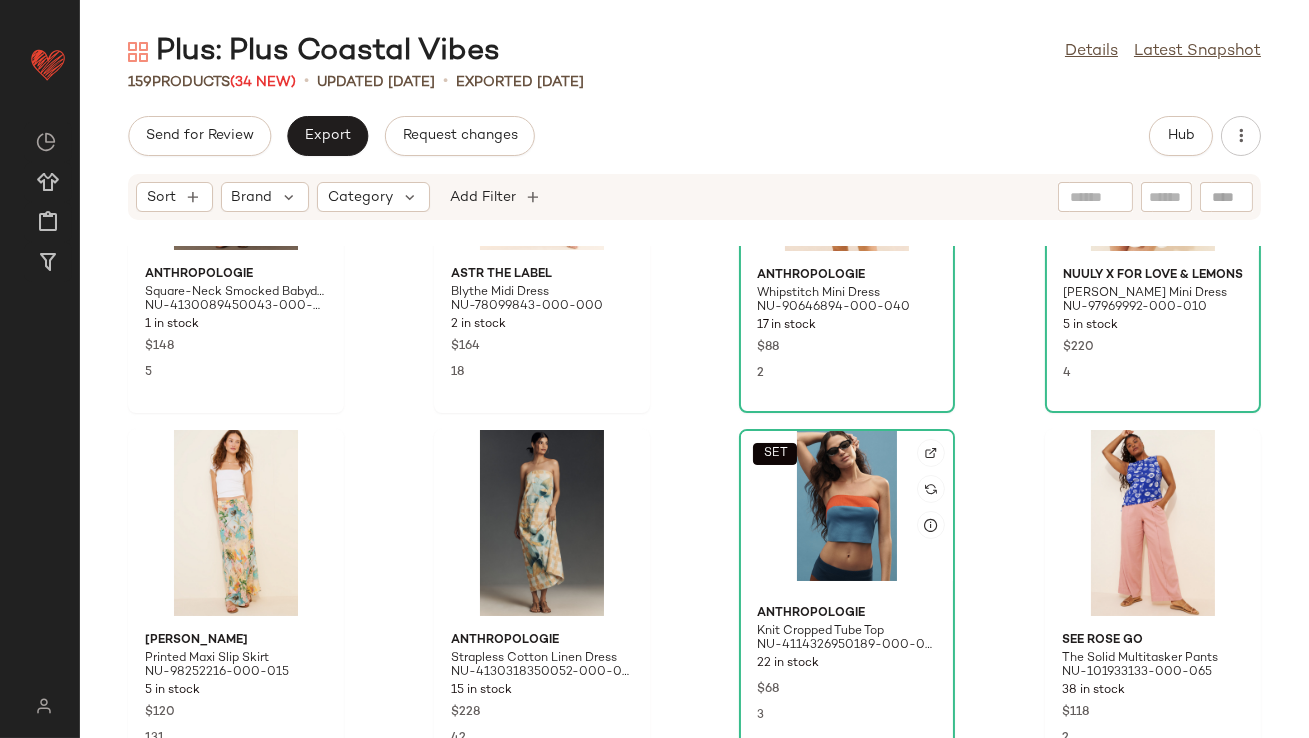click on "SET" 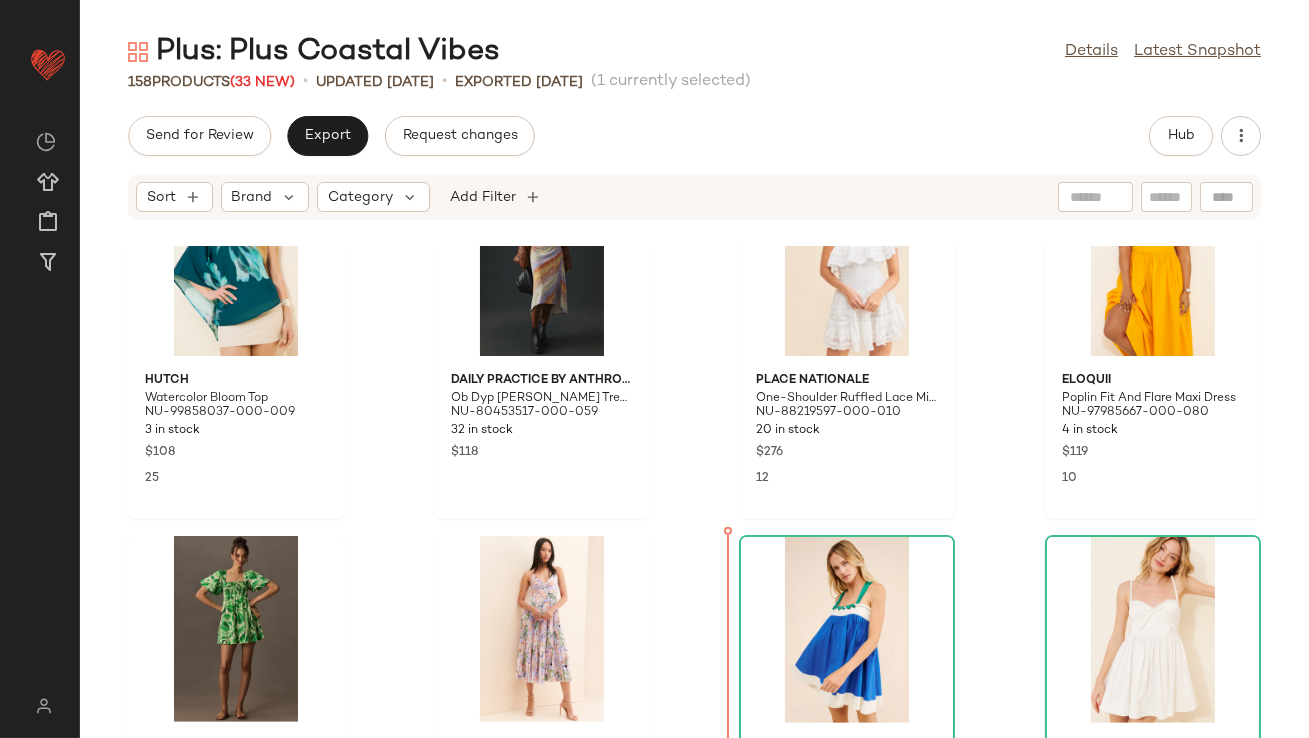 scroll, scrollTop: 2293, scrollLeft: 0, axis: vertical 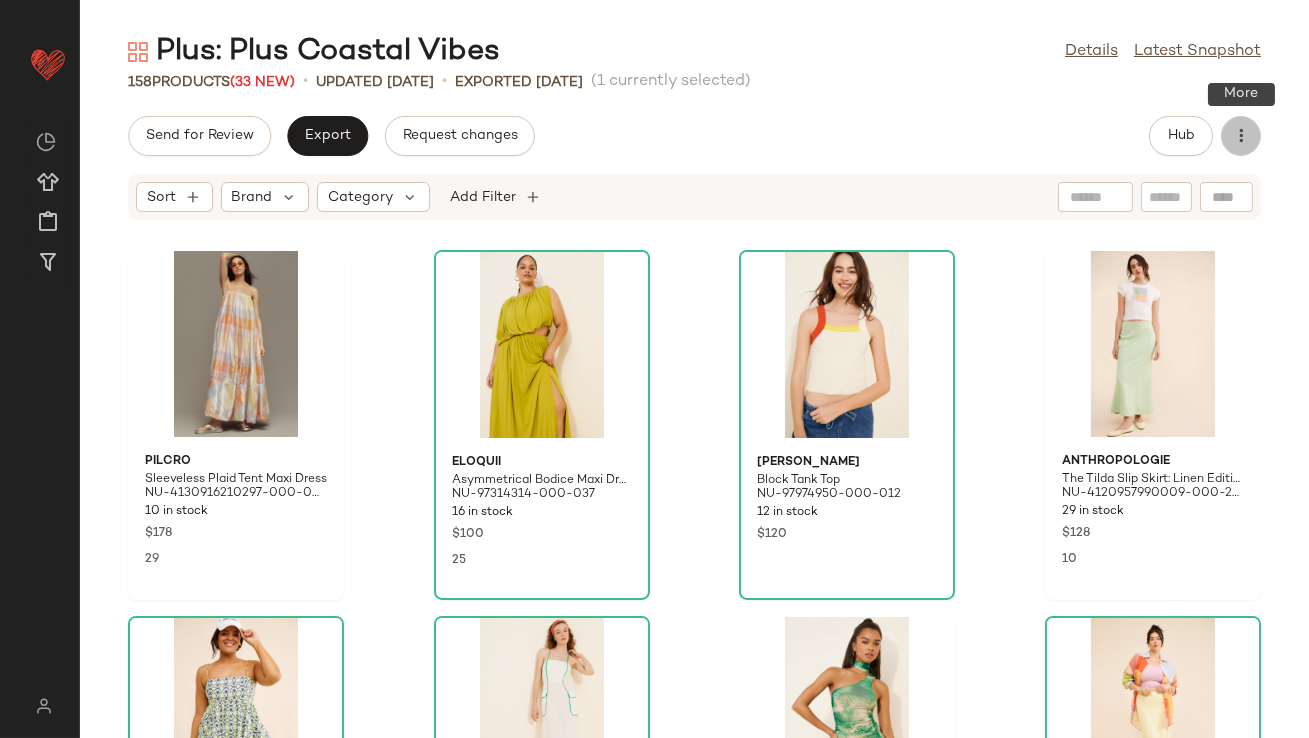 click 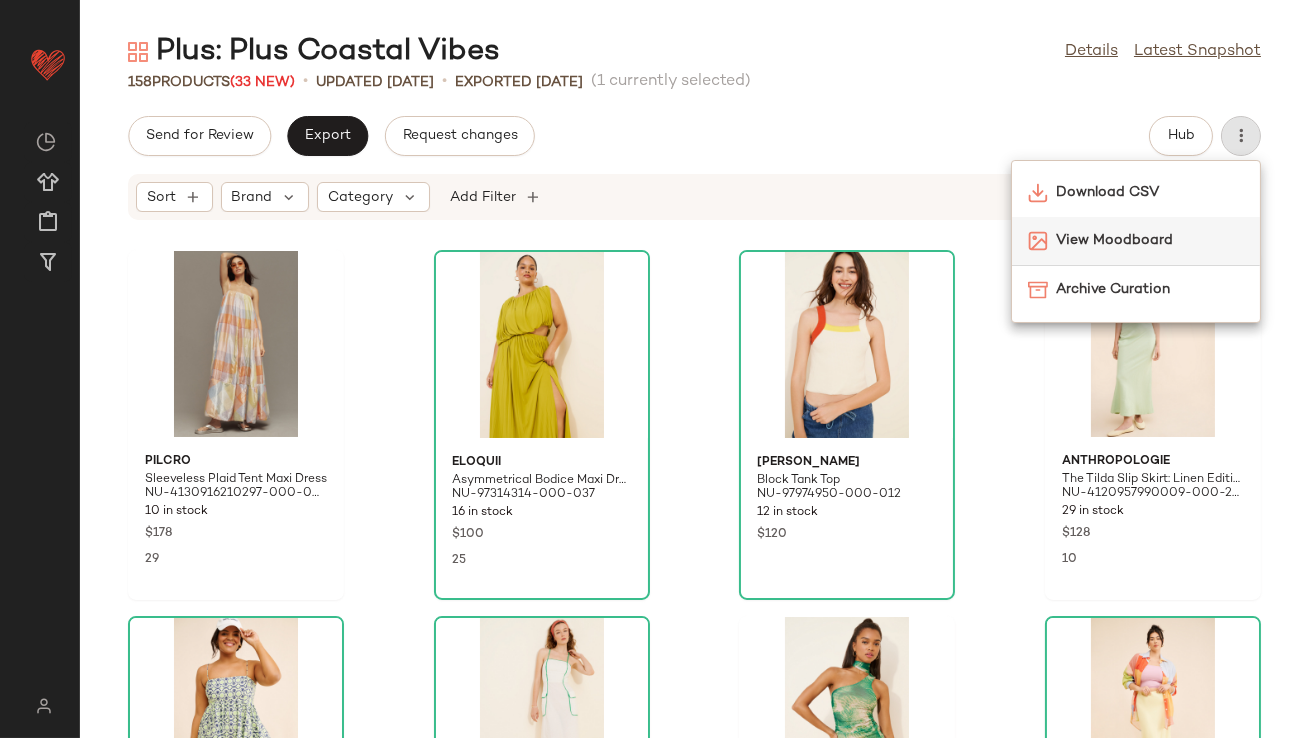 click on "View Moodboard" 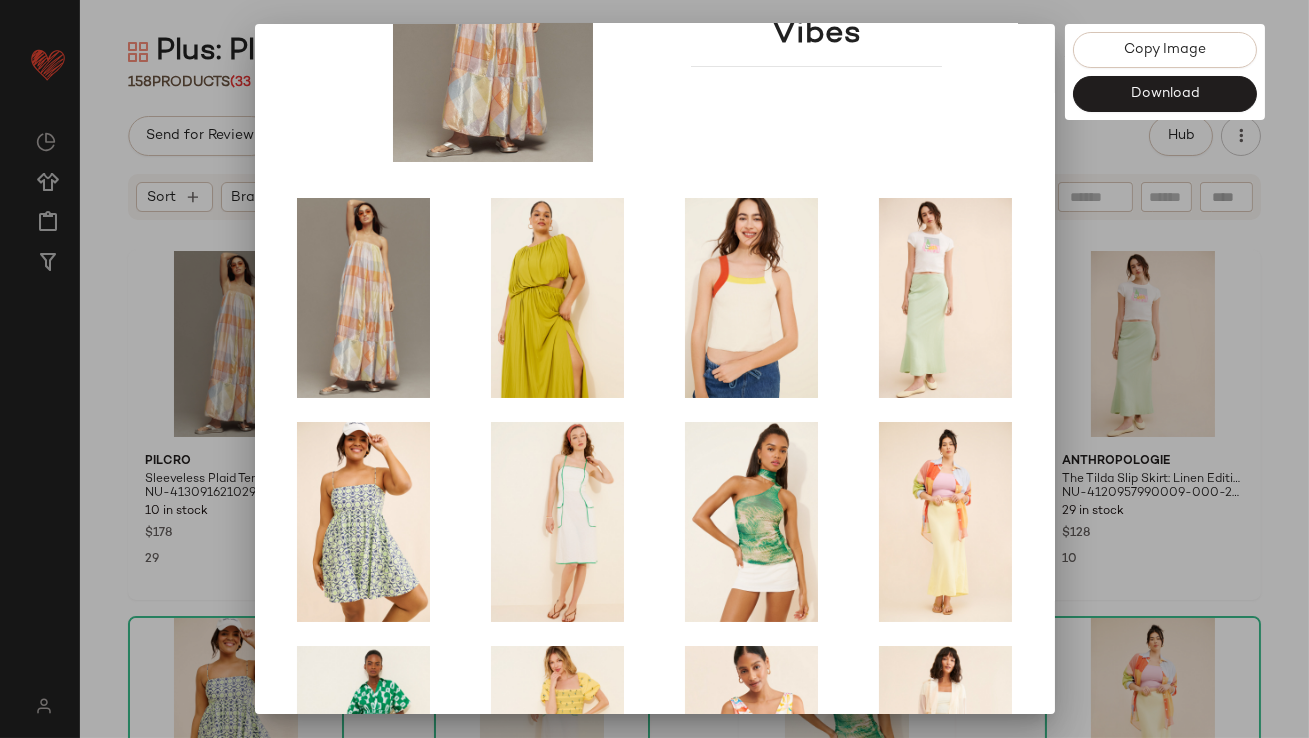 scroll, scrollTop: 341, scrollLeft: 0, axis: vertical 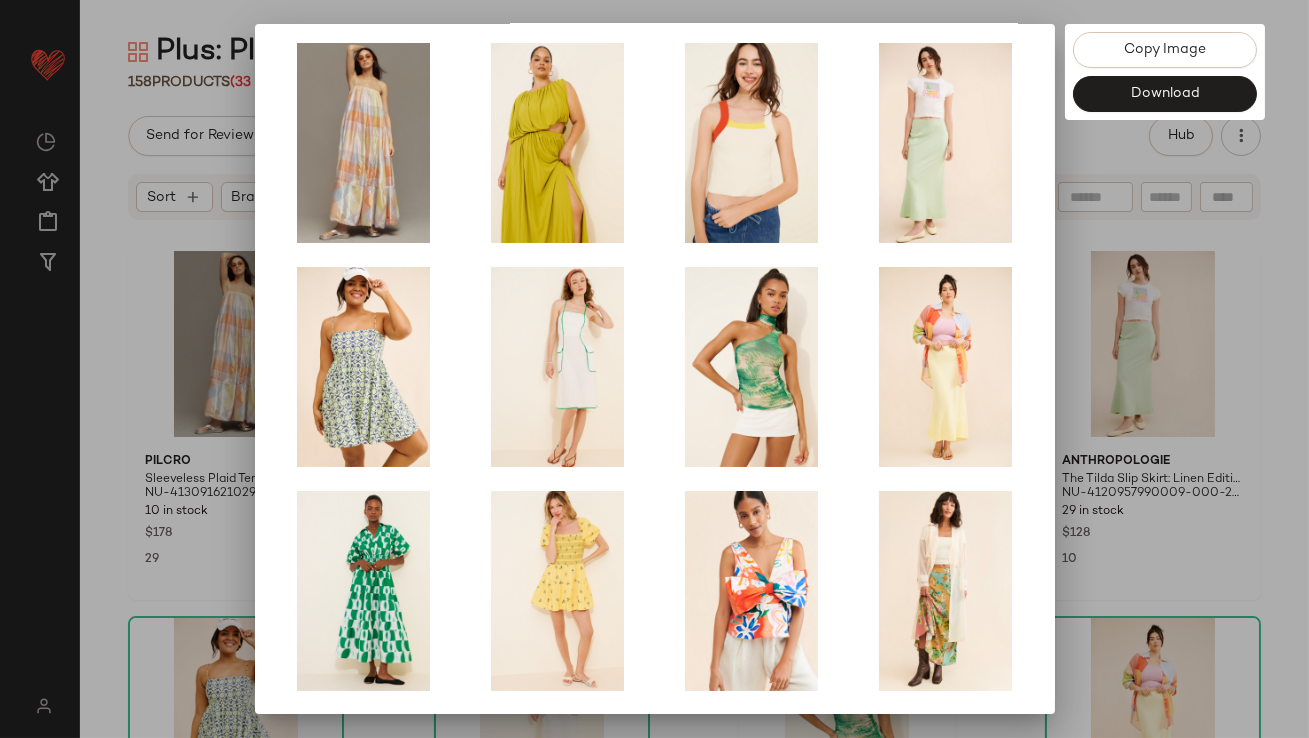 click at bounding box center (654, 369) 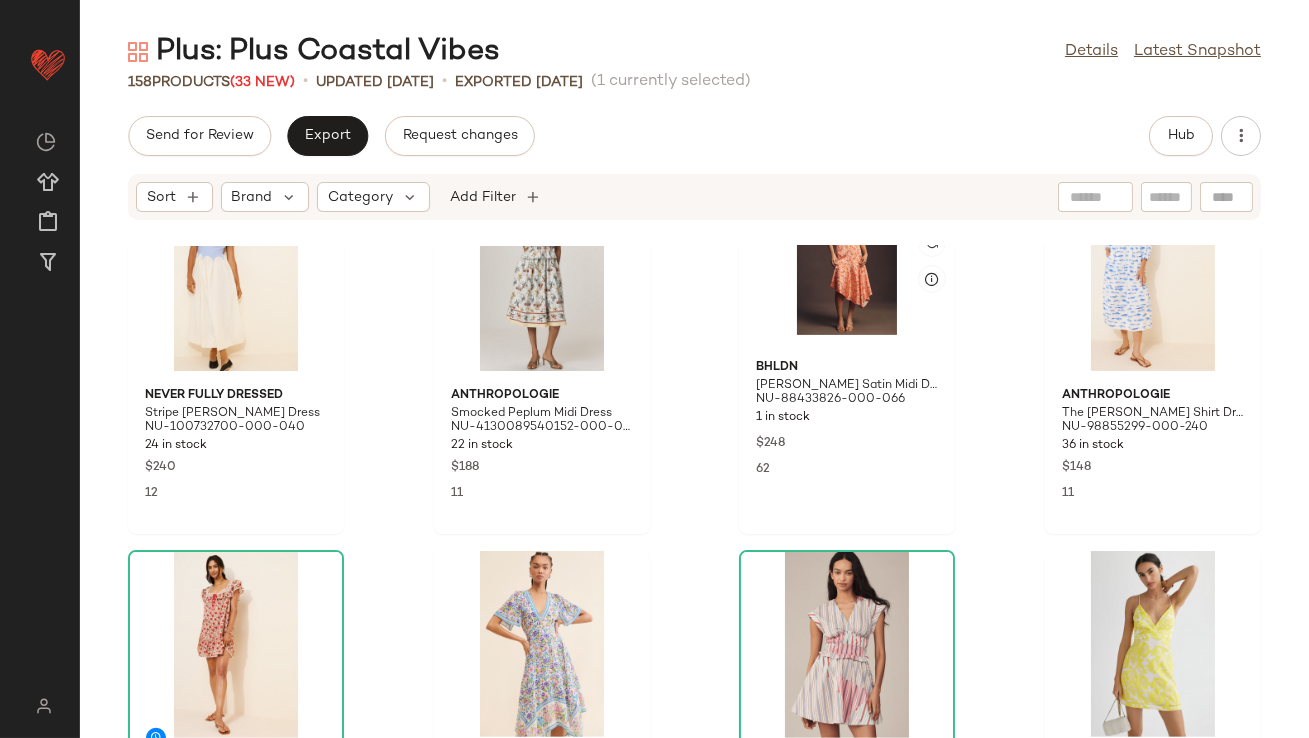scroll, scrollTop: 1559, scrollLeft: 0, axis: vertical 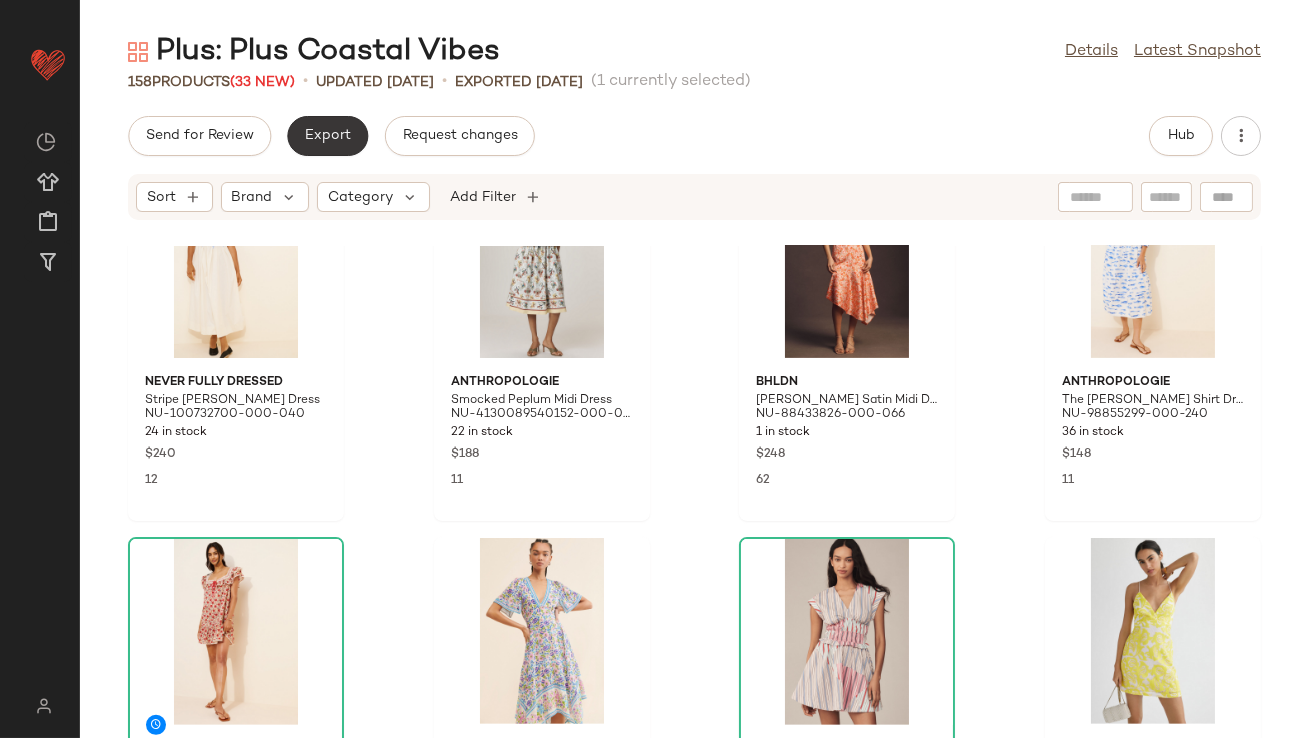 click on "Export" 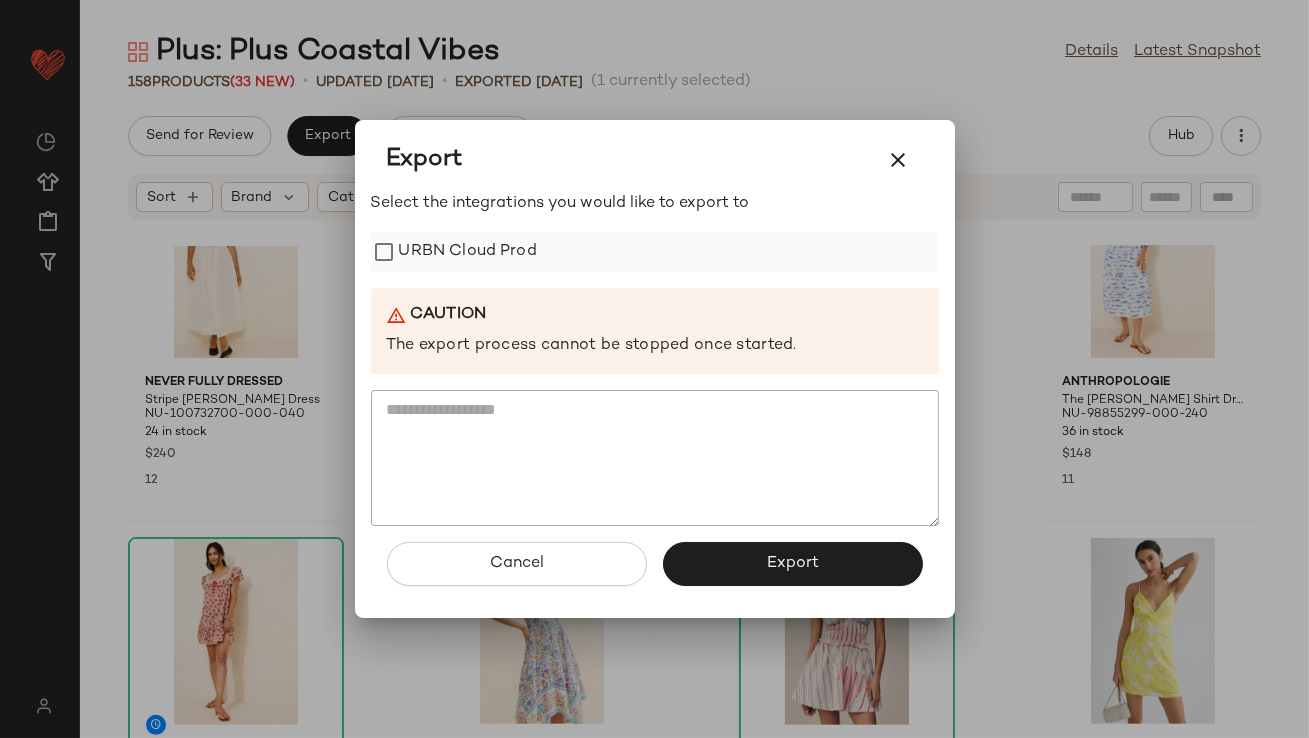click on "URBN Cloud Prod" at bounding box center [468, 252] 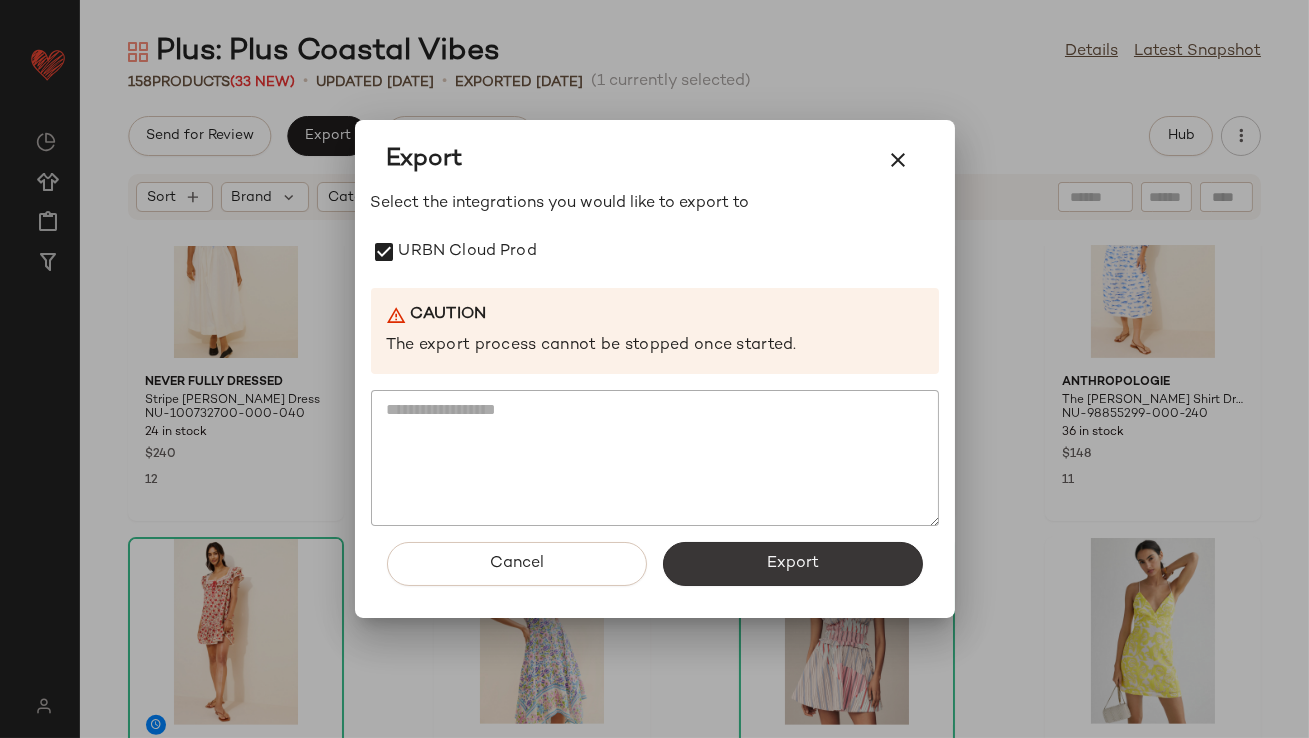 click on "Export" at bounding box center (793, 564) 